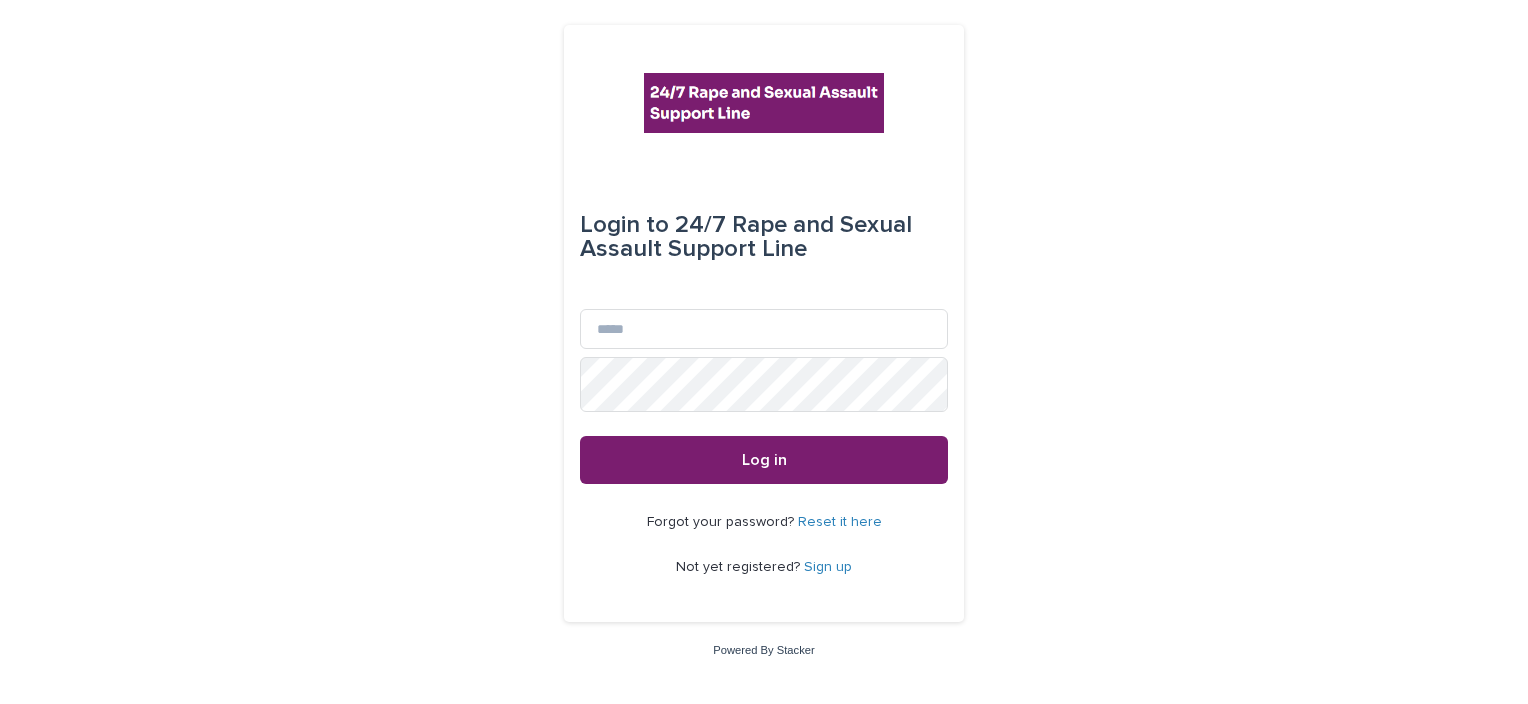 scroll, scrollTop: 0, scrollLeft: 0, axis: both 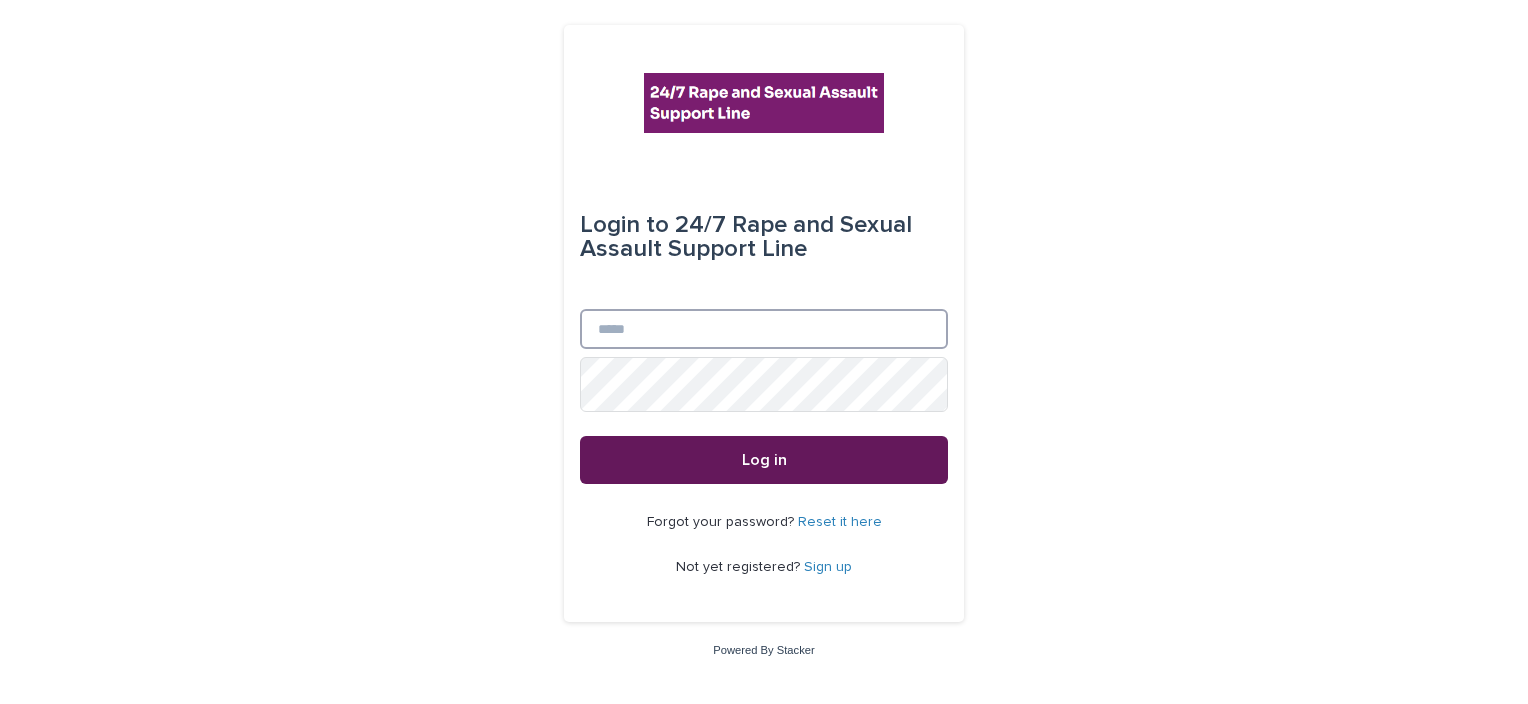 type on "**********" 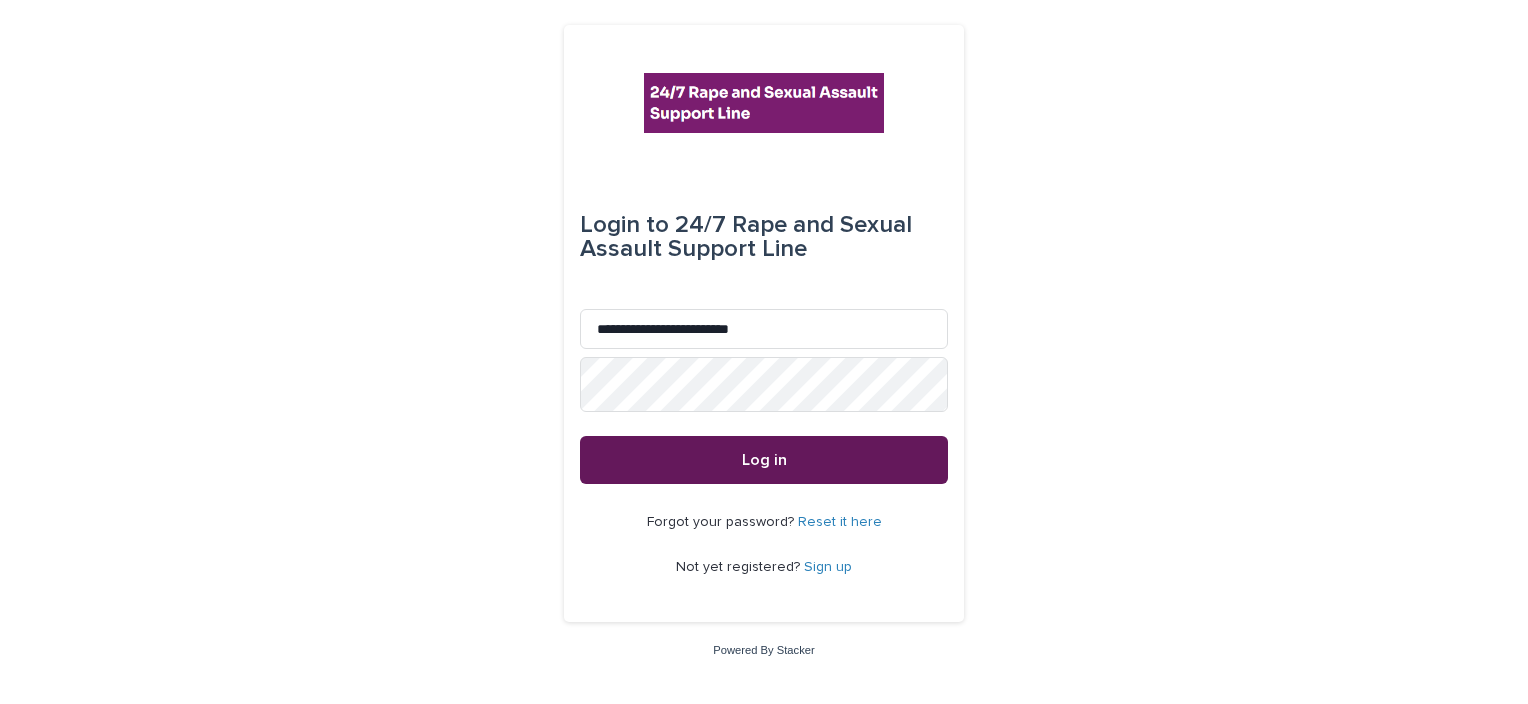 click on "Log in" at bounding box center [764, 460] 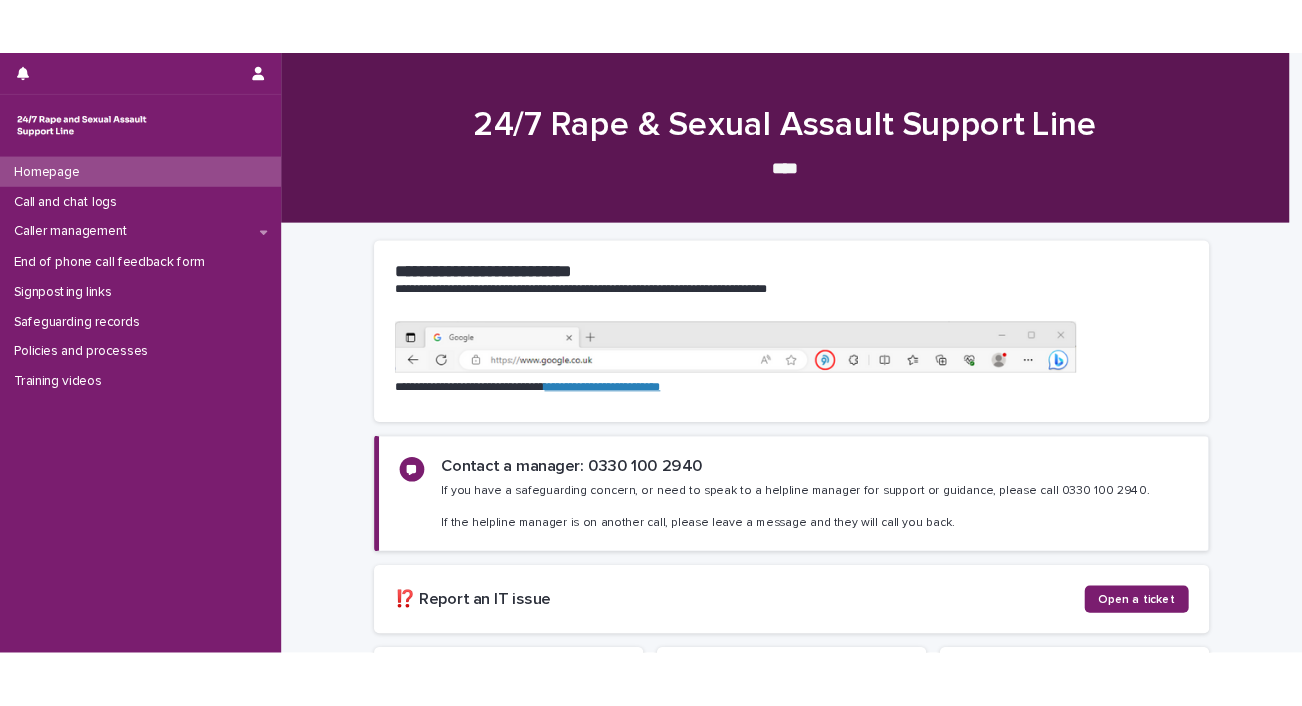 scroll, scrollTop: 0, scrollLeft: 0, axis: both 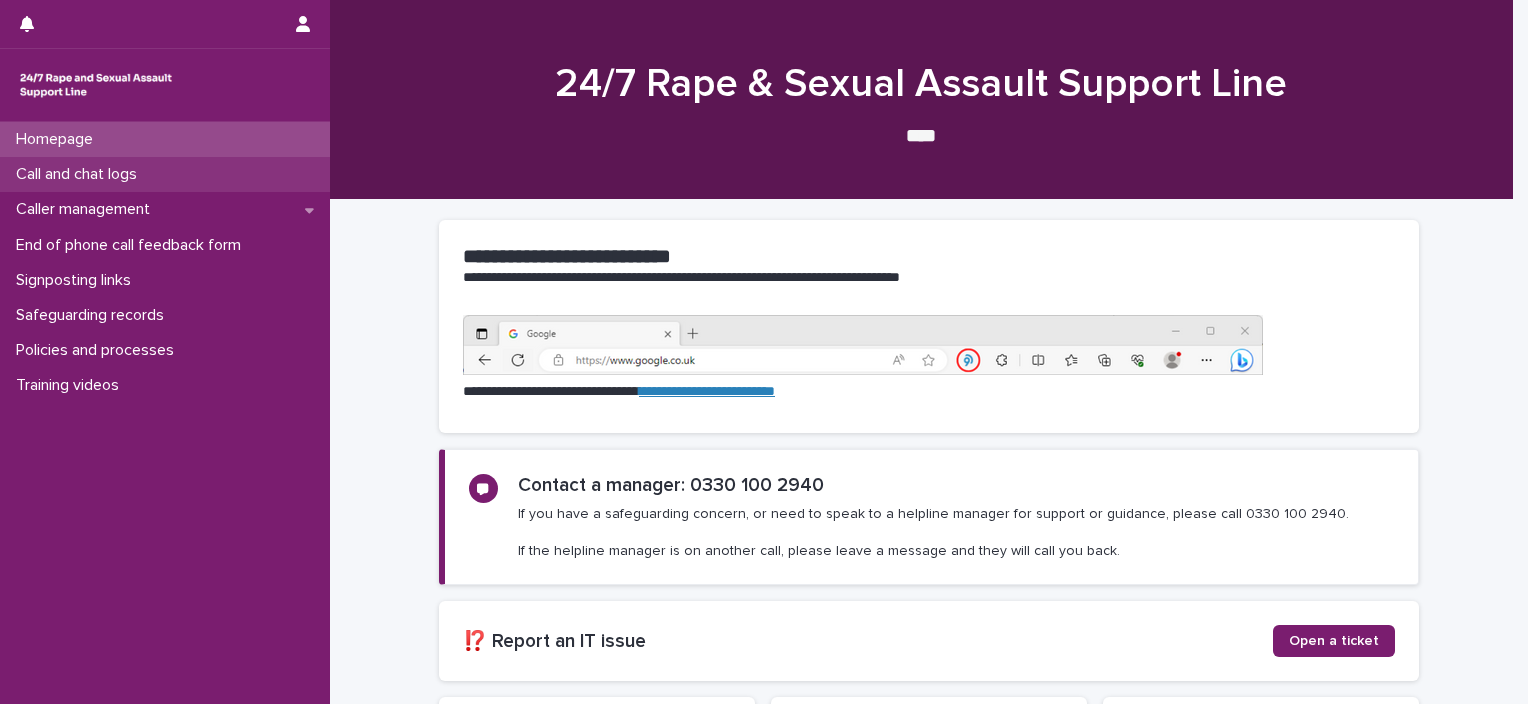 click on "Call and chat logs" at bounding box center (165, 174) 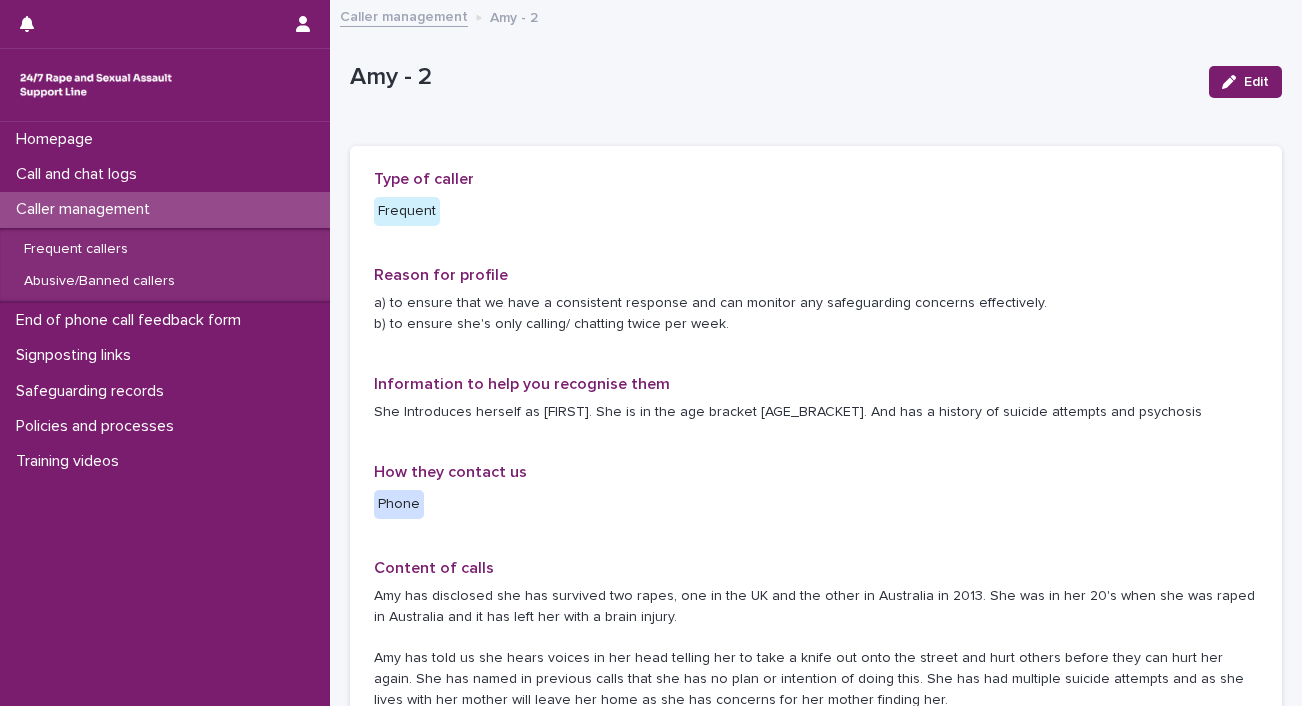 scroll, scrollTop: 0, scrollLeft: 0, axis: both 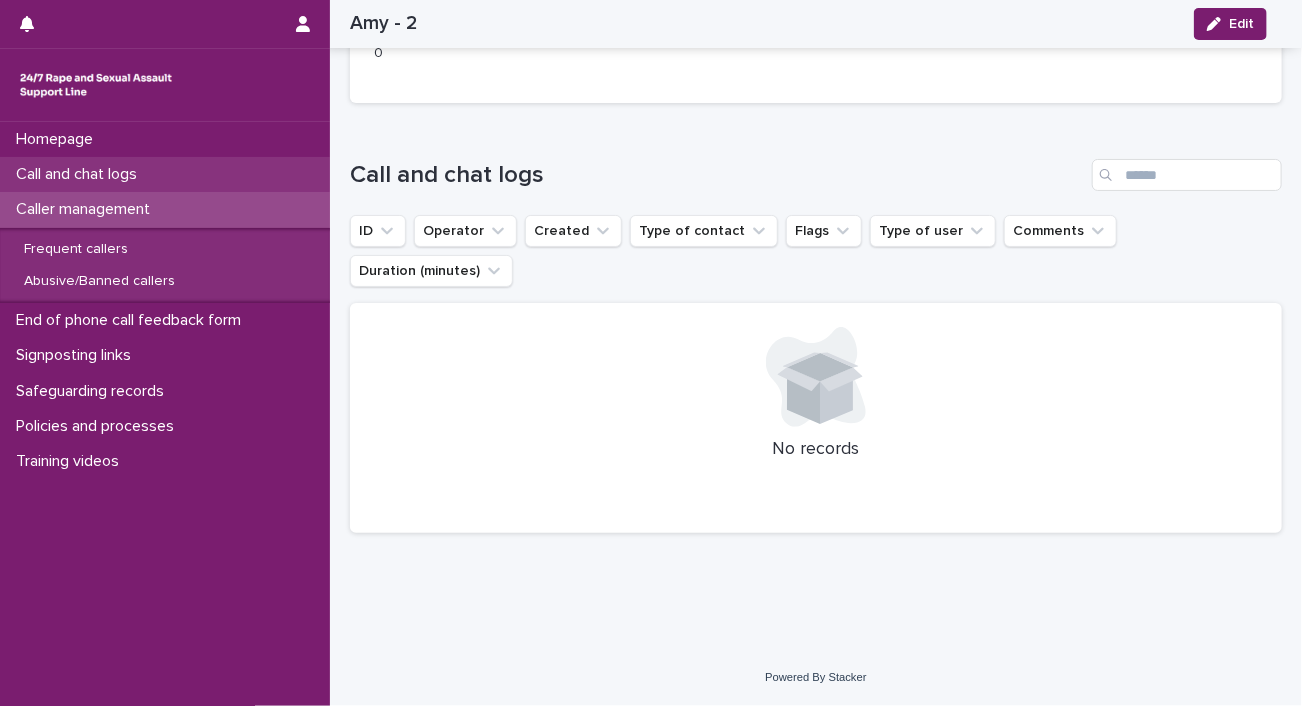 click on "Call and chat logs" at bounding box center [80, 174] 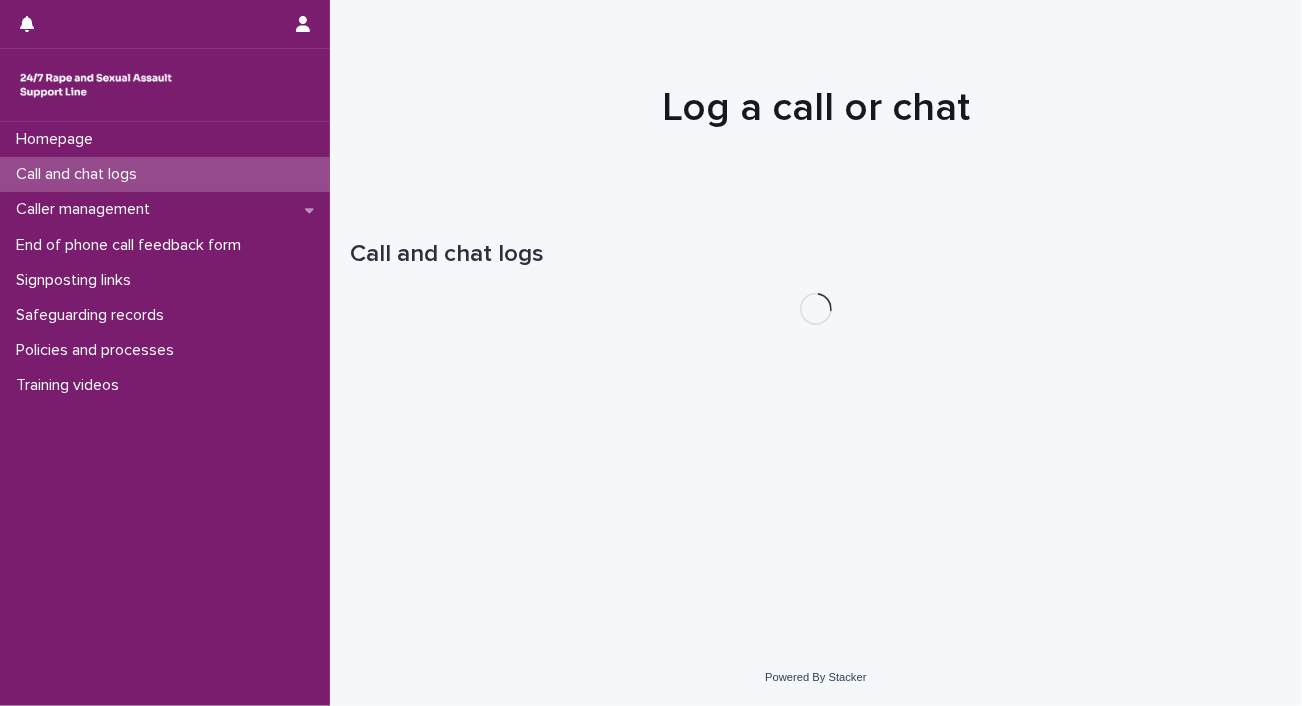 scroll, scrollTop: 0, scrollLeft: 0, axis: both 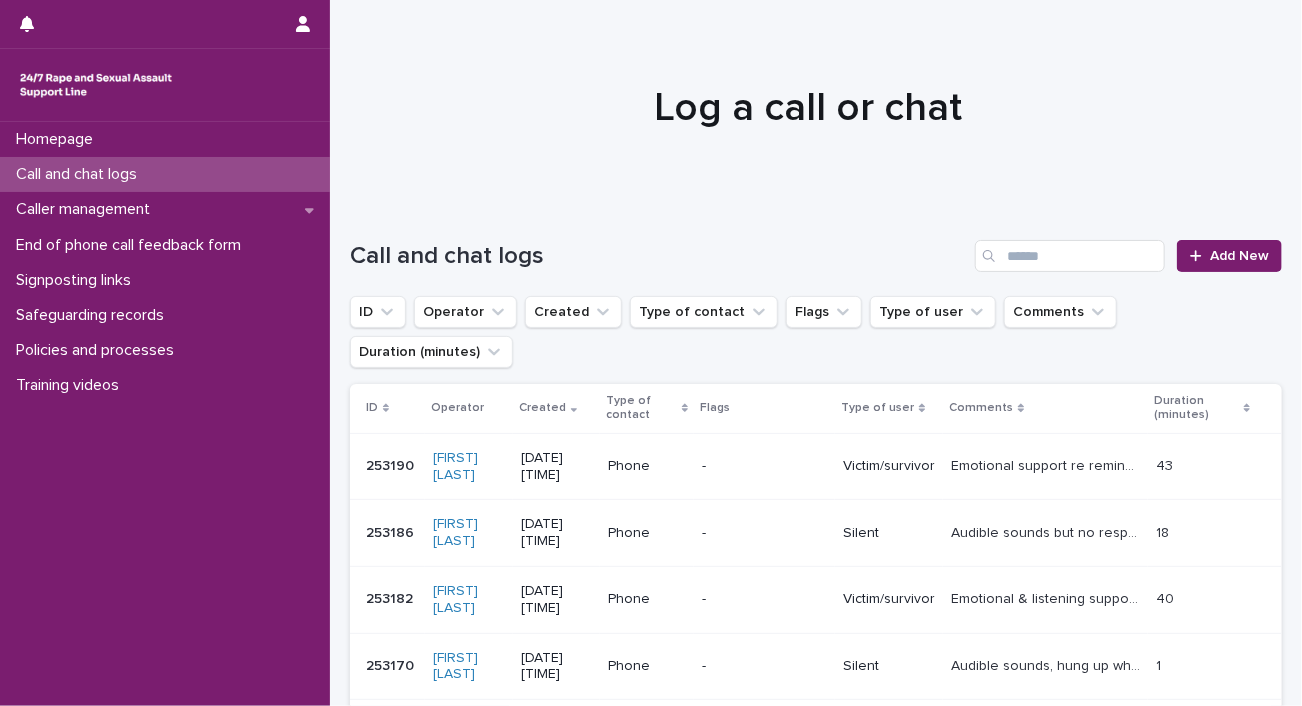 click on "Call and chat logs" at bounding box center [165, 174] 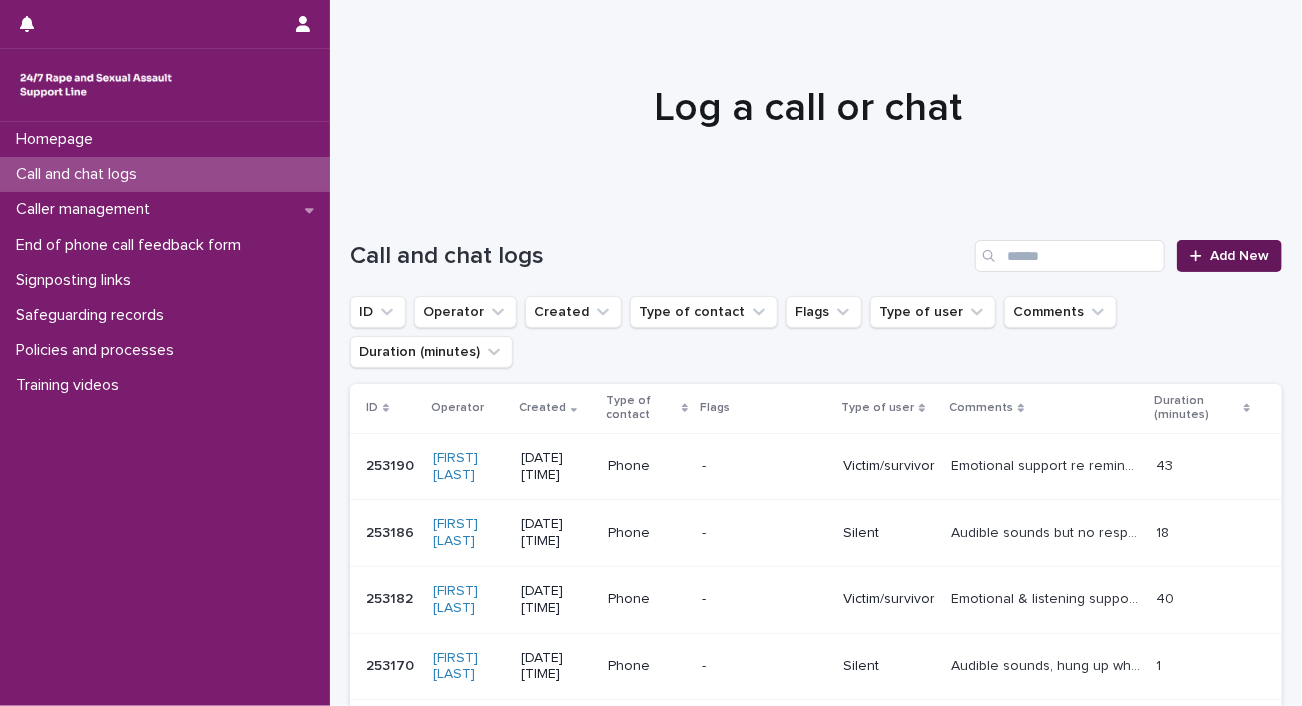 click on "Add New" at bounding box center [1229, 256] 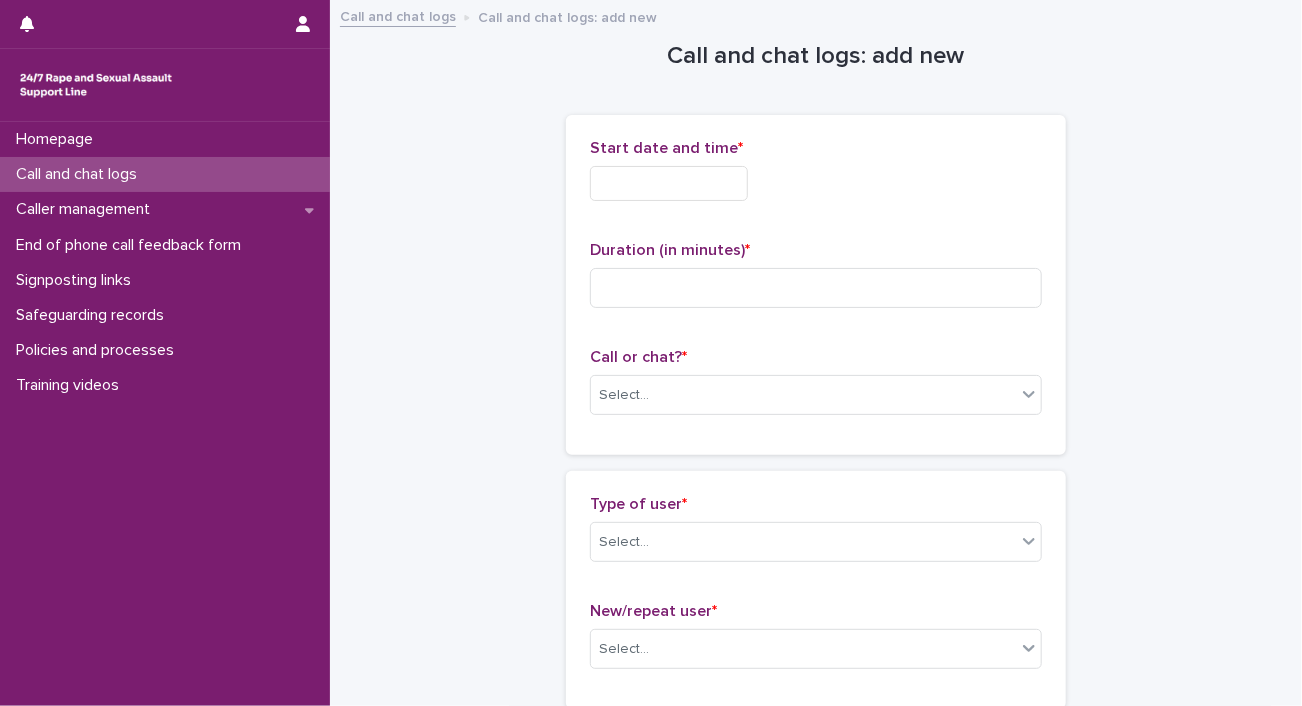 click at bounding box center [669, 183] 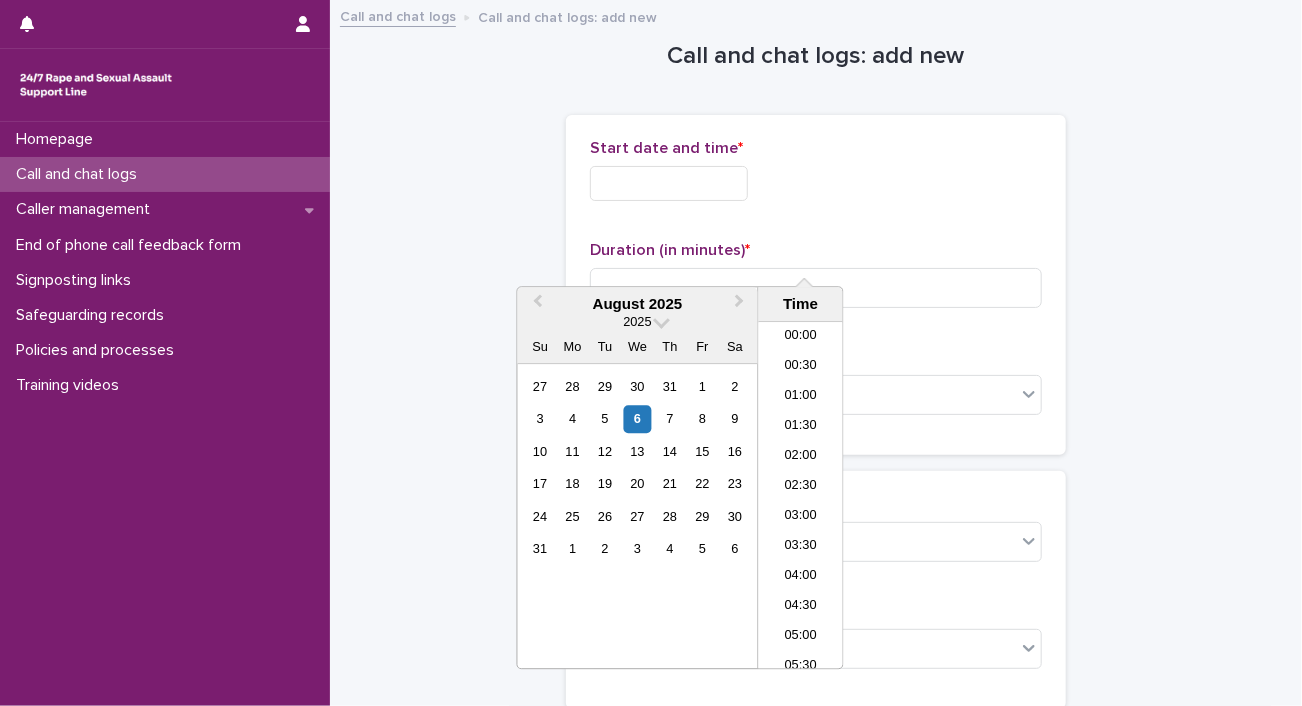scroll, scrollTop: 1072, scrollLeft: 0, axis: vertical 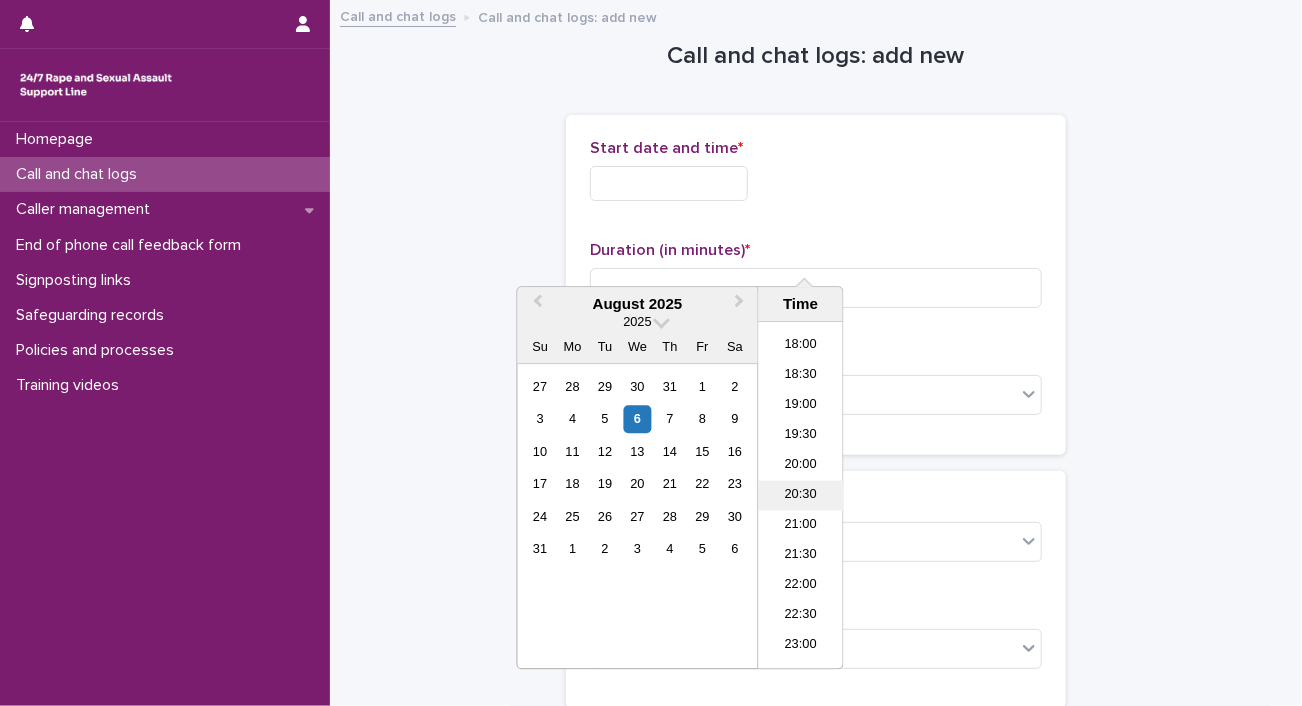 click on "20:30" at bounding box center (801, 496) 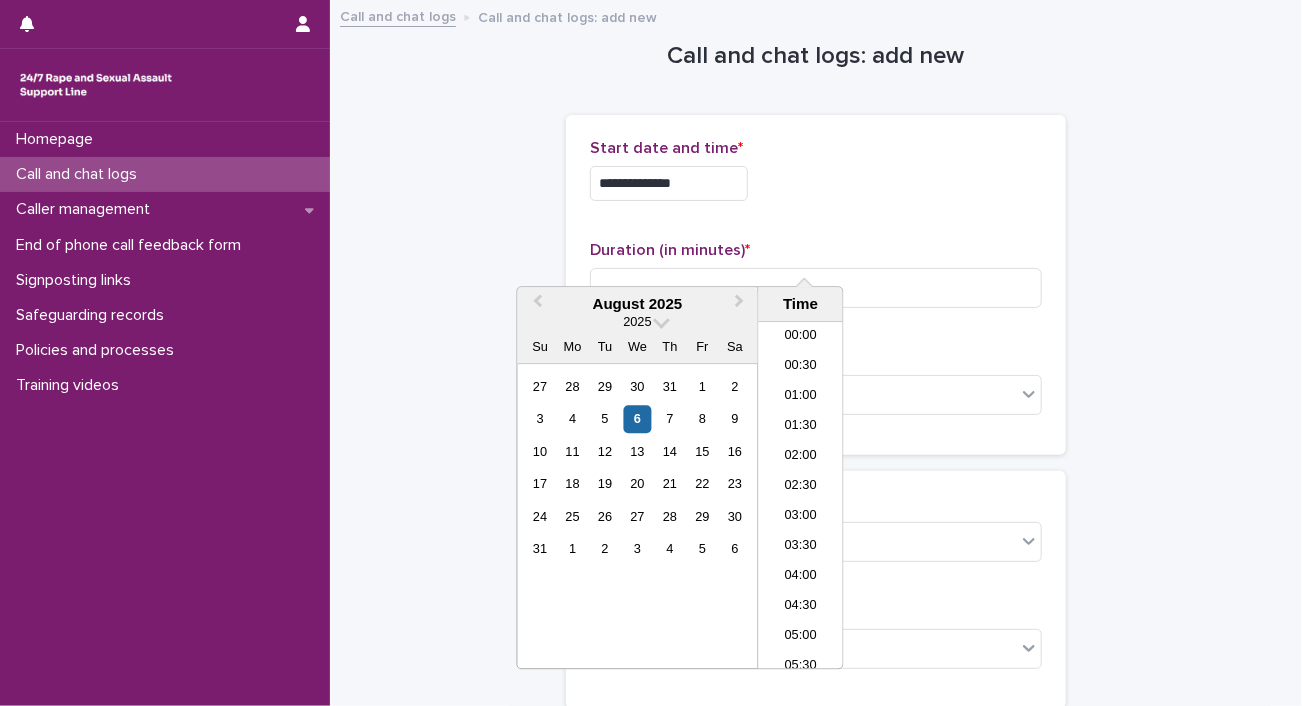 scroll, scrollTop: 1072, scrollLeft: 0, axis: vertical 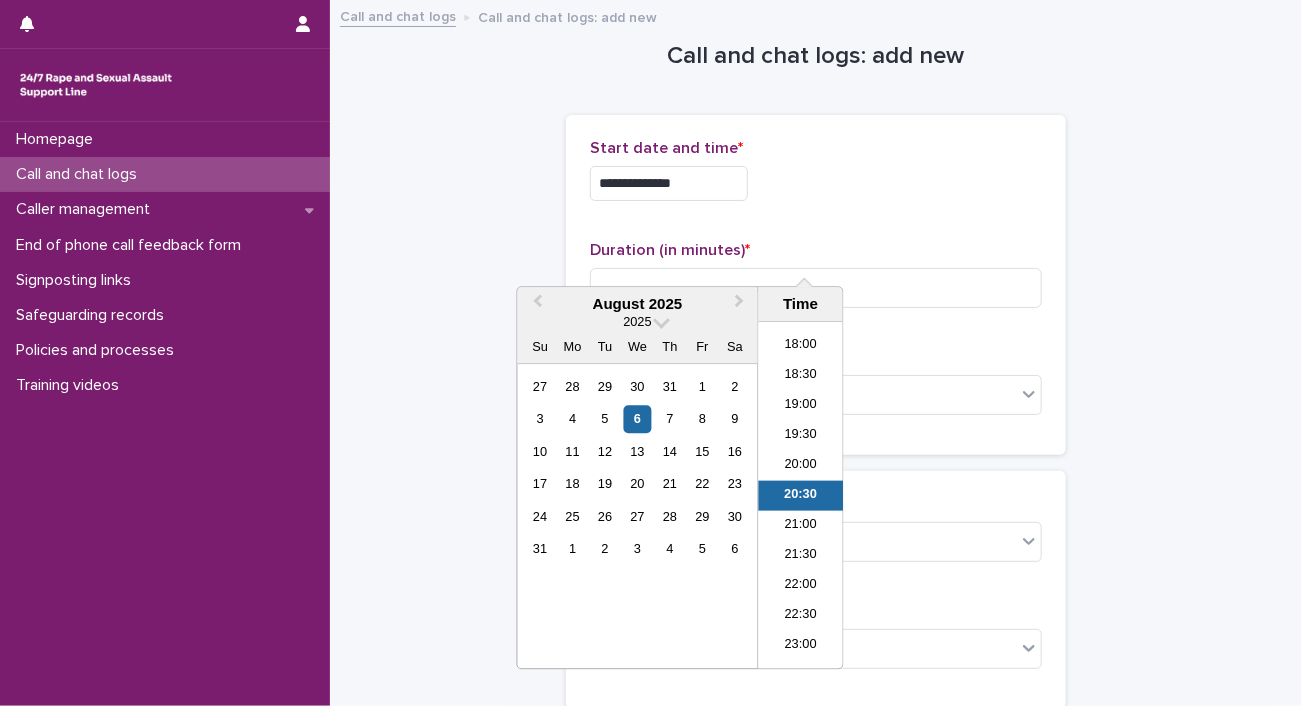 click on "**********" at bounding box center (669, 183) 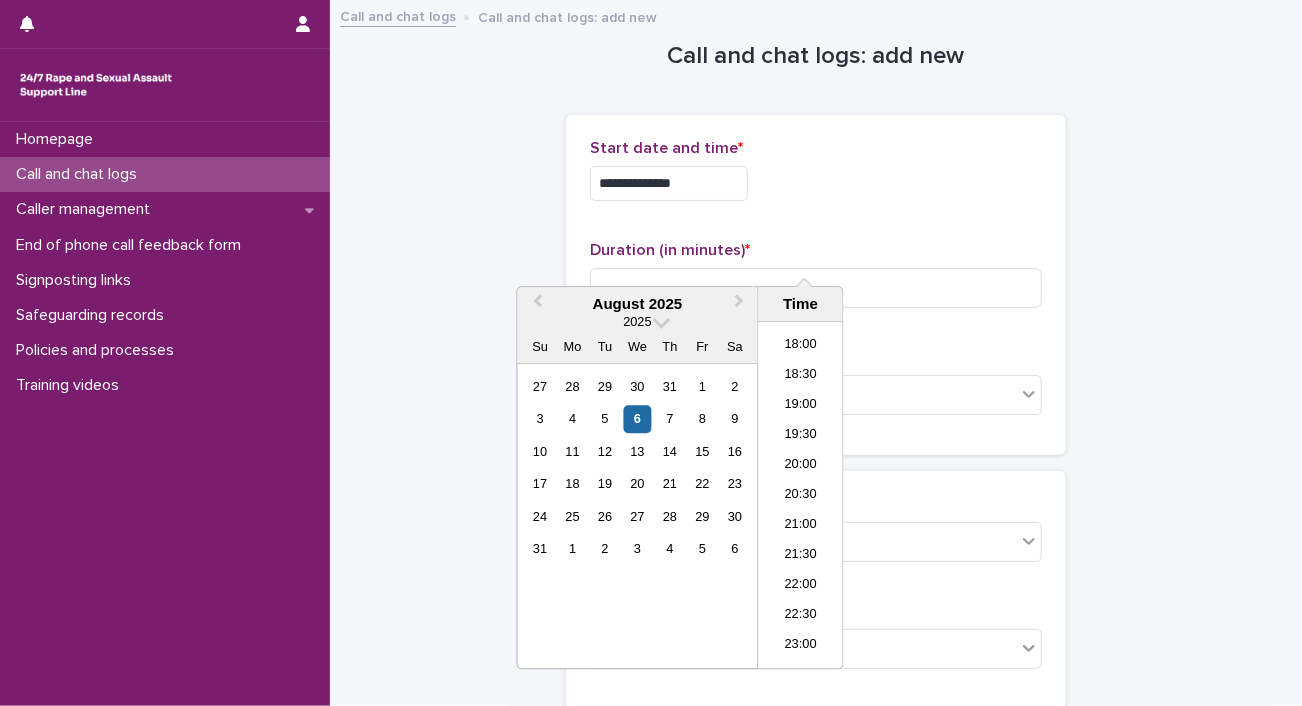 type on "**********" 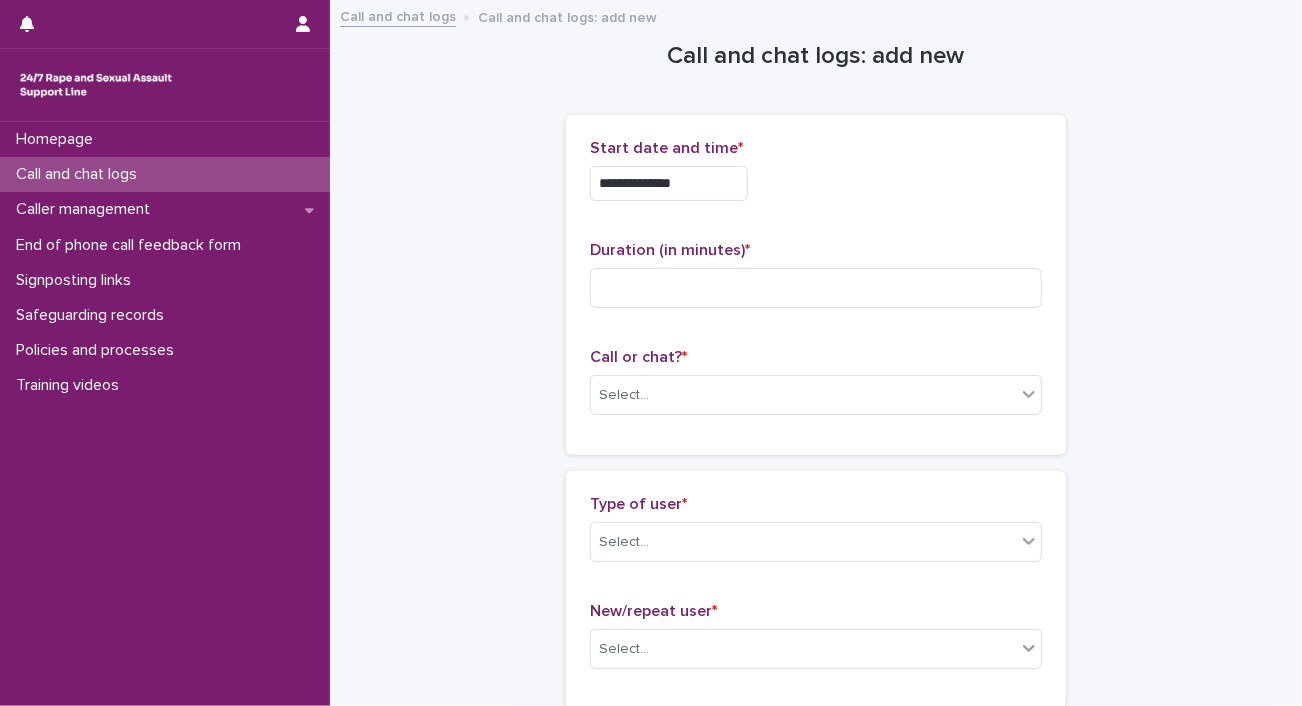 click on "**********" at bounding box center [816, 183] 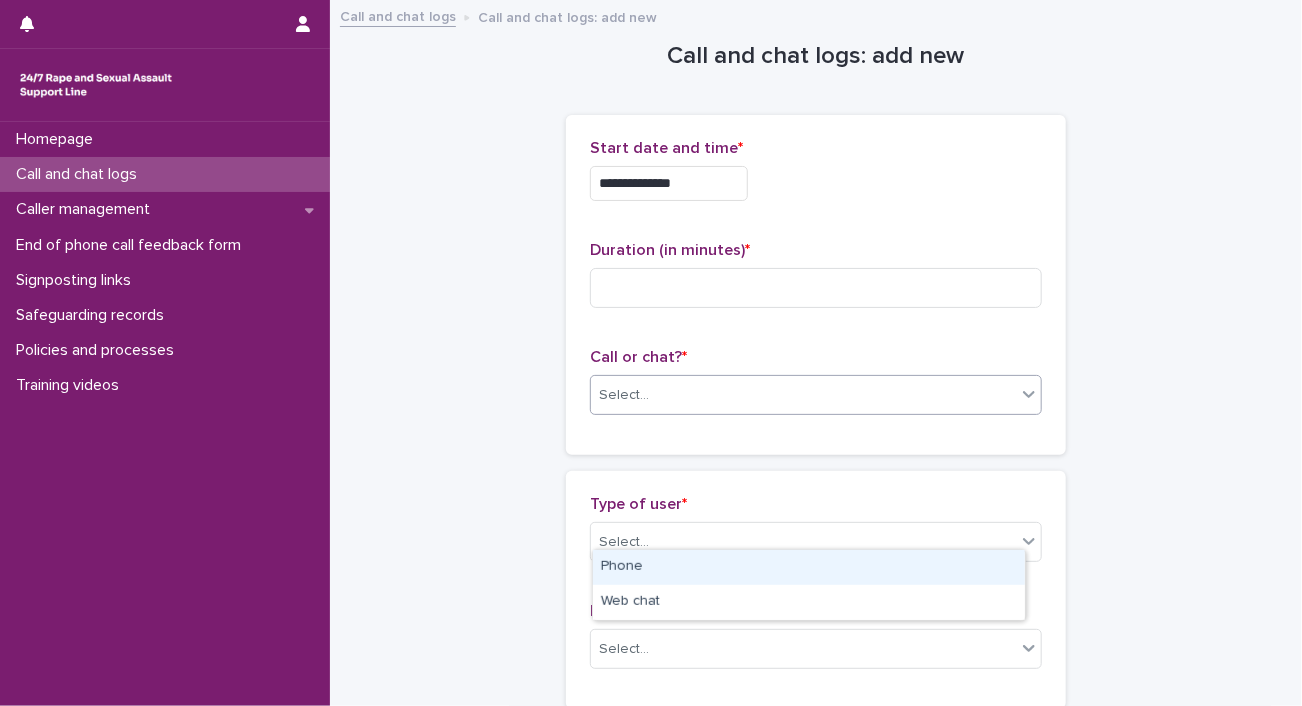 click on "Select..." at bounding box center [803, 395] 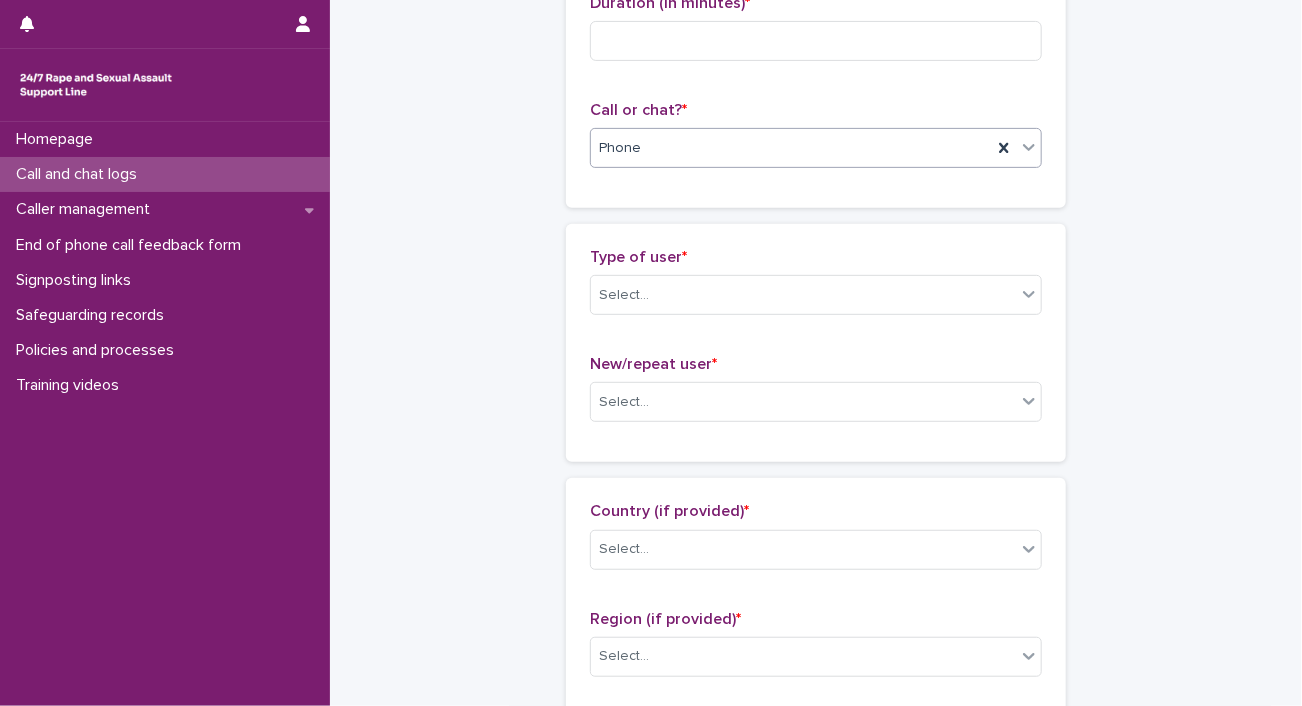 scroll, scrollTop: 248, scrollLeft: 0, axis: vertical 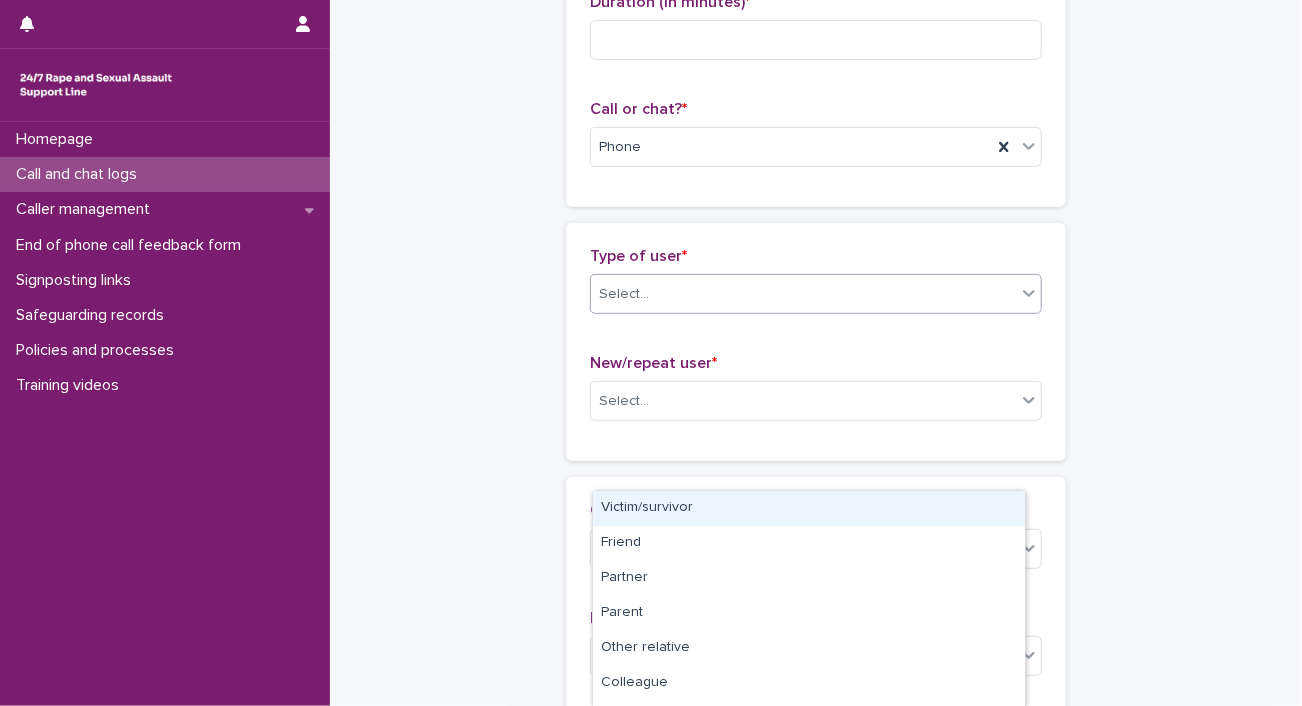 click on "Select..." at bounding box center (803, 294) 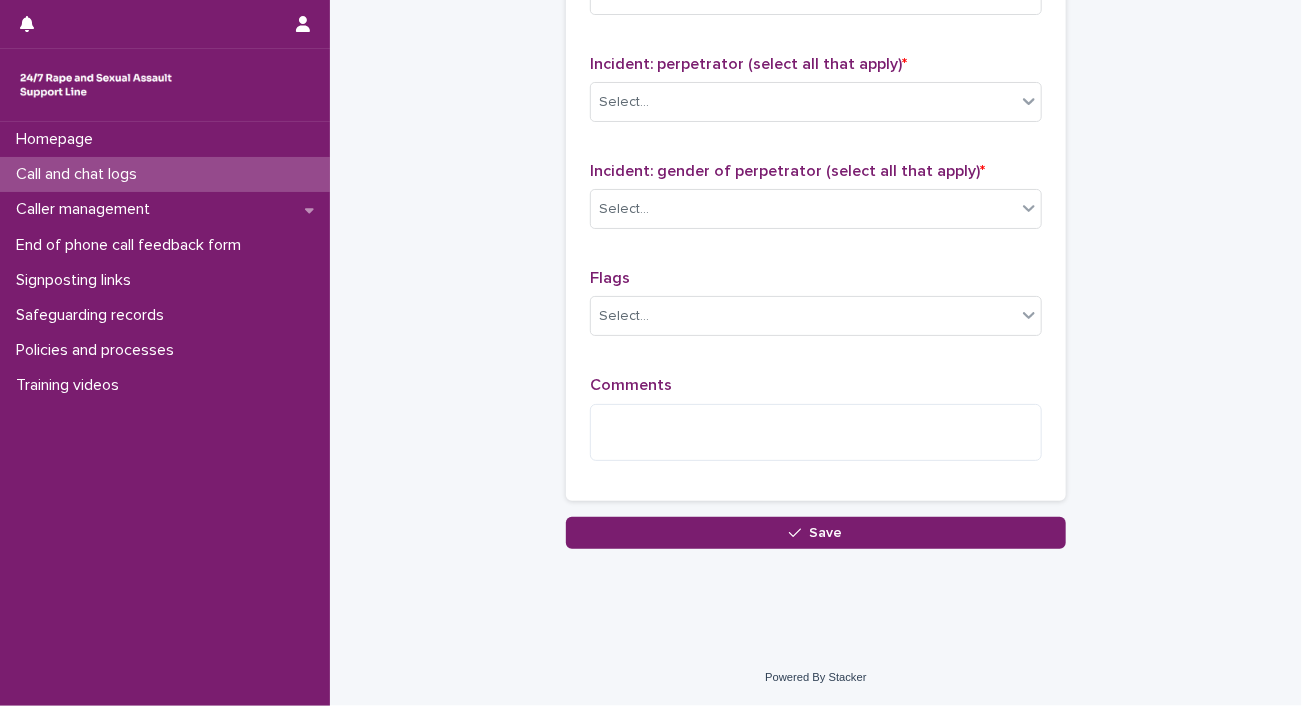 scroll, scrollTop: 2287, scrollLeft: 0, axis: vertical 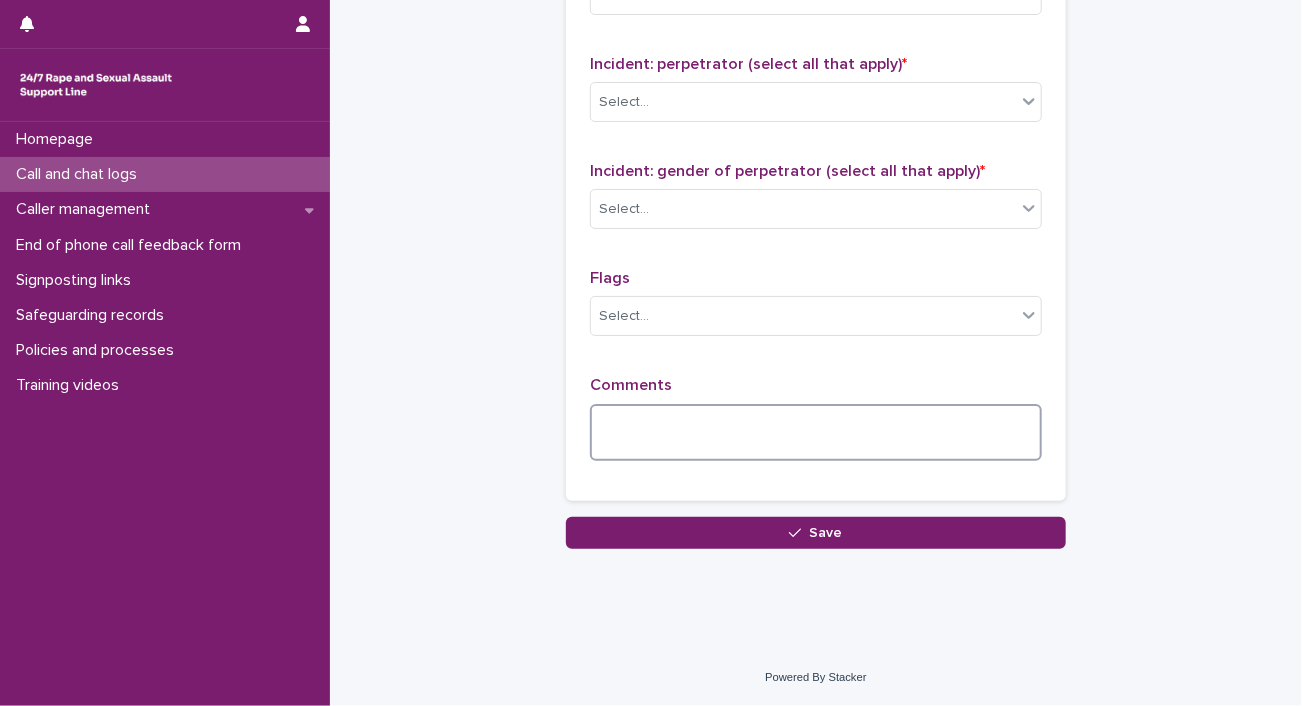click at bounding box center [816, 433] 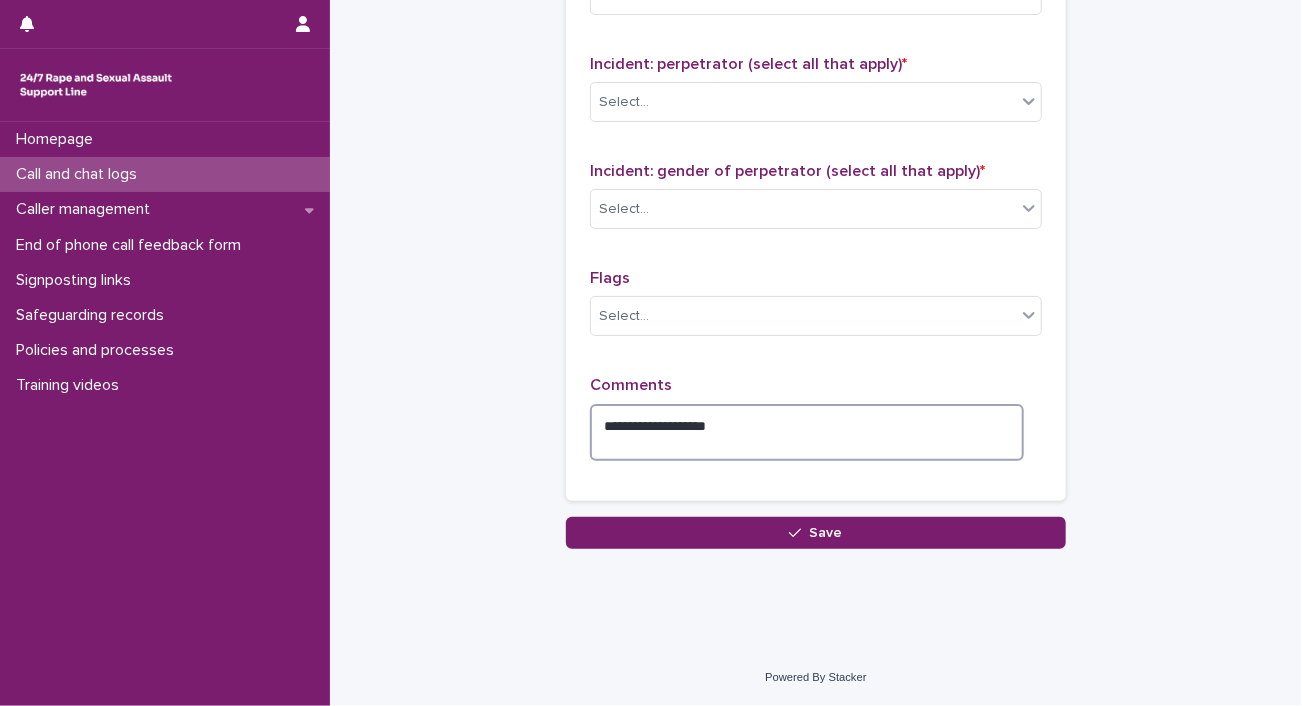 scroll, scrollTop: 2163, scrollLeft: 0, axis: vertical 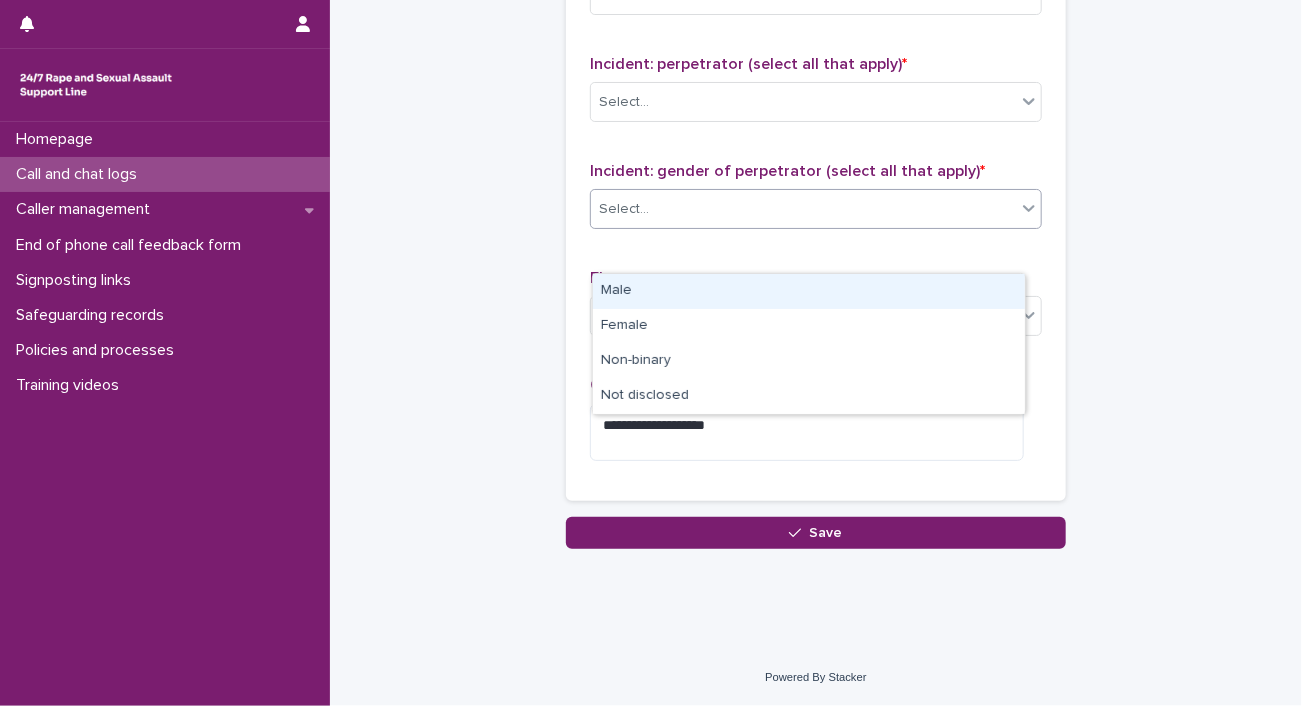 click on "Select..." at bounding box center [803, 209] 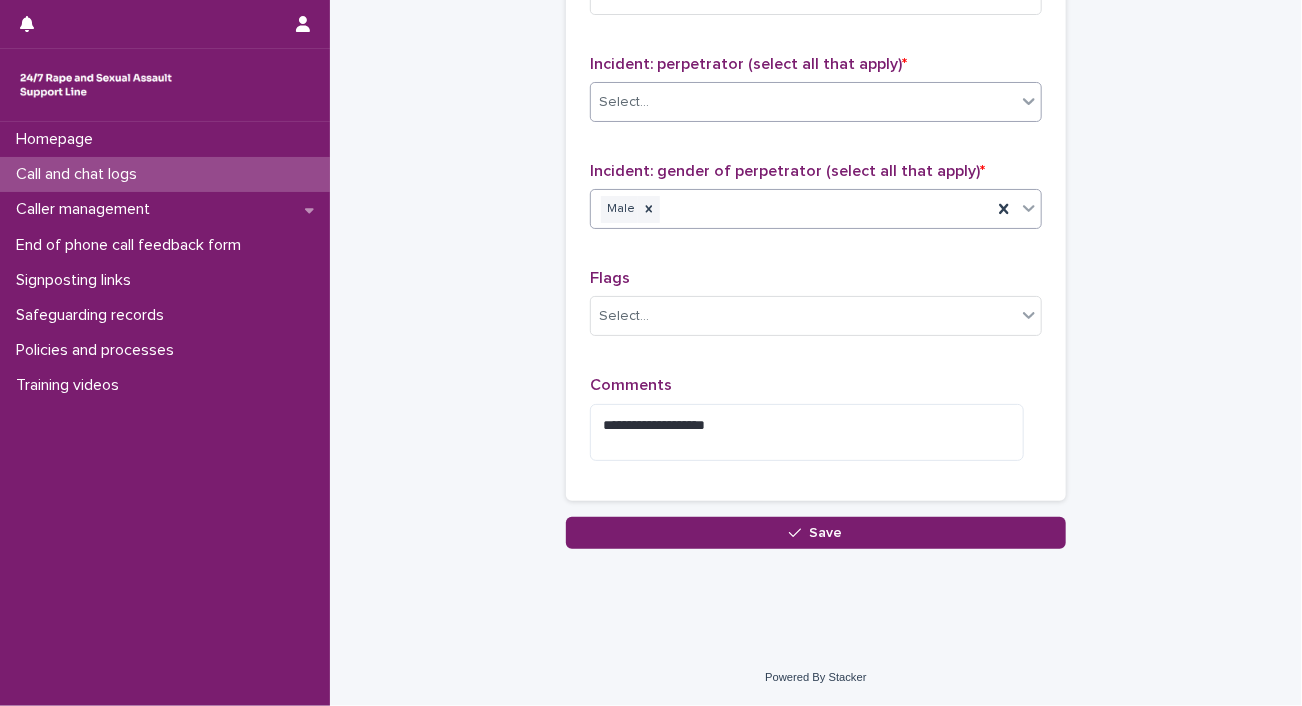 scroll, scrollTop: 1984, scrollLeft: 0, axis: vertical 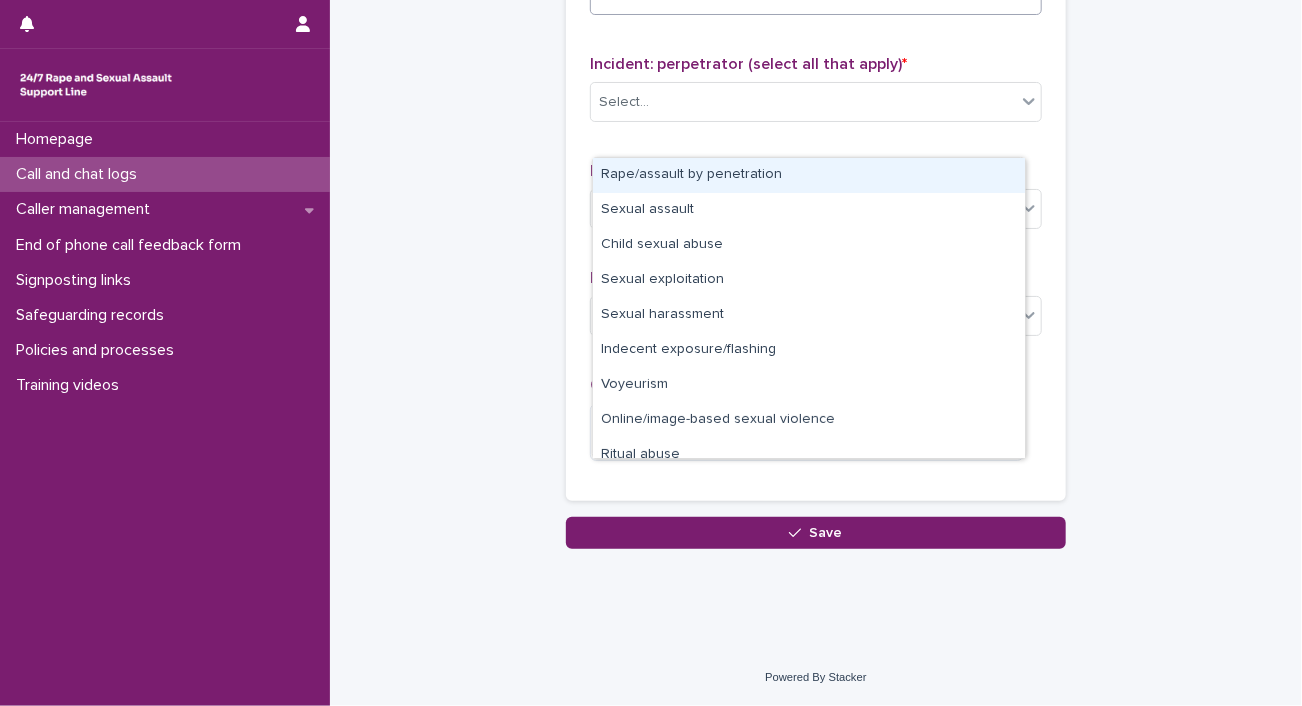 click on "Select..." at bounding box center [803, -6] 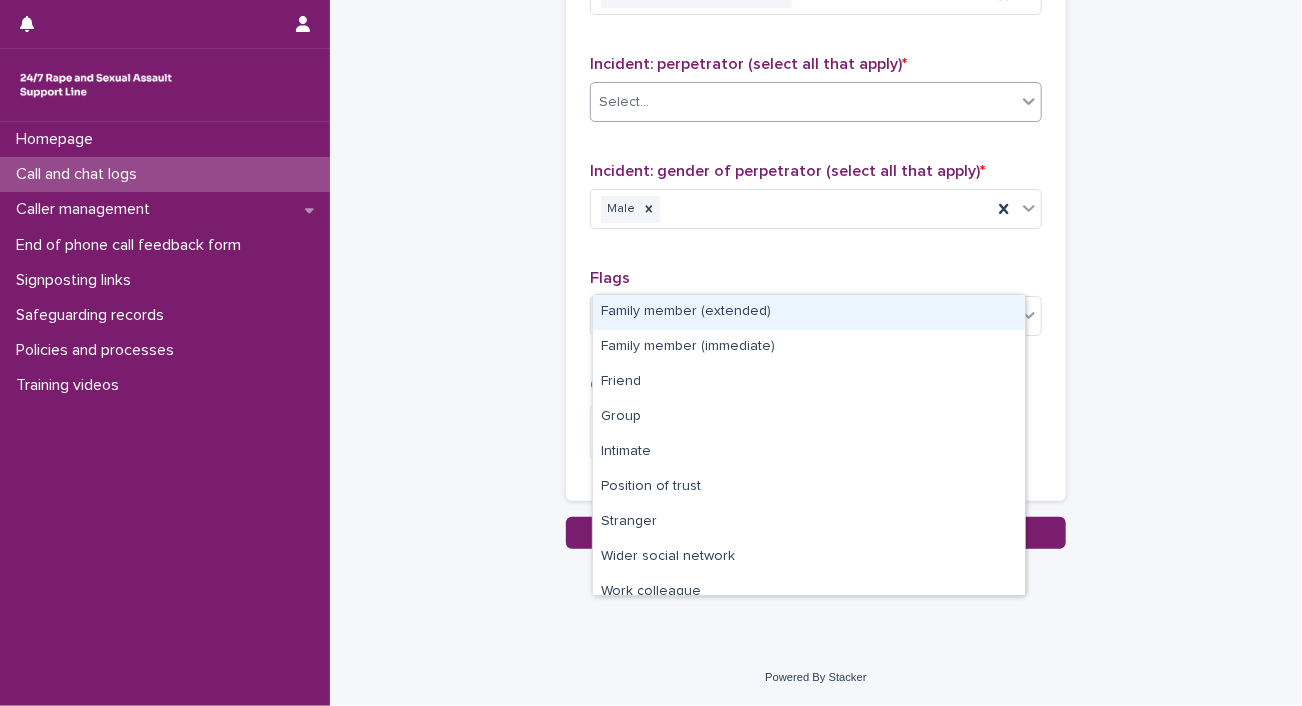 click on "Select..." at bounding box center [624, 102] 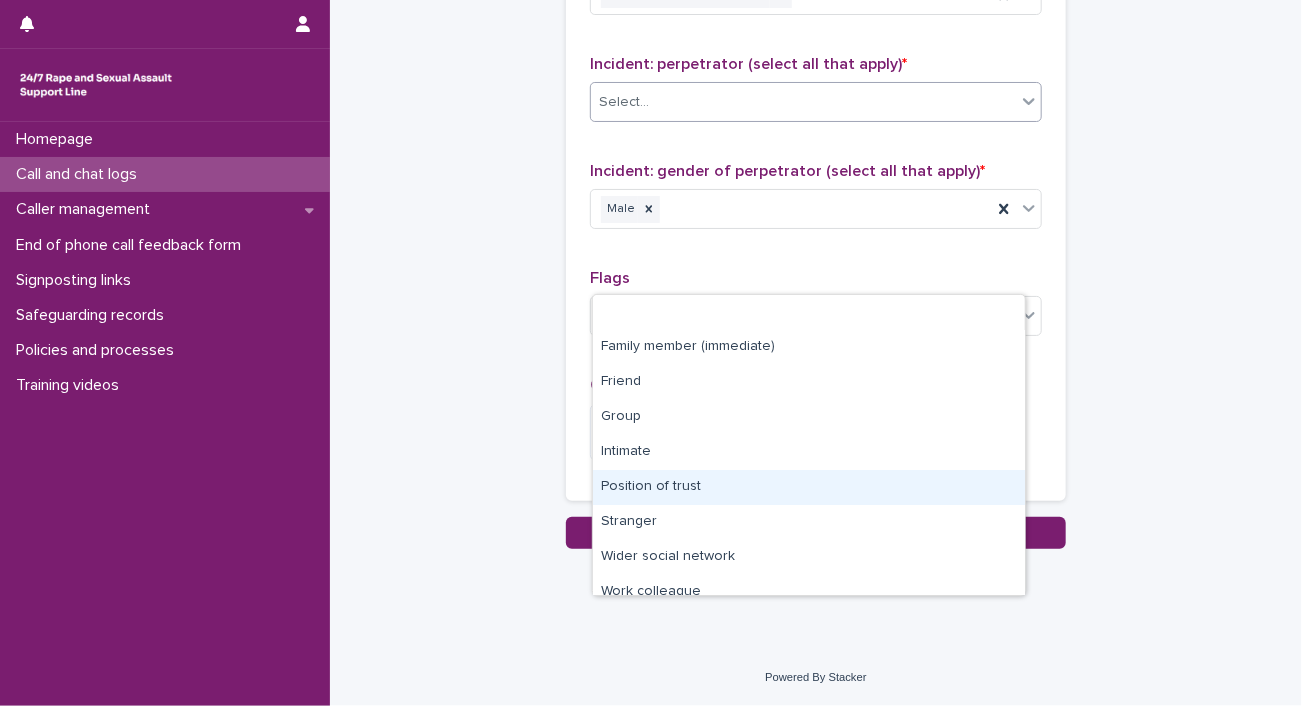 scroll, scrollTop: 84, scrollLeft: 0, axis: vertical 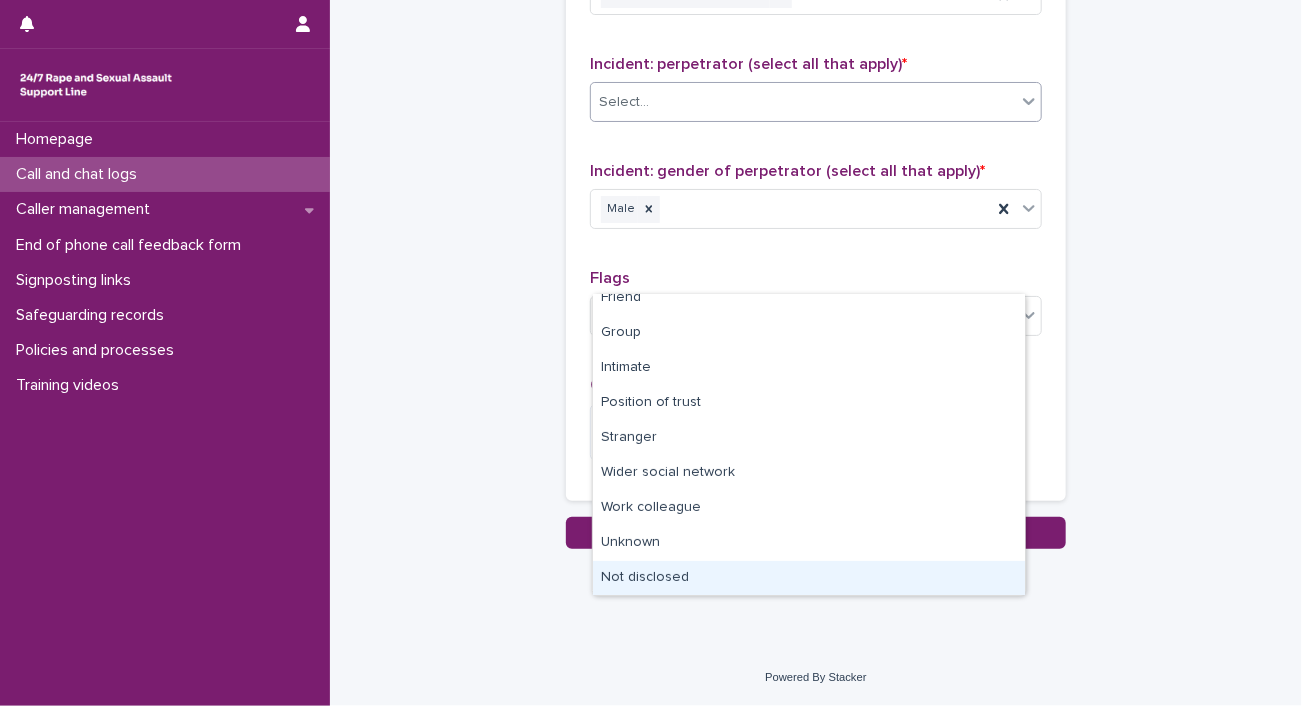 click on "Not disclosed" at bounding box center [809, 578] 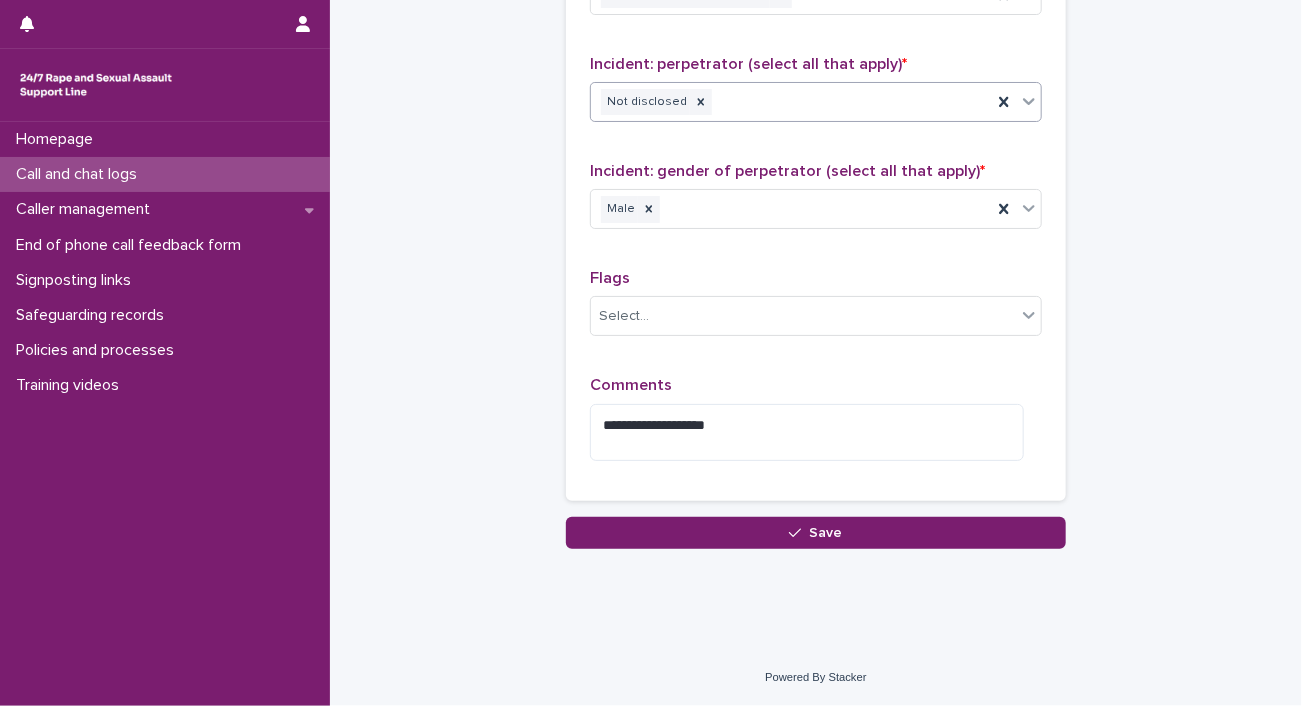 scroll, scrollTop: 1747, scrollLeft: 0, axis: vertical 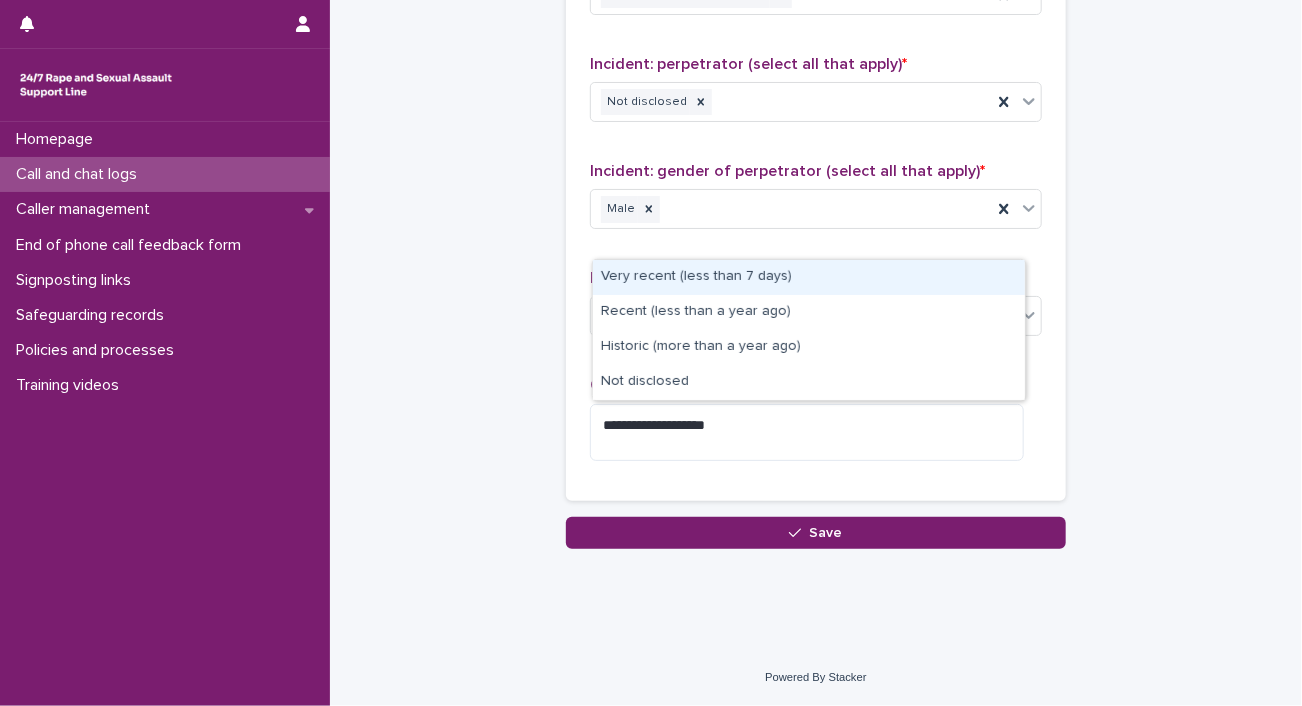 click on "Select..." at bounding box center [803, -113] 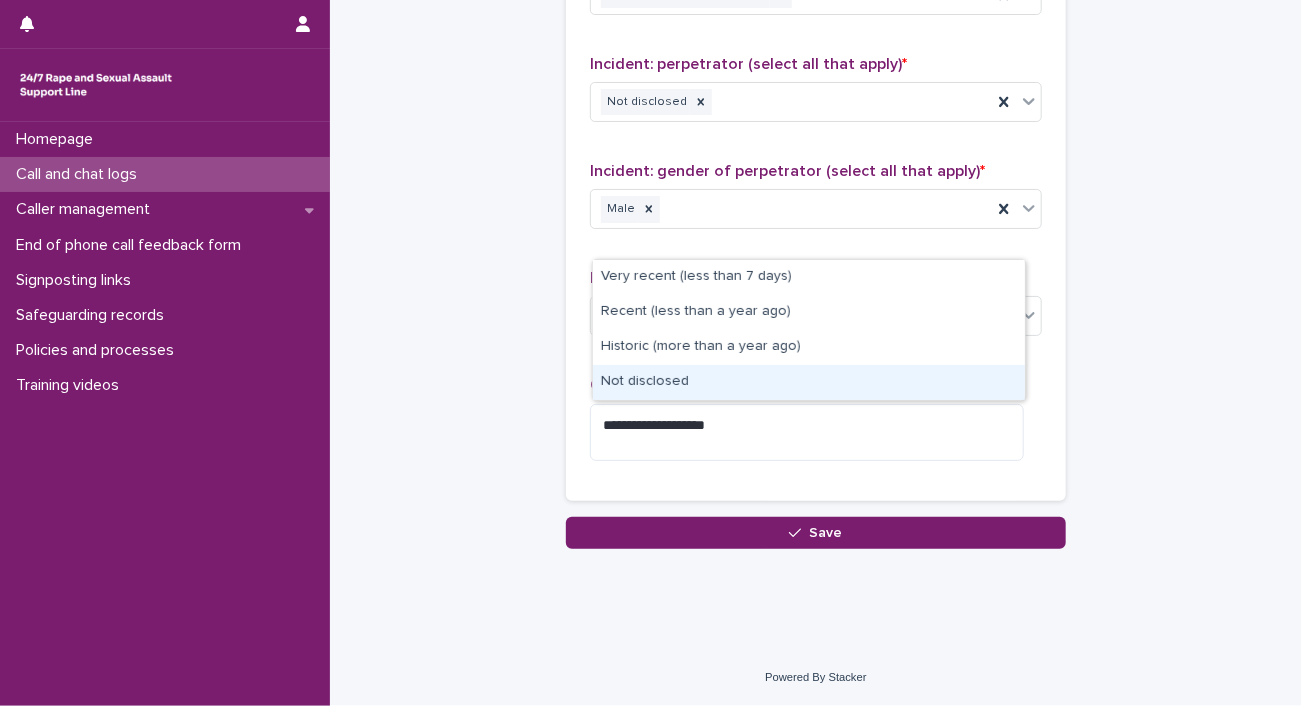 click on "Not disclosed" at bounding box center (809, 382) 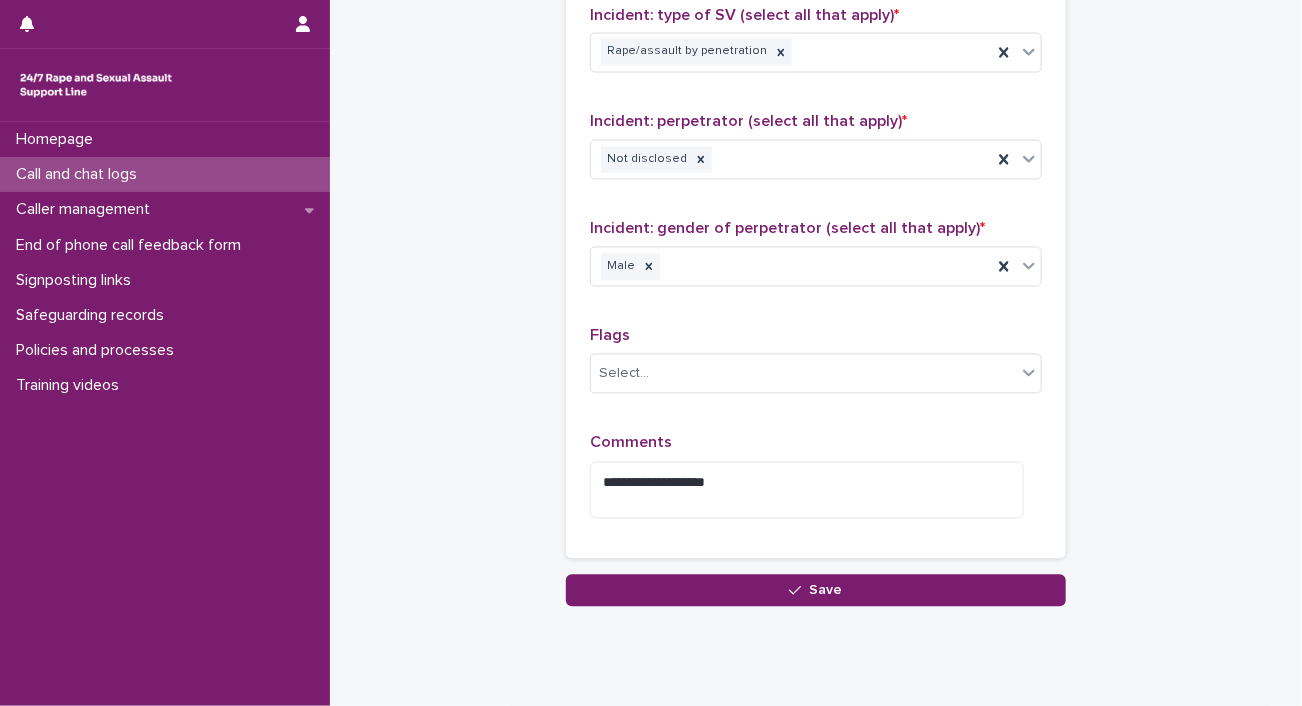 scroll, scrollTop: 1570, scrollLeft: 0, axis: vertical 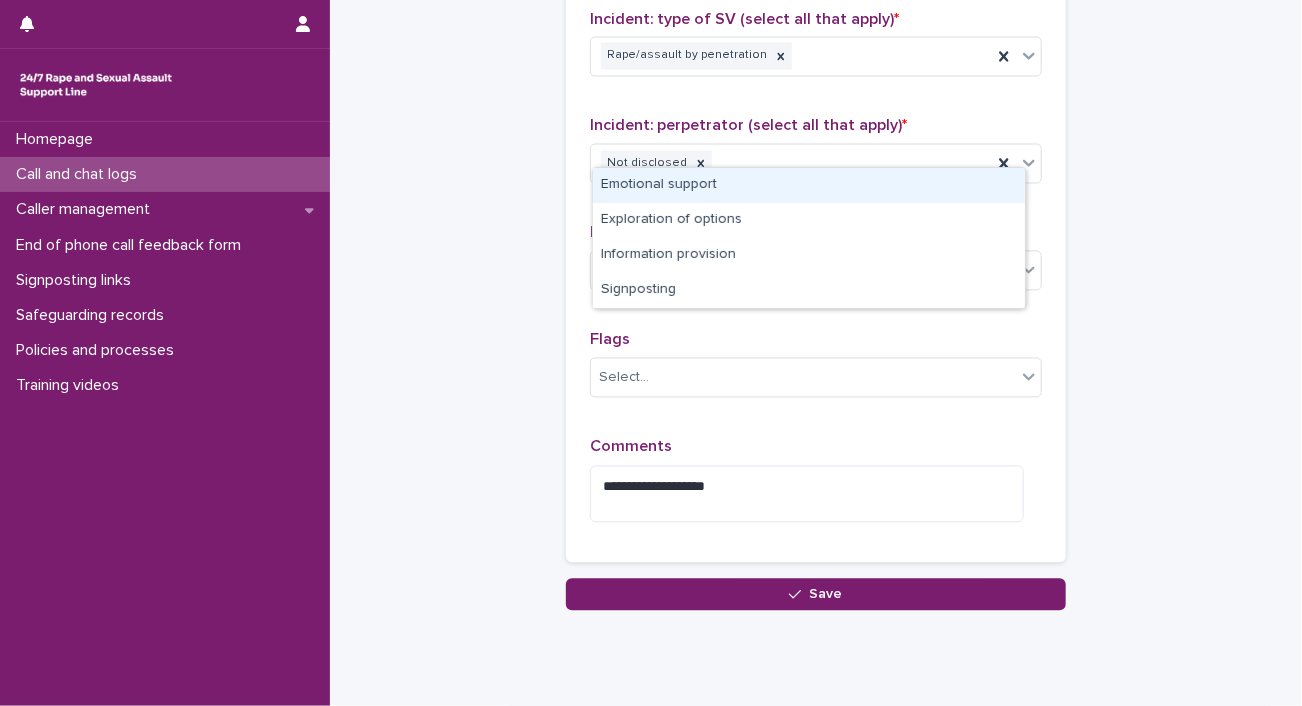 click on "Select..." at bounding box center (803, -265) 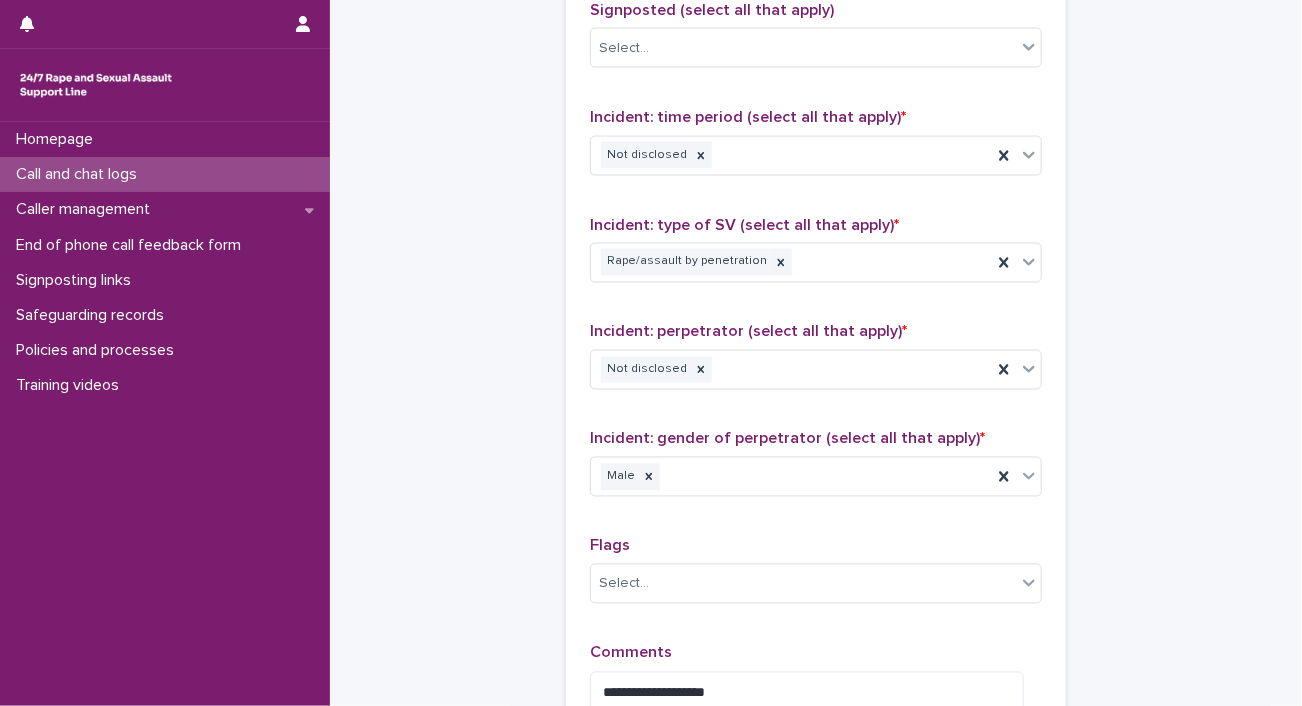 scroll, scrollTop: 1334, scrollLeft: 0, axis: vertical 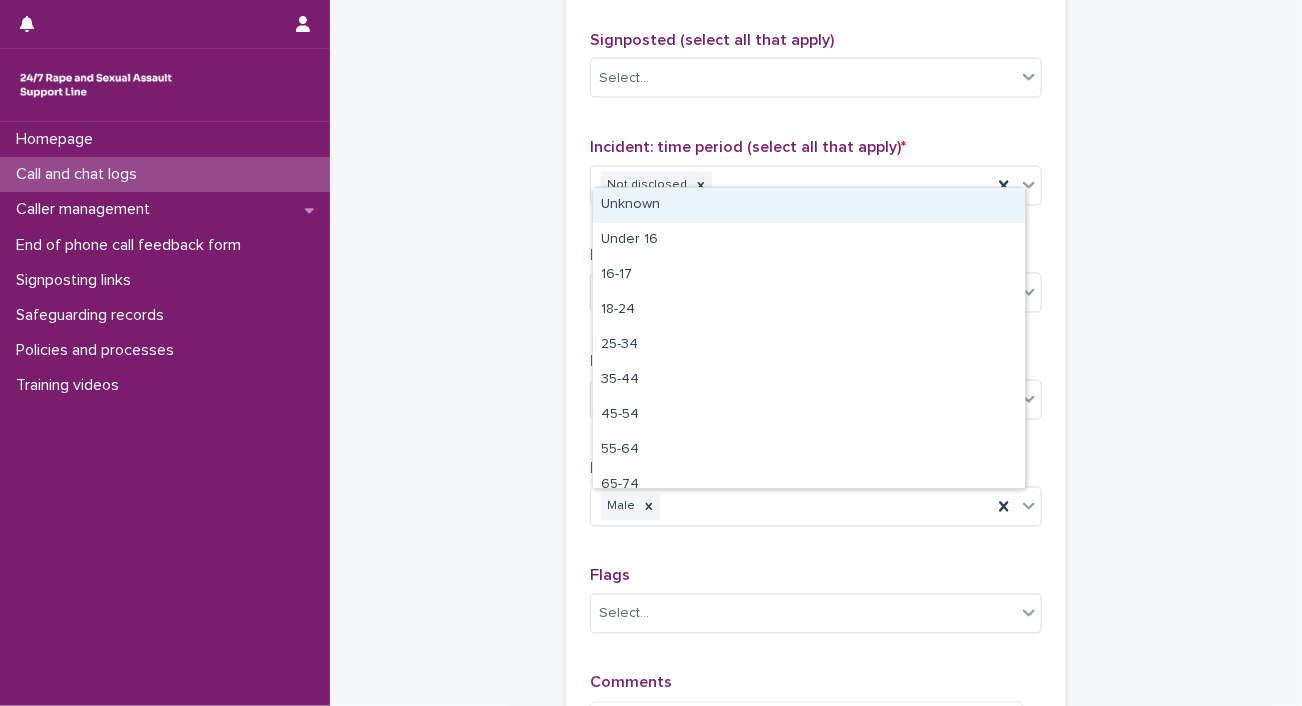 click on "Select..." at bounding box center [624, -176] 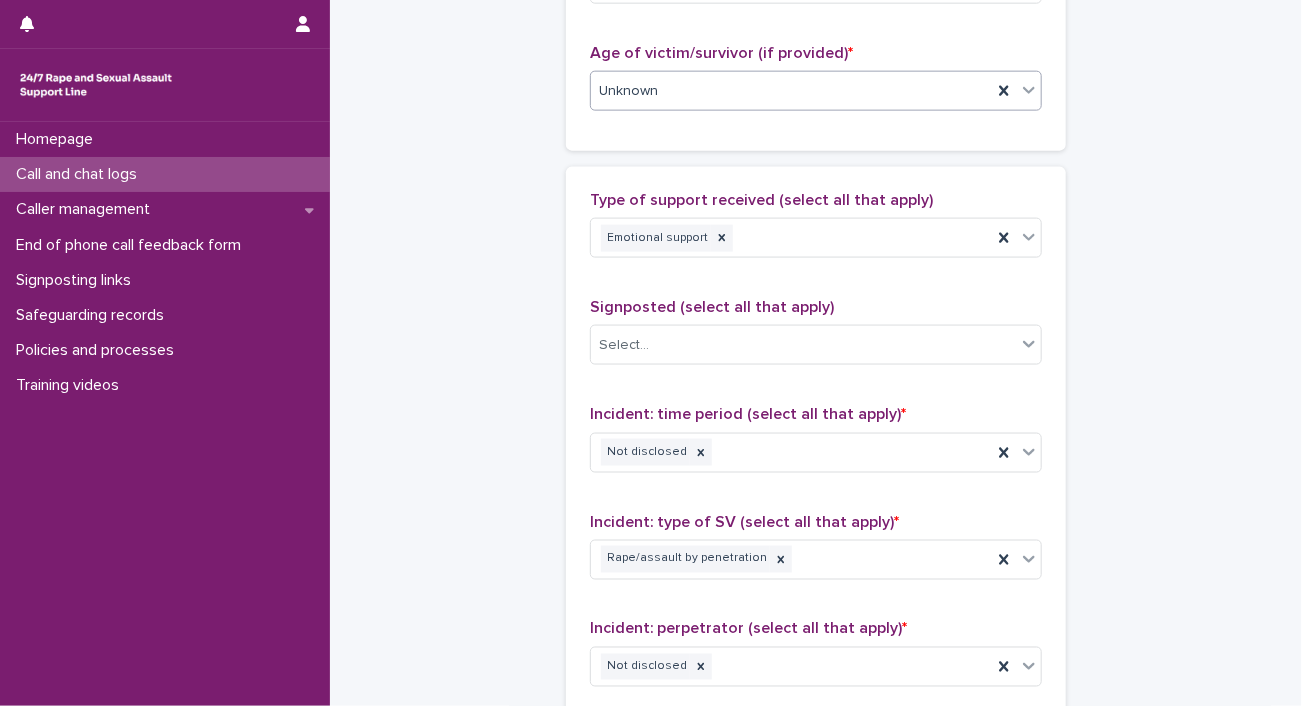 scroll, scrollTop: 1066, scrollLeft: 0, axis: vertical 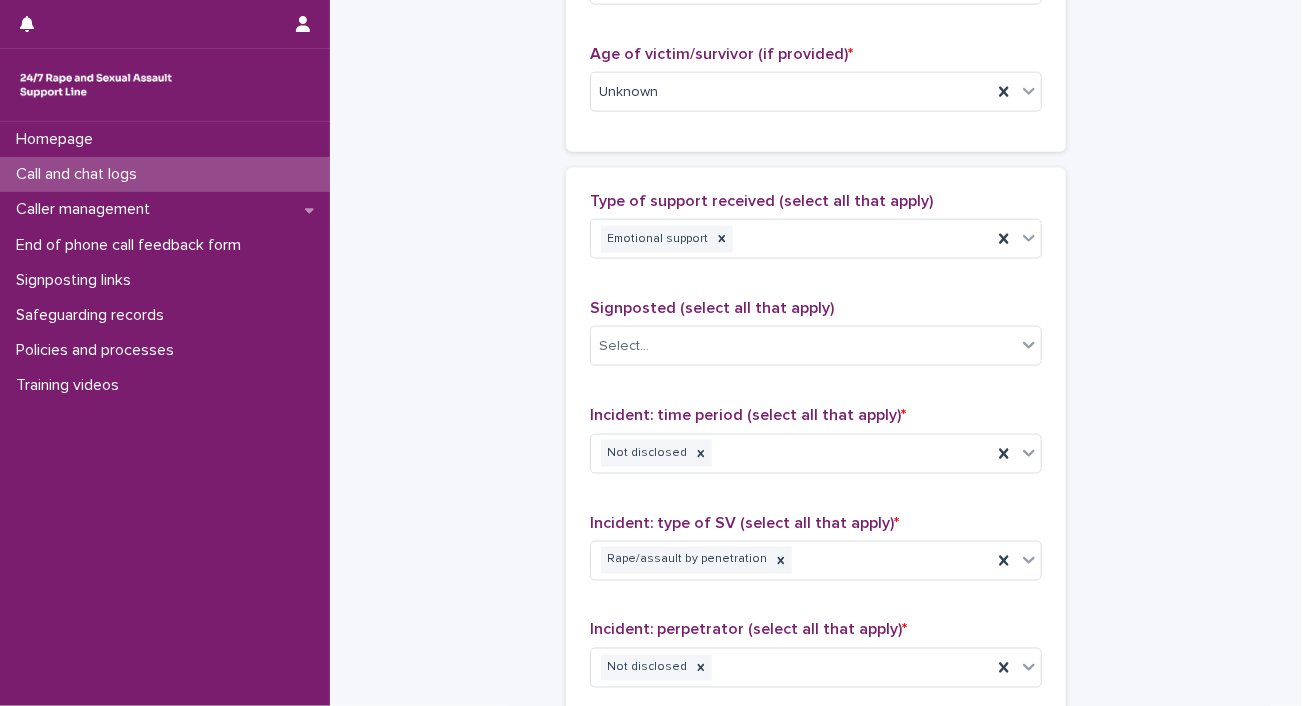 click on "Gender of victim/survivor (if provided) * Select..." at bounding box center [816, -21] 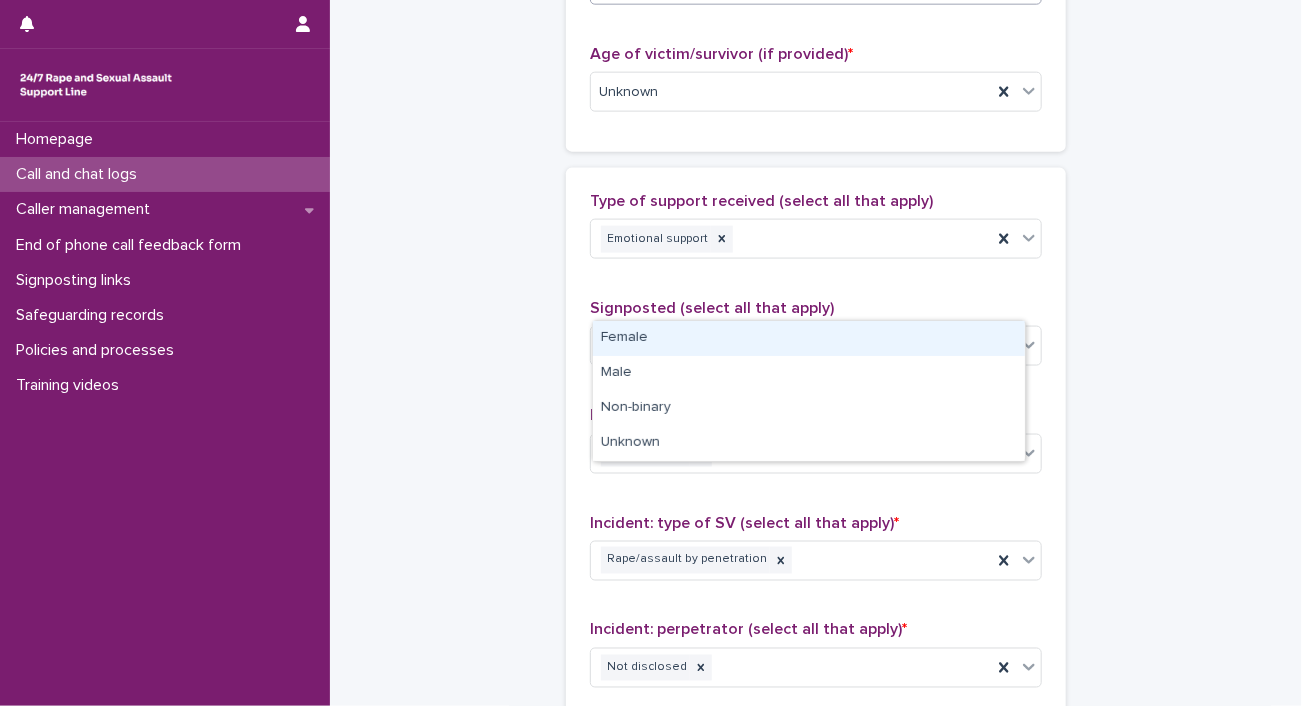 click on "Select..." at bounding box center [624, -16] 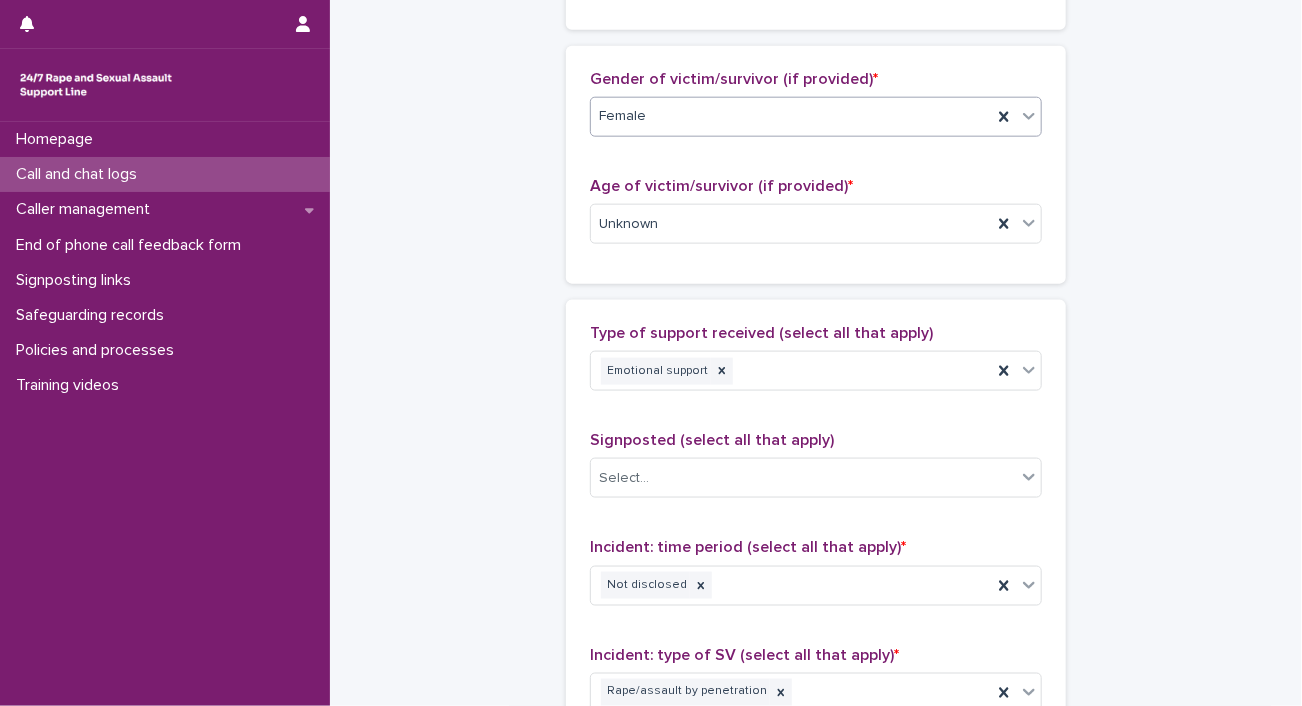 scroll, scrollTop: 929, scrollLeft: 0, axis: vertical 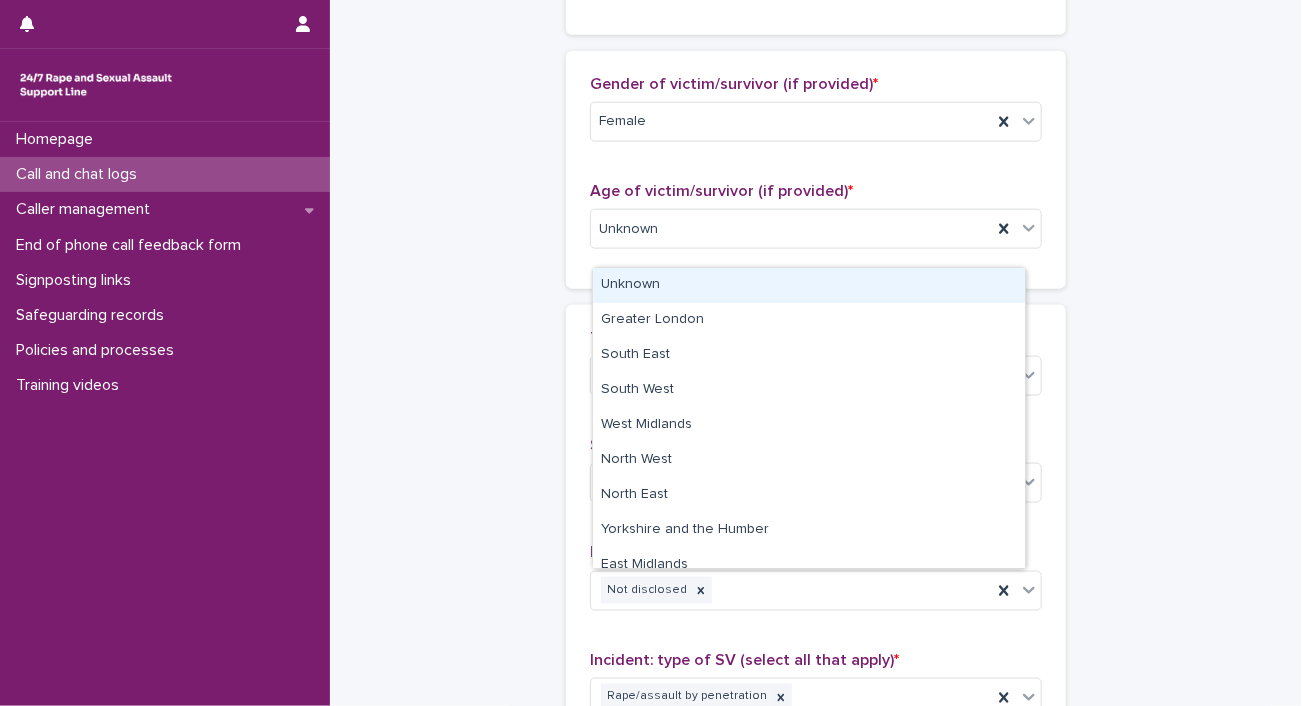 click on "Select..." at bounding box center (624, -26) 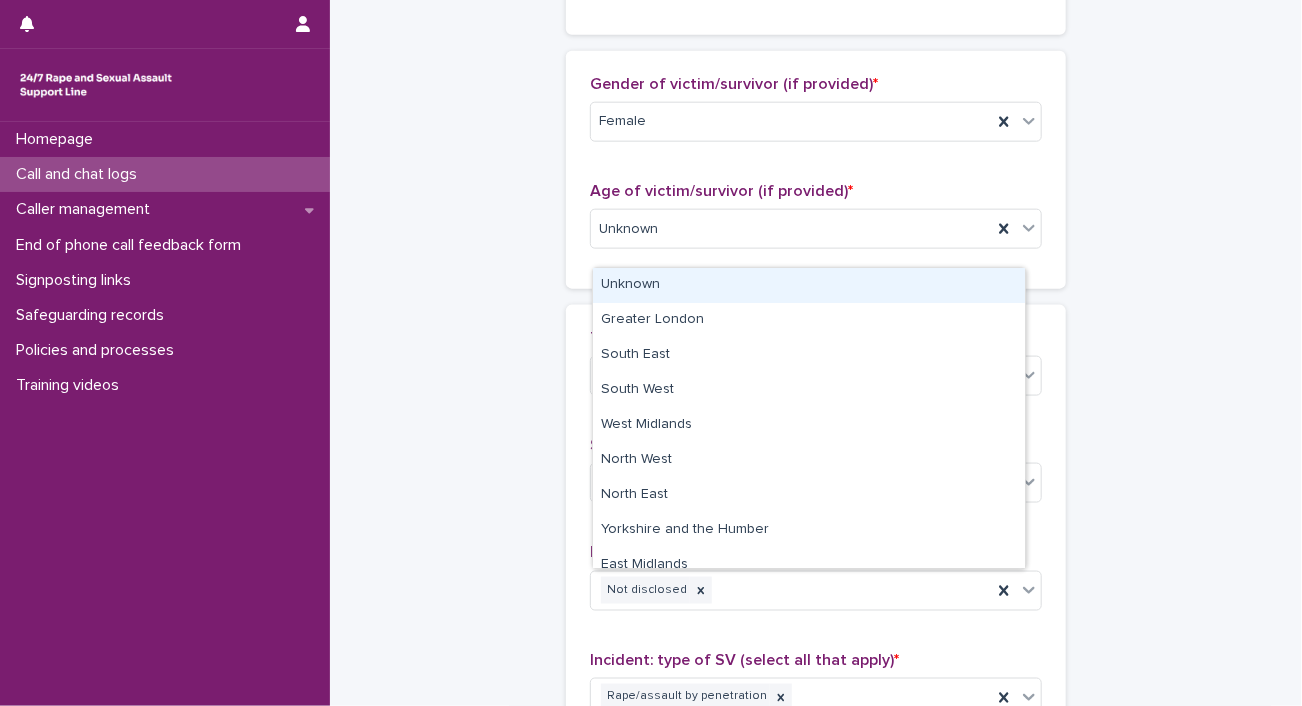 click on "Unknown" at bounding box center [809, 285] 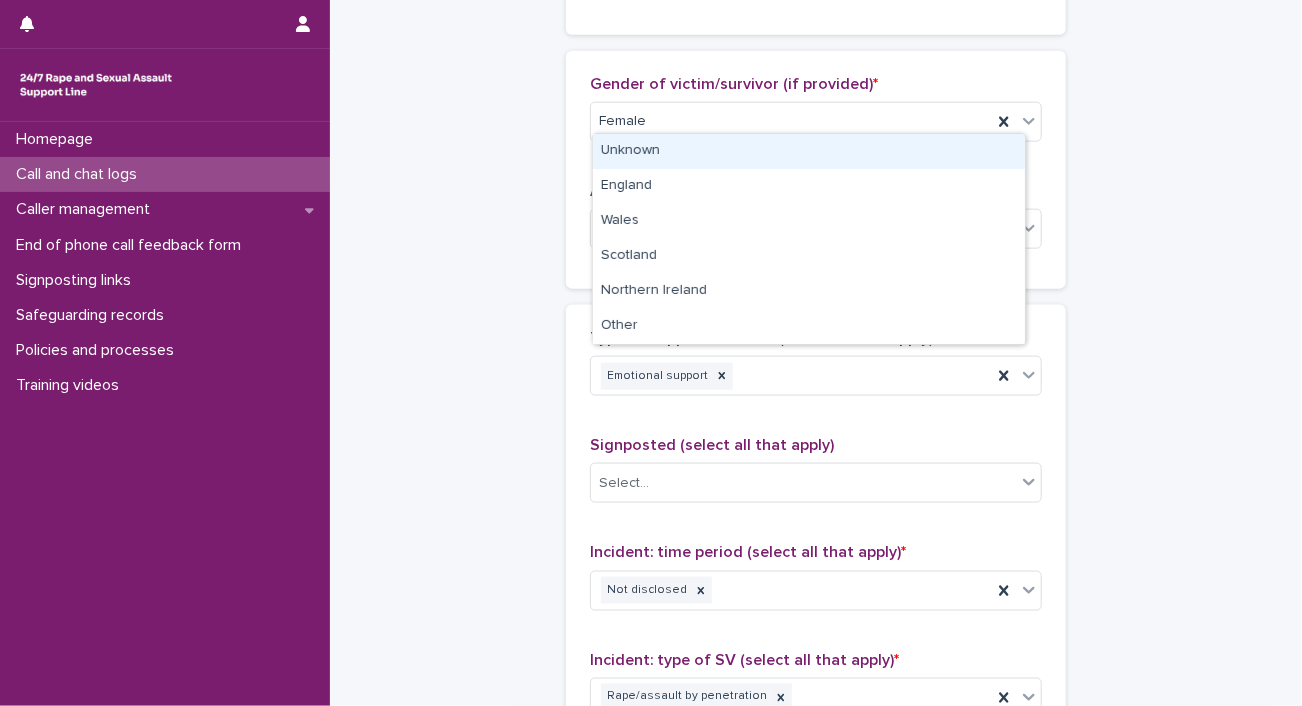 click at bounding box center (652, -133) 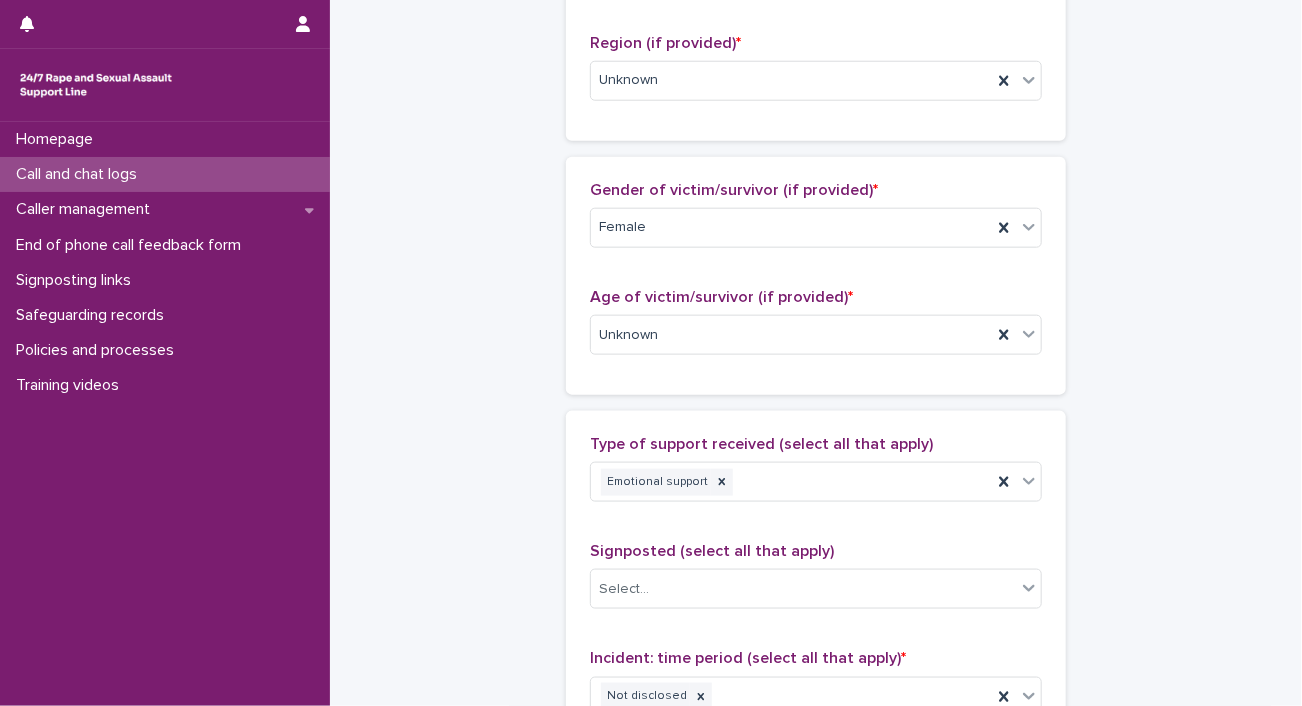 scroll, scrollTop: 712, scrollLeft: 0, axis: vertical 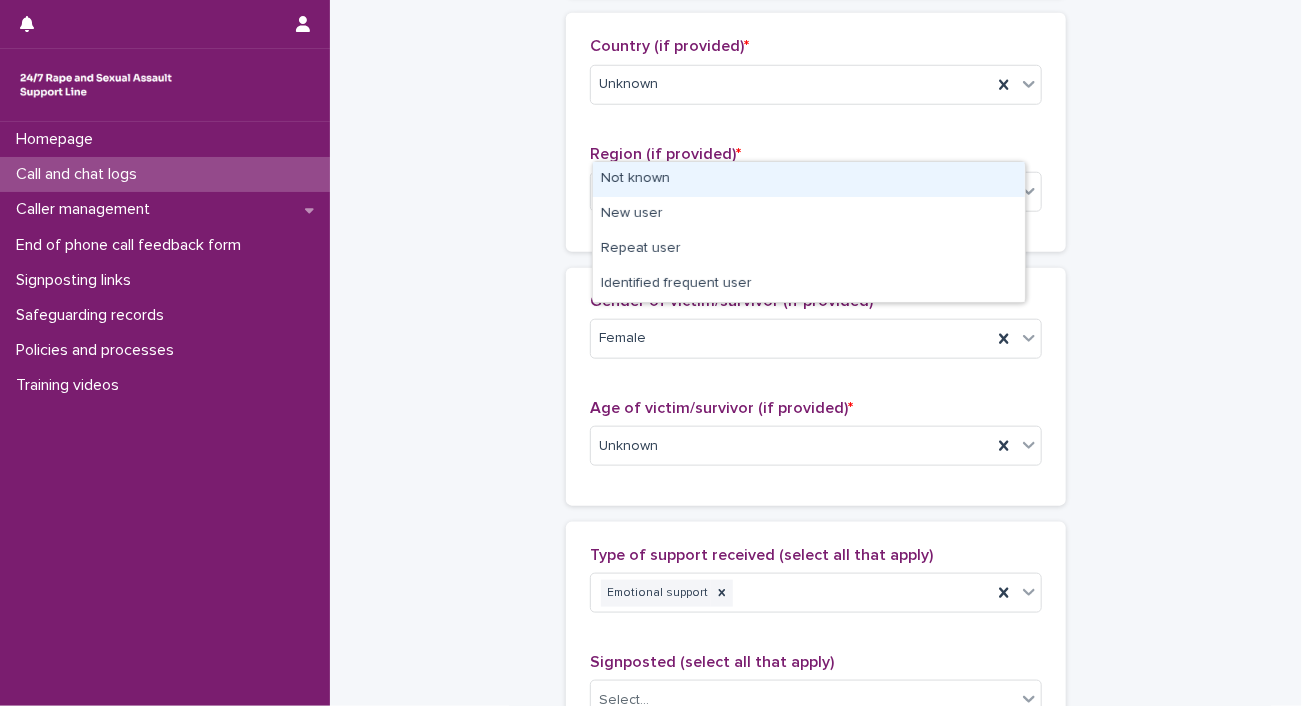drag, startPoint x: 657, startPoint y: 122, endPoint x: 644, endPoint y: 169, distance: 48.76474 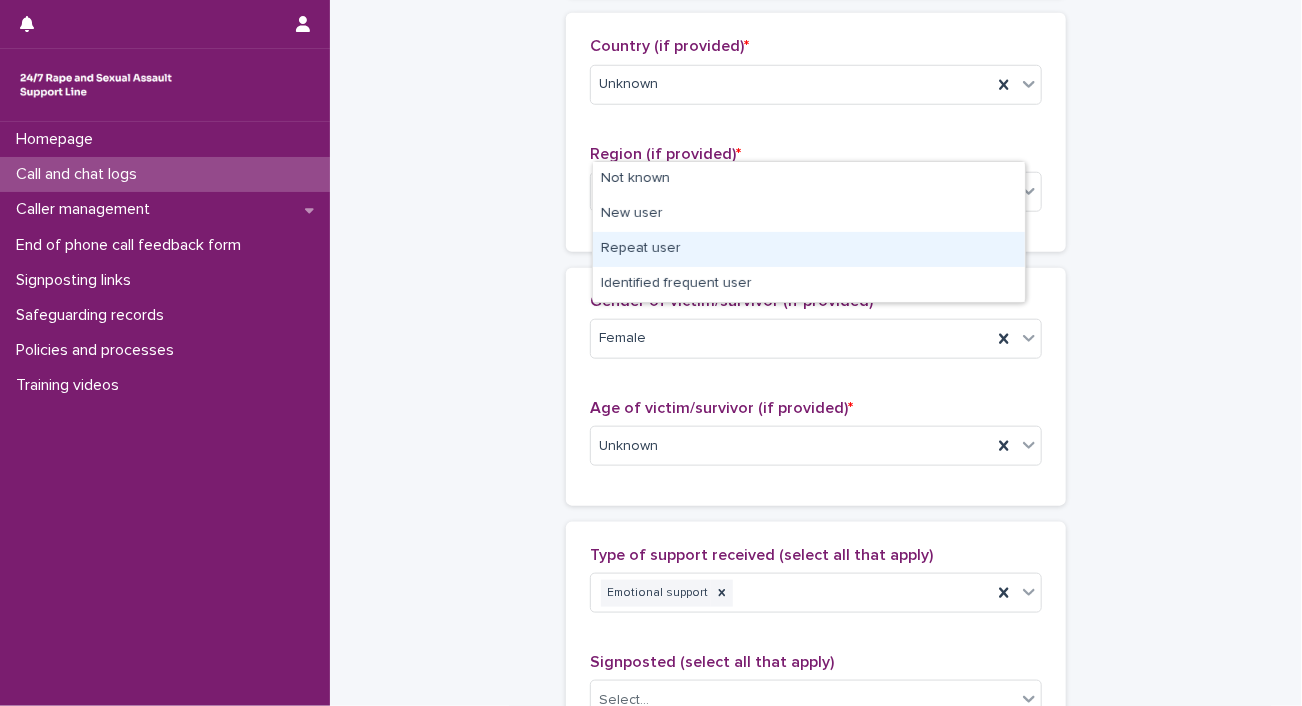 click on "Repeat user" at bounding box center (809, 249) 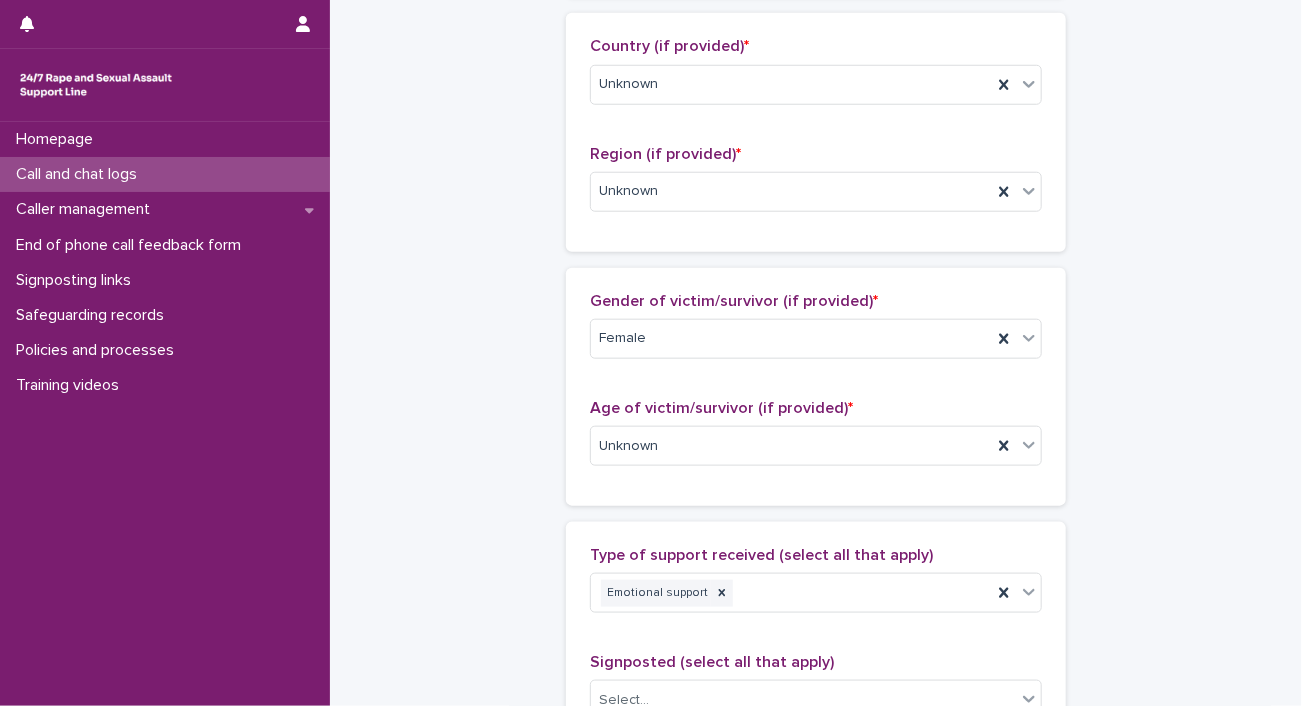 scroll, scrollTop: 548, scrollLeft: 0, axis: vertical 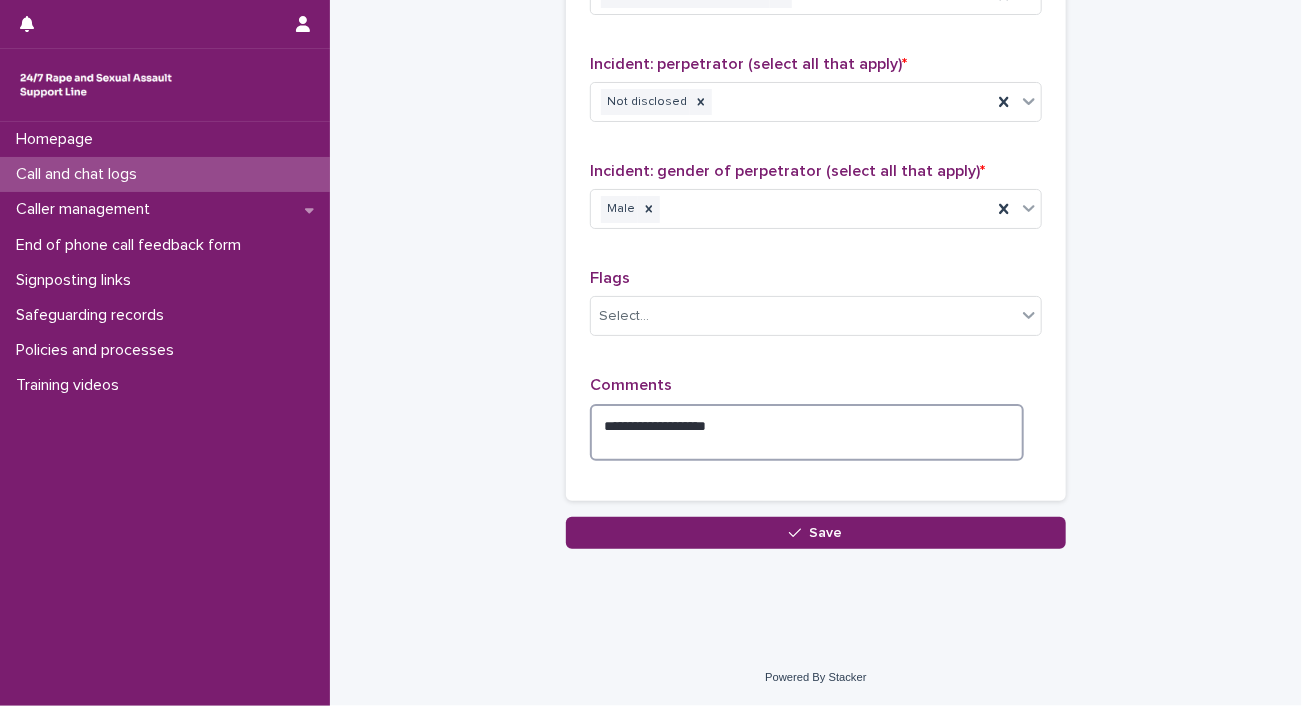 click on "**********" at bounding box center (807, 433) 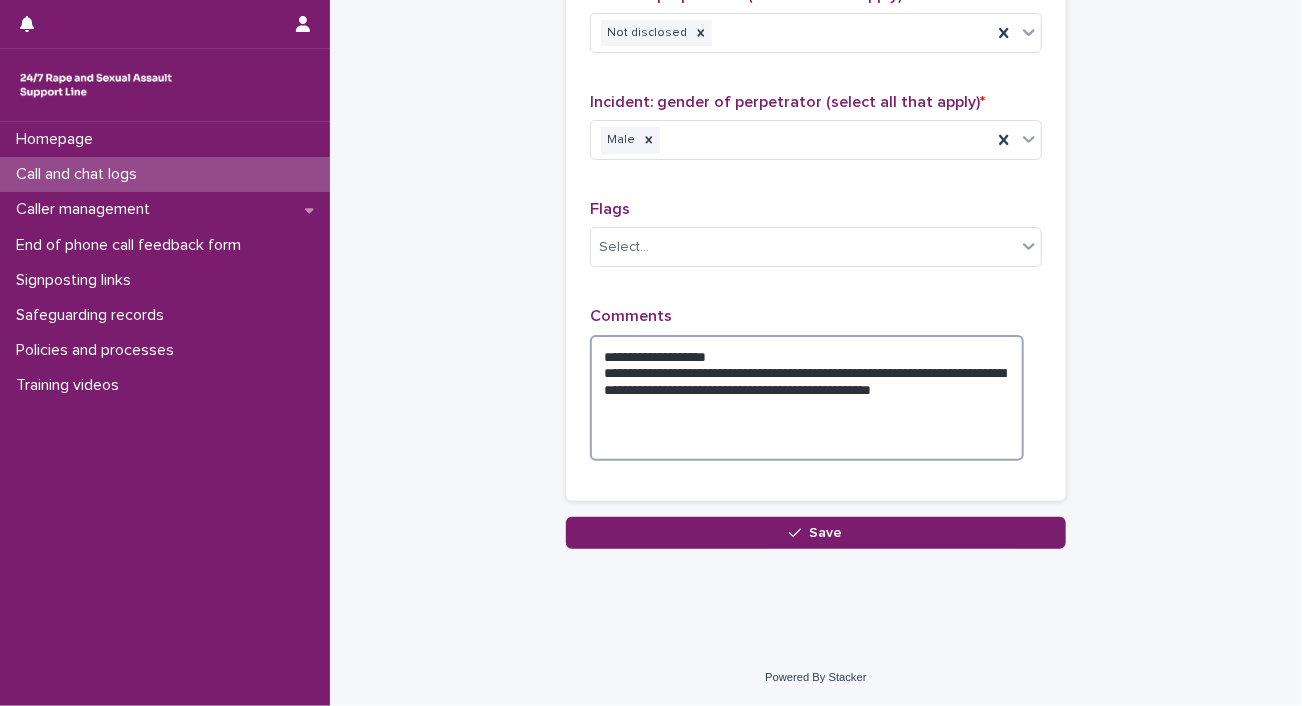 scroll, scrollTop: 2365, scrollLeft: 0, axis: vertical 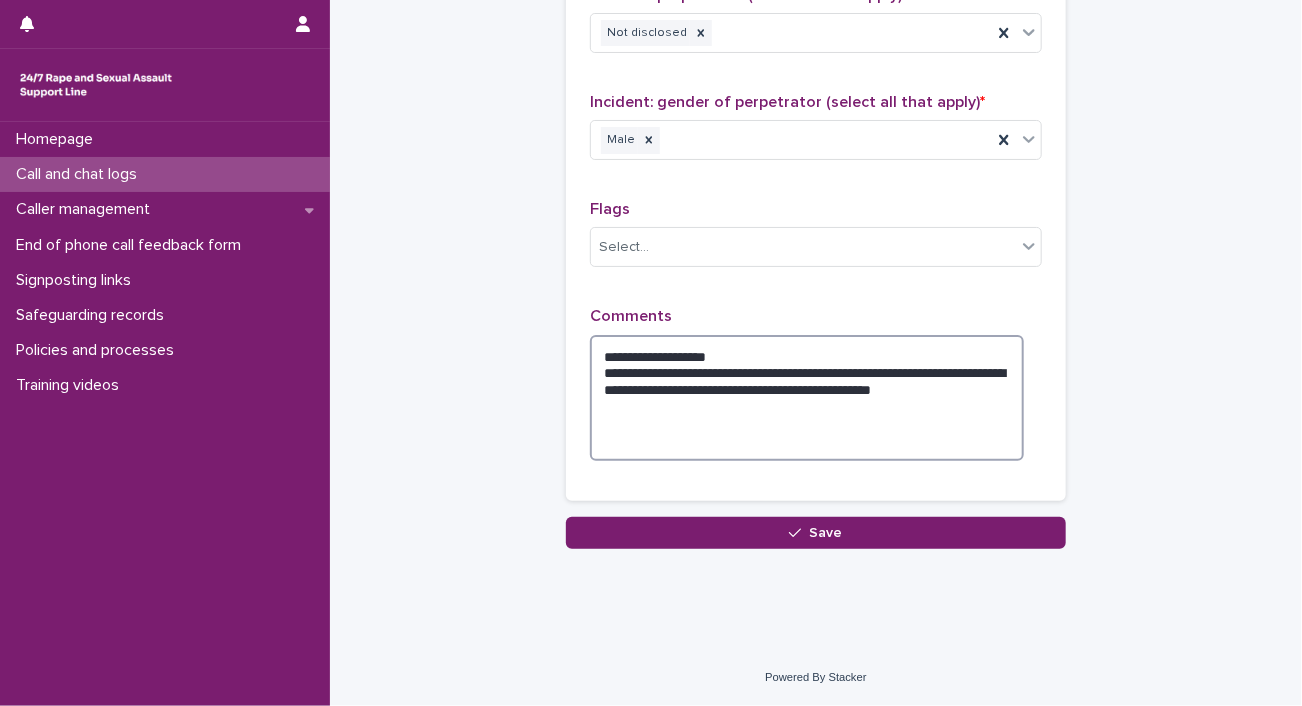 click on "**********" at bounding box center (807, 398) 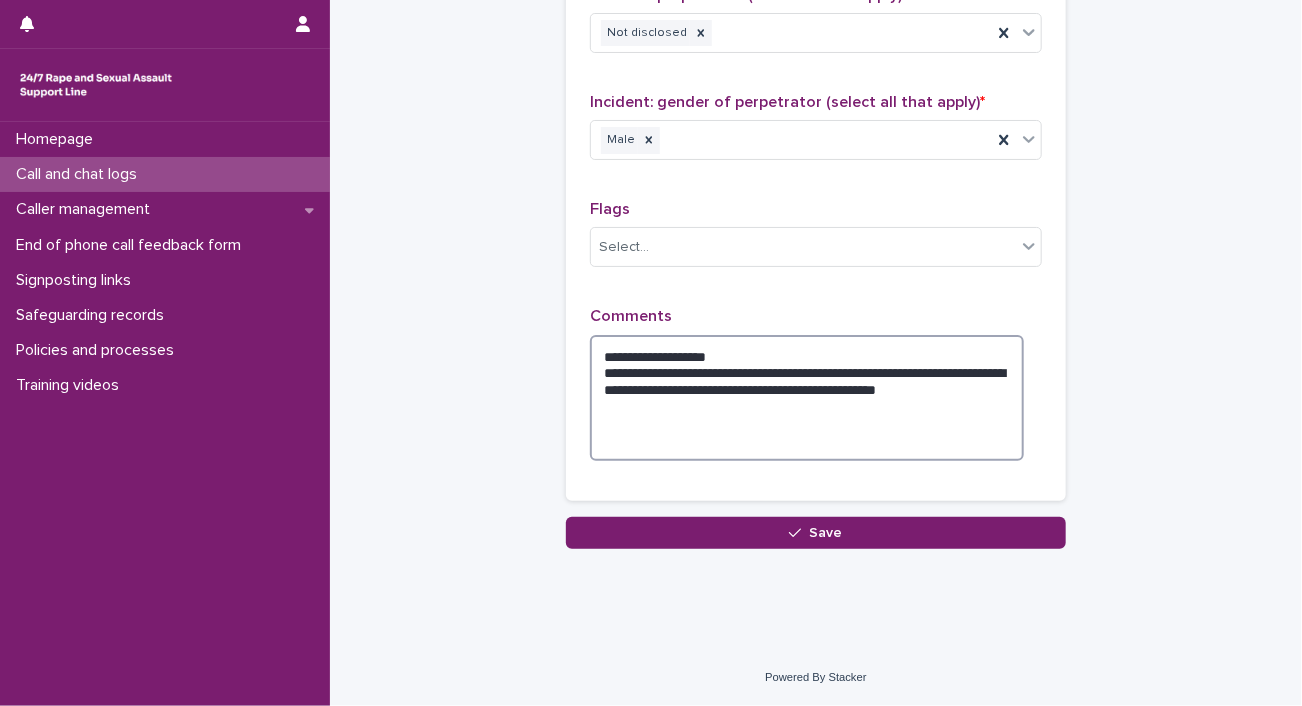 click on "**********" at bounding box center (807, 398) 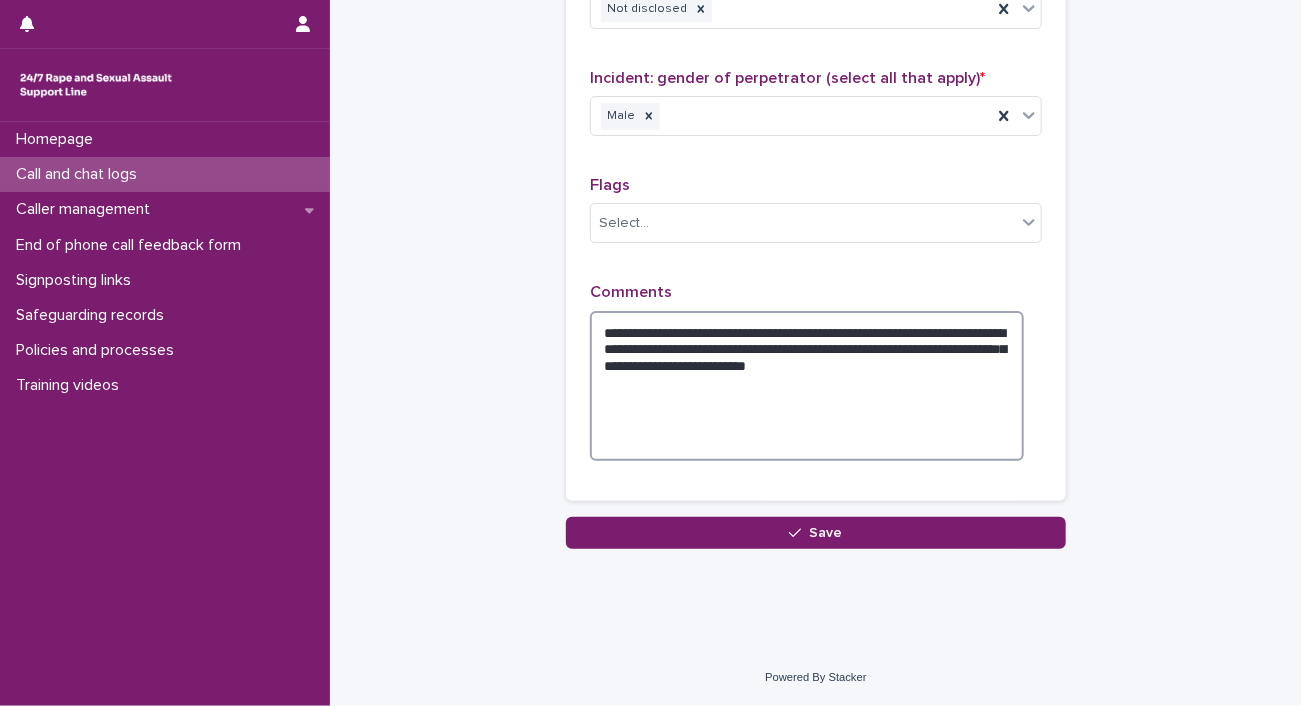 click on "**********" at bounding box center [807, 386] 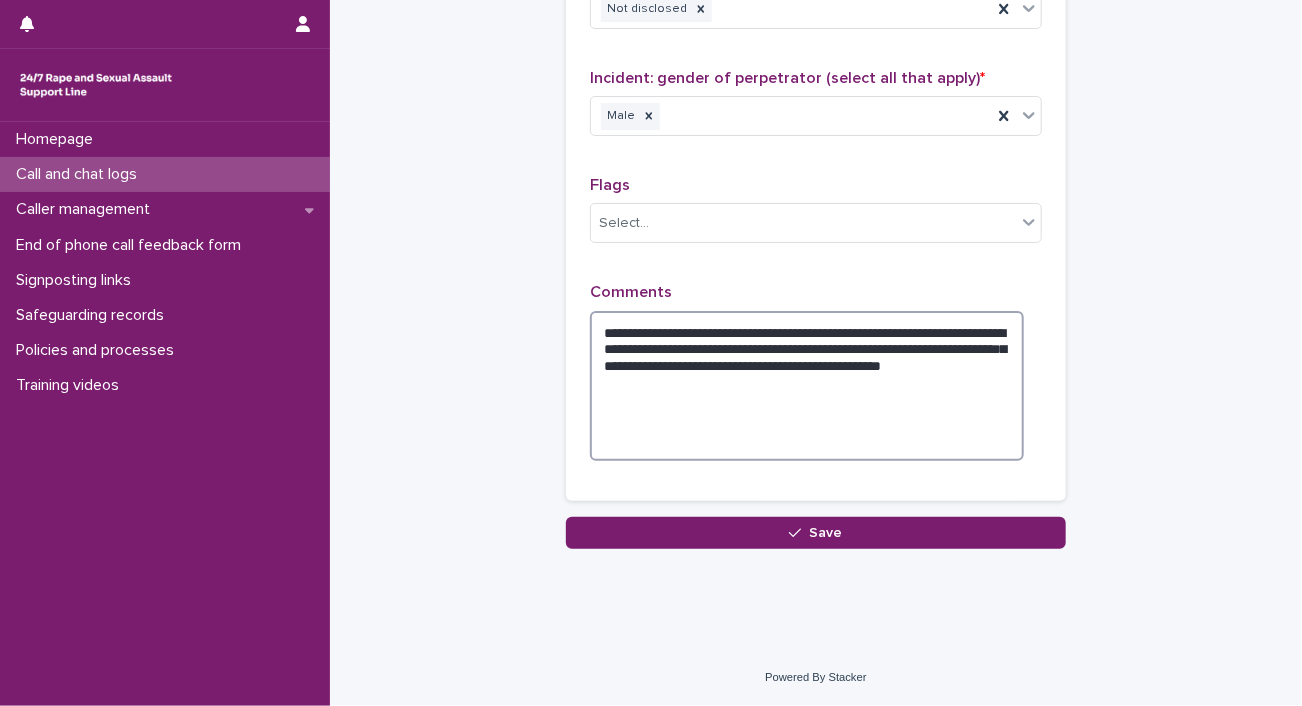 drag, startPoint x: 772, startPoint y: 338, endPoint x: 559, endPoint y: 329, distance: 213.19006 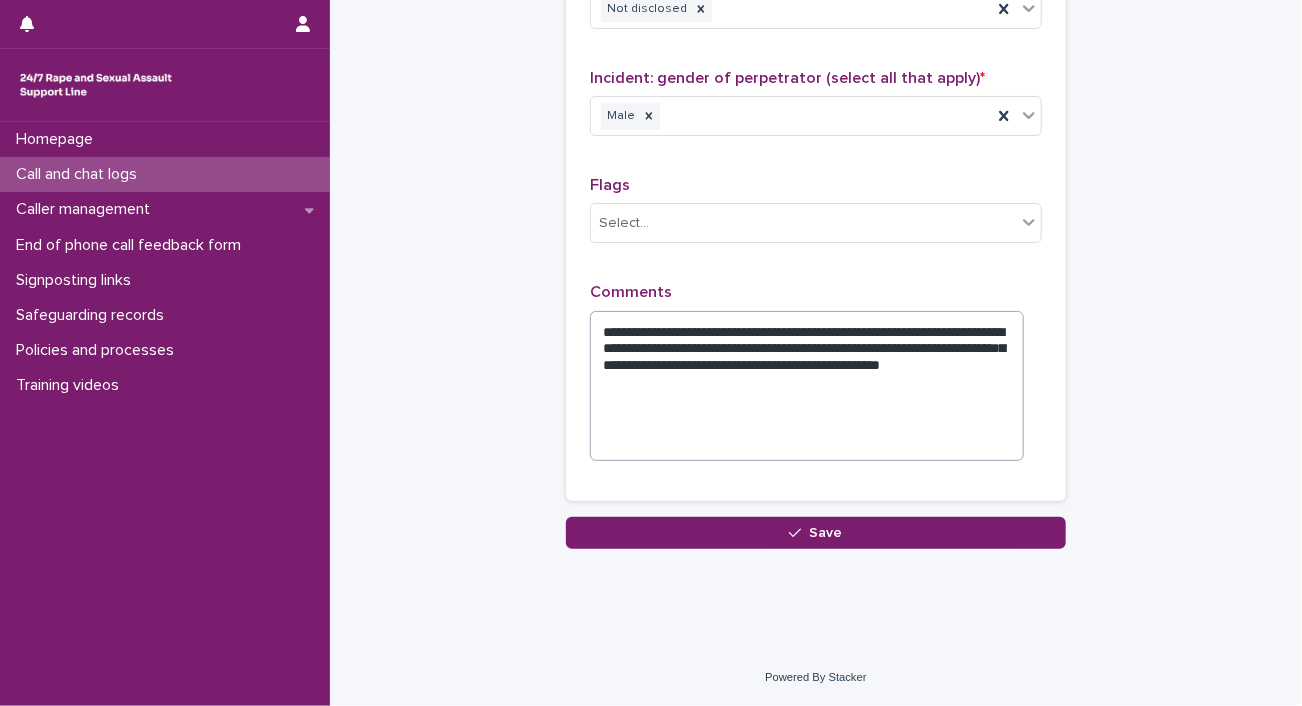 drag, startPoint x: 559, startPoint y: 329, endPoint x: 756, endPoint y: 334, distance: 197.06345 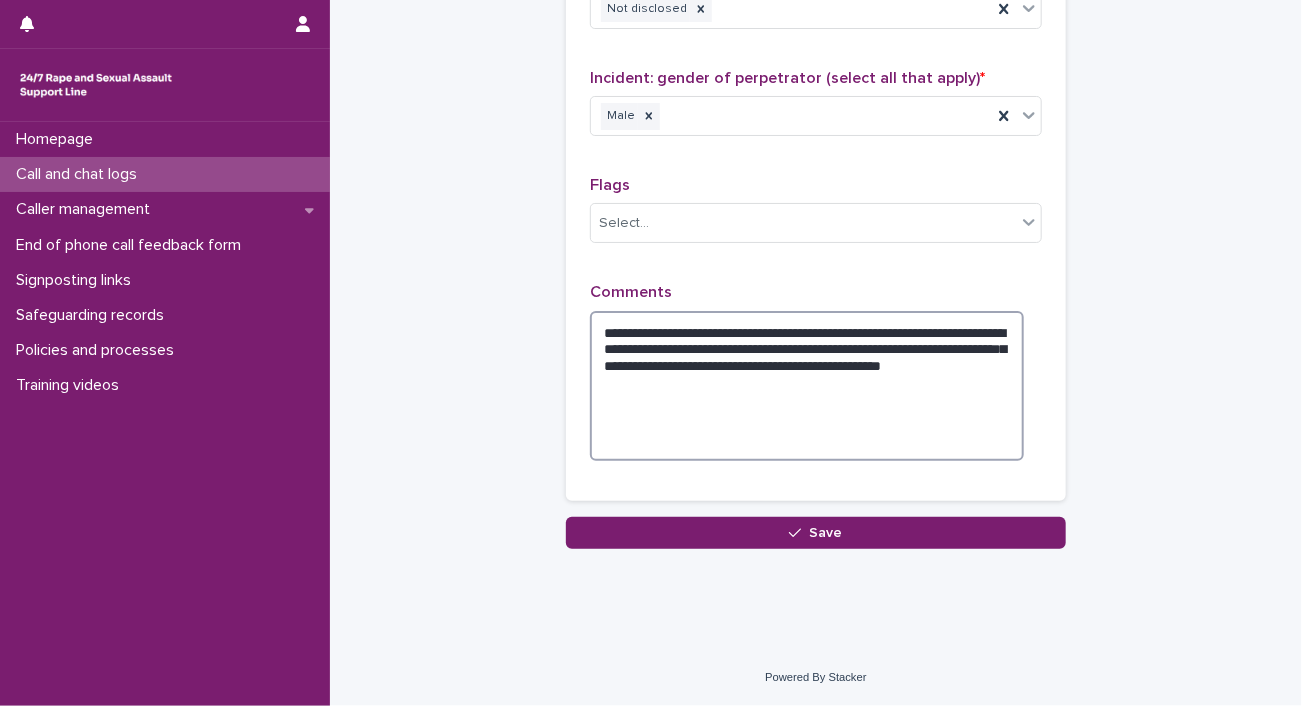 click on "**********" at bounding box center [807, 386] 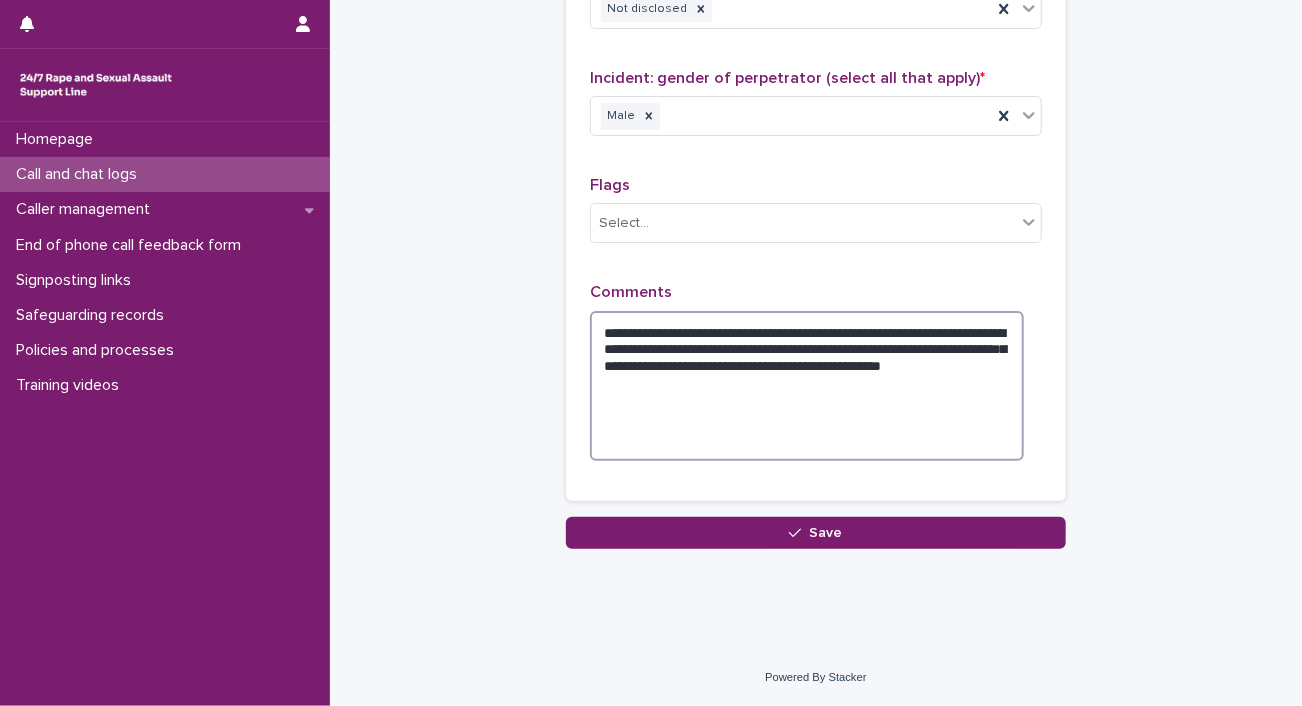 click on "**********" at bounding box center (807, 386) 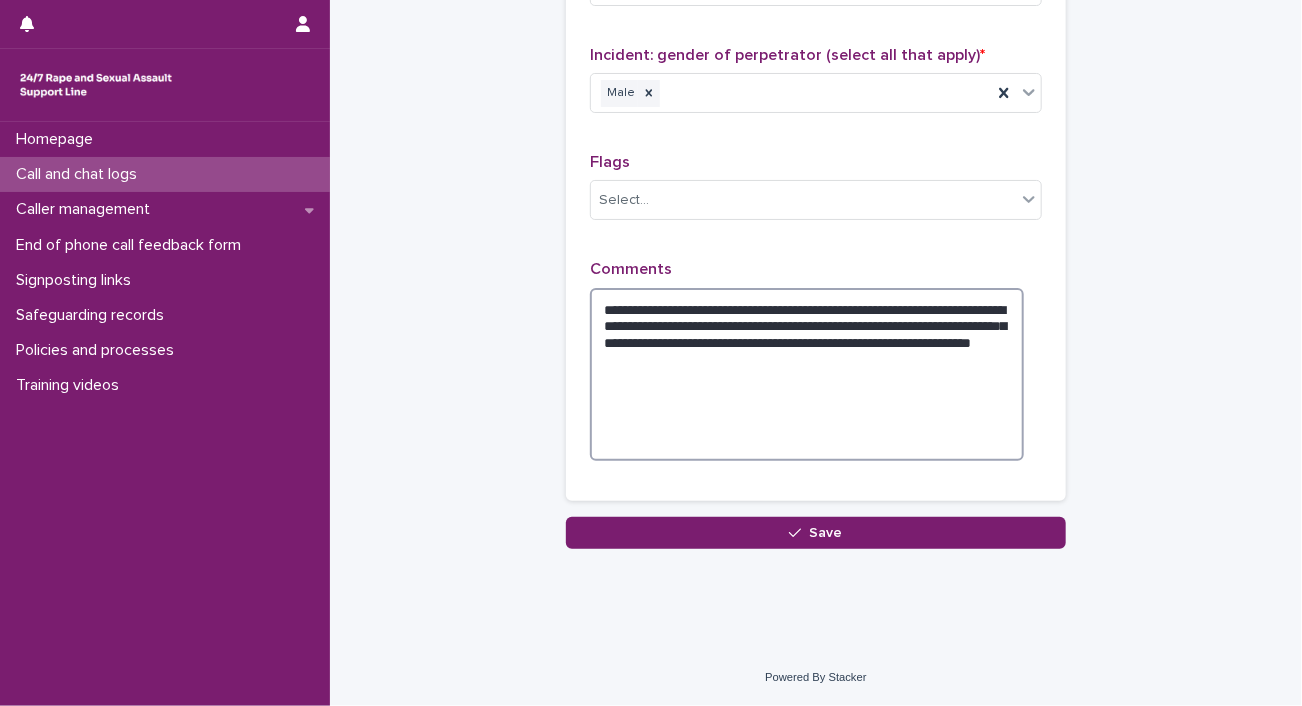 click on "**********" at bounding box center [807, 375] 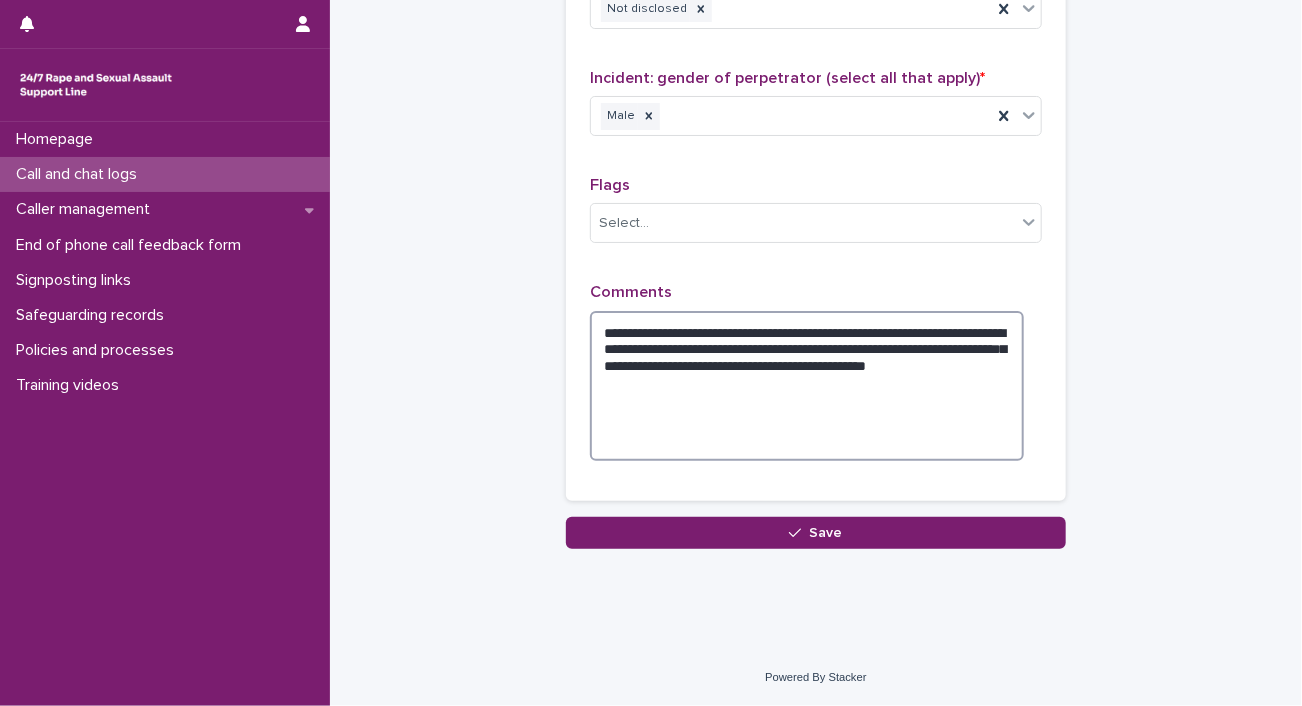click on "**********" at bounding box center (807, 386) 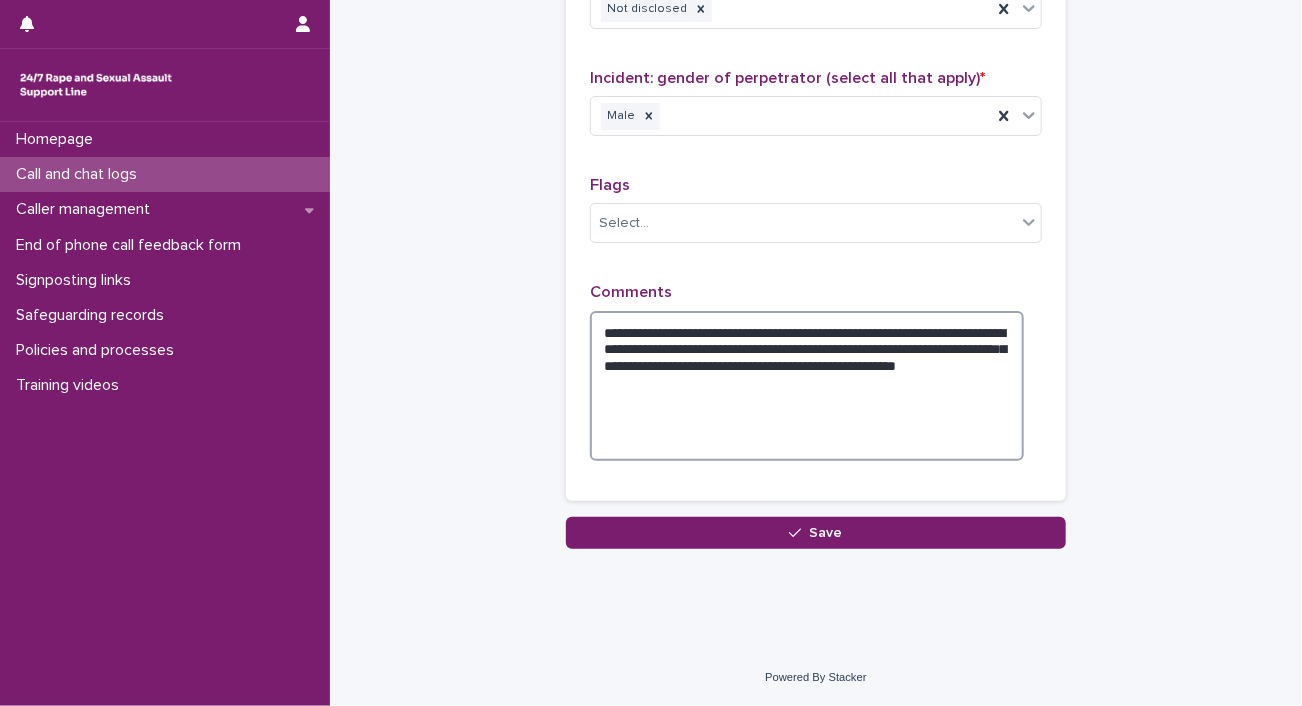 click on "**********" at bounding box center (807, 386) 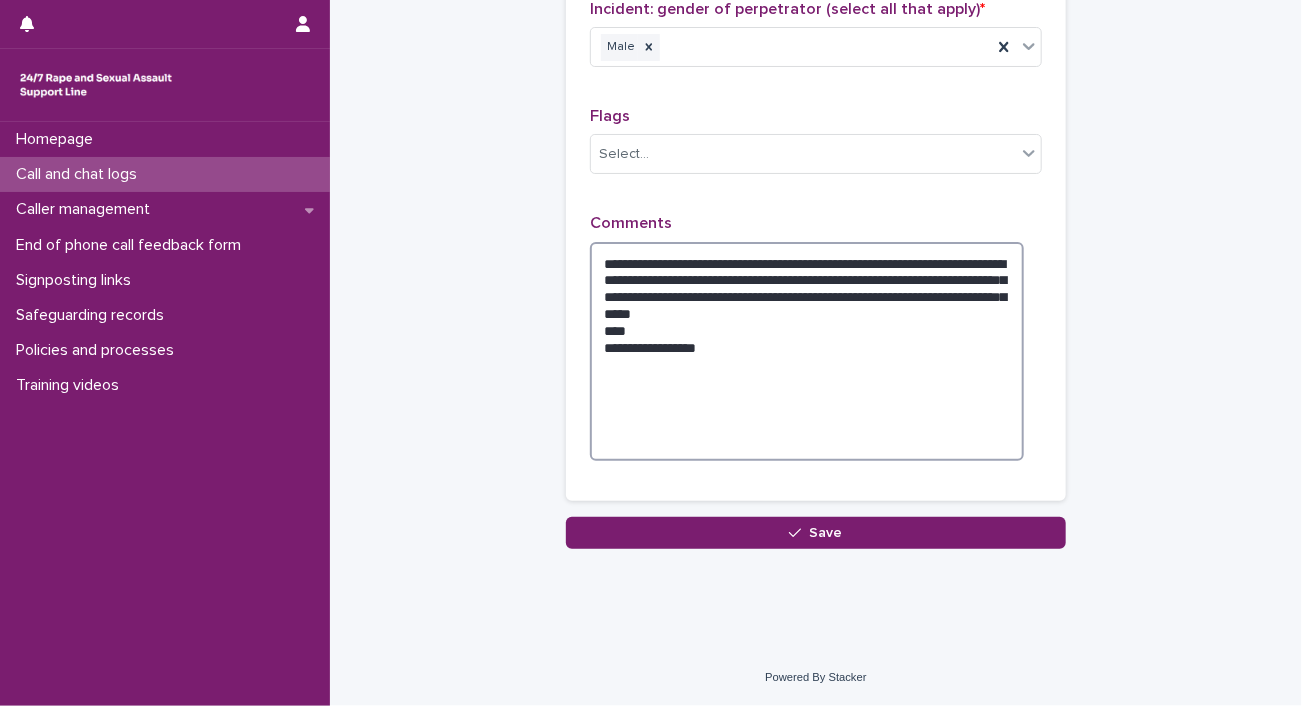 click on "**********" at bounding box center [807, 352] 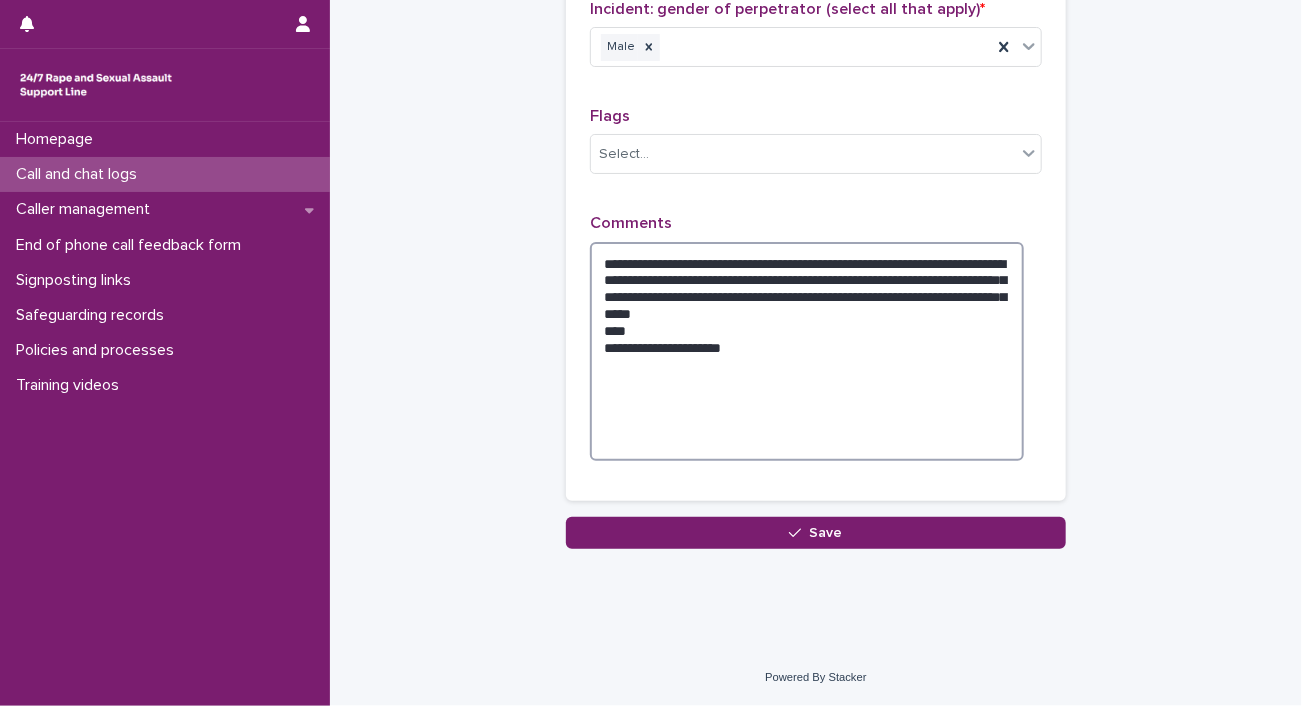 click on "**********" at bounding box center [807, 352] 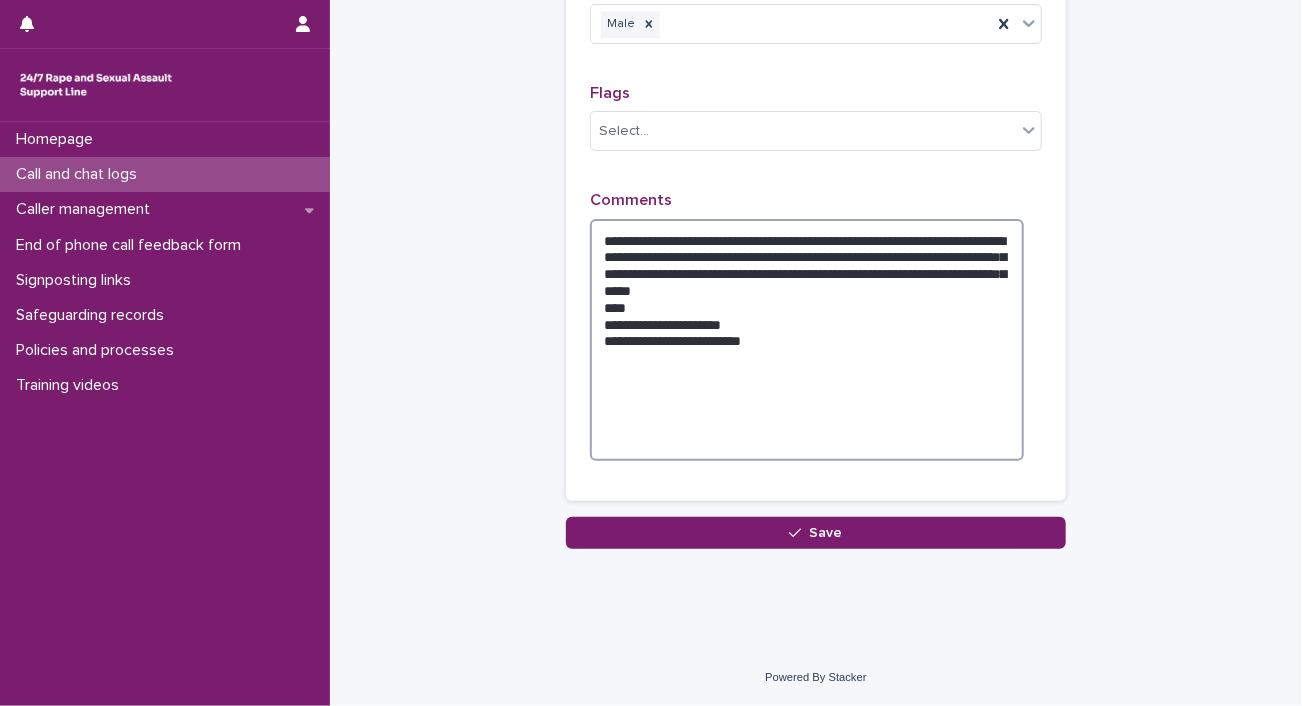 click on "**********" at bounding box center [807, 340] 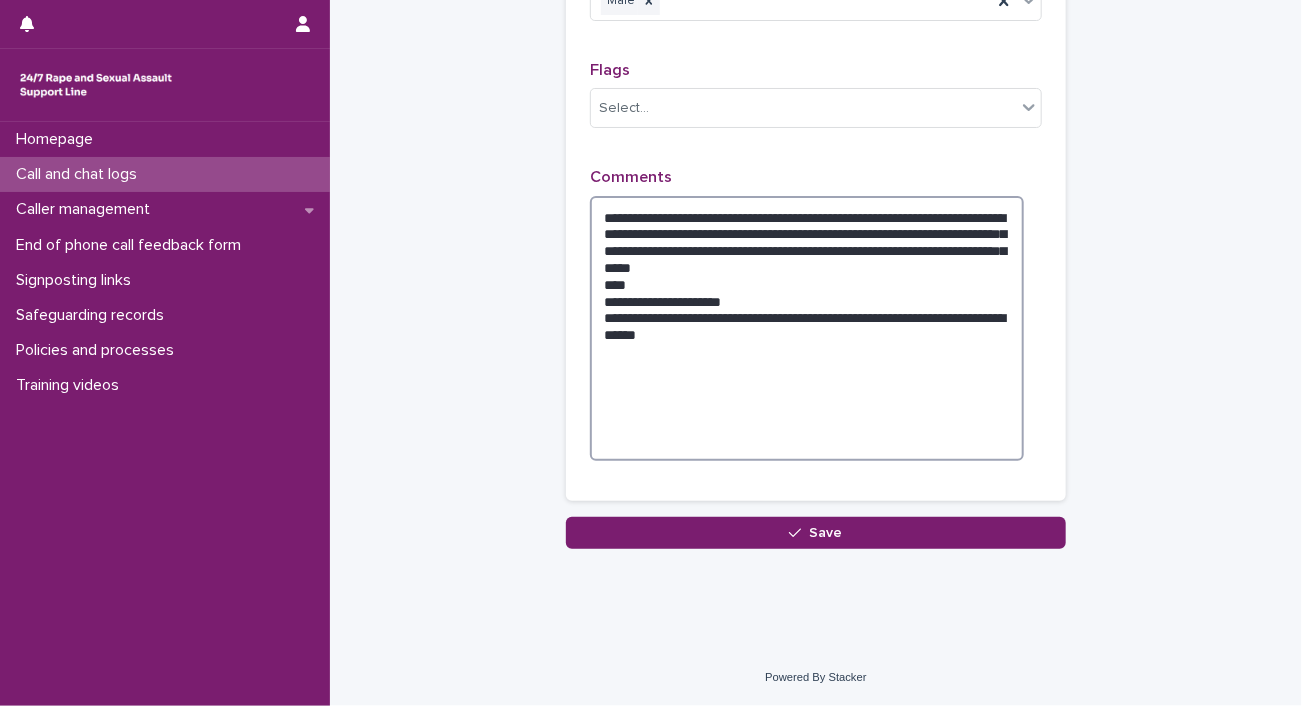 type on "**********" 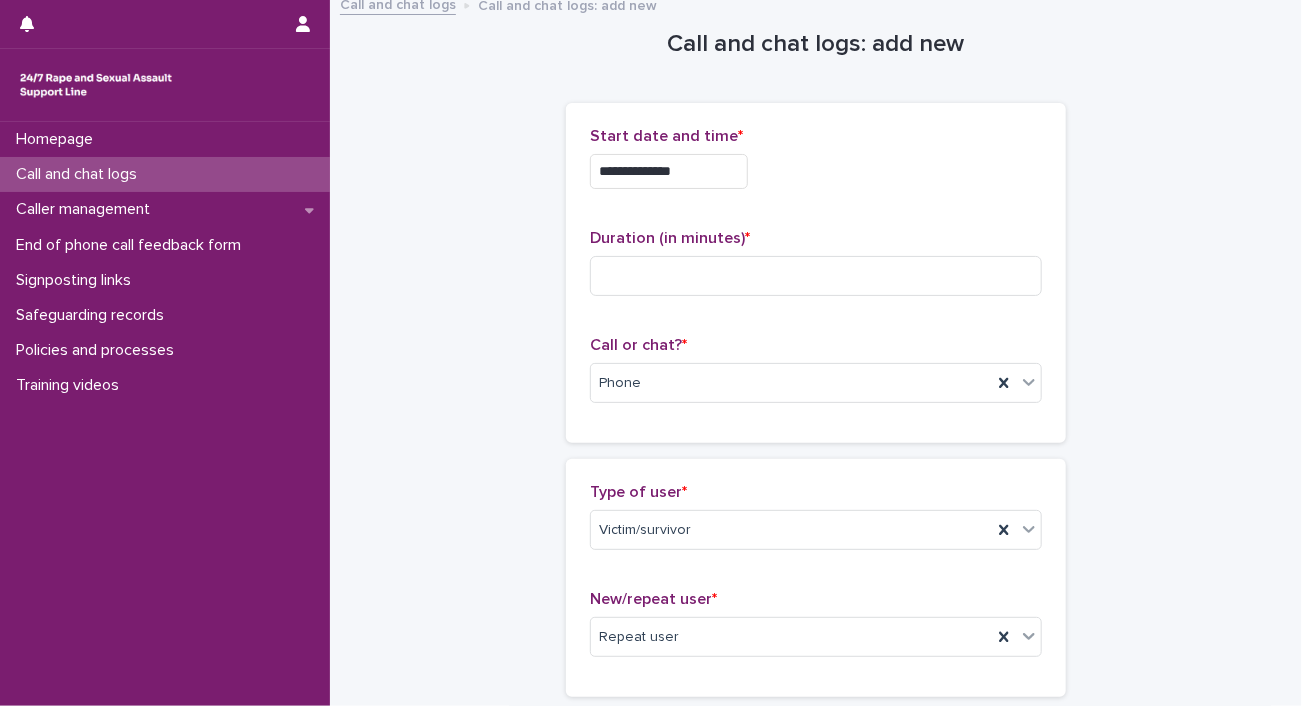 scroll, scrollTop: 0, scrollLeft: 0, axis: both 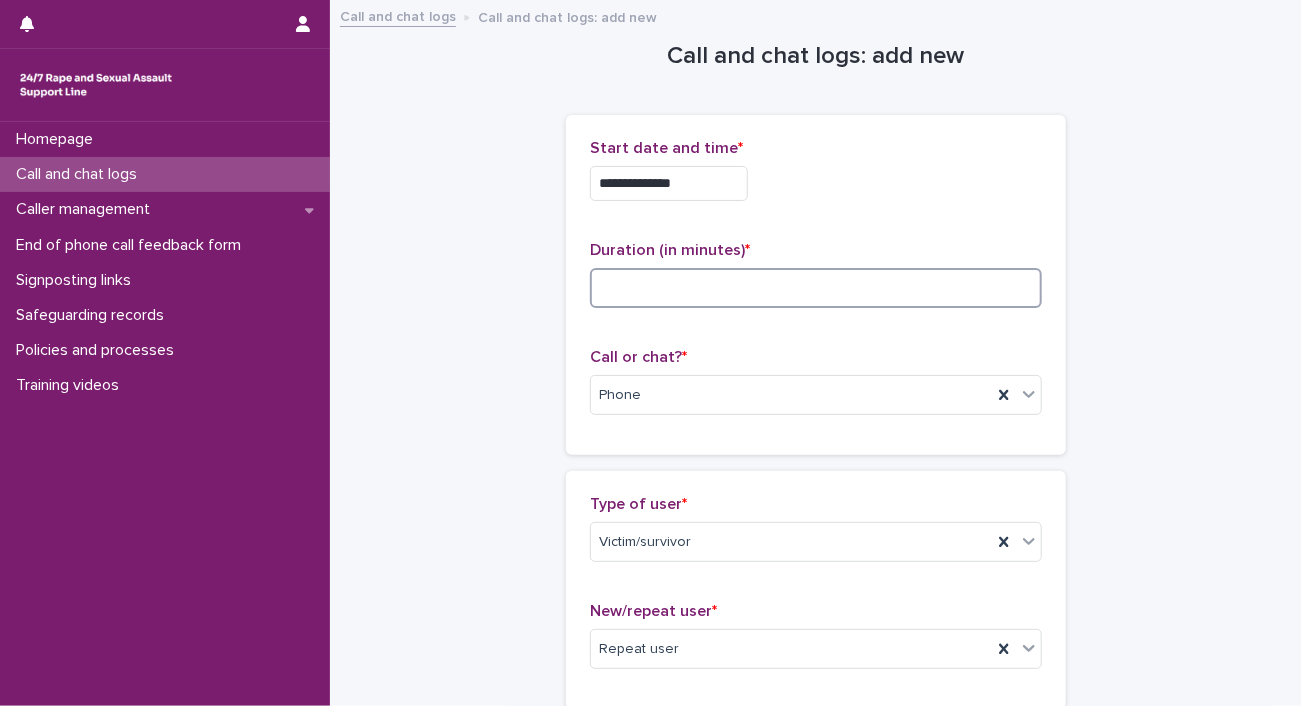click at bounding box center (816, 288) 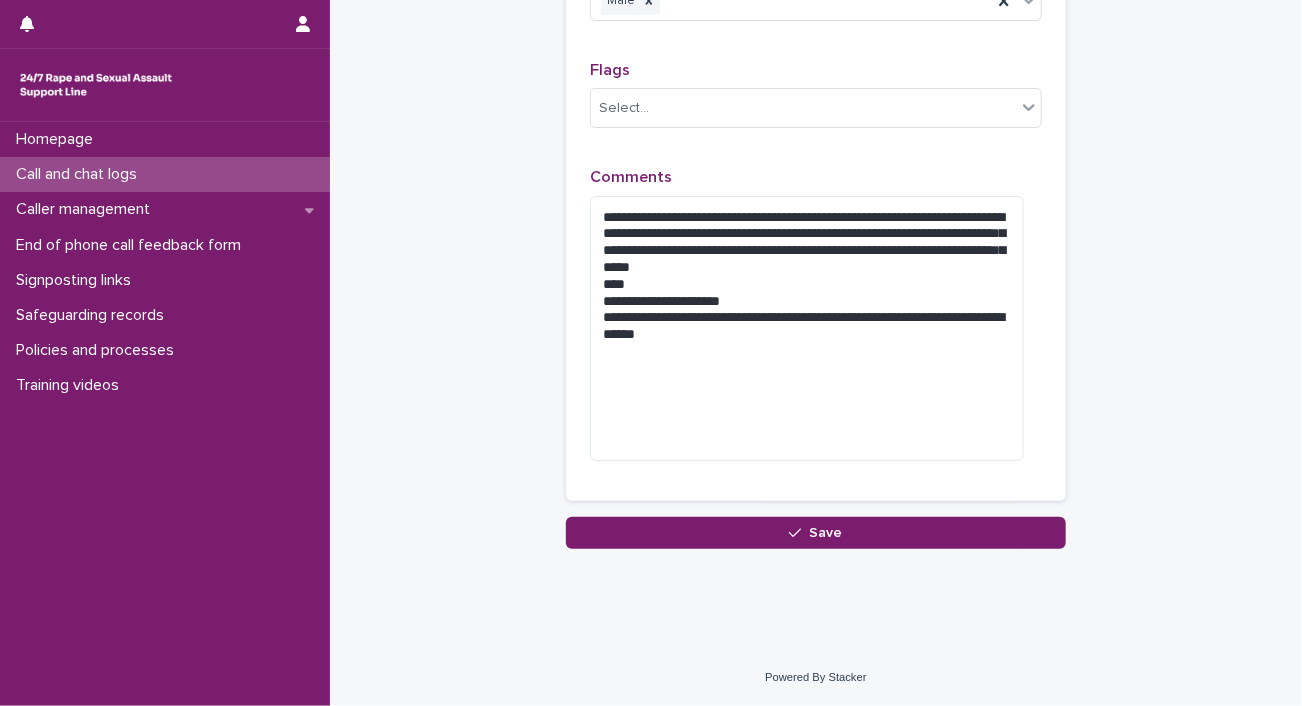scroll, scrollTop: 2504, scrollLeft: 0, axis: vertical 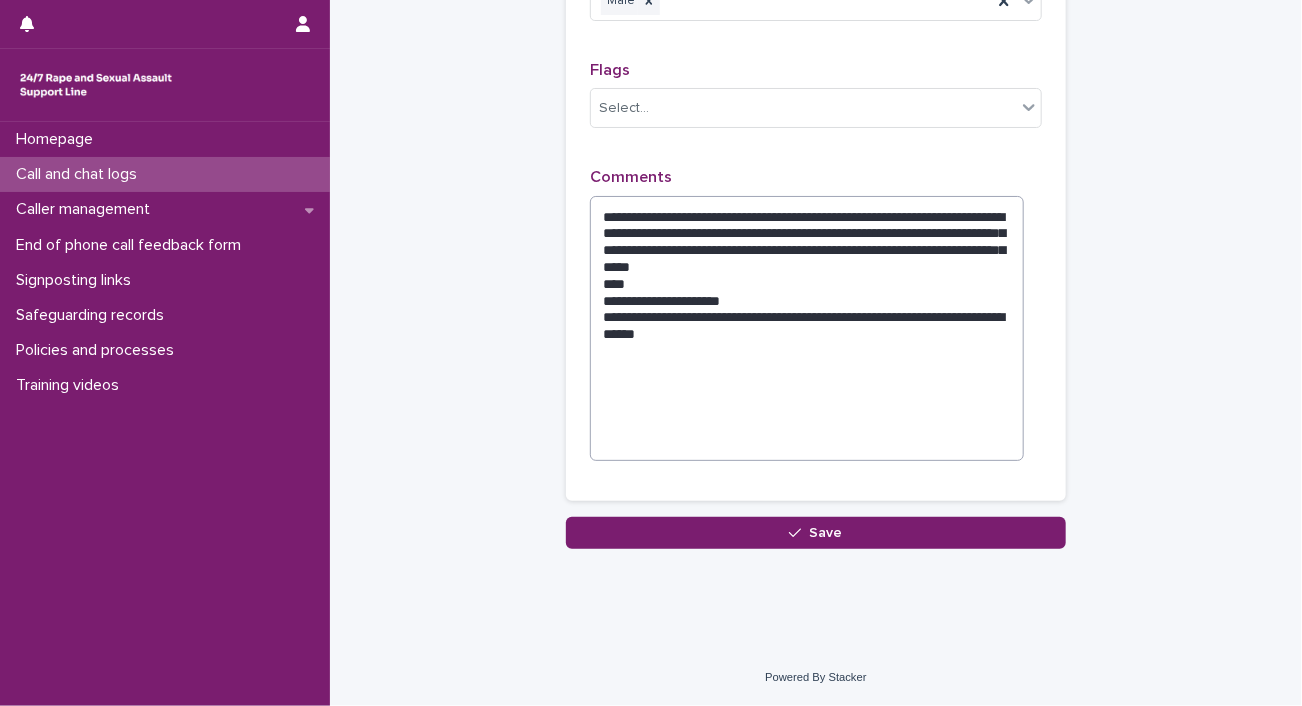 type on "**" 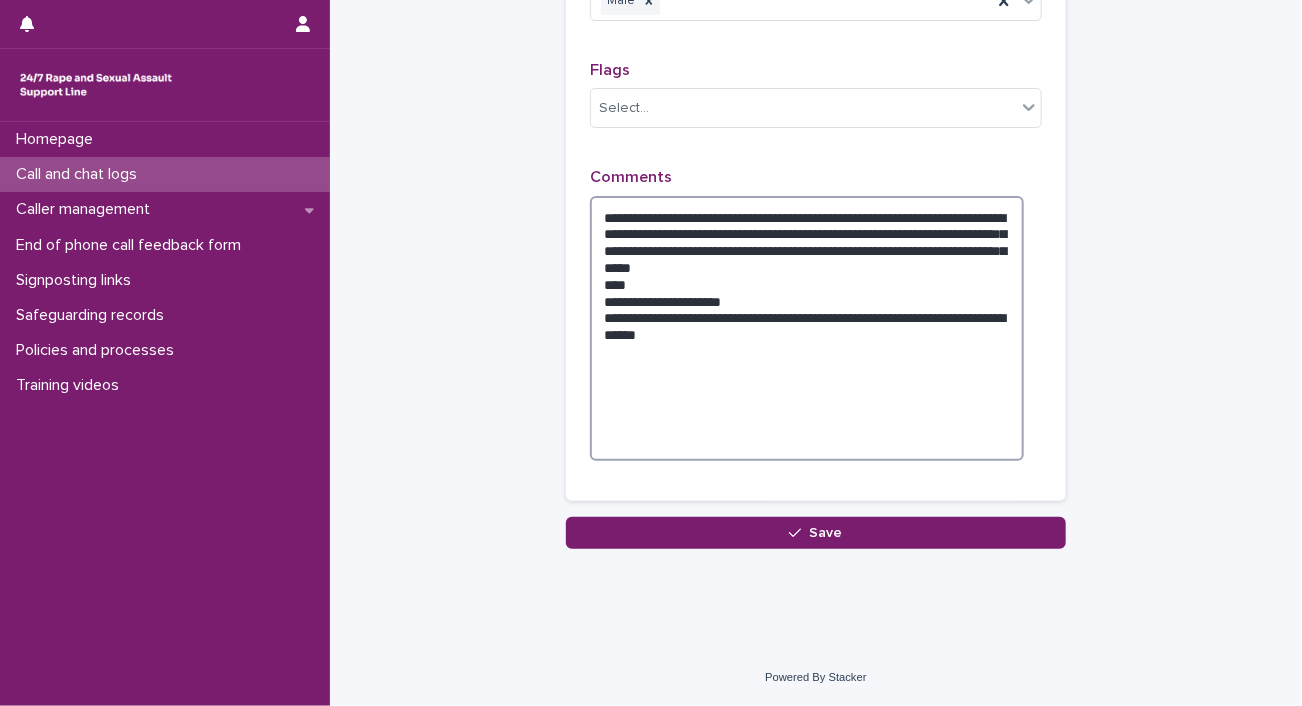 drag, startPoint x: 836, startPoint y: 304, endPoint x: 792, endPoint y: 201, distance: 112.00446 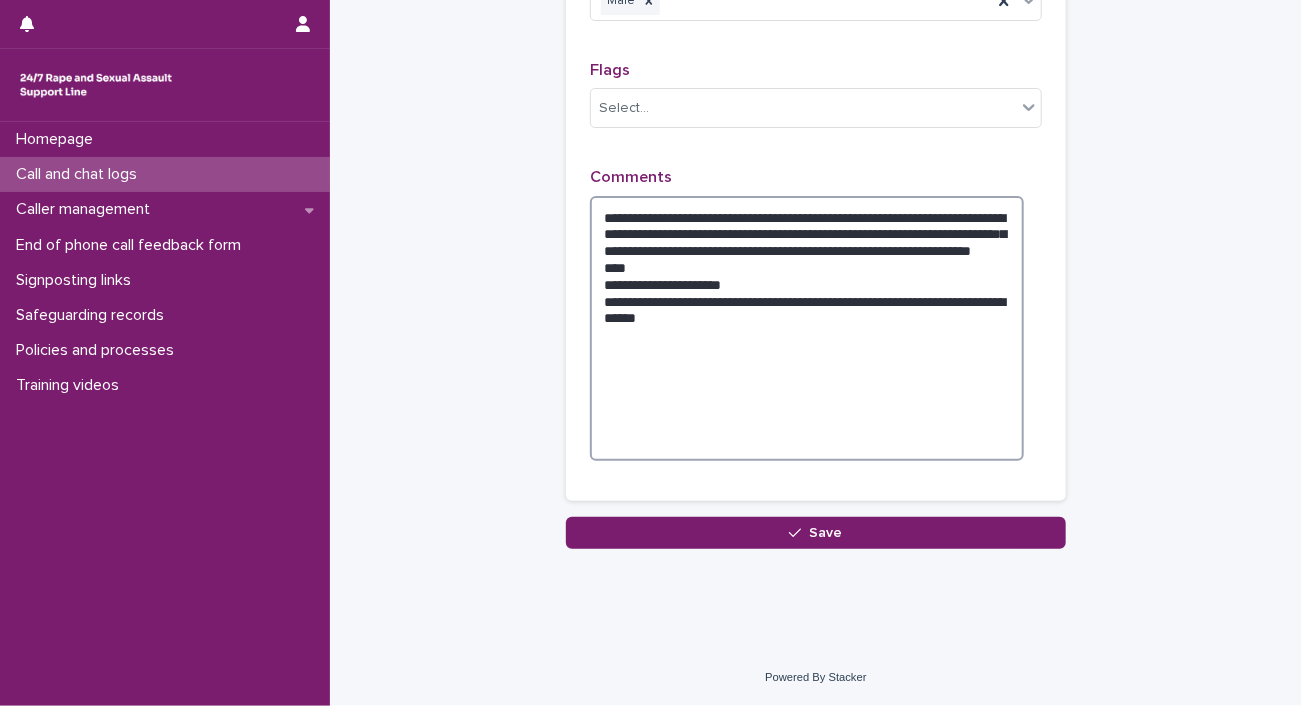 click on "**********" at bounding box center [807, 329] 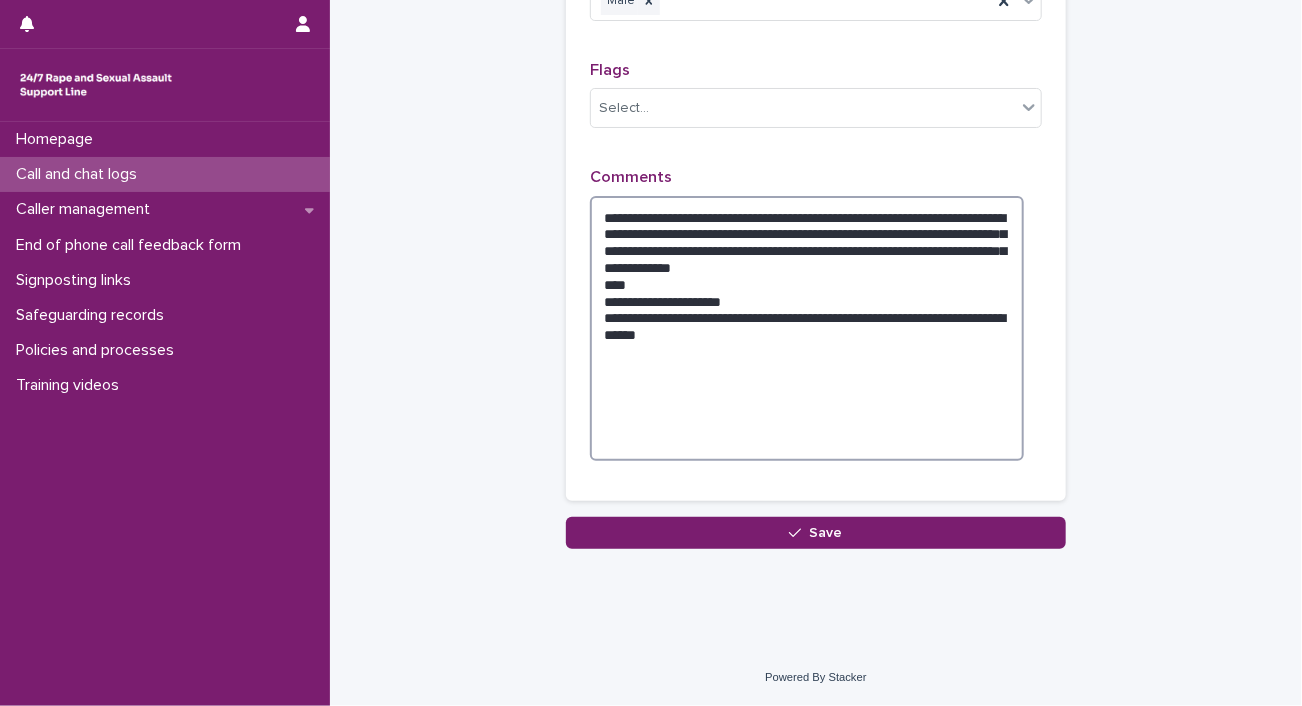 click on "**********" at bounding box center [807, 329] 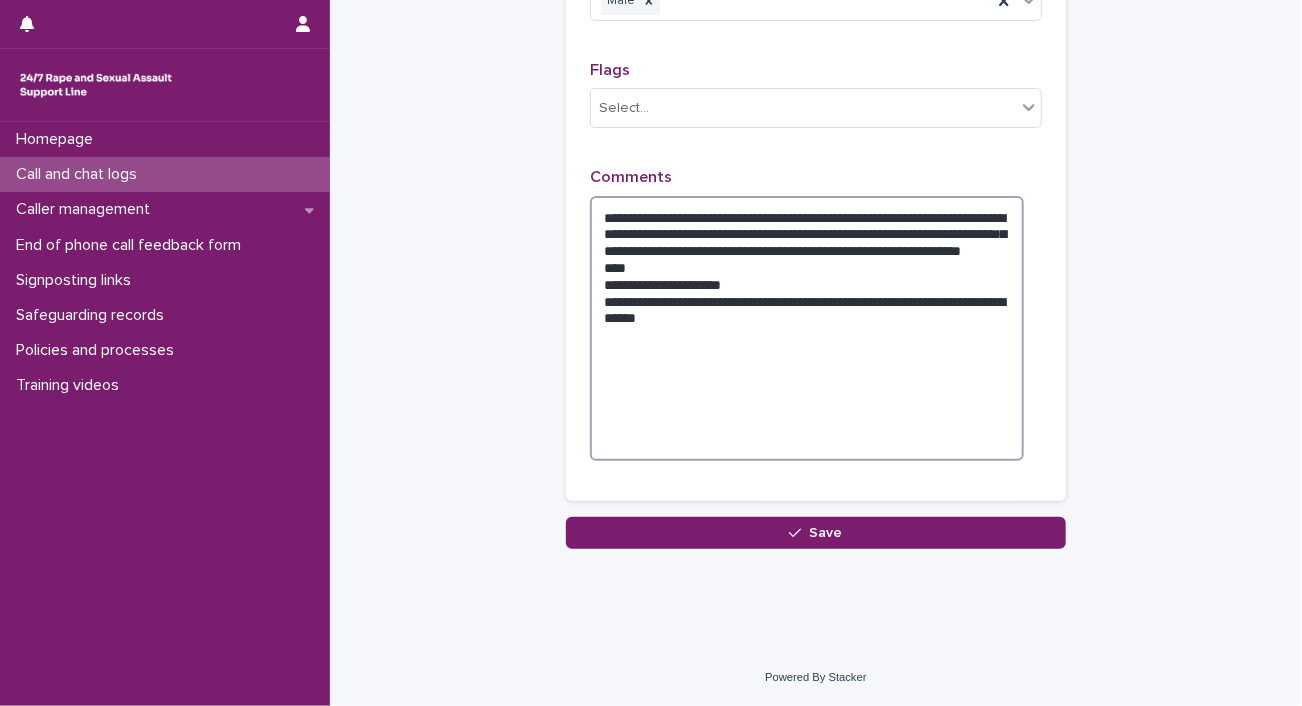 click on "**********" at bounding box center [807, 329] 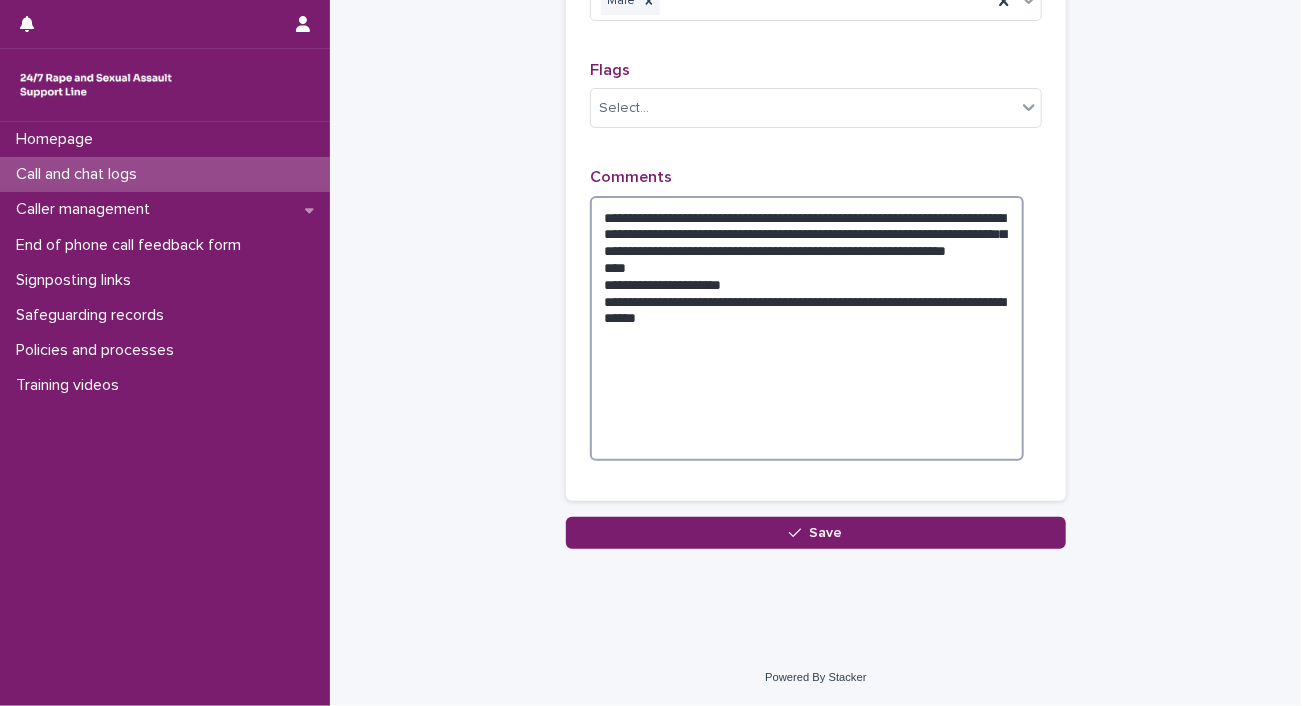 drag, startPoint x: 758, startPoint y: 266, endPoint x: 852, endPoint y: 233, distance: 99.62429 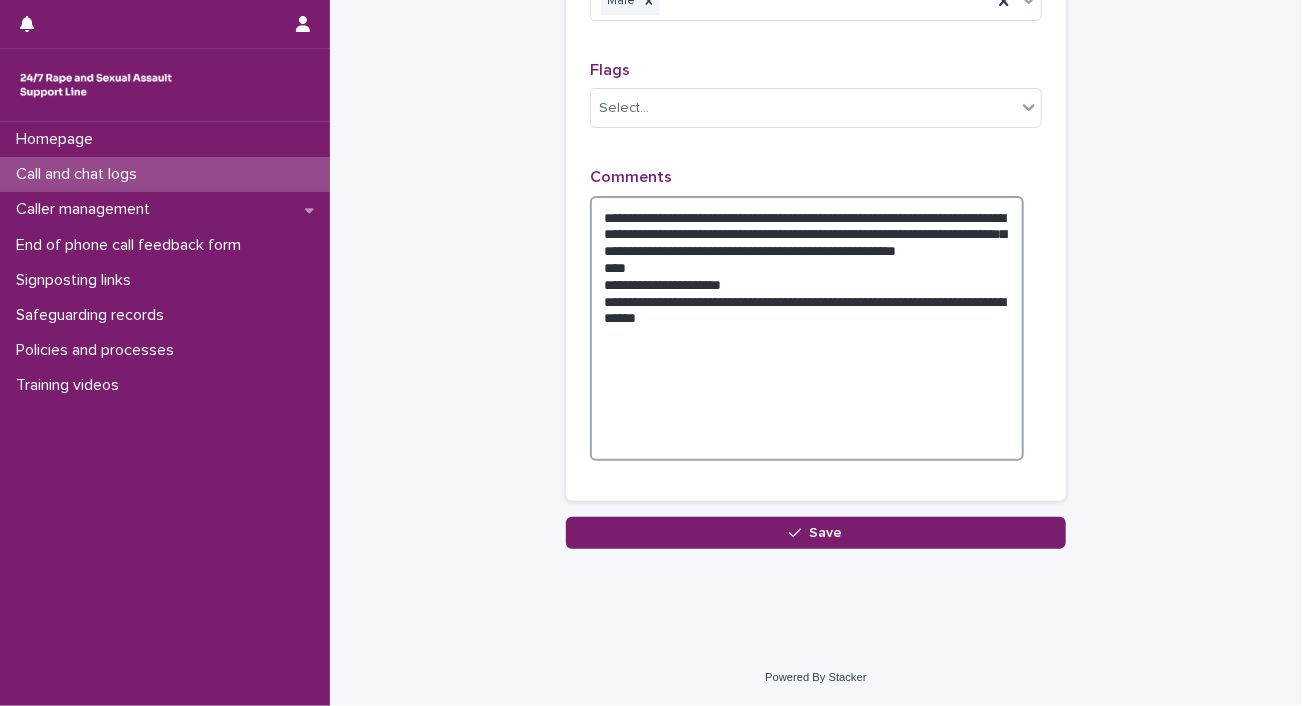 scroll, scrollTop: 2481, scrollLeft: 0, axis: vertical 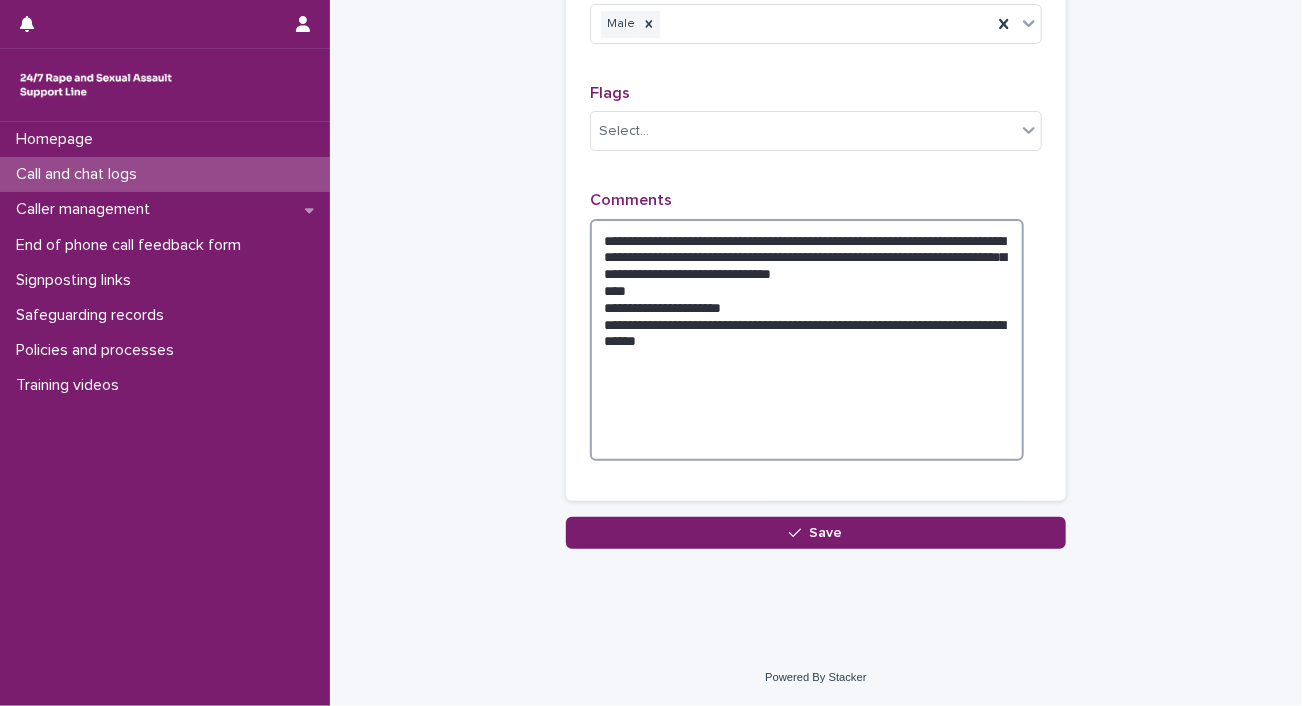 click on "**********" at bounding box center [807, 340] 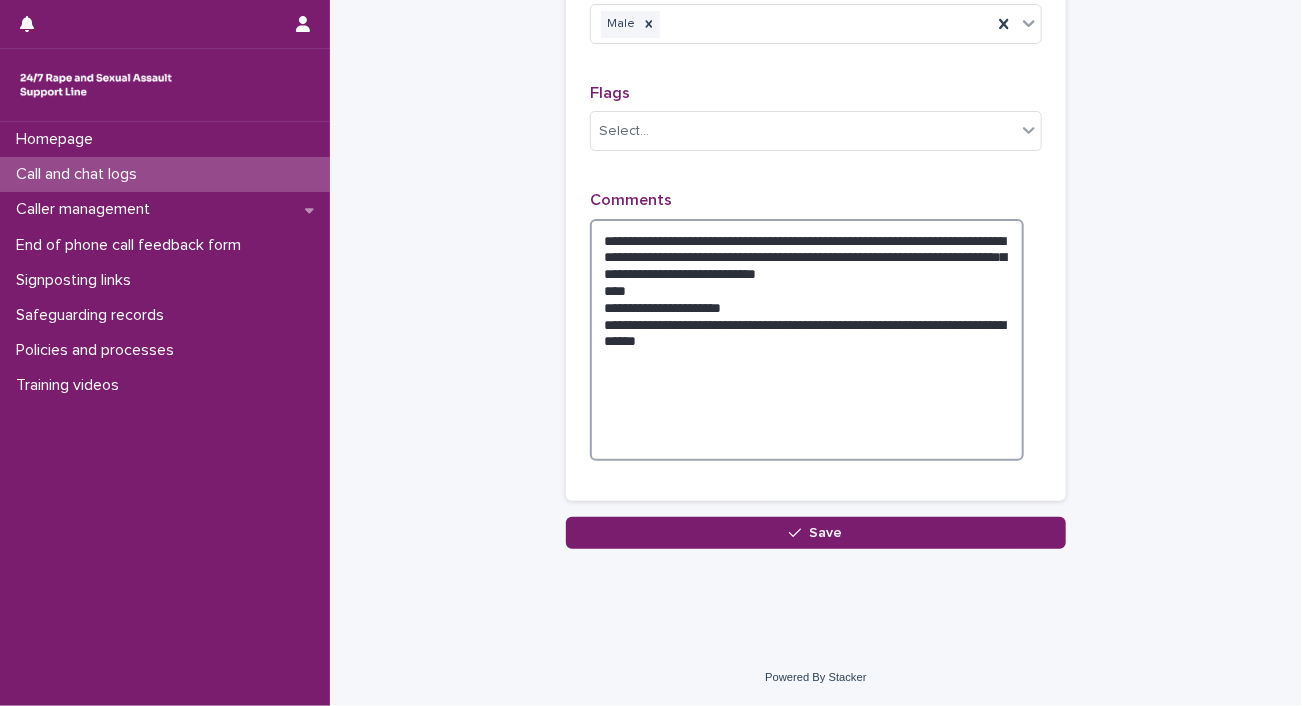 click on "**********" at bounding box center [807, 340] 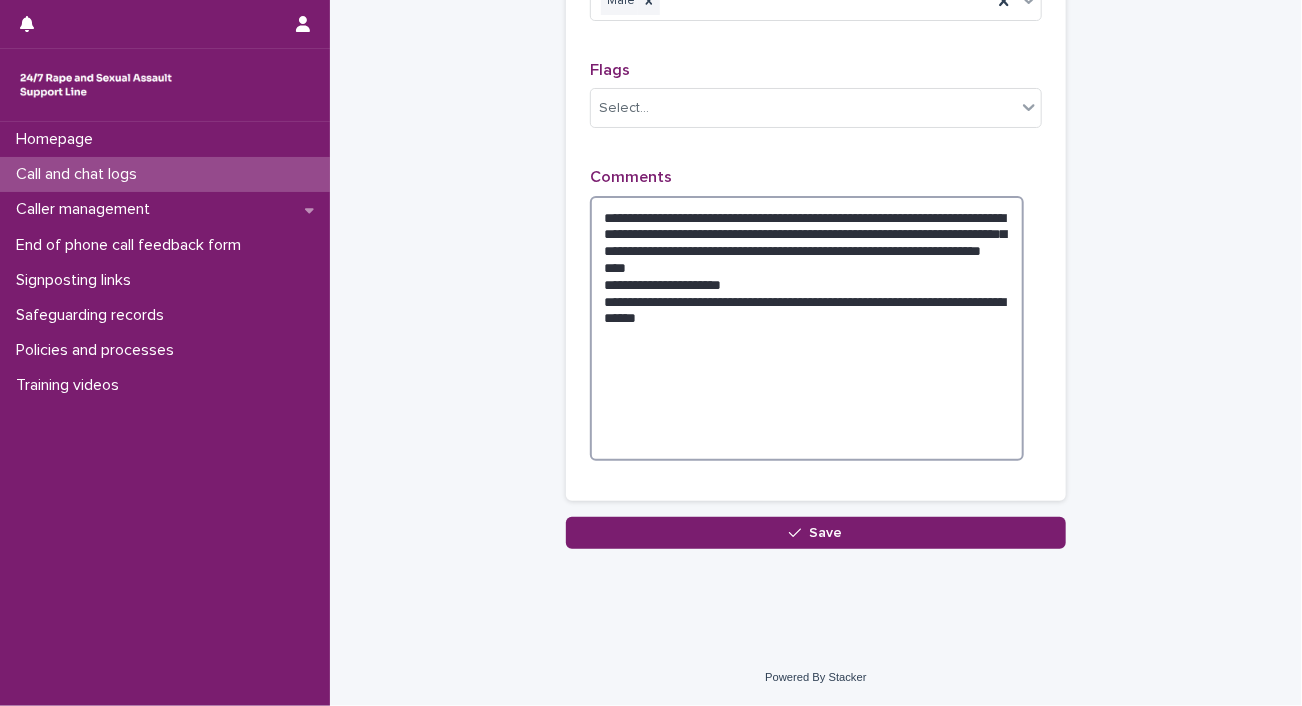 click on "**********" at bounding box center (807, 329) 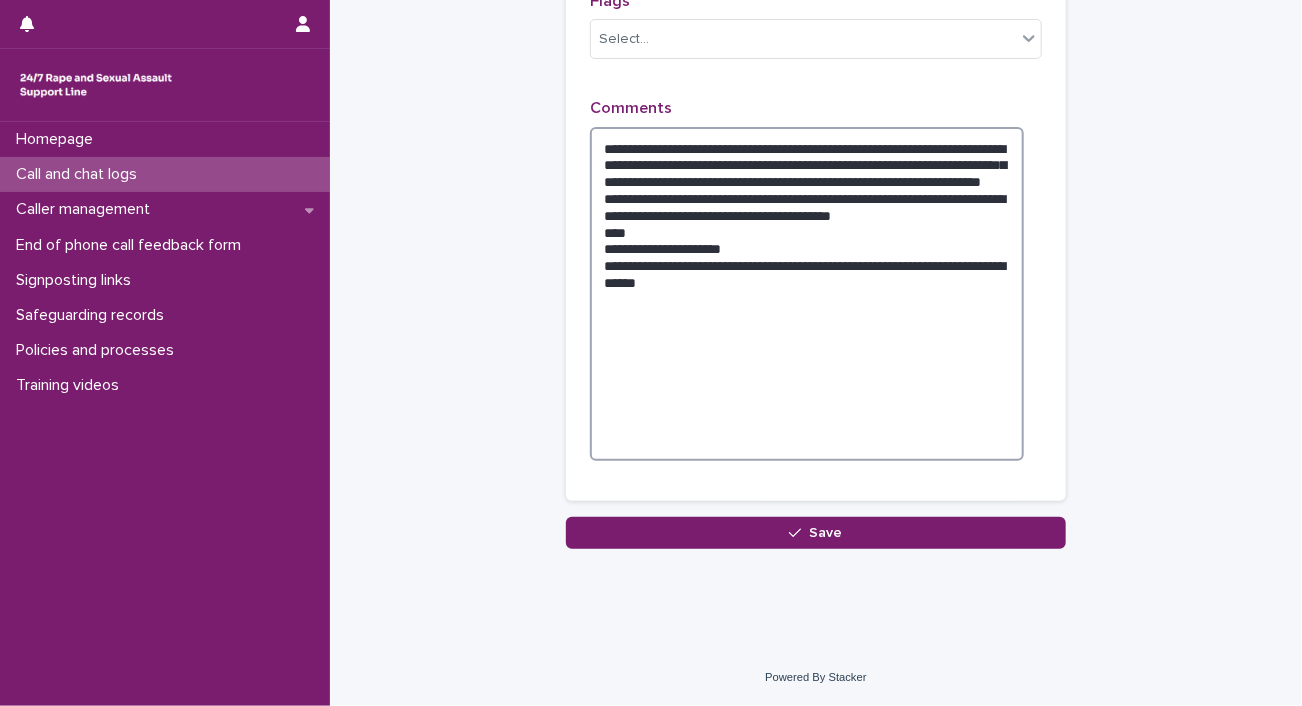drag, startPoint x: 945, startPoint y: 502, endPoint x: 630, endPoint y: 427, distance: 323.8055 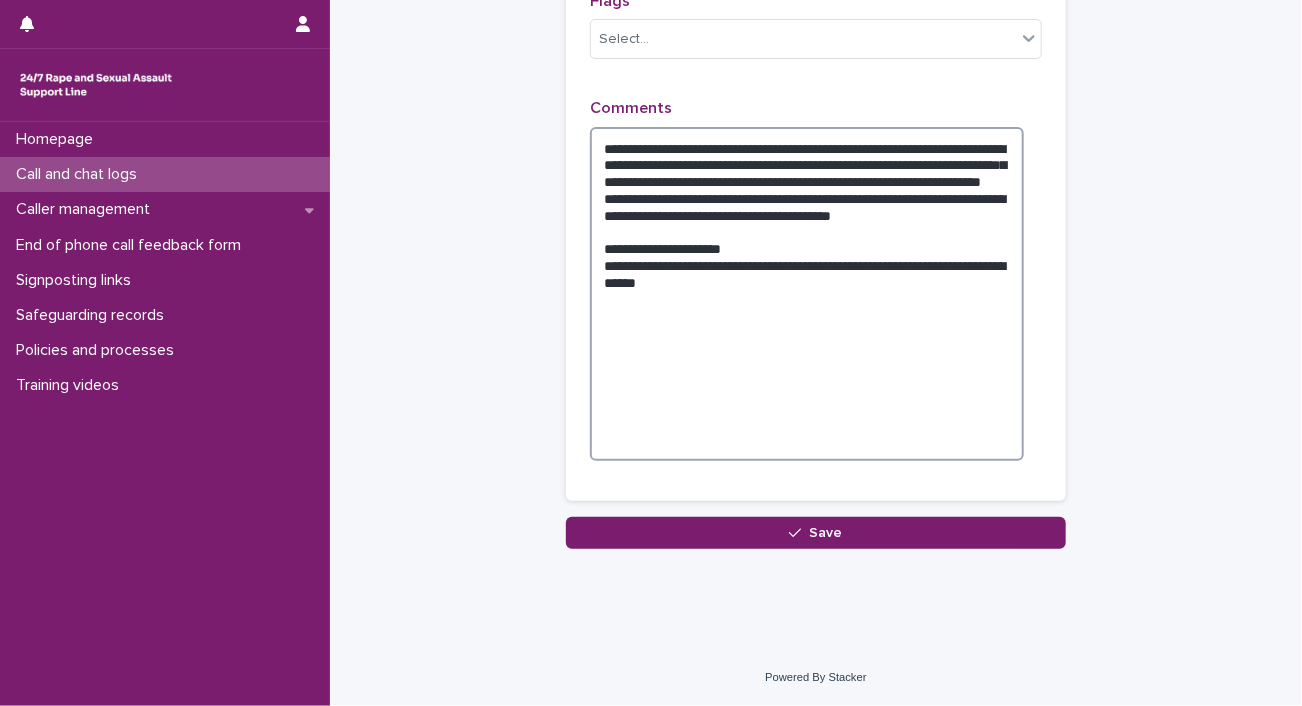 click on "**********" at bounding box center [807, 294] 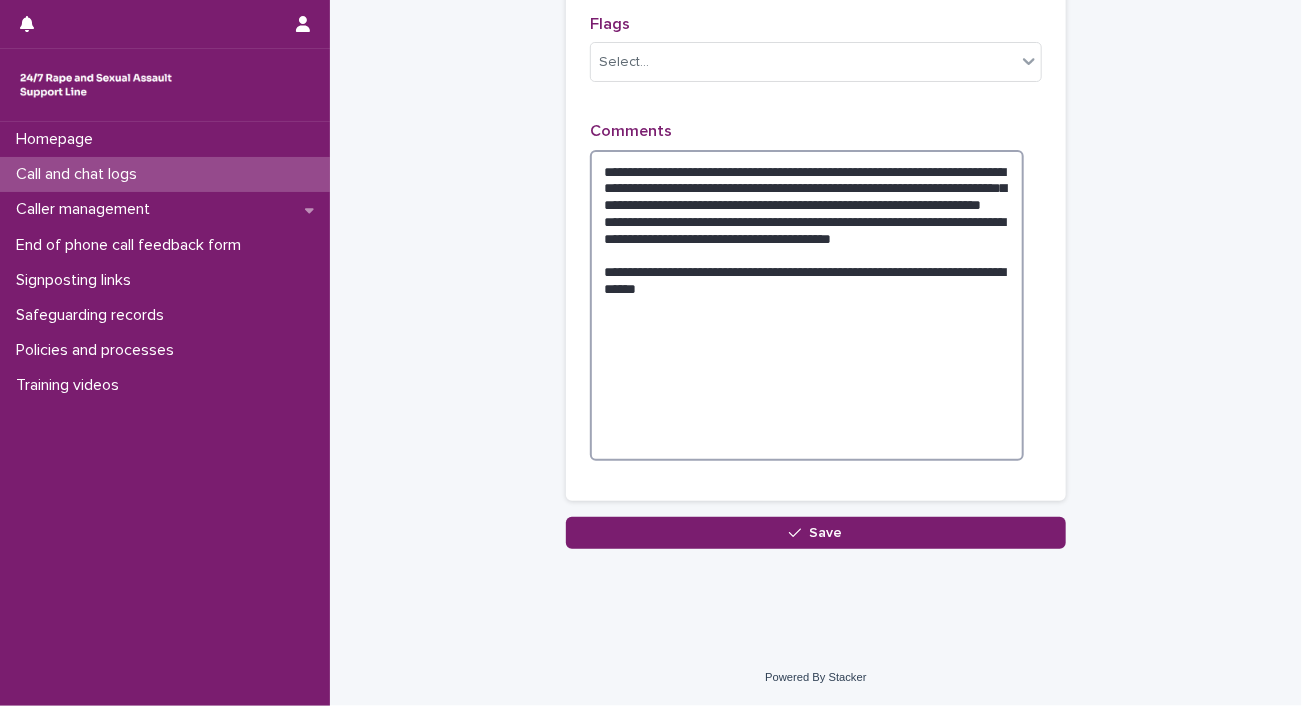 click on "**********" at bounding box center [807, 306] 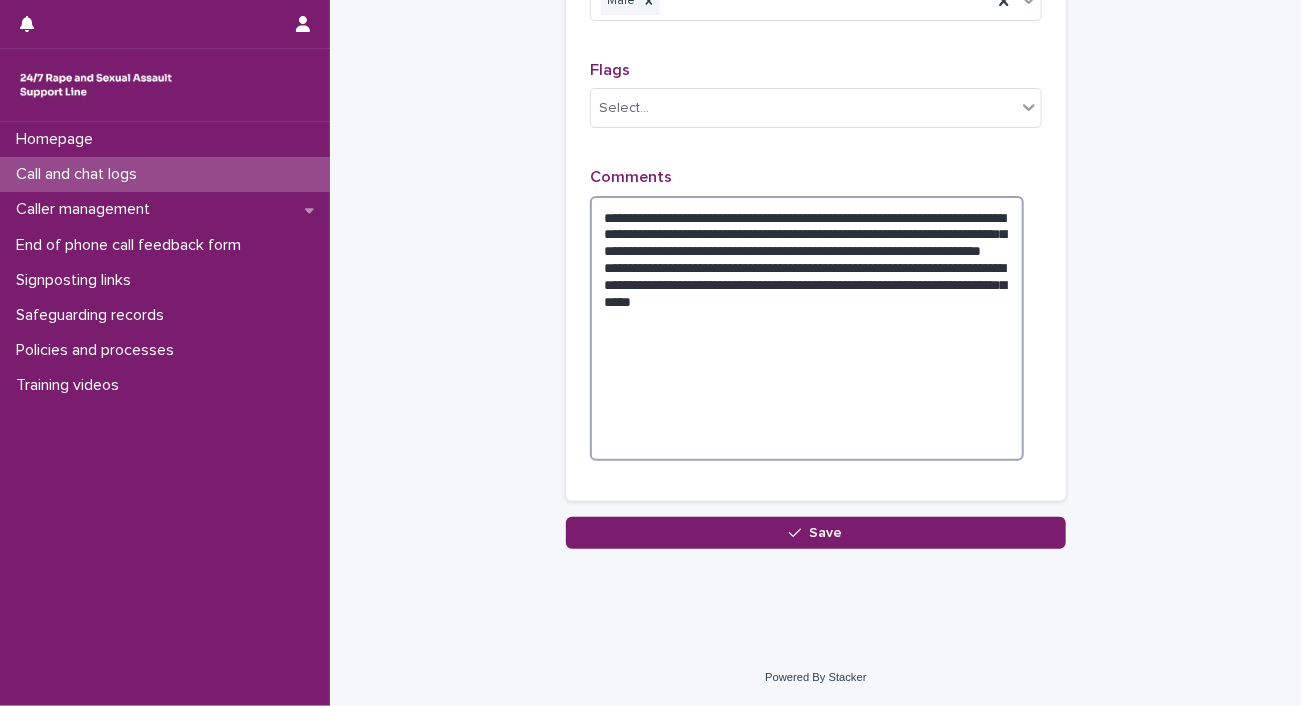 scroll, scrollTop: 1922, scrollLeft: 0, axis: vertical 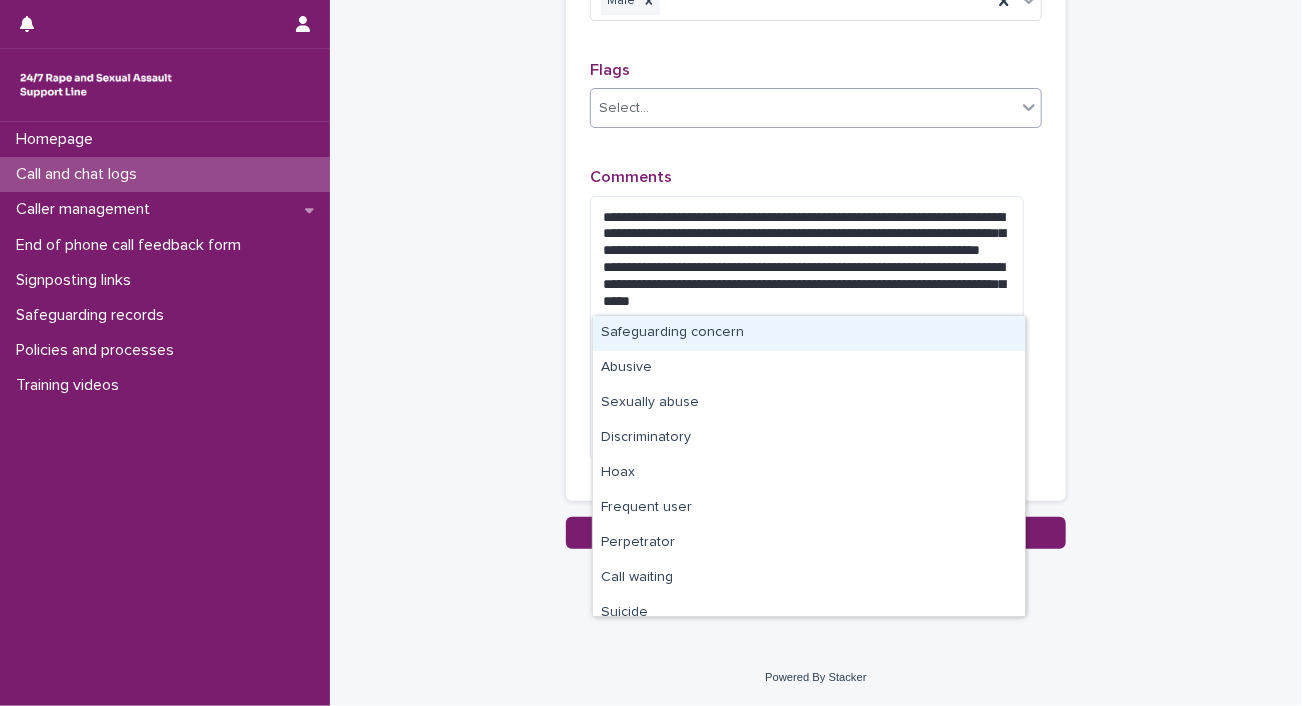 click on "Select..." at bounding box center [803, 108] 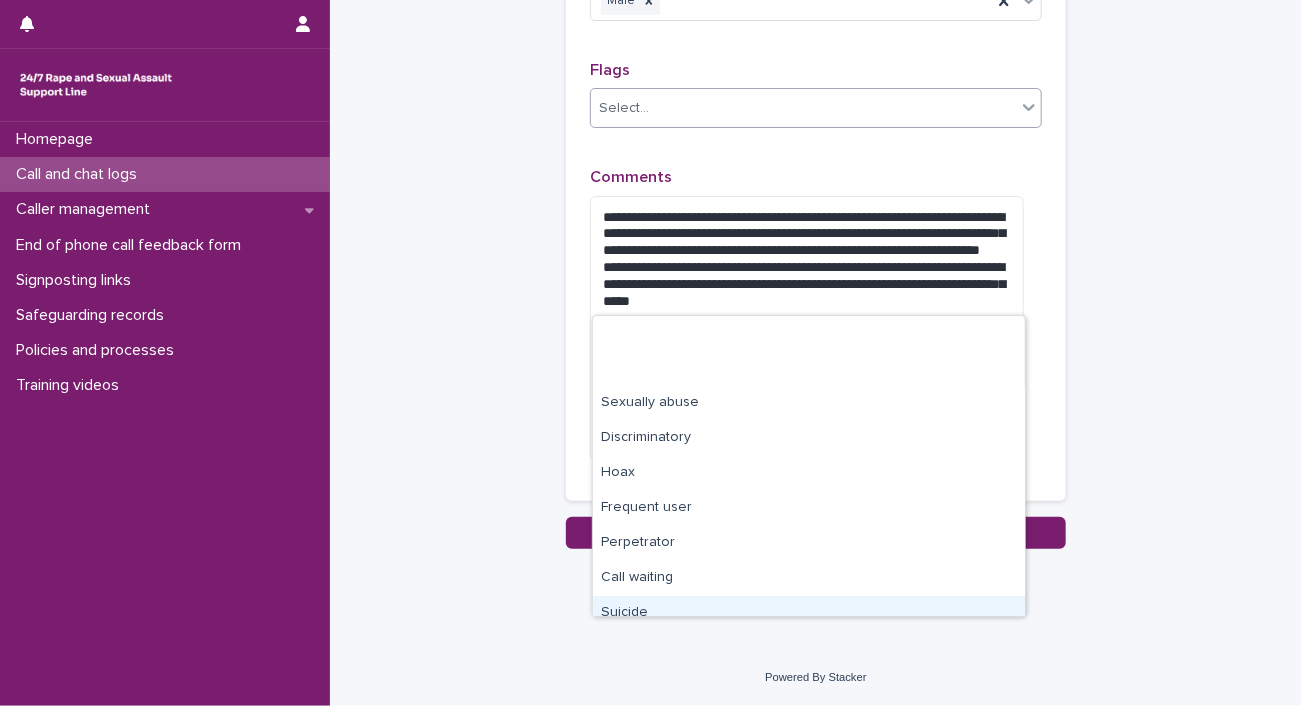 scroll, scrollTop: 120, scrollLeft: 0, axis: vertical 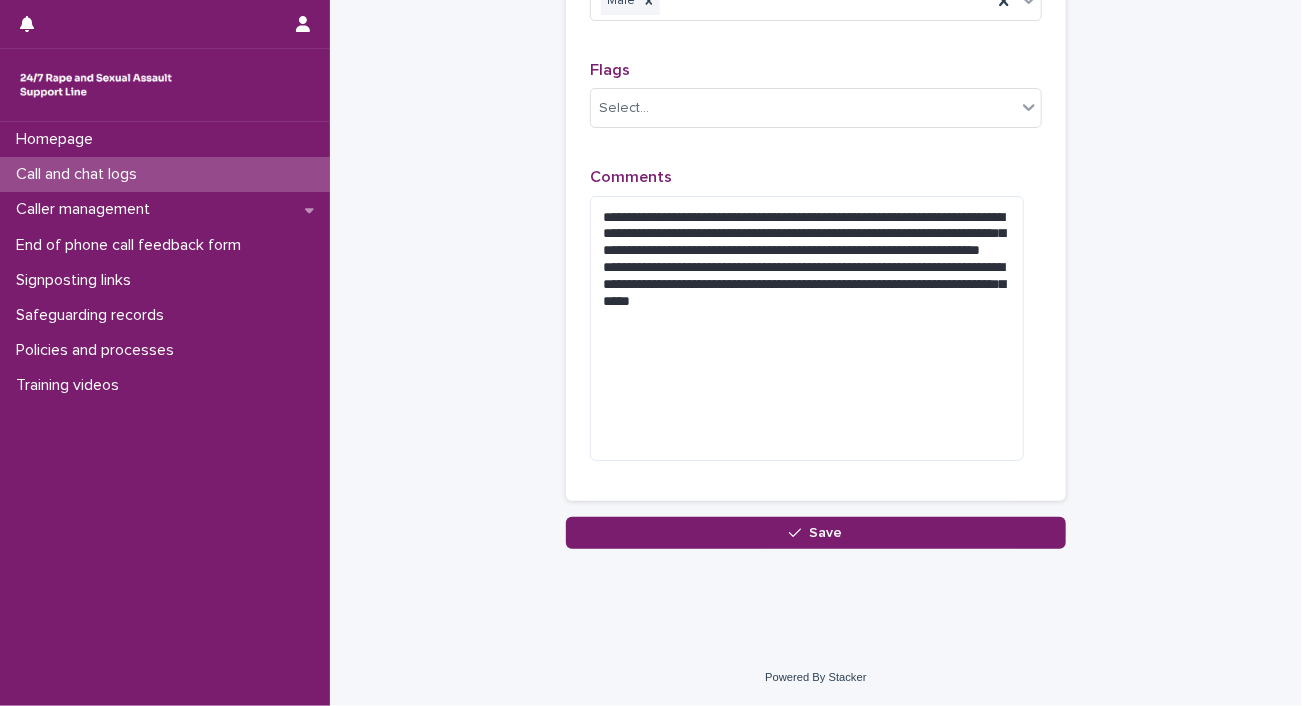 click on "**********" at bounding box center (816, -645) 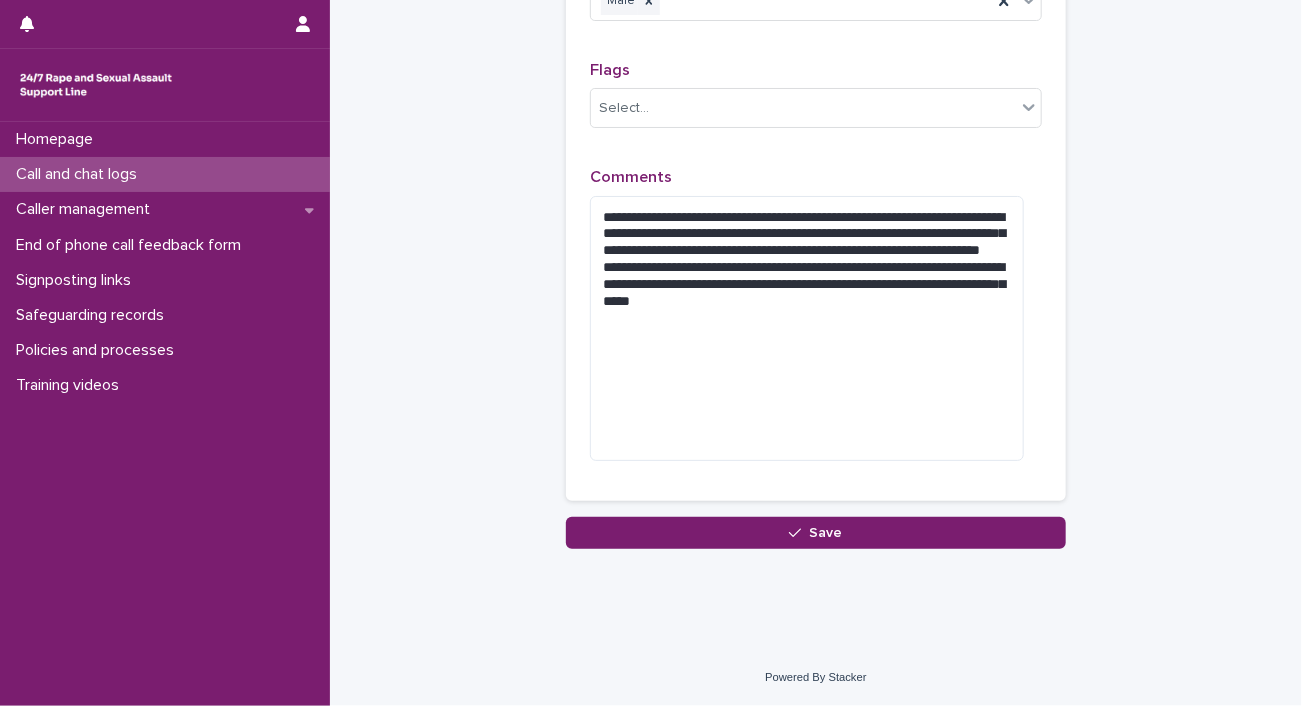 scroll, scrollTop: 2504, scrollLeft: 0, axis: vertical 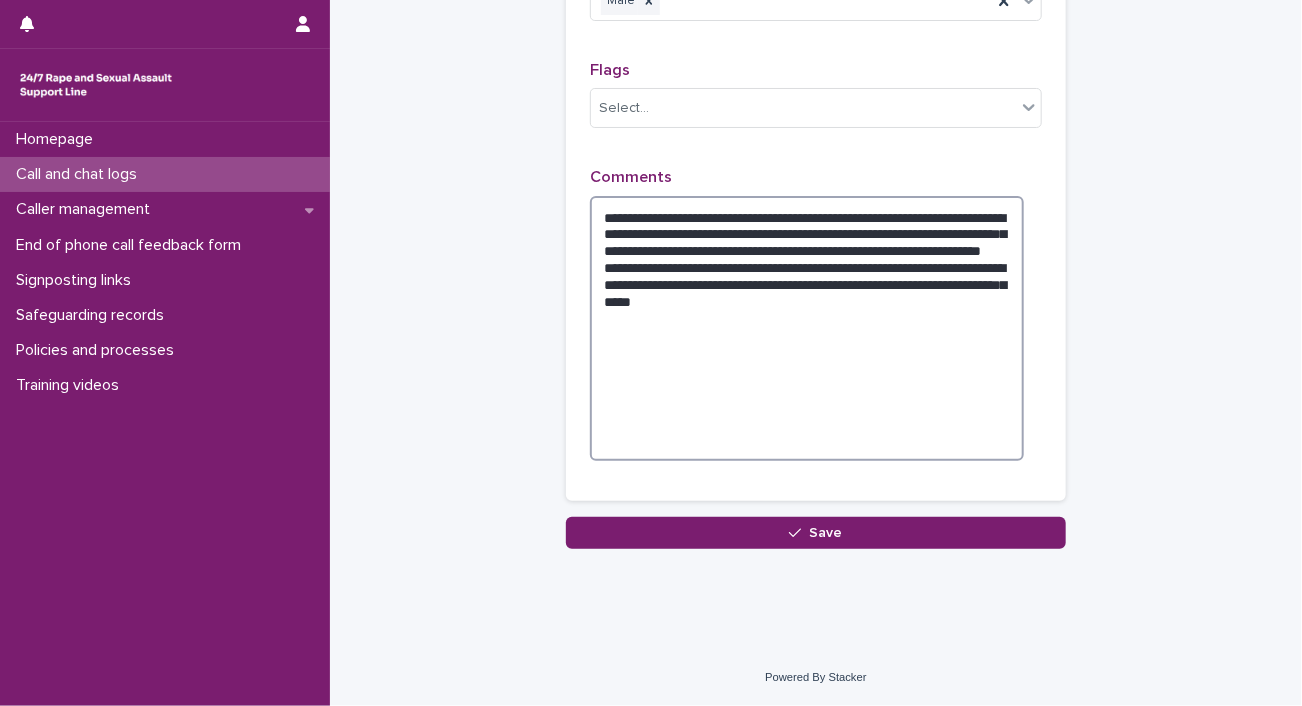 click on "**********" at bounding box center [807, 329] 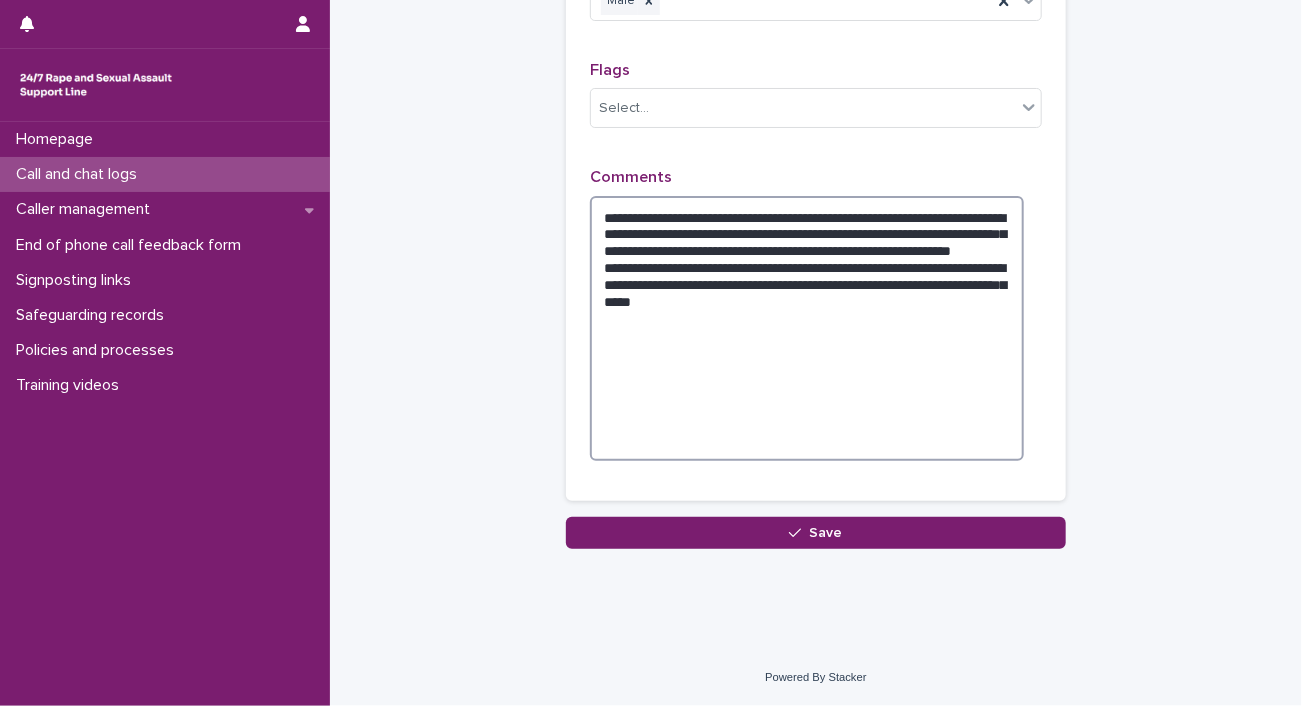 click on "**********" at bounding box center [807, 329] 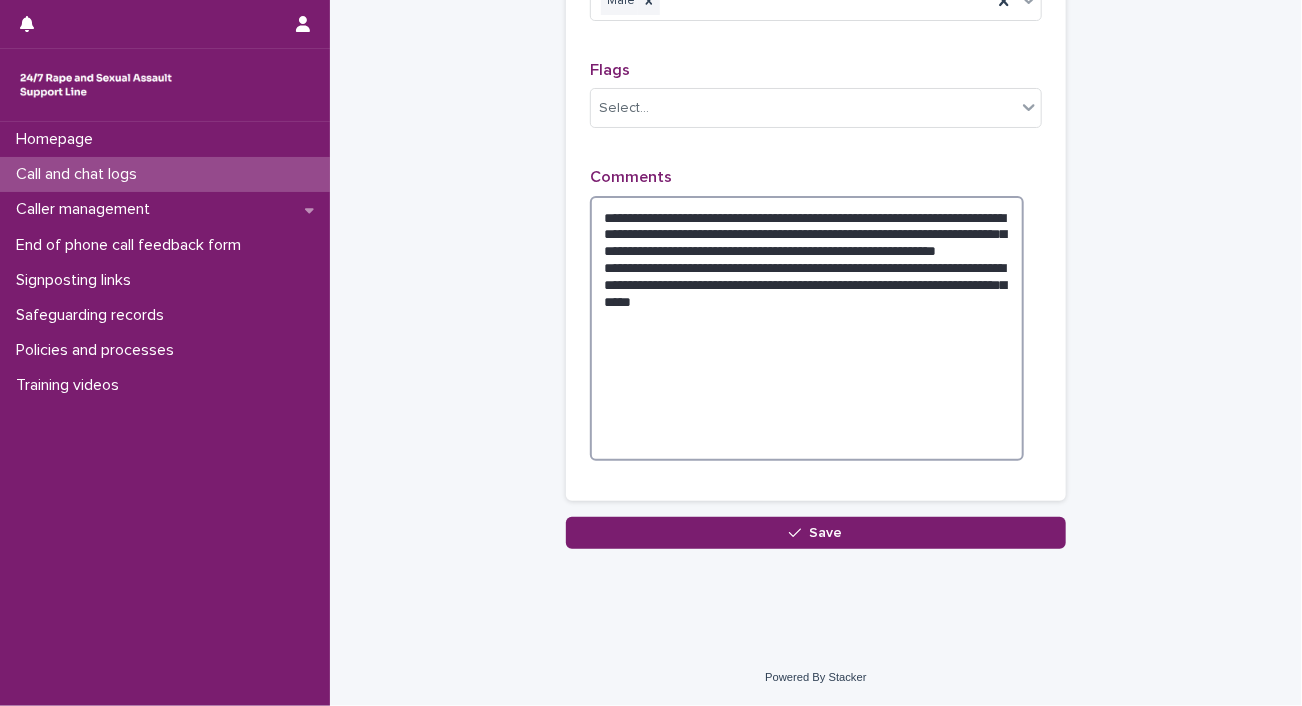 scroll, scrollTop: 2504, scrollLeft: 0, axis: vertical 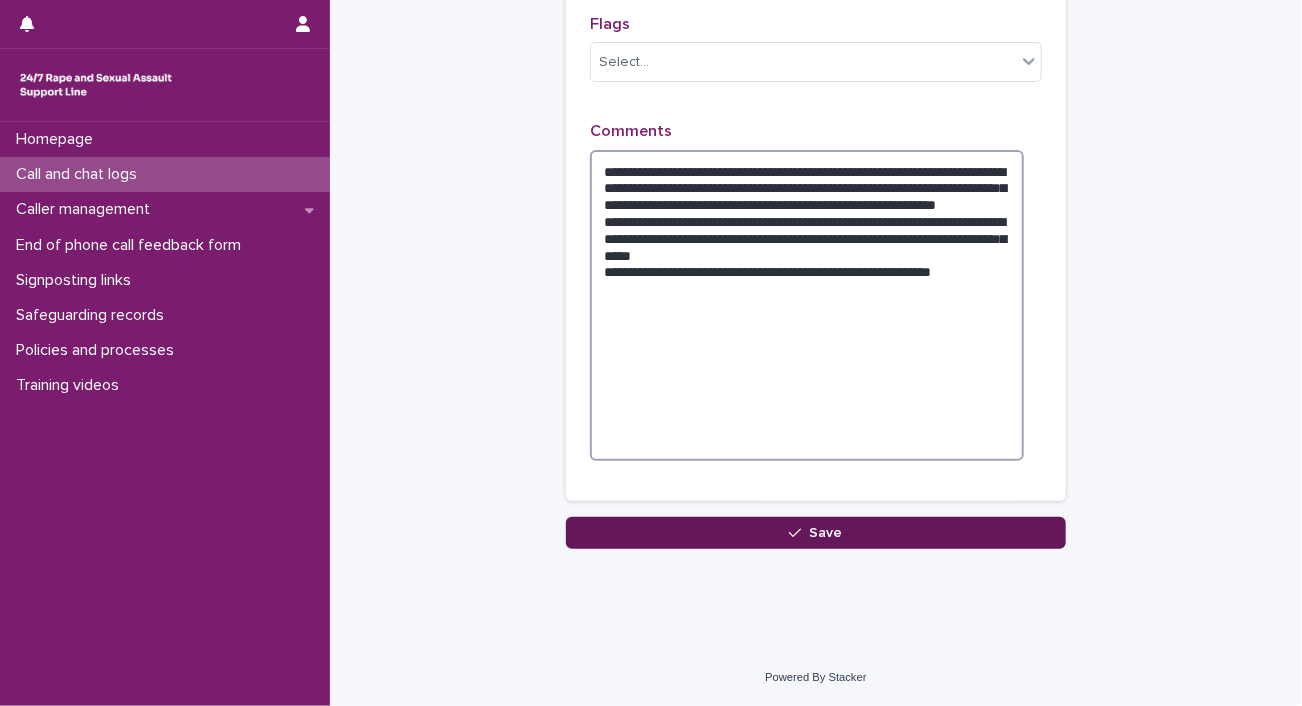 type on "**********" 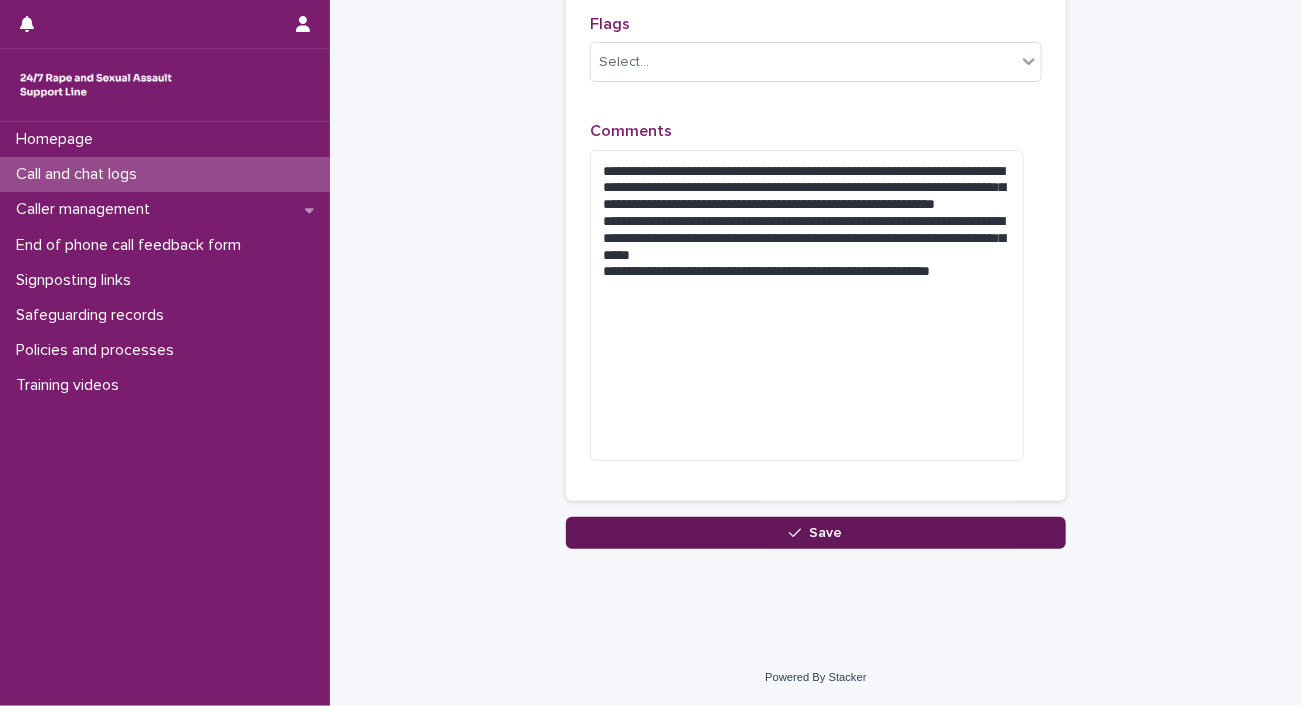 click on "Save" at bounding box center [816, 533] 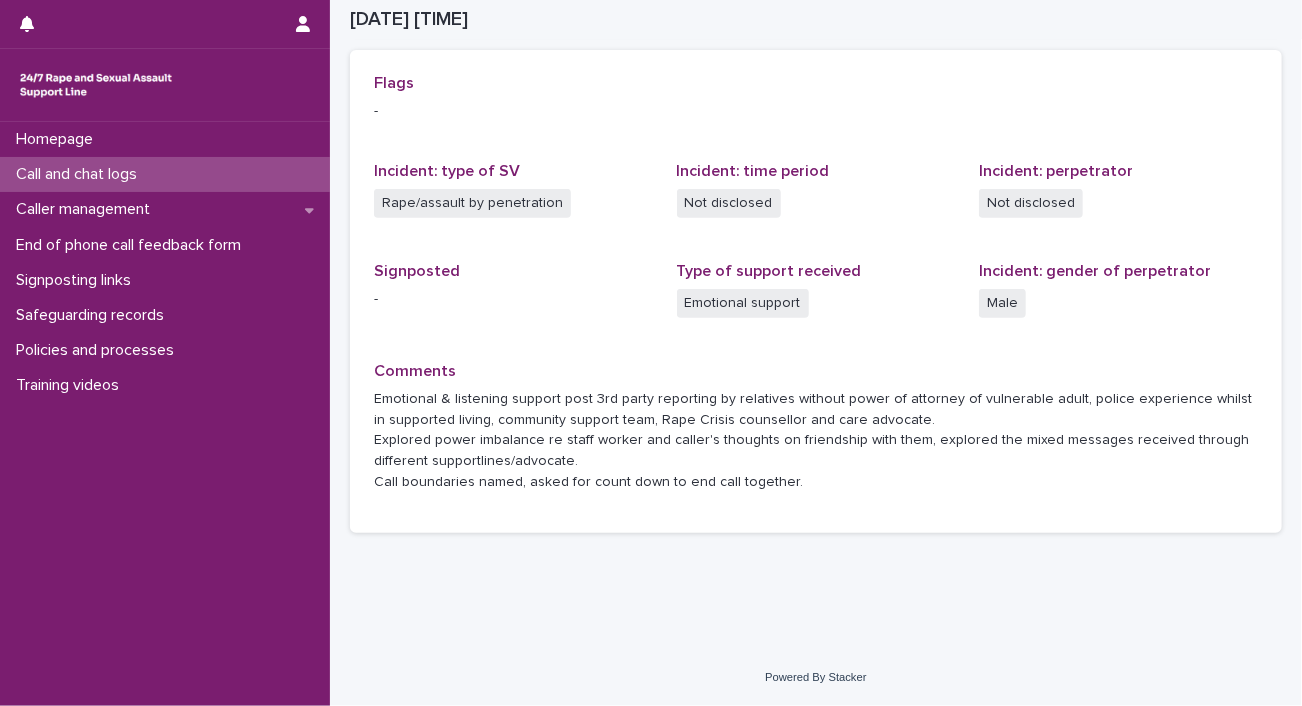 scroll, scrollTop: 889, scrollLeft: 0, axis: vertical 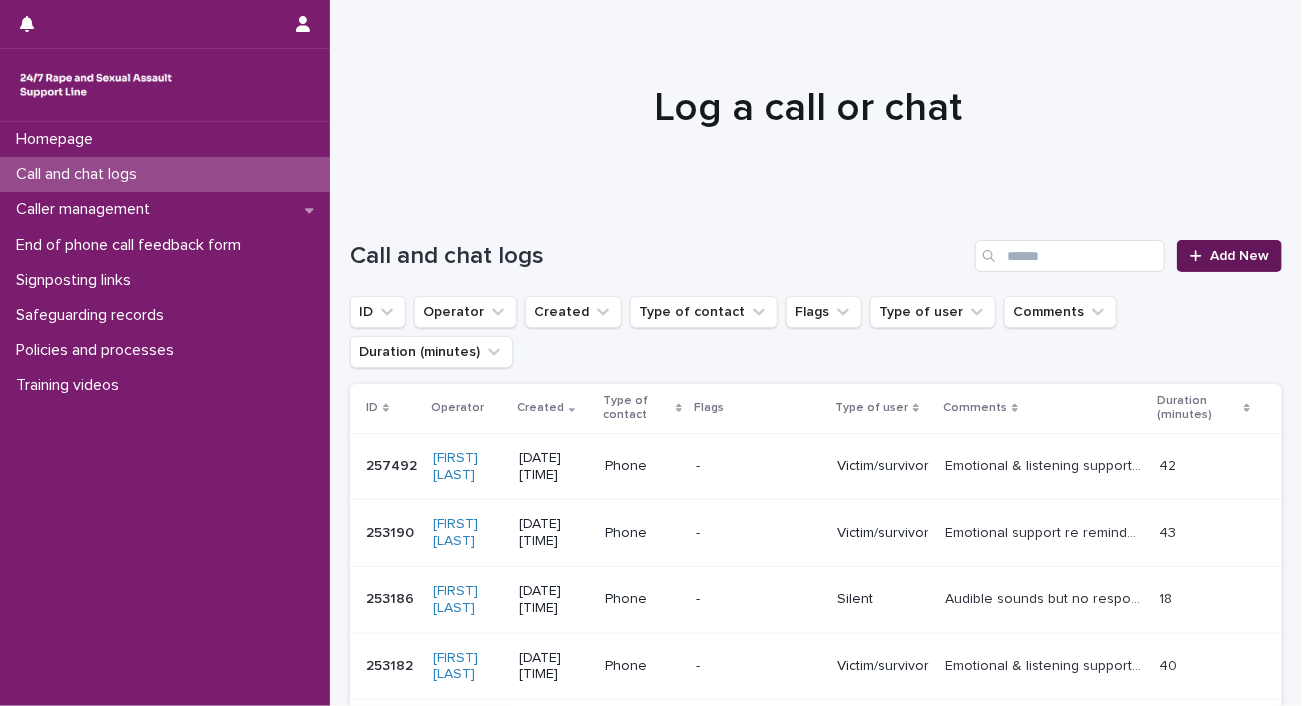 click on "Add New" at bounding box center (1239, 256) 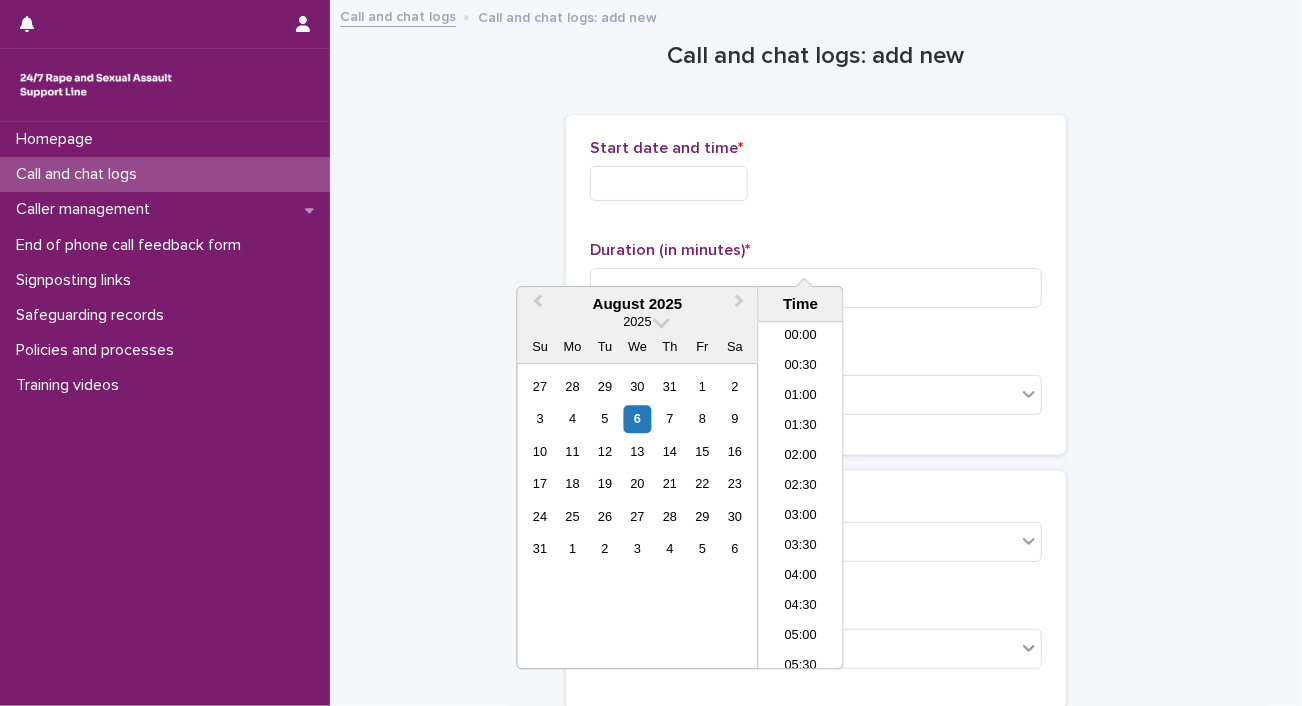click at bounding box center [669, 183] 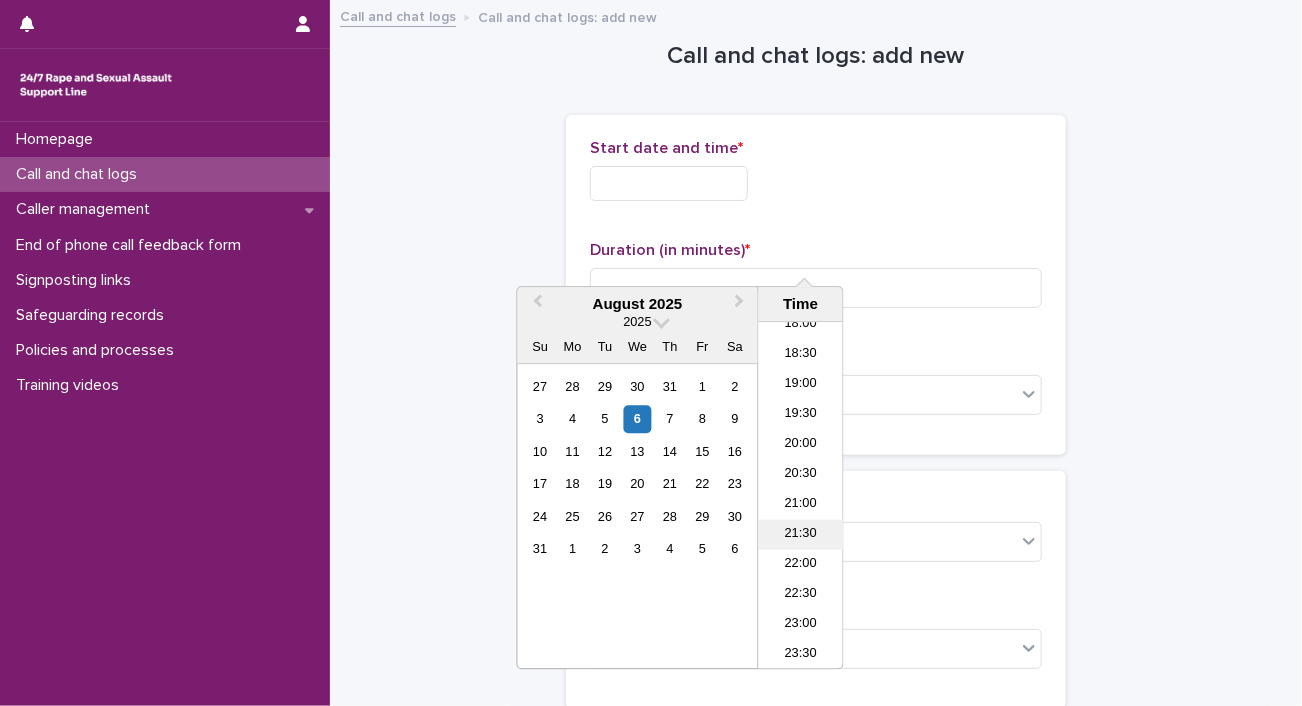 click on "21:30" at bounding box center (801, 535) 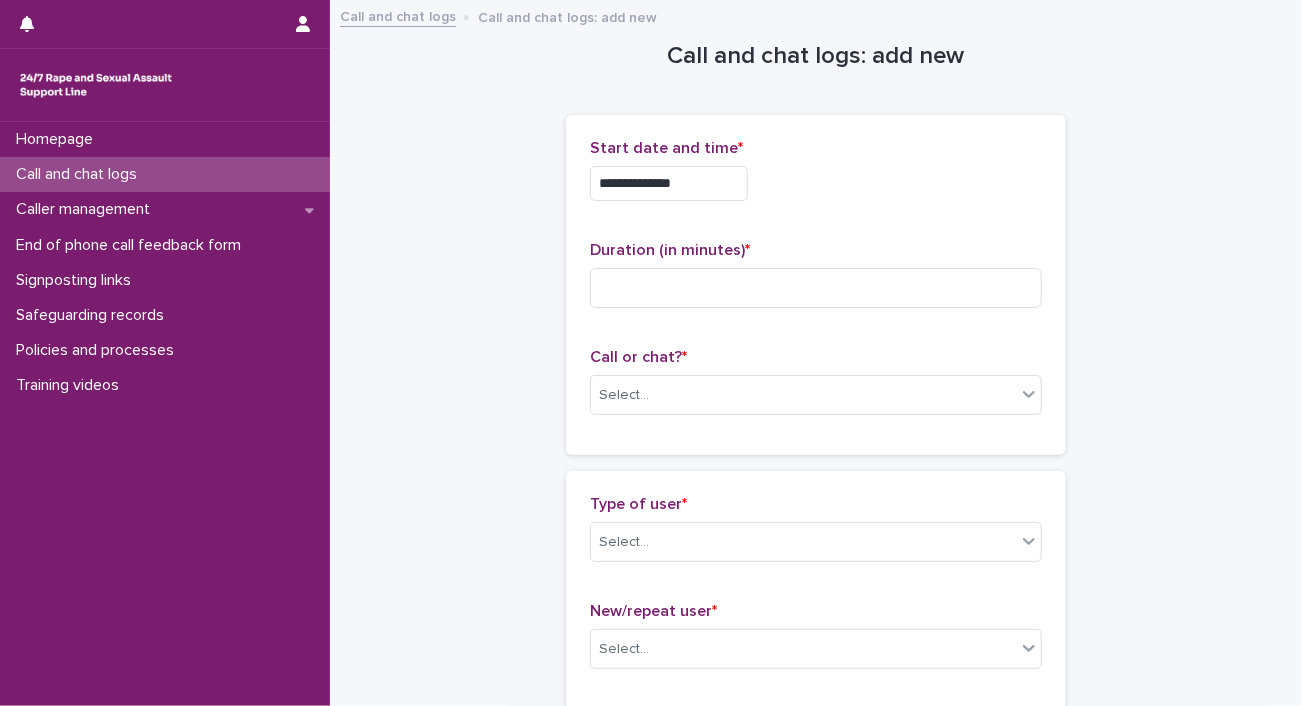 click on "**********" at bounding box center [669, 183] 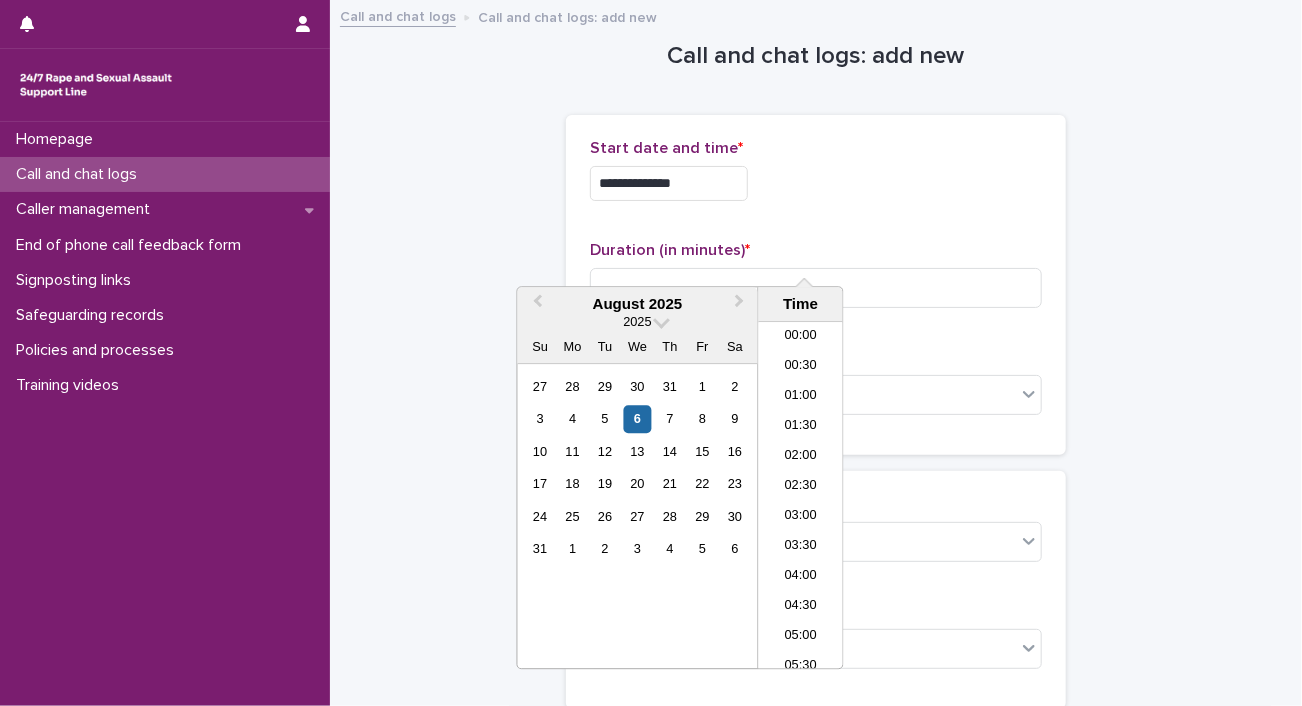 scroll, scrollTop: 1093, scrollLeft: 0, axis: vertical 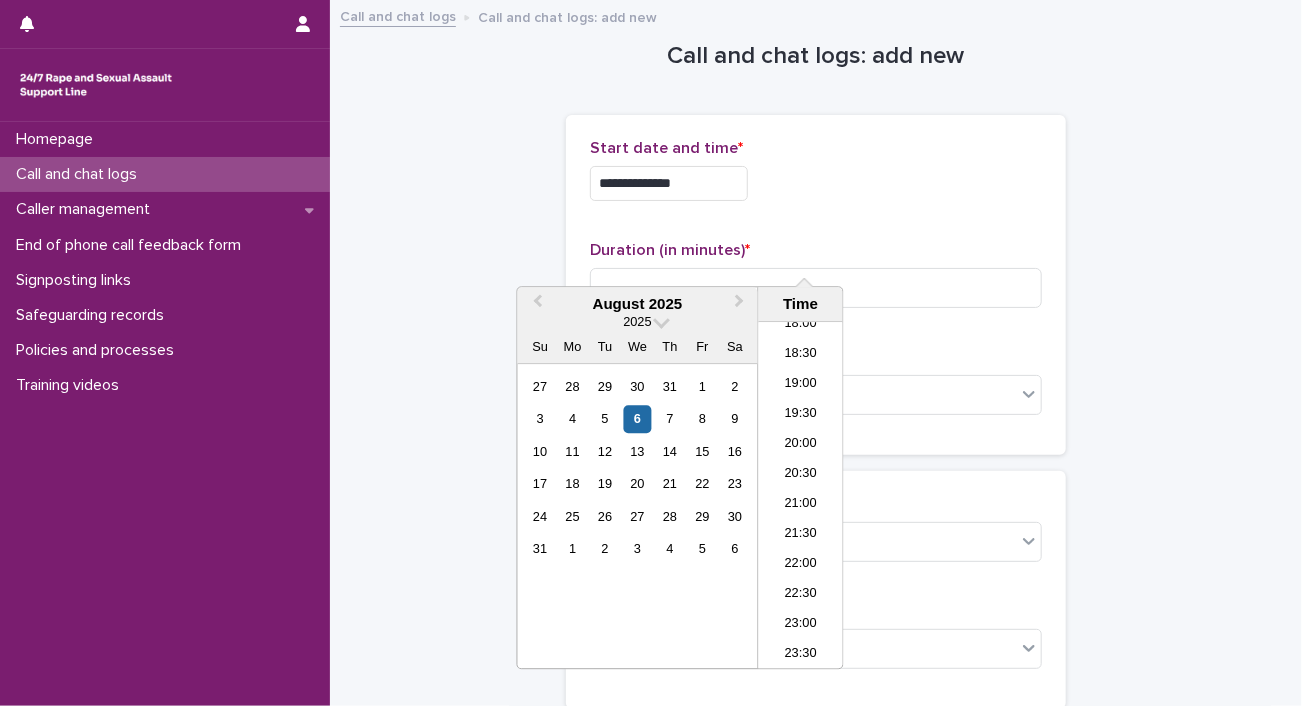 click on "**********" at bounding box center [669, 183] 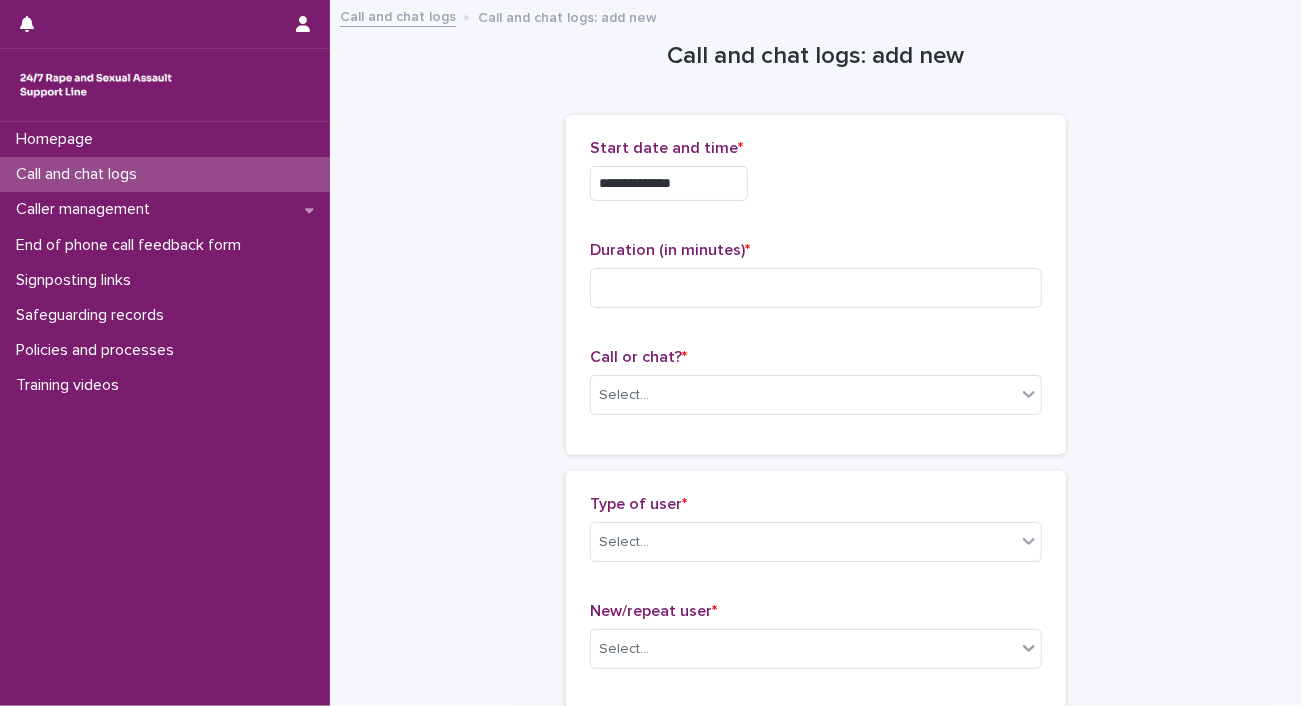 click on "**********" at bounding box center [816, 1091] 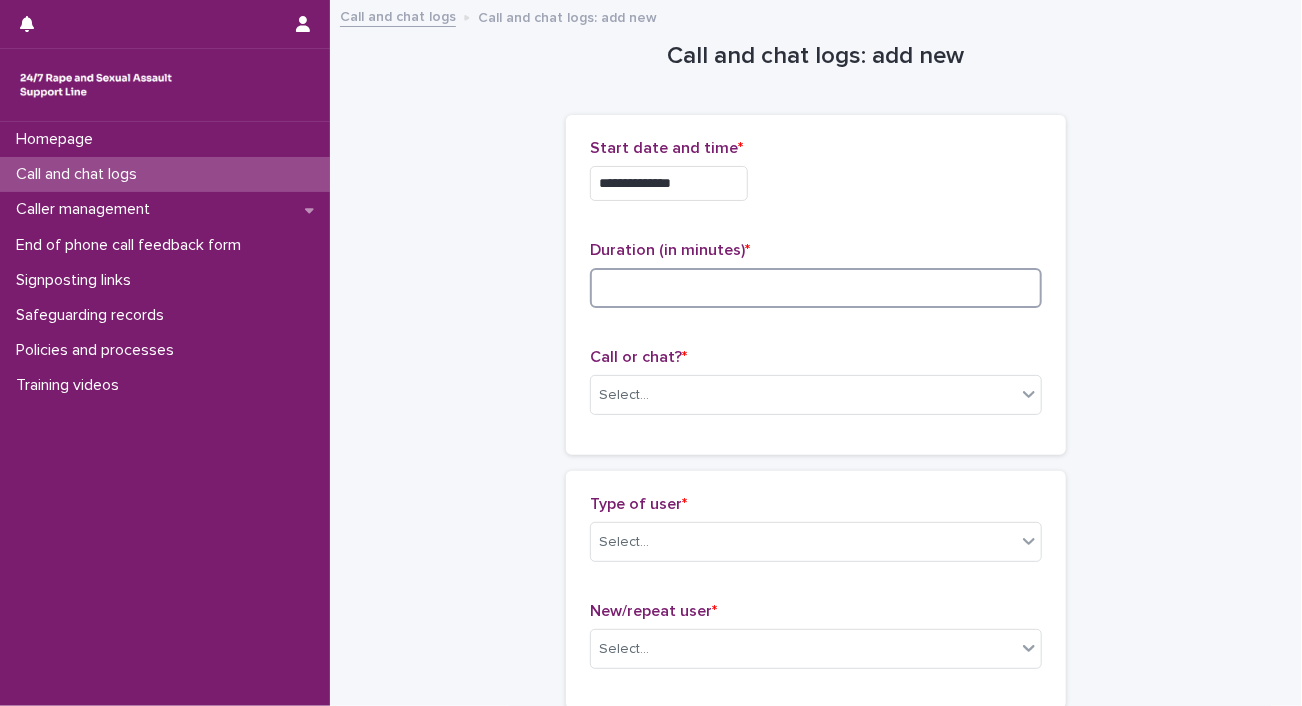 click at bounding box center (816, 288) 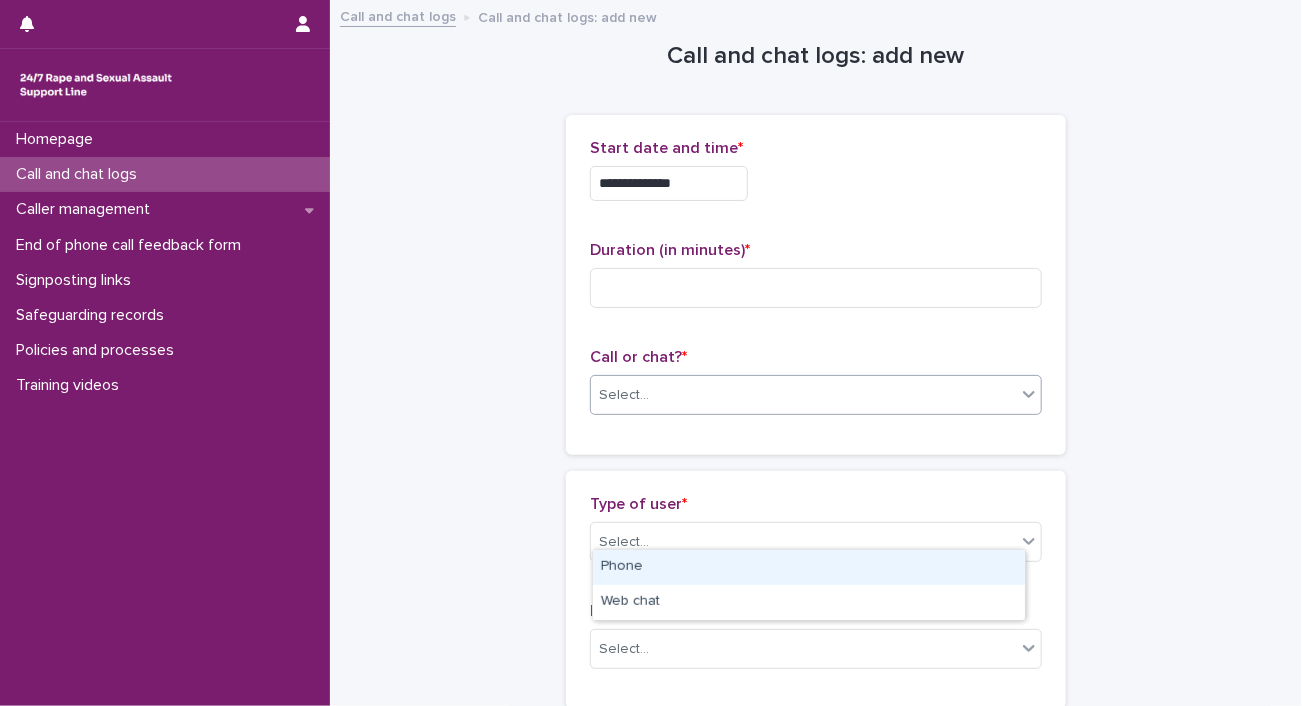 click on "Select..." at bounding box center (624, 395) 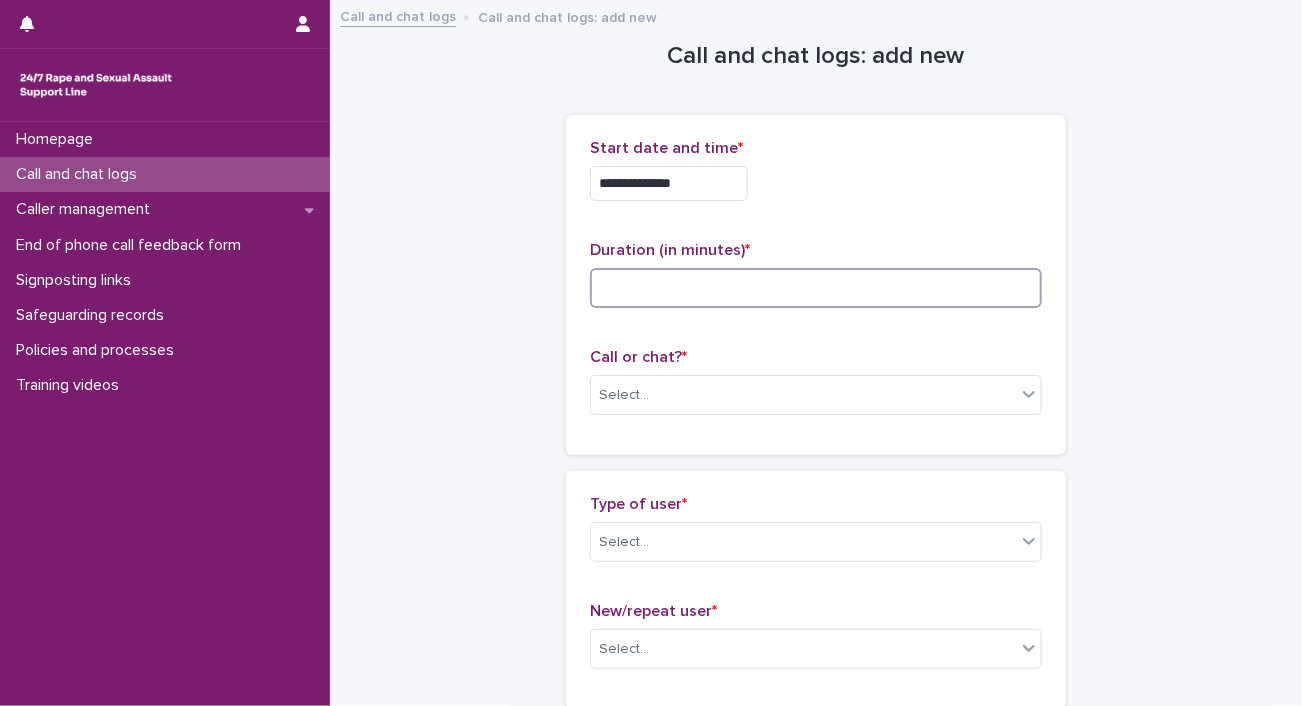 click at bounding box center [816, 288] 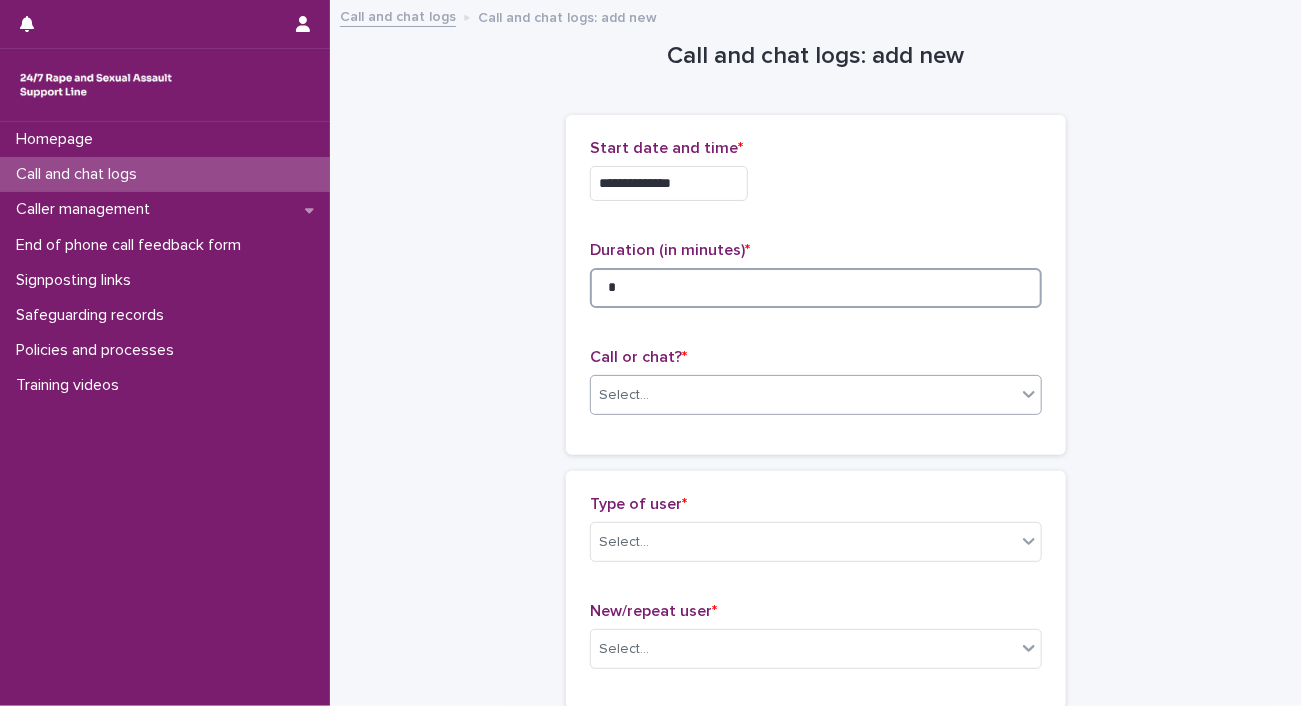 type on "*" 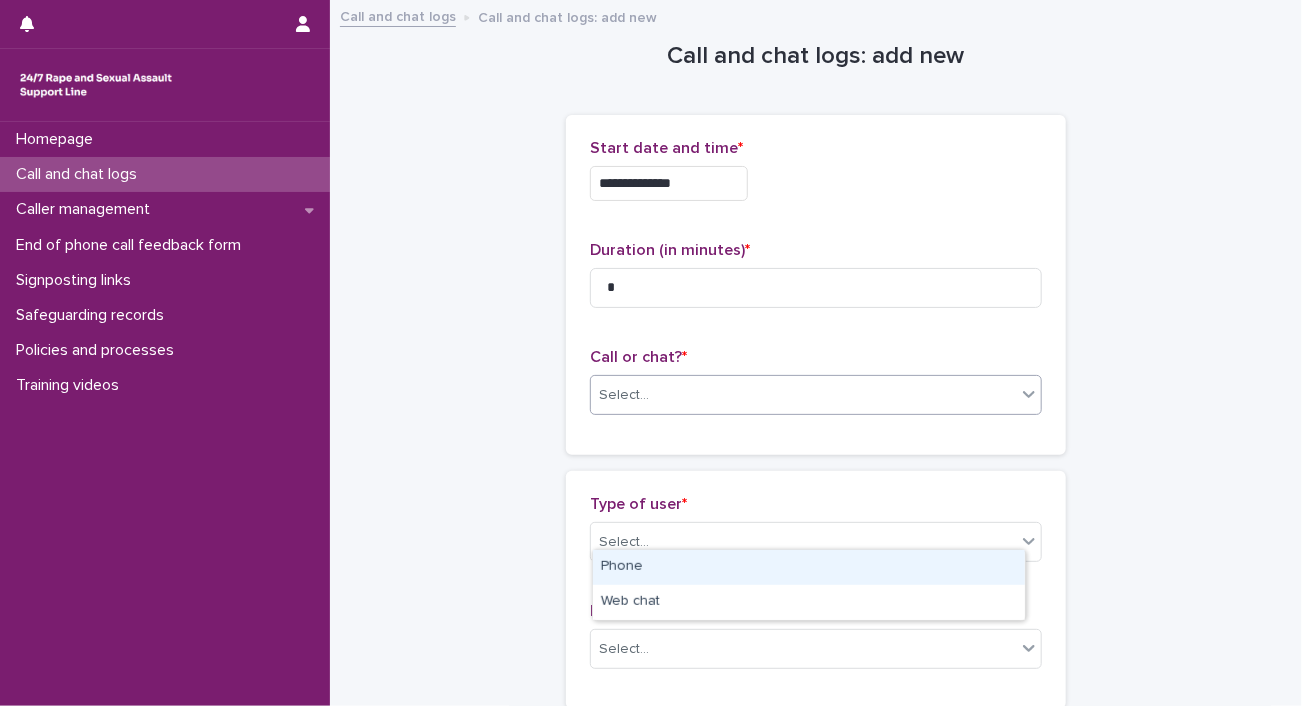 click on "Select..." at bounding box center (803, 395) 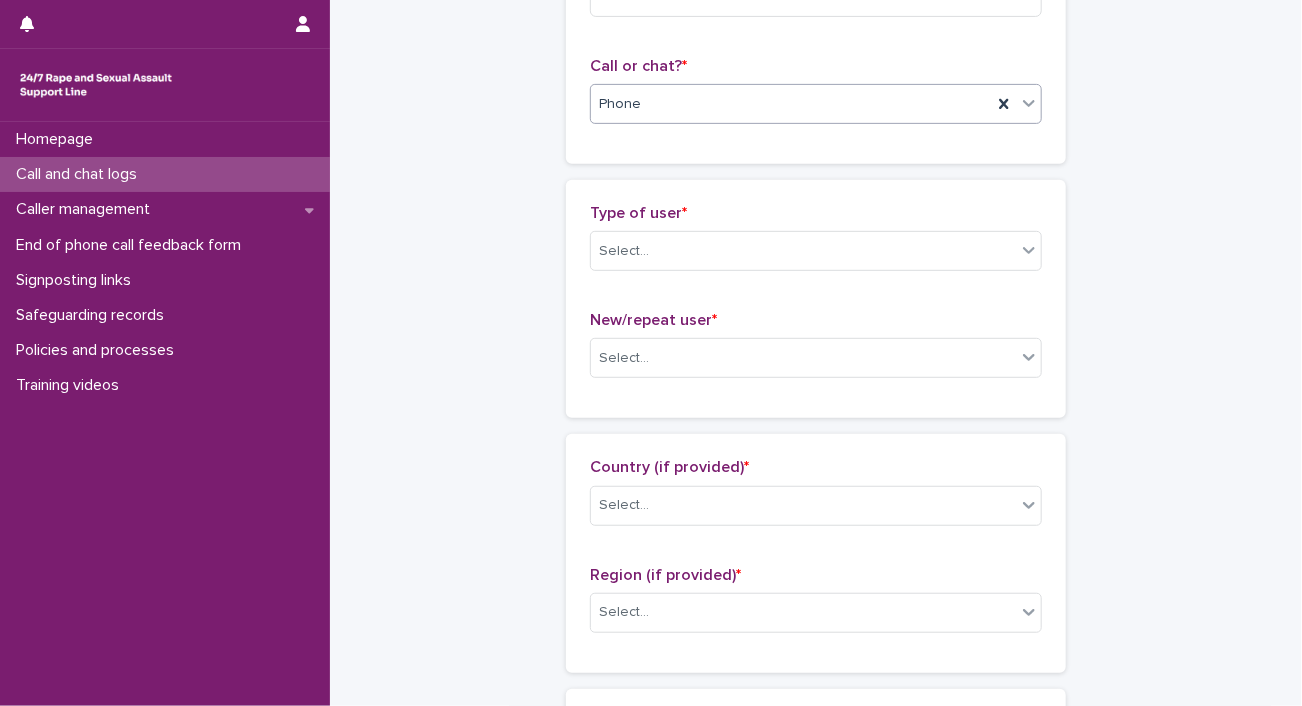 scroll, scrollTop: 308, scrollLeft: 0, axis: vertical 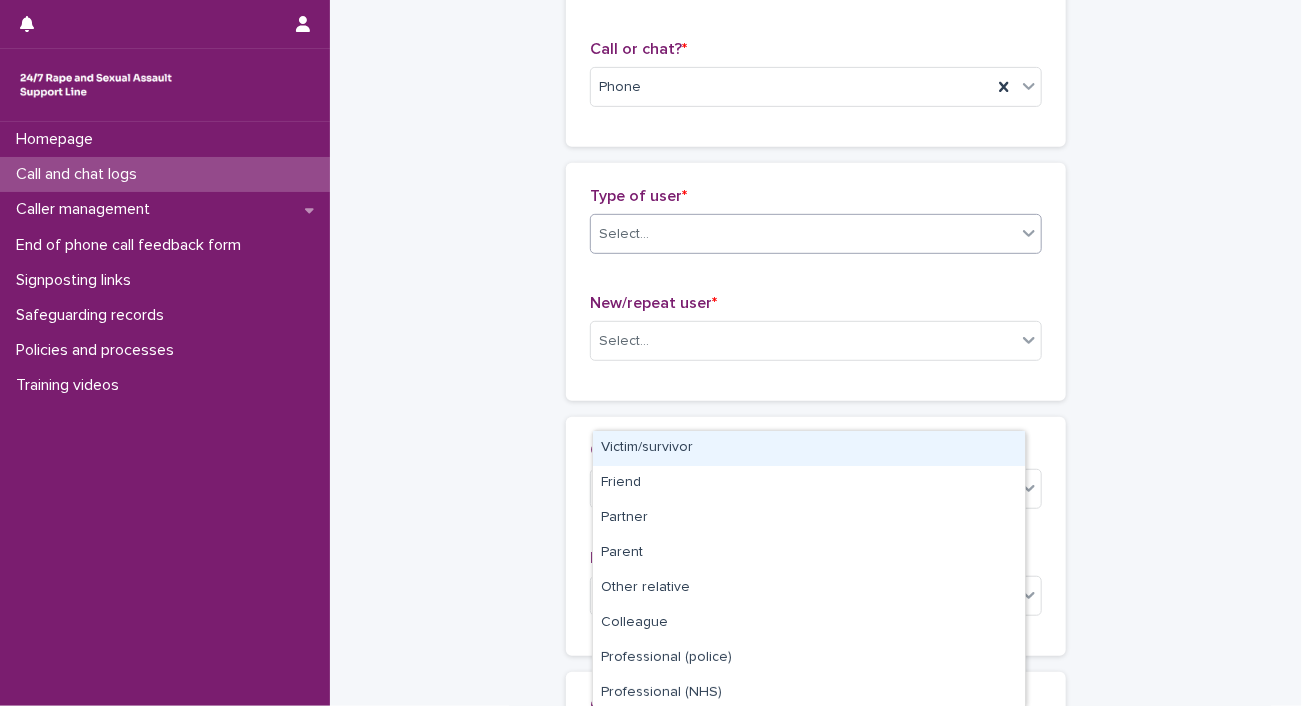 click on "Select..." at bounding box center (624, 234) 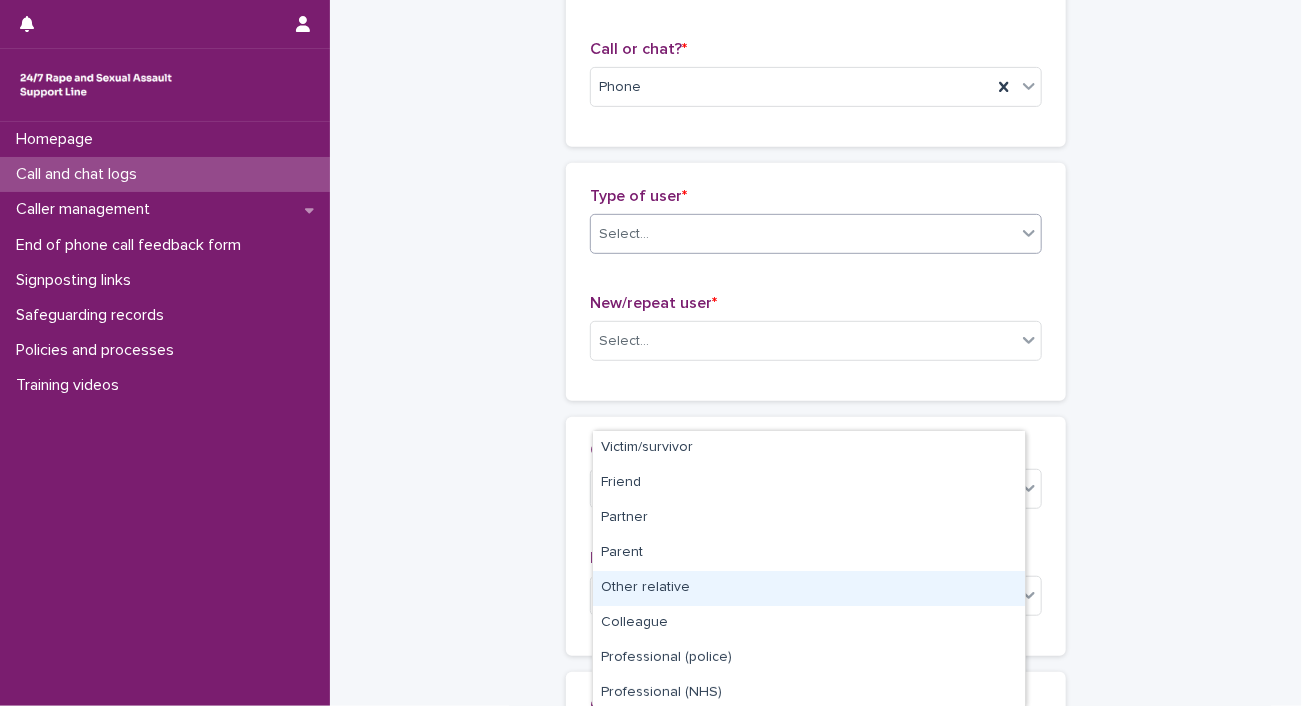 scroll, scrollTop: 248, scrollLeft: 0, axis: vertical 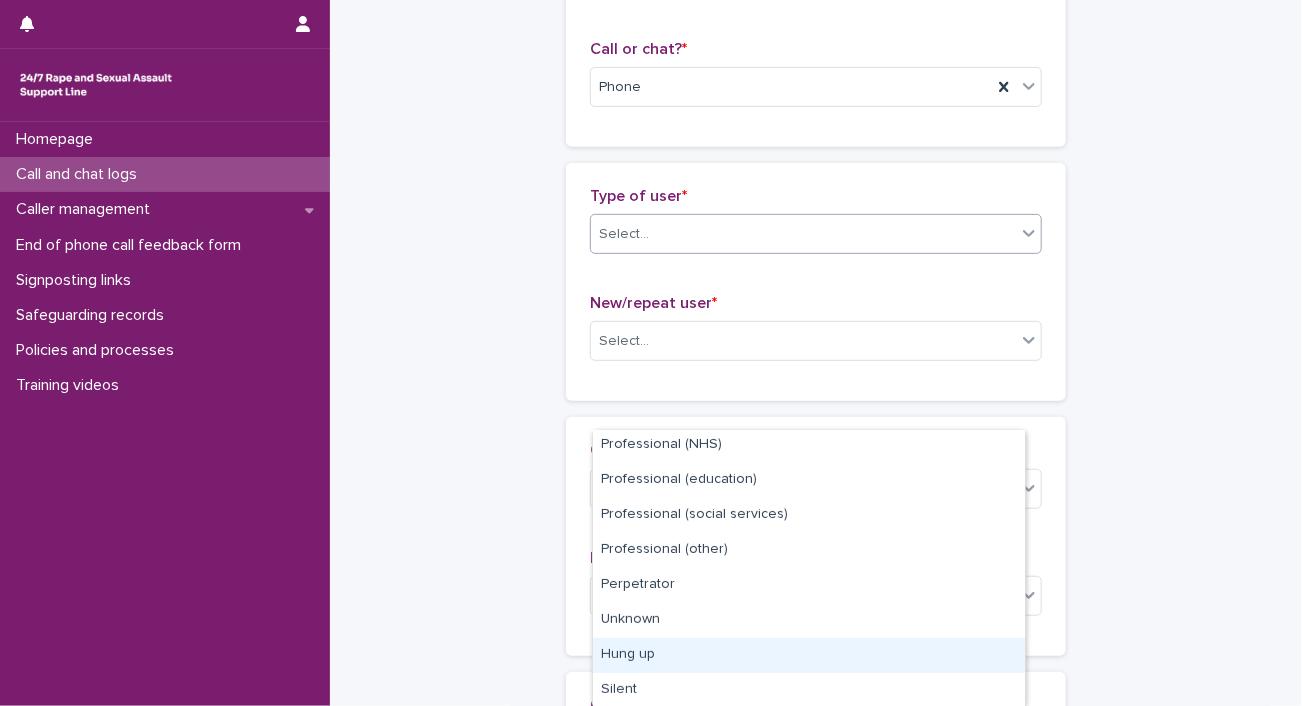 click on "Hung up" at bounding box center (809, 655) 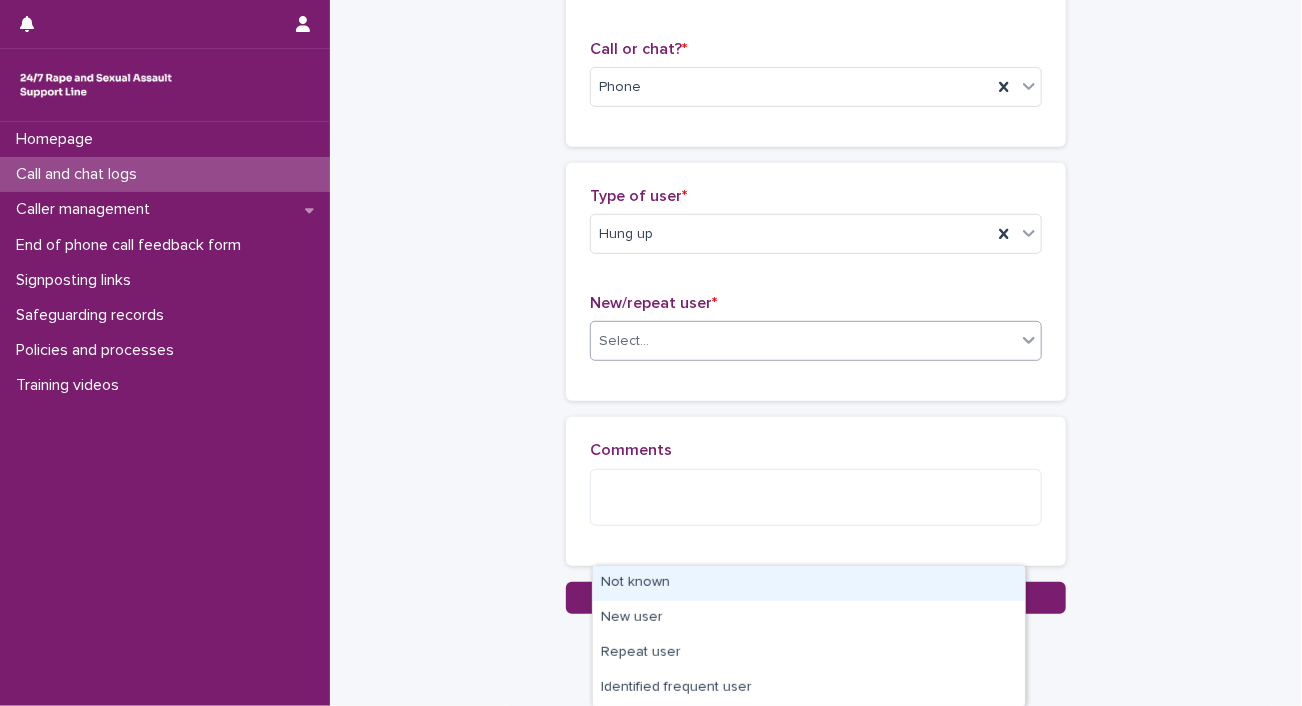 click on "Select..." at bounding box center [803, 341] 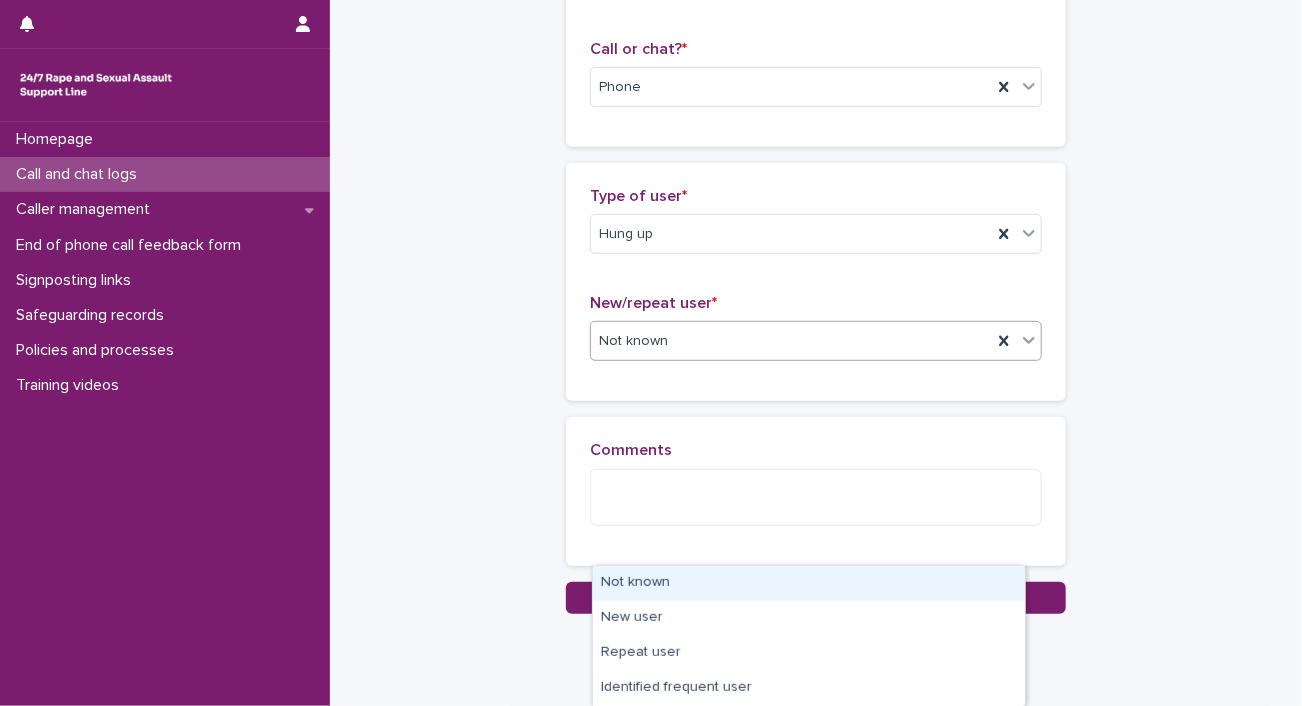 click on "Not known" at bounding box center (633, 341) 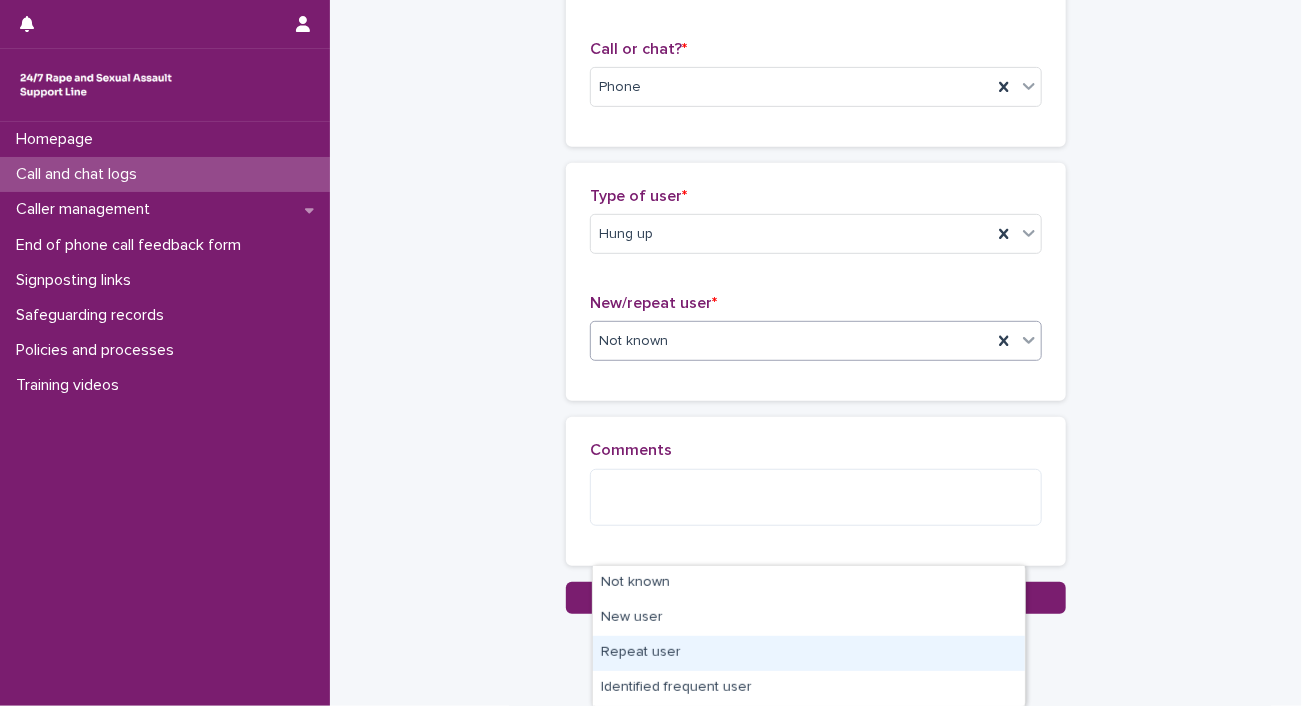 click on "Repeat user" at bounding box center [809, 653] 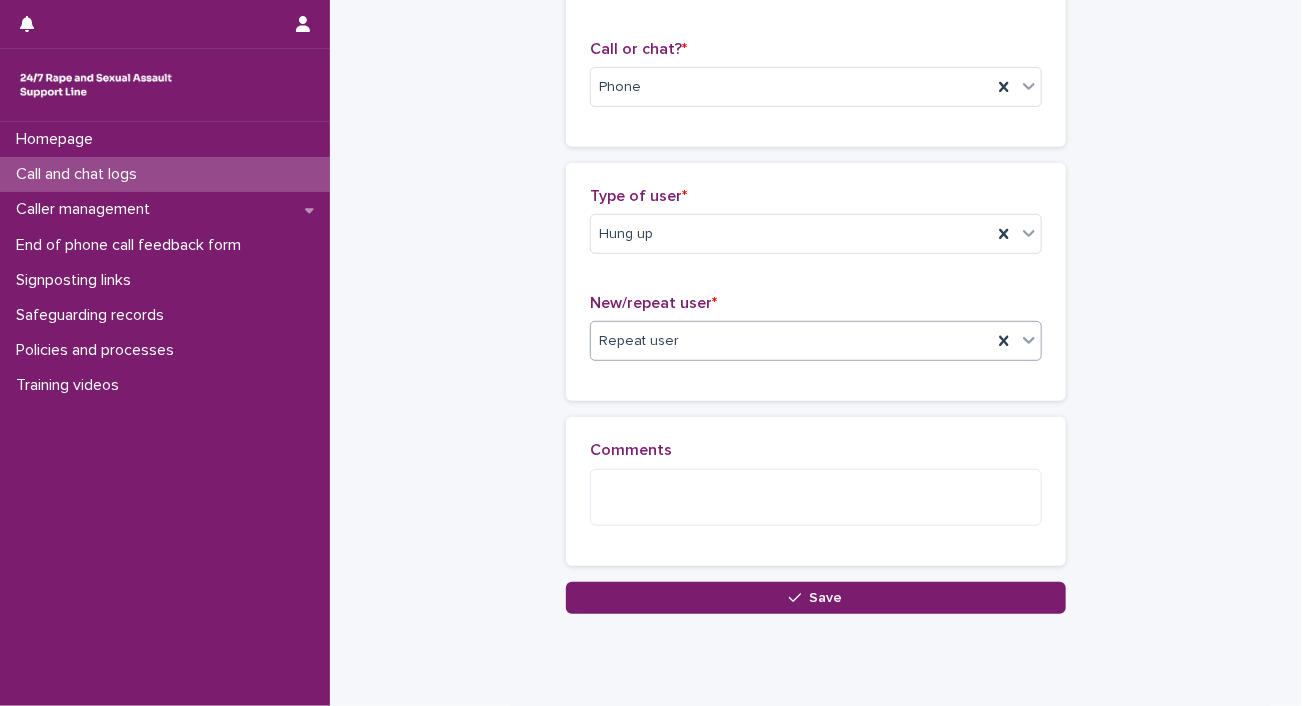 scroll, scrollTop: 636, scrollLeft: 0, axis: vertical 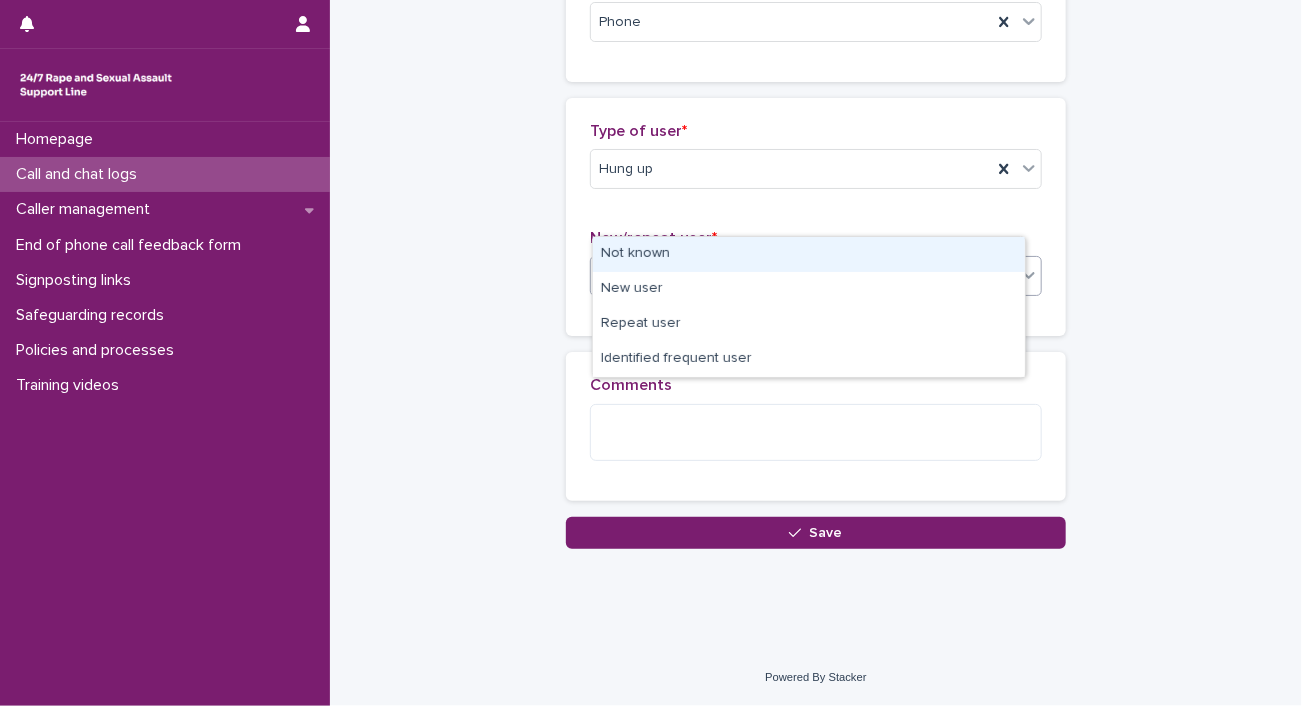 click on "Repeat user" at bounding box center [791, 276] 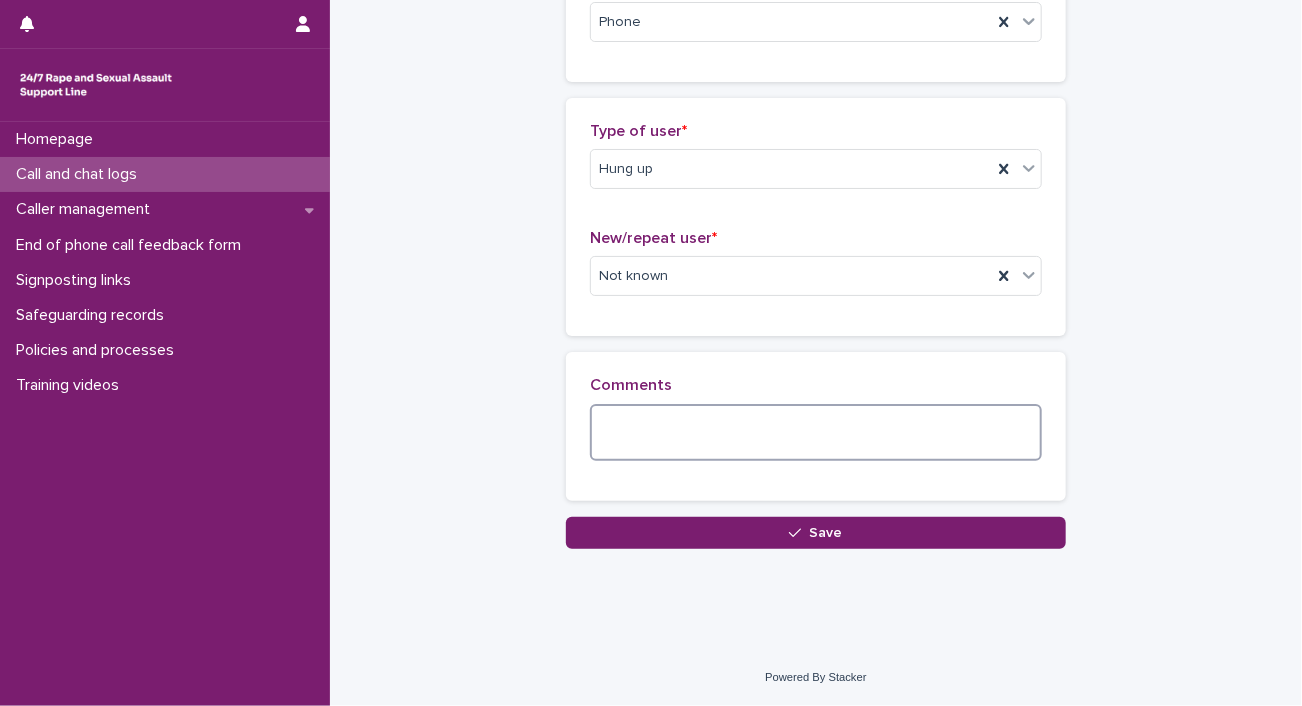 click at bounding box center (816, 433) 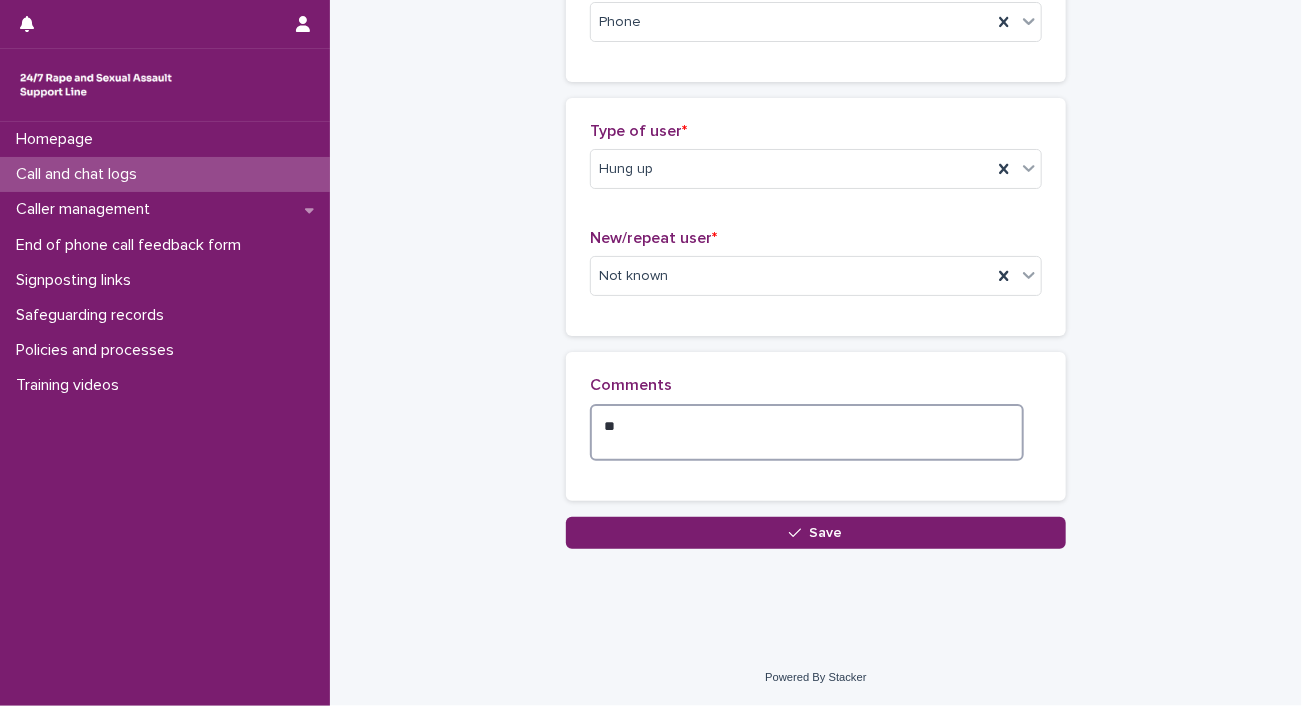 type on "*" 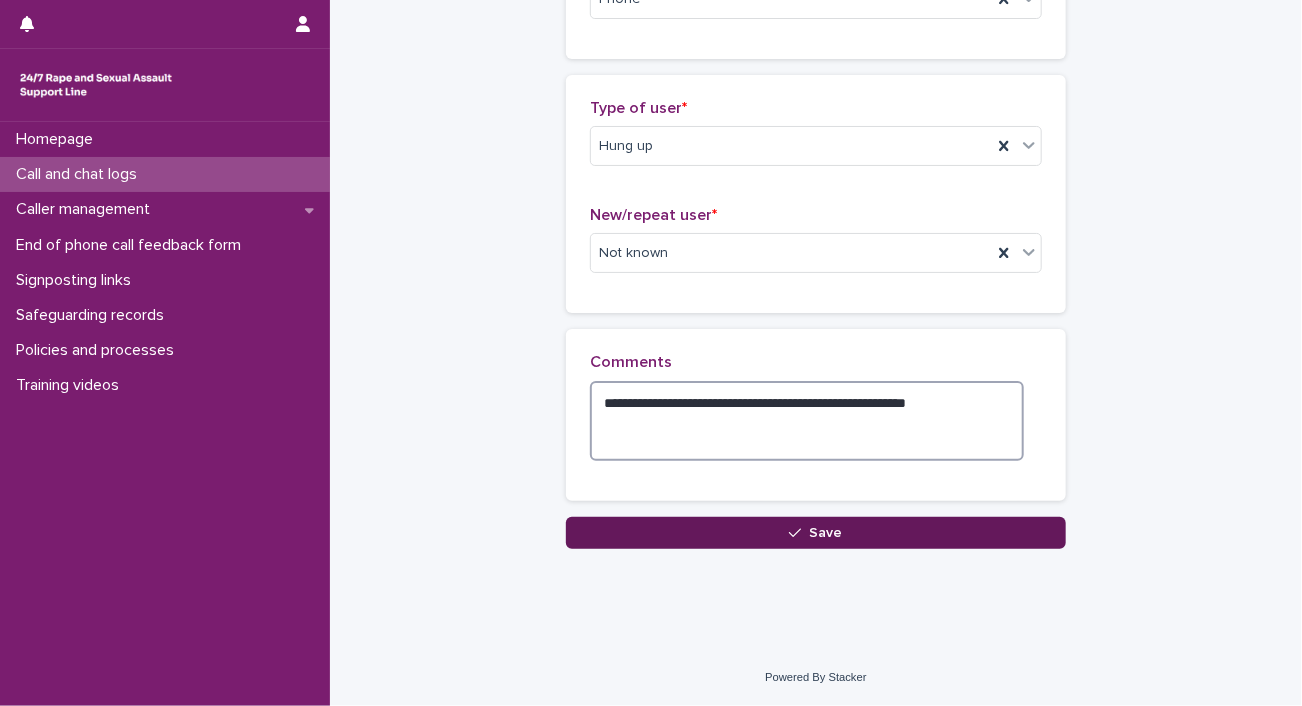 type on "**********" 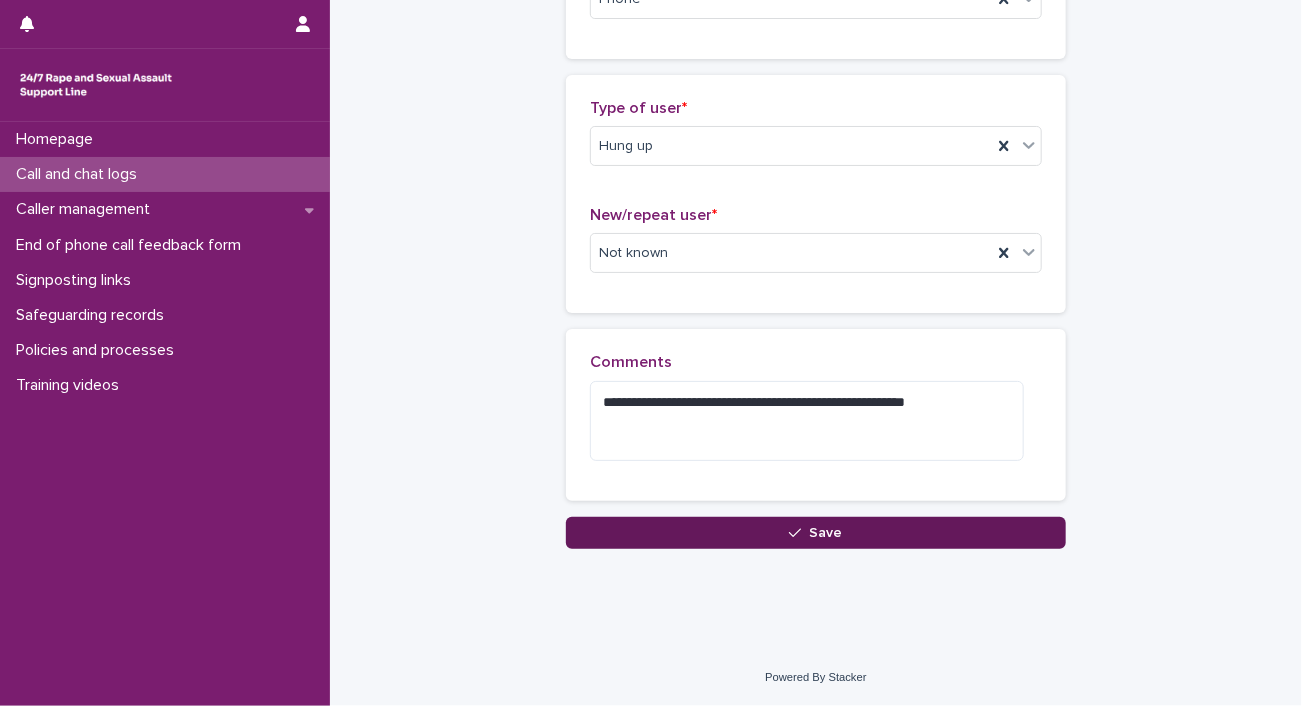 click on "Save" at bounding box center [816, 533] 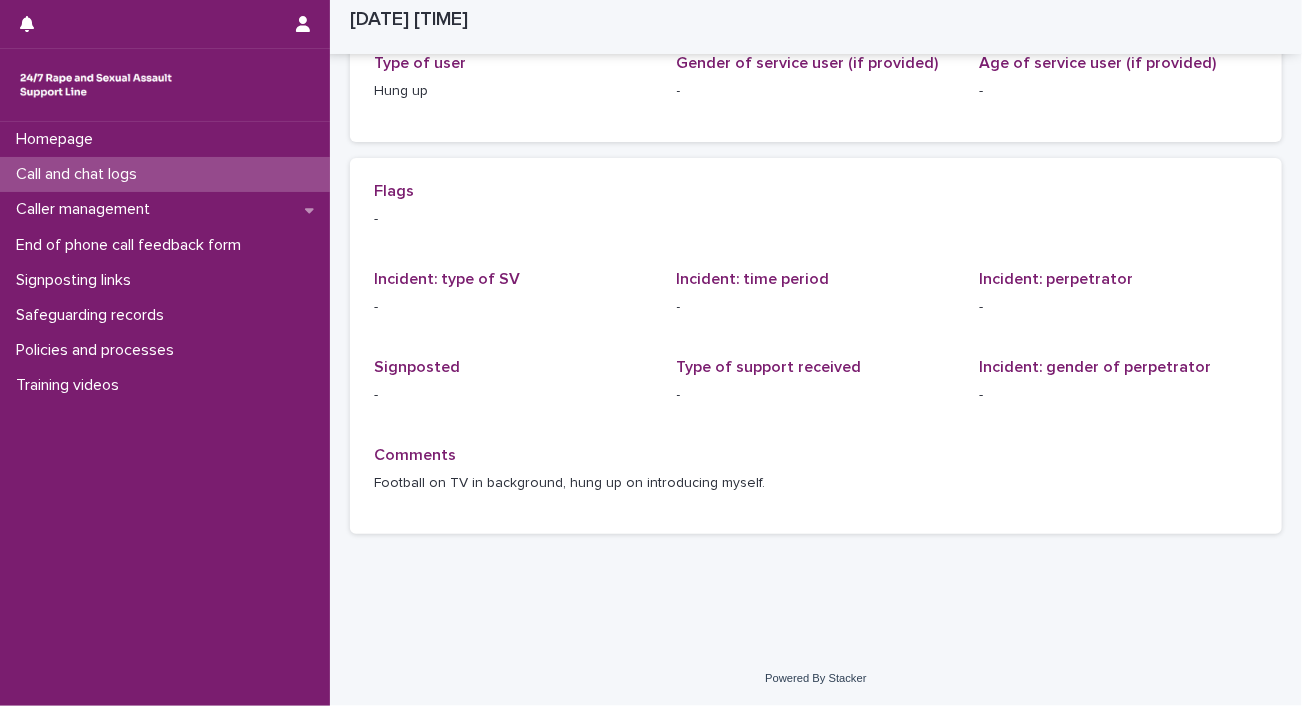 scroll, scrollTop: 93, scrollLeft: 0, axis: vertical 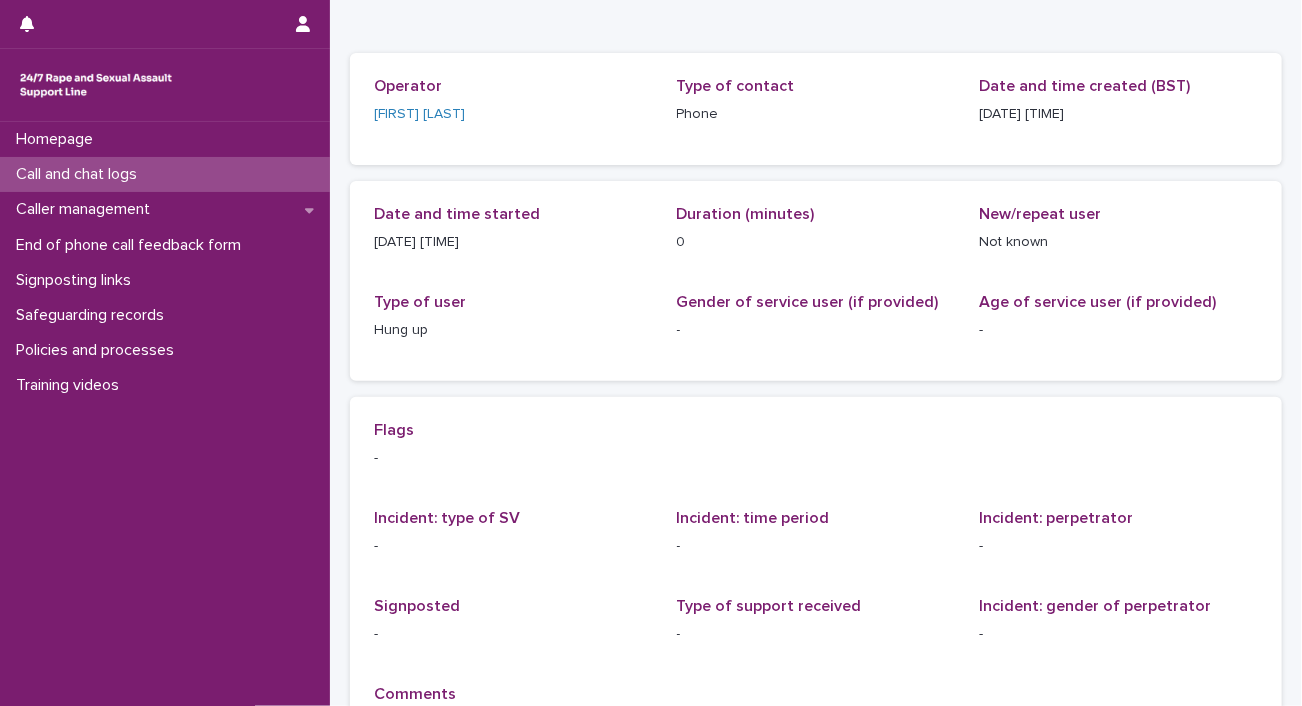 click on "Call and chat logs" at bounding box center [80, 174] 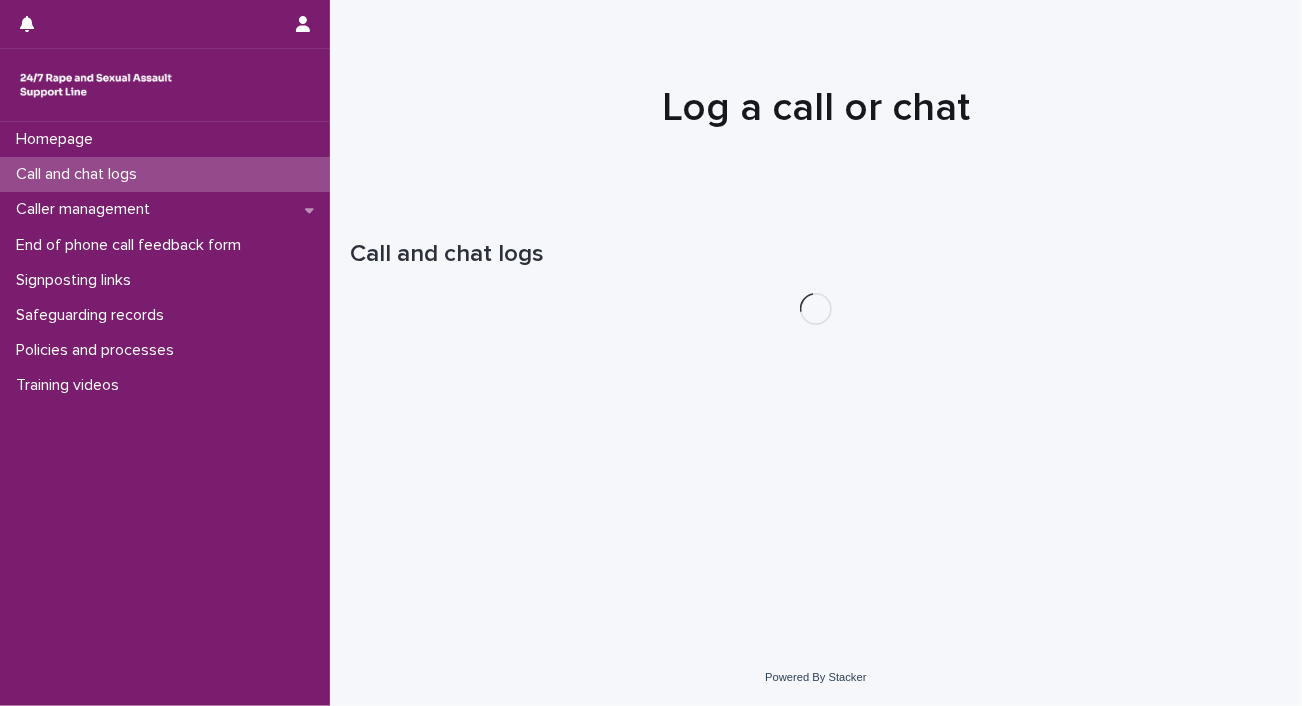 scroll, scrollTop: 0, scrollLeft: 0, axis: both 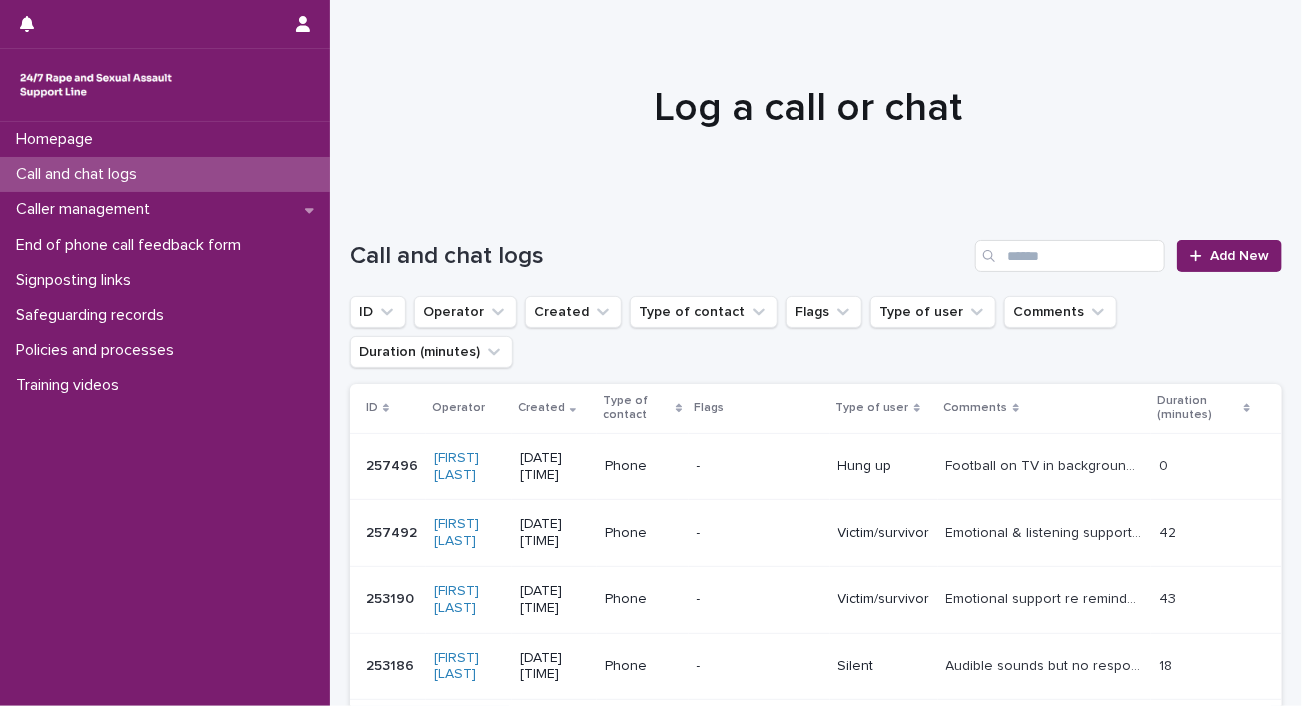 click on "Call and chat logs" at bounding box center [80, 174] 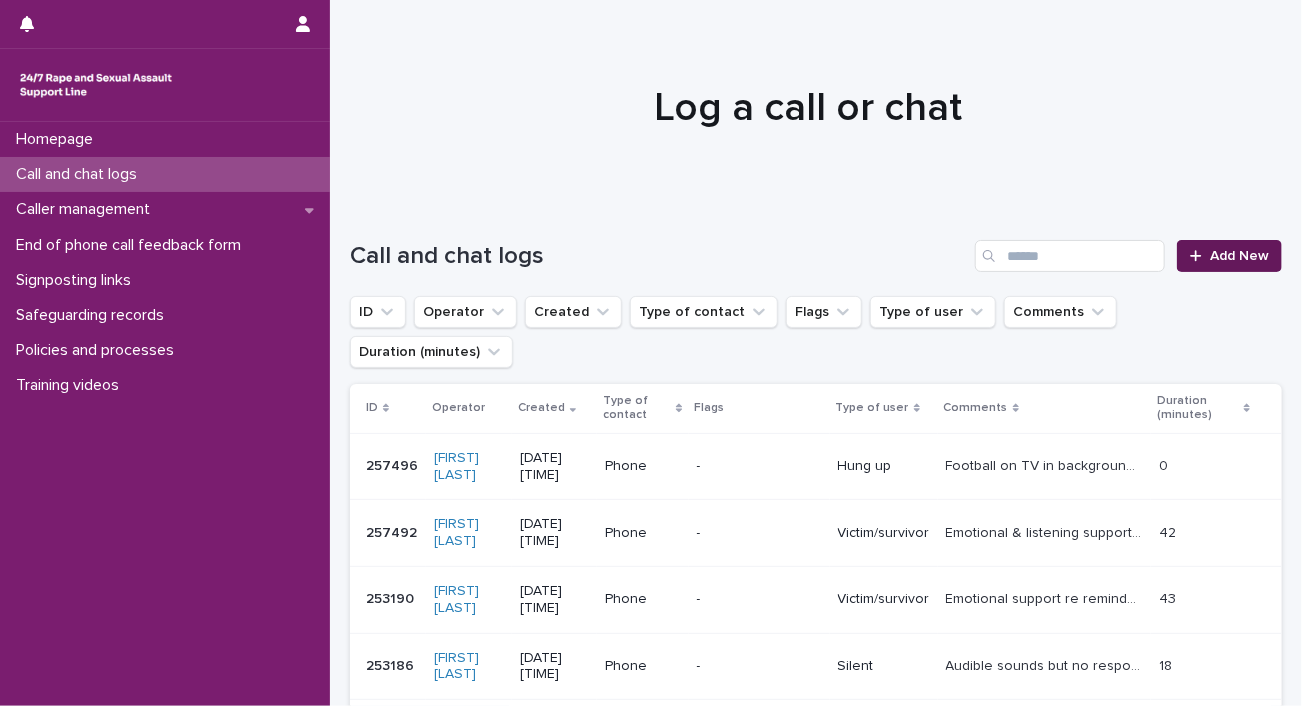 click on "Add New" at bounding box center [1229, 256] 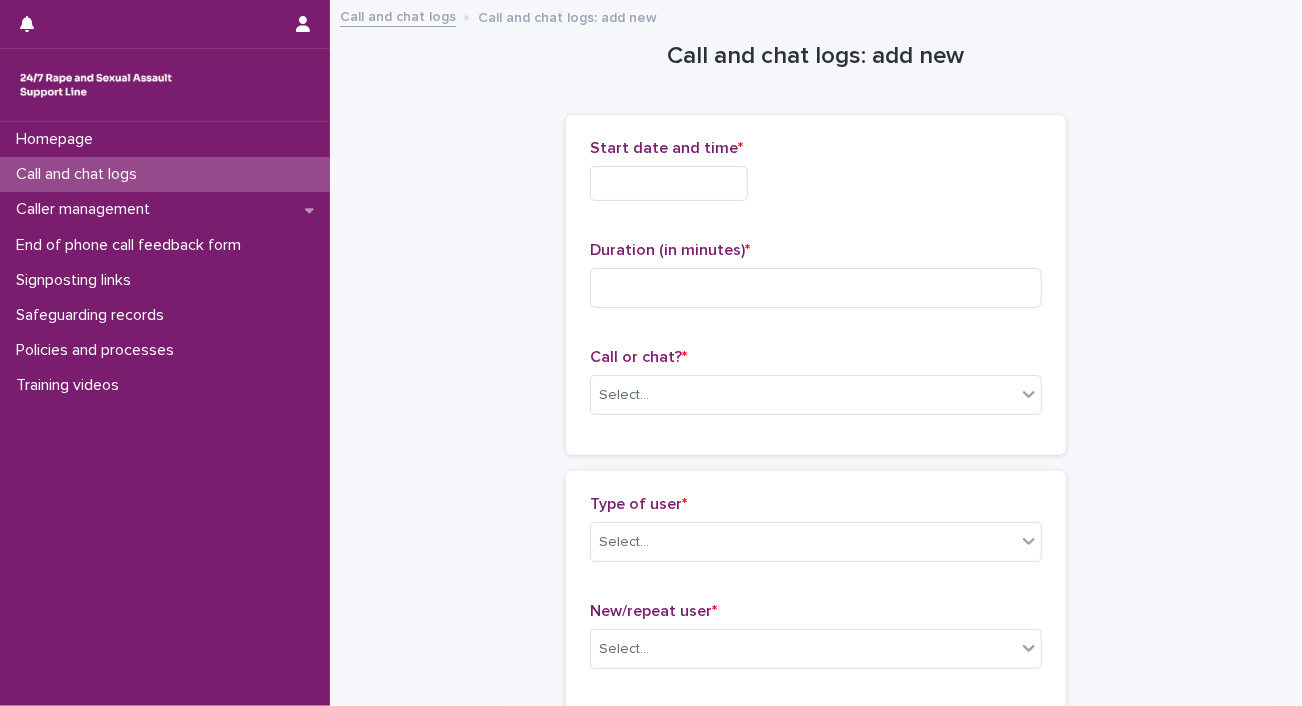 click at bounding box center [669, 183] 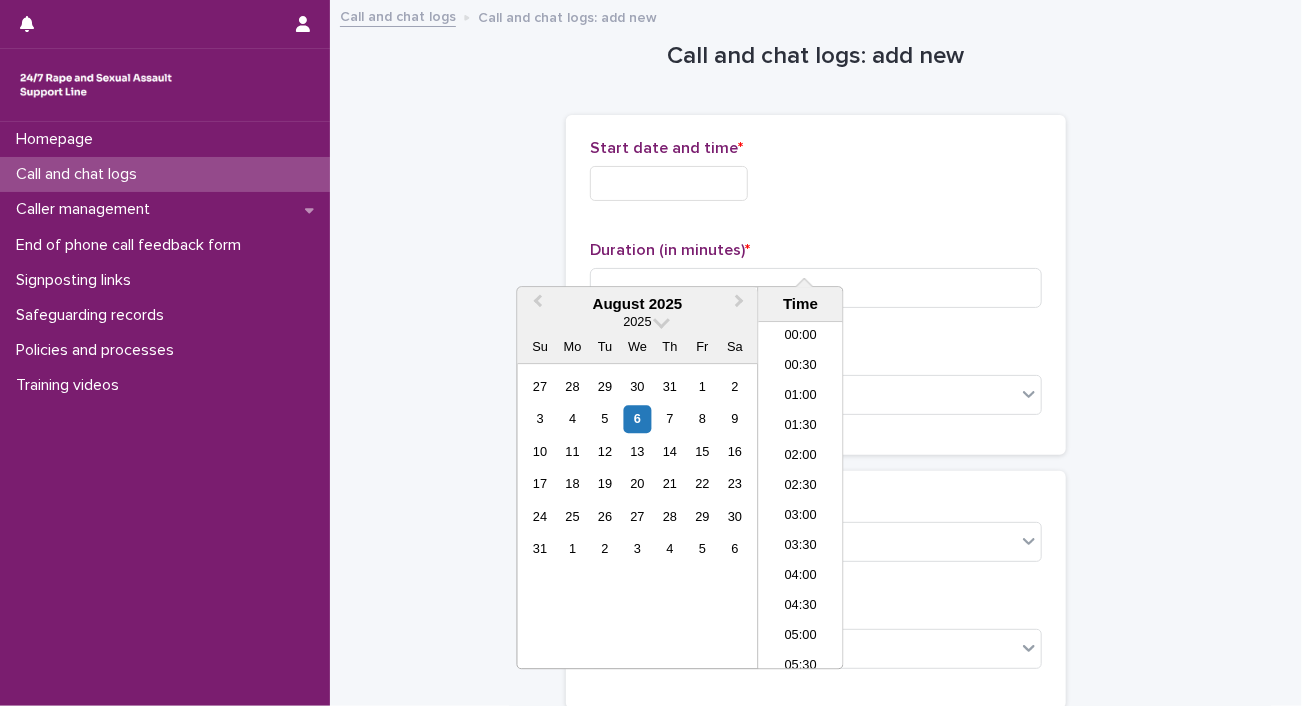 scroll, scrollTop: 1093, scrollLeft: 0, axis: vertical 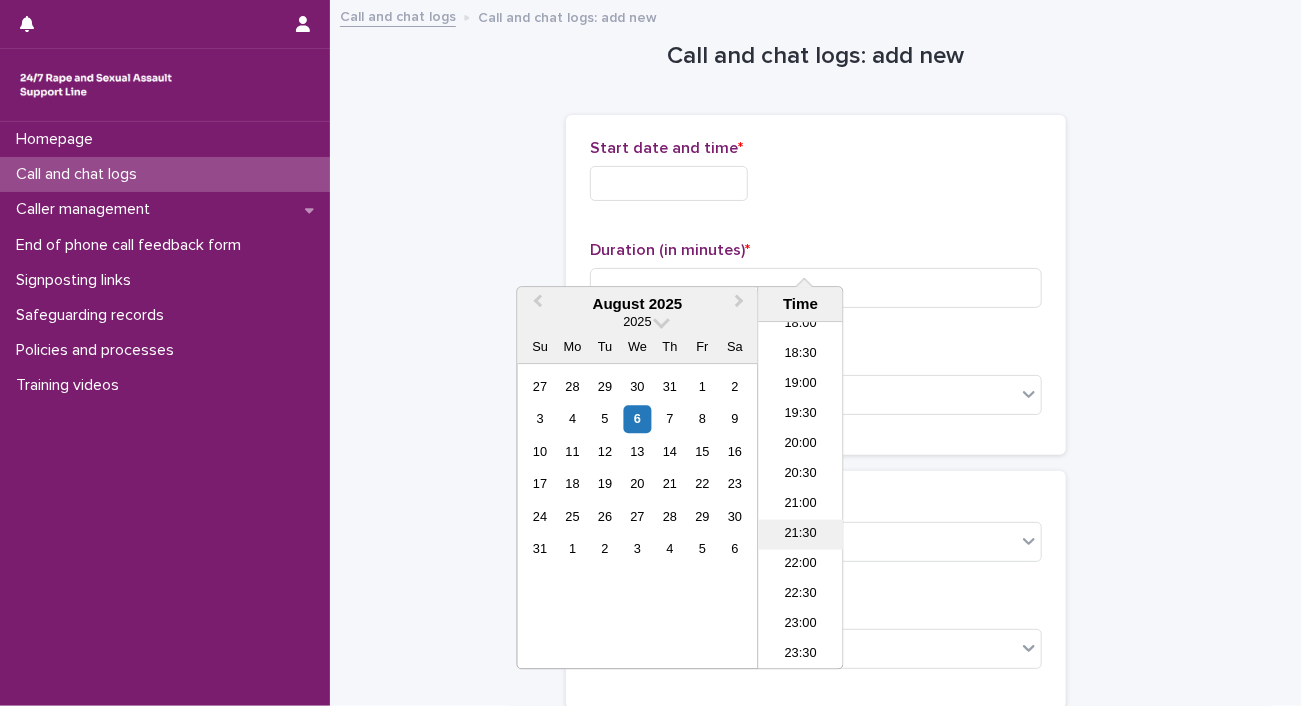 click on "21:30" at bounding box center (801, 535) 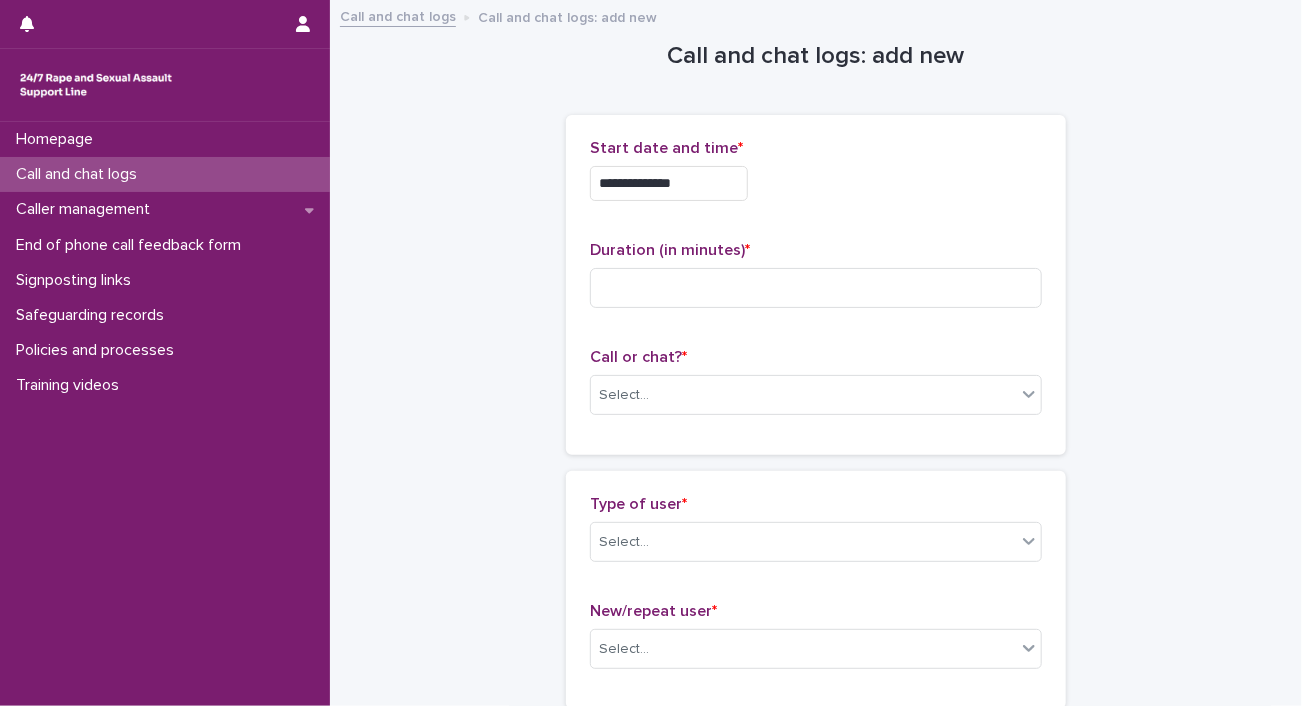 drag, startPoint x: 768, startPoint y: 273, endPoint x: 748, endPoint y: 251, distance: 29.732138 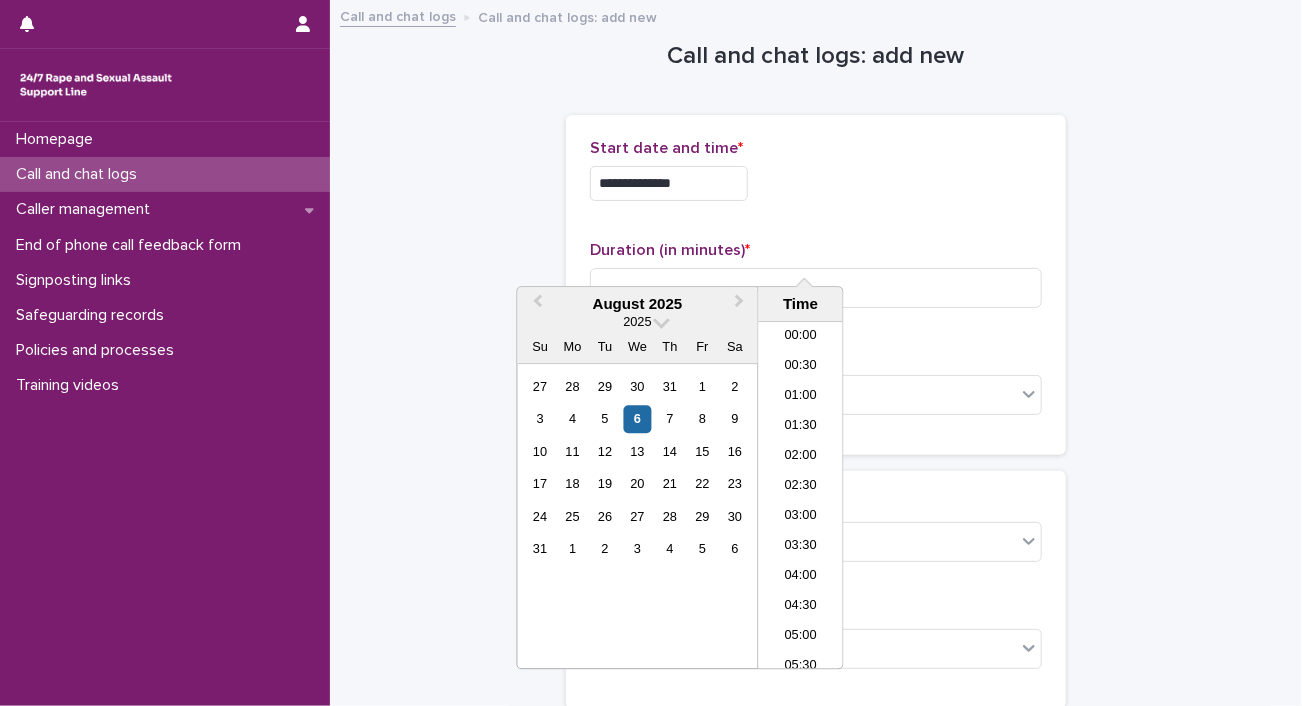 scroll, scrollTop: 1093, scrollLeft: 0, axis: vertical 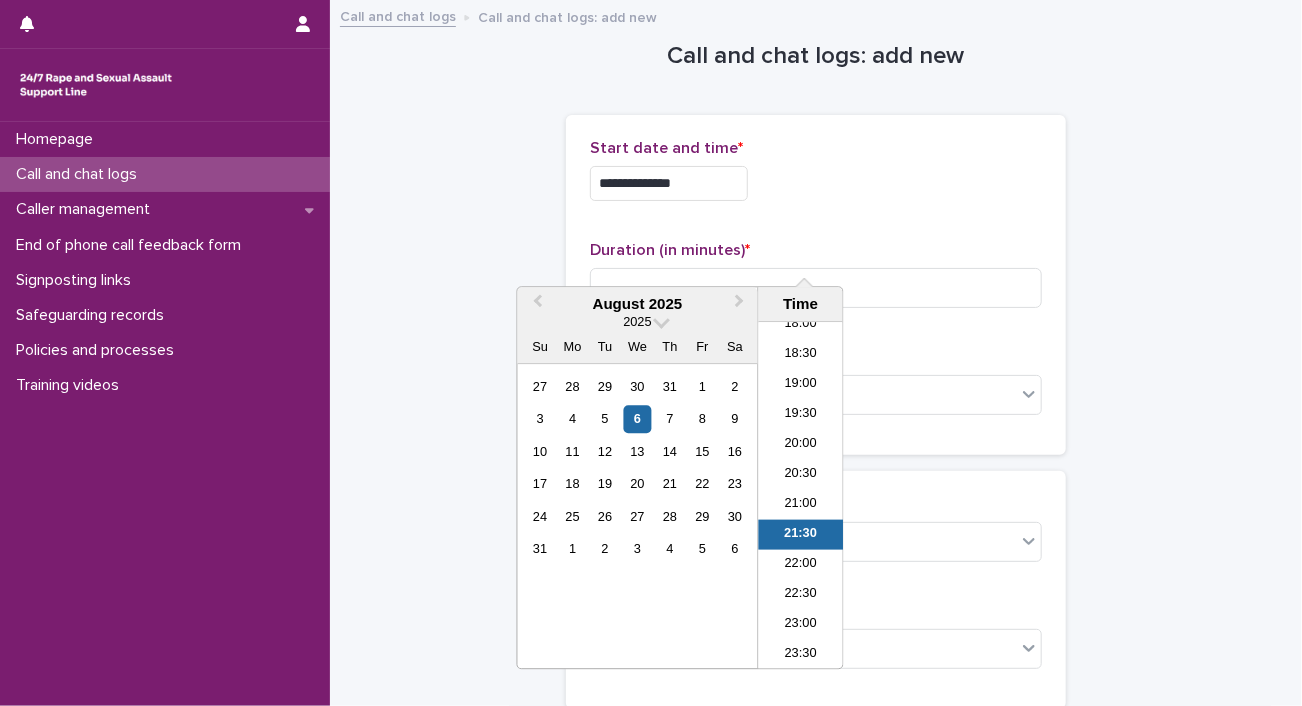 click on "**********" at bounding box center (669, 183) 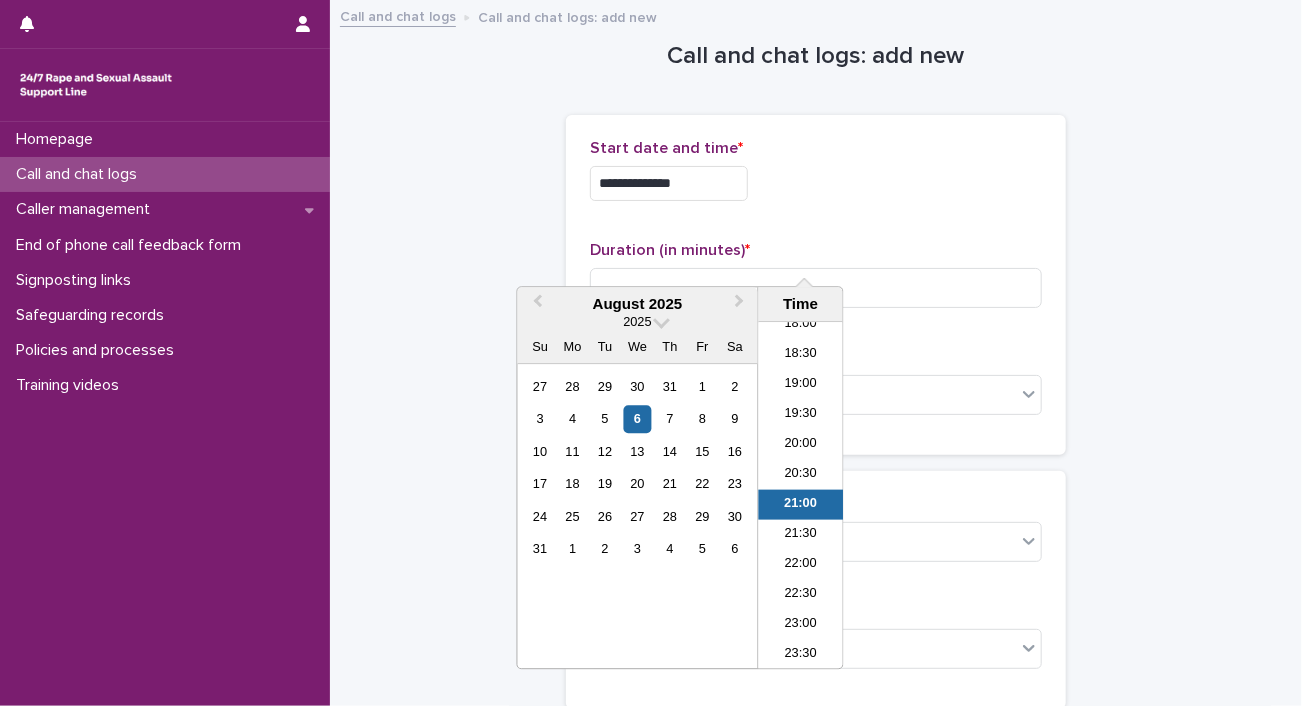 type on "**********" 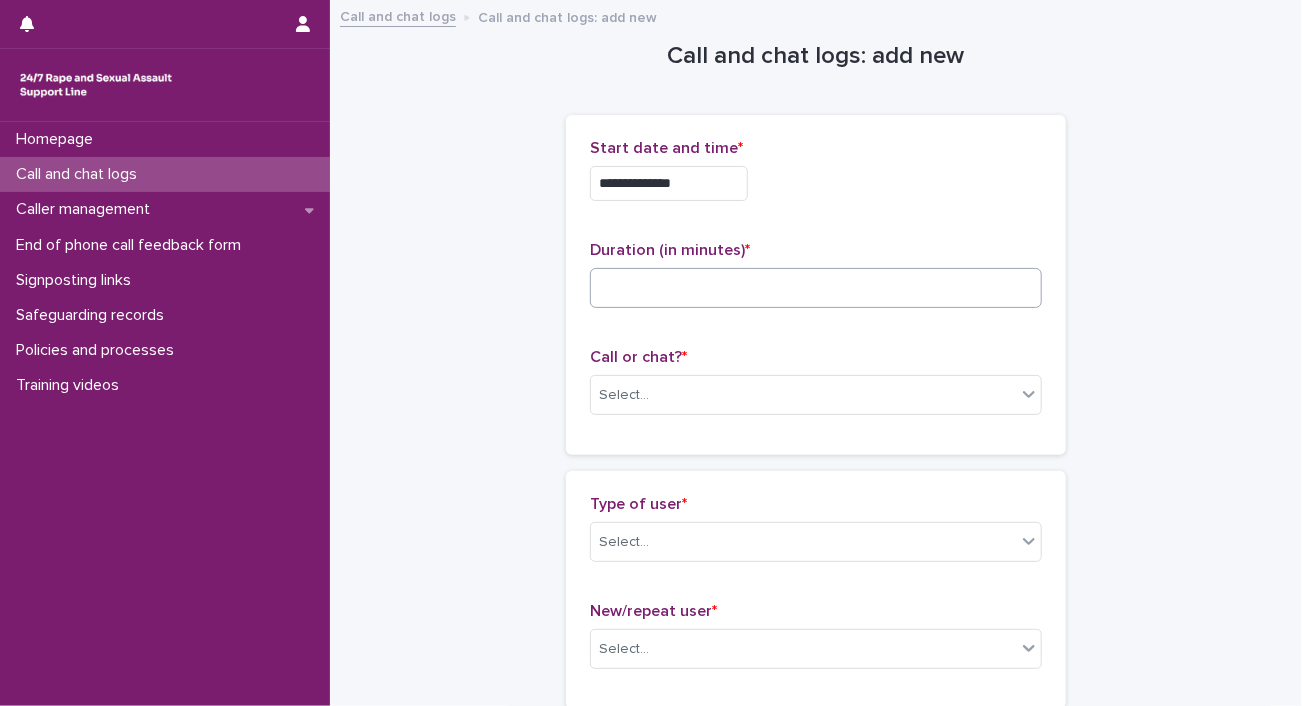 drag, startPoint x: 896, startPoint y: 313, endPoint x: 851, endPoint y: 373, distance: 75 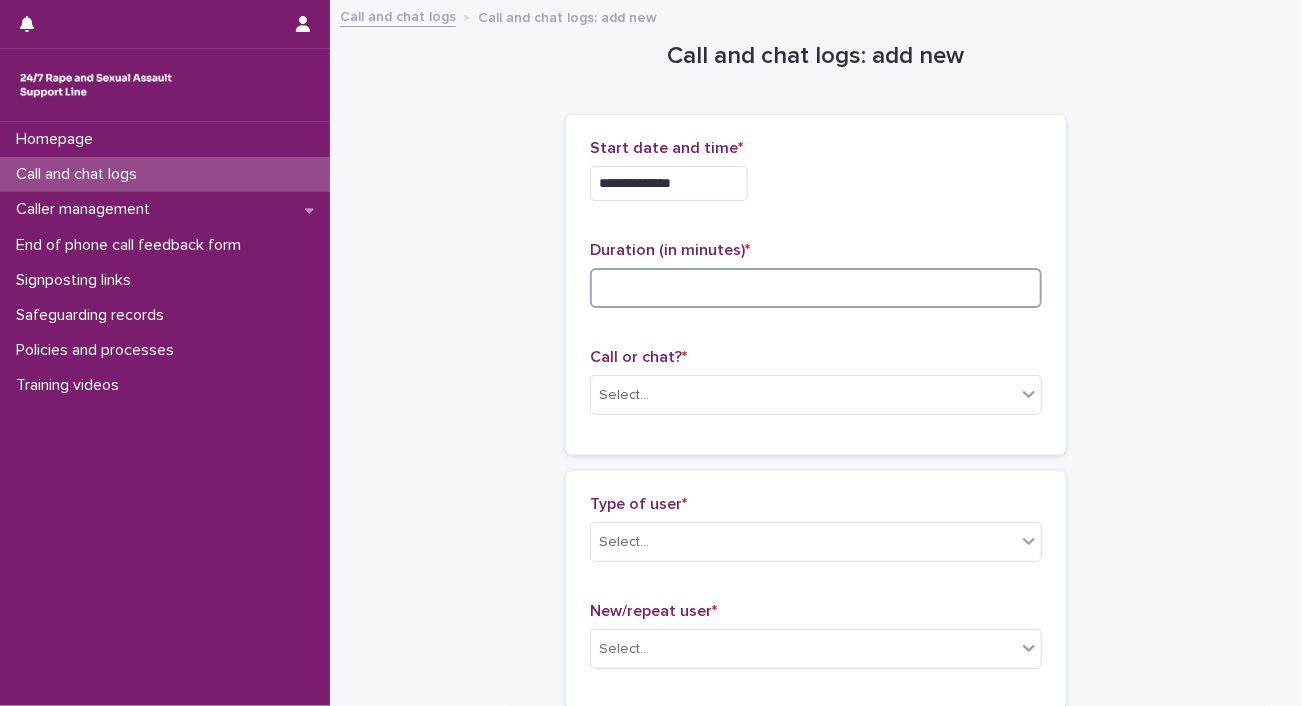 click at bounding box center [816, 288] 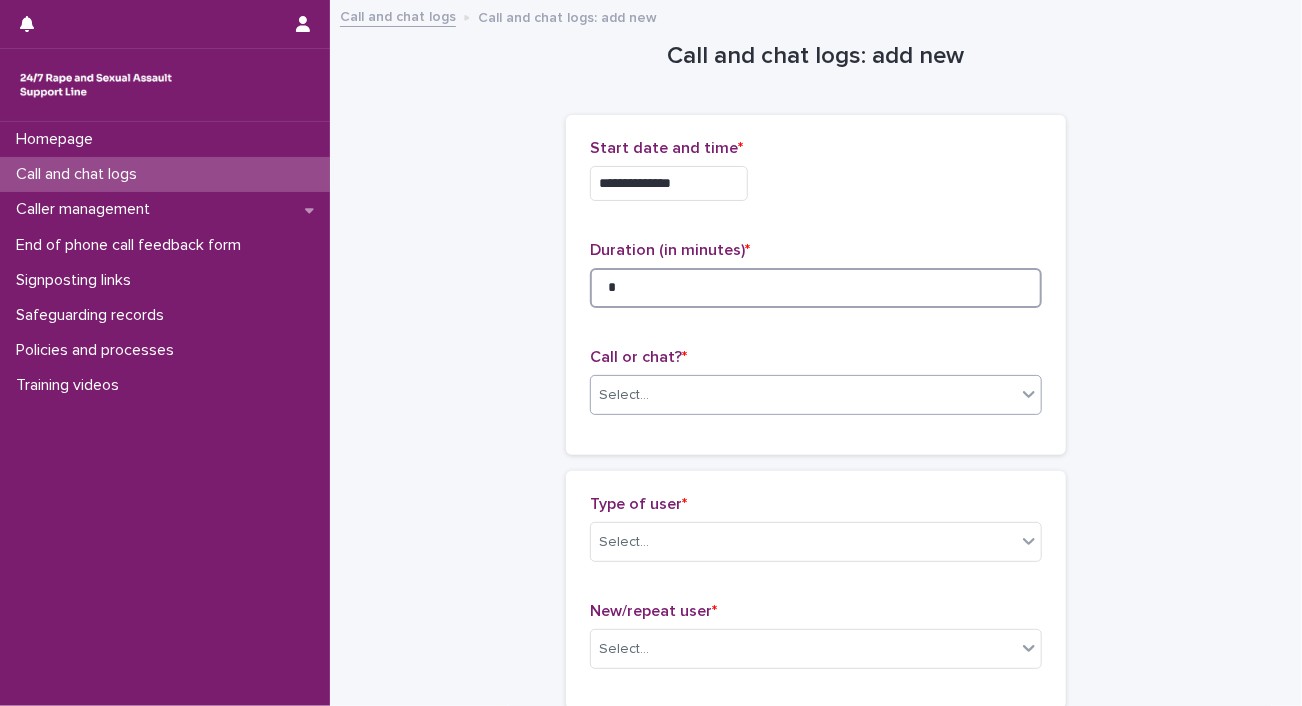type on "*" 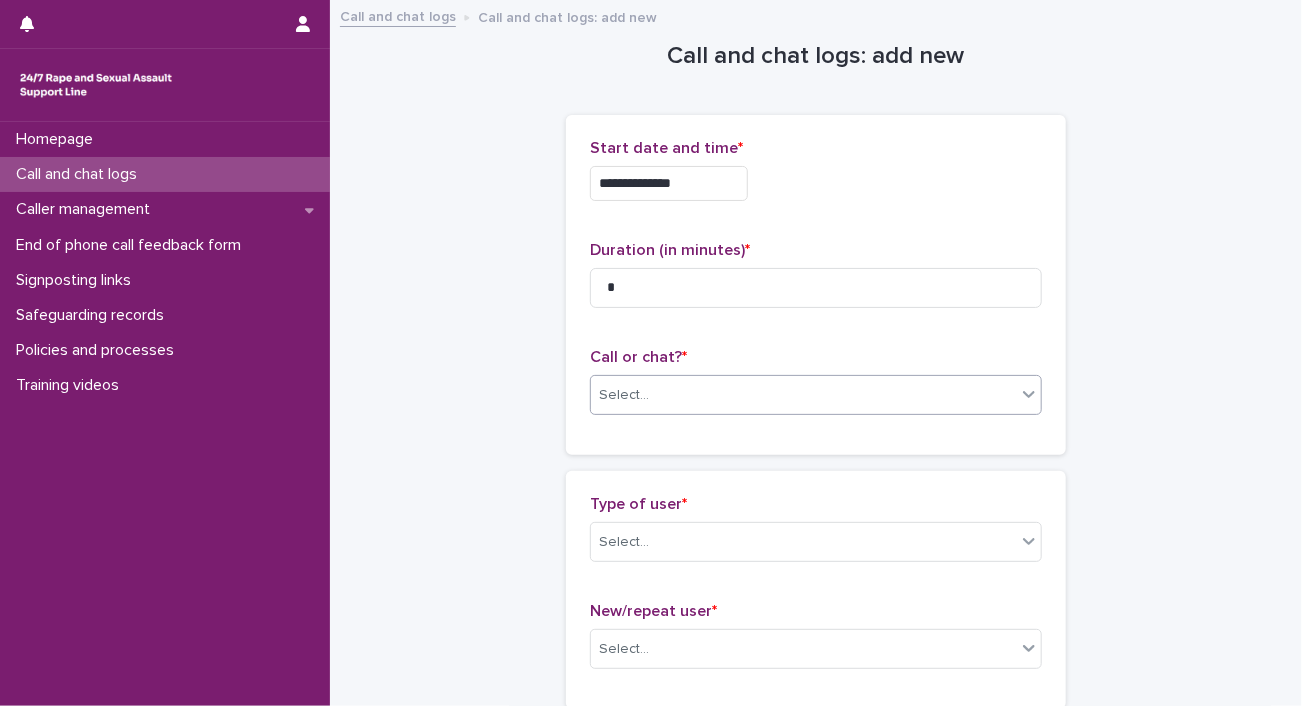 click on "Select..." at bounding box center (803, 395) 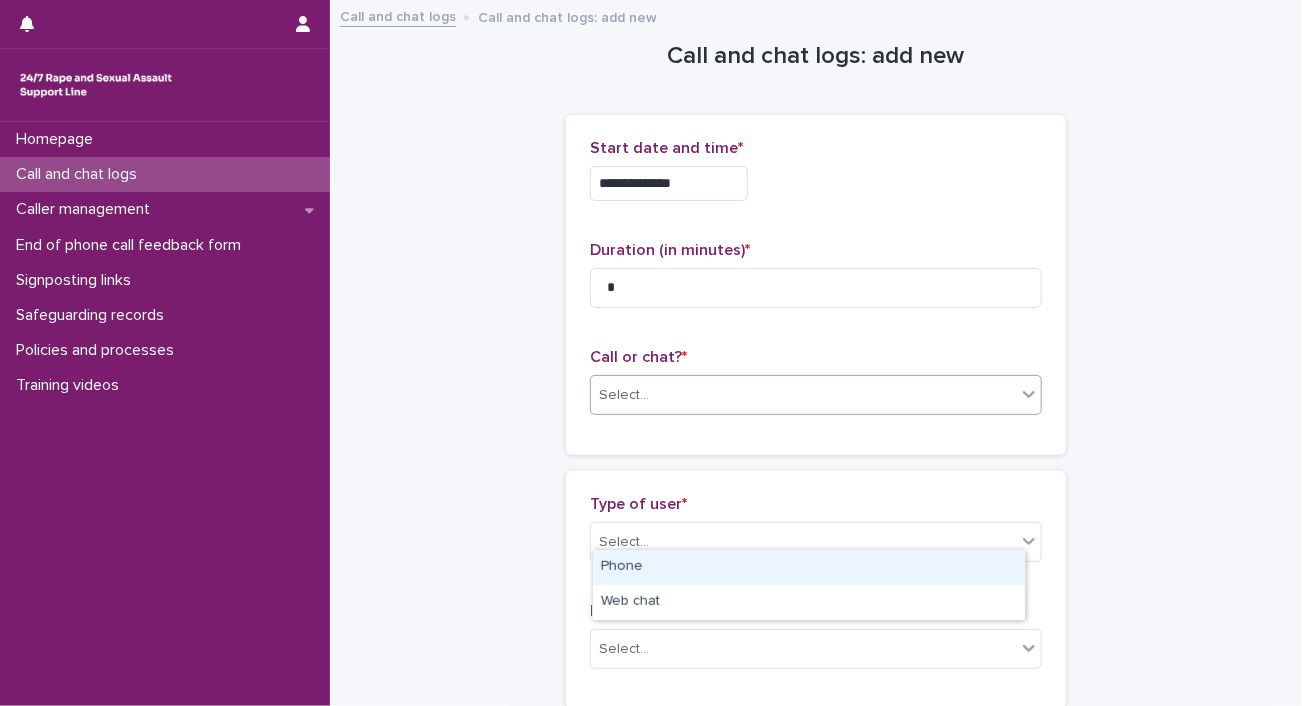 click on "Phone" at bounding box center (809, 567) 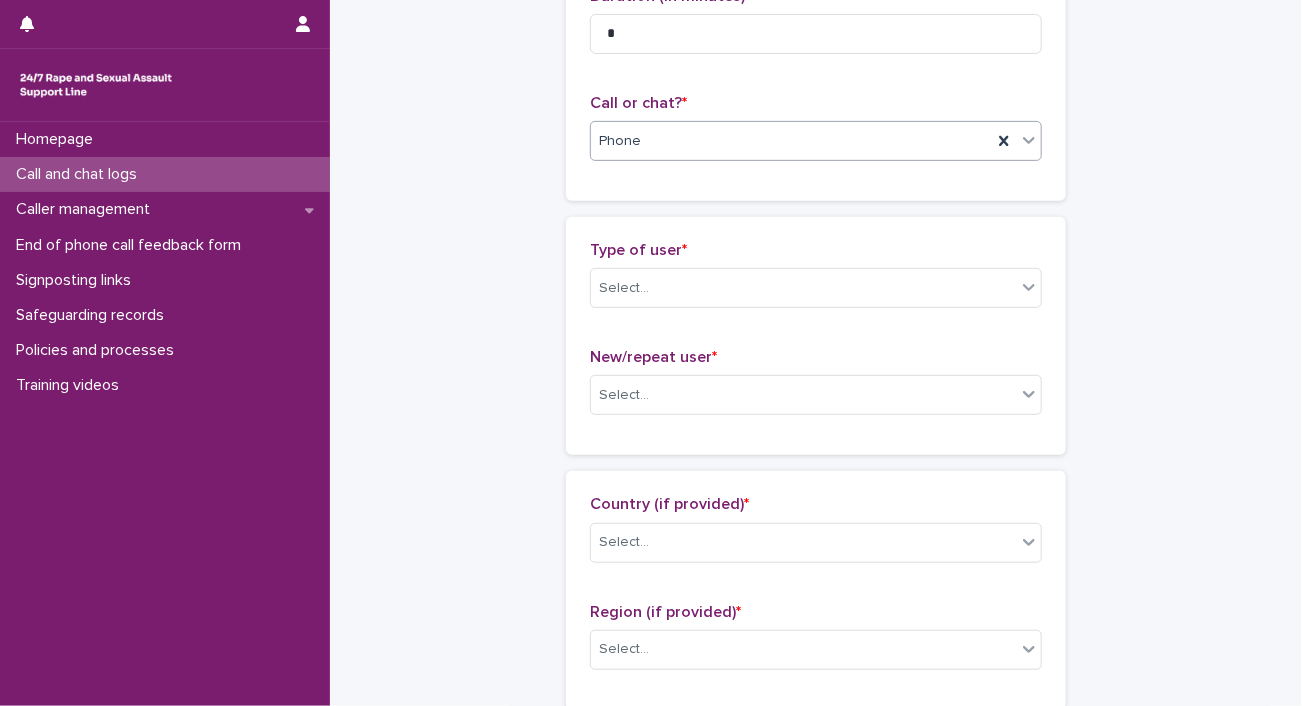 scroll, scrollTop: 314, scrollLeft: 0, axis: vertical 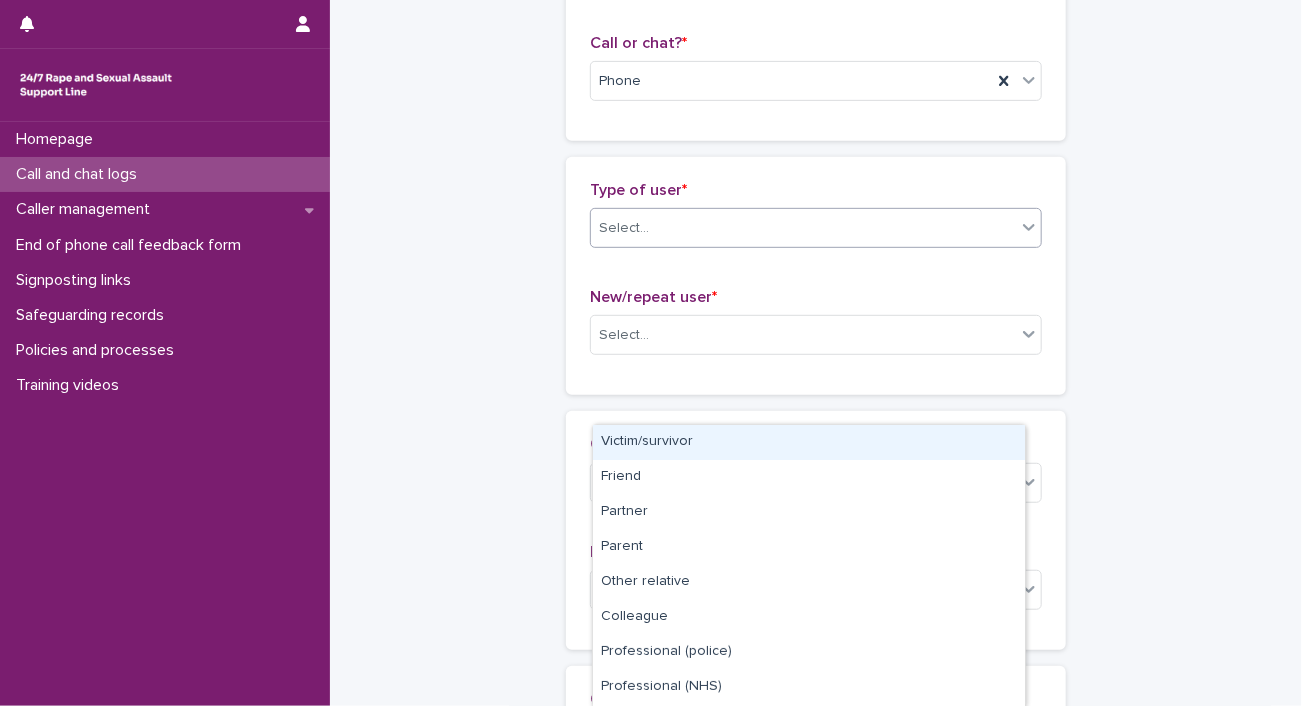 click on "Select..." at bounding box center (803, 228) 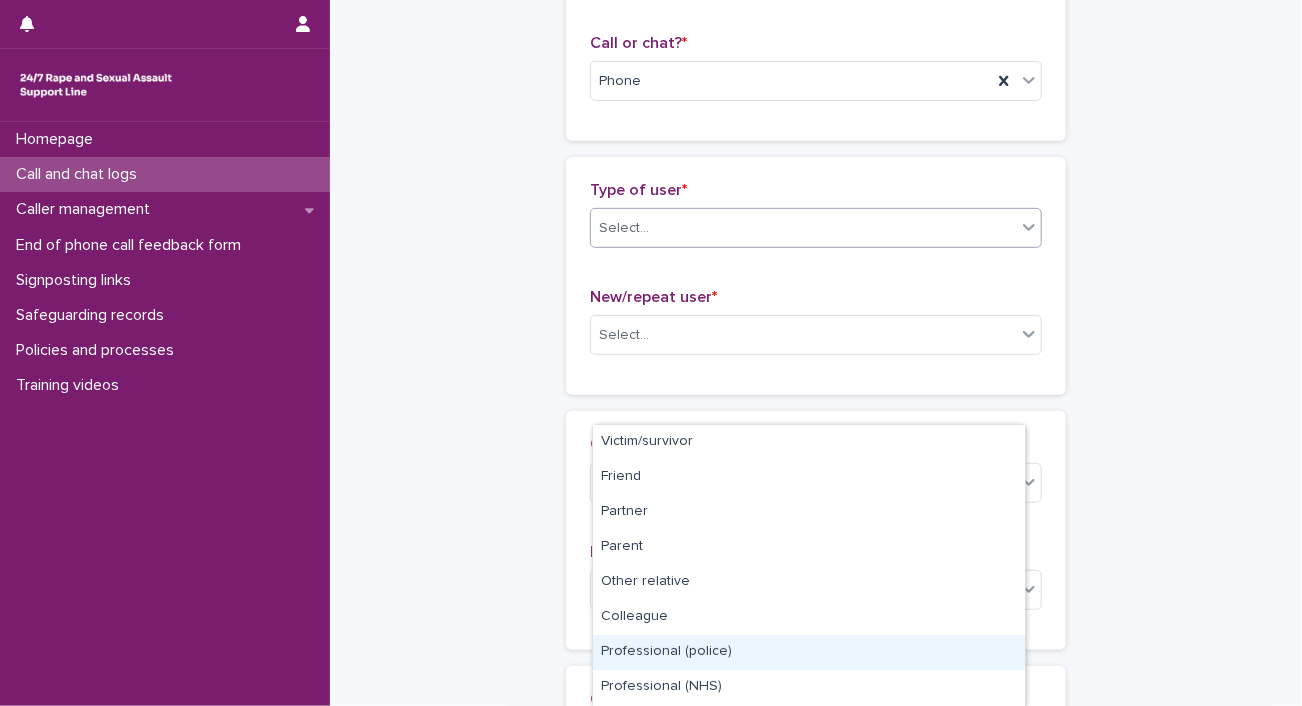 scroll, scrollTop: 242, scrollLeft: 0, axis: vertical 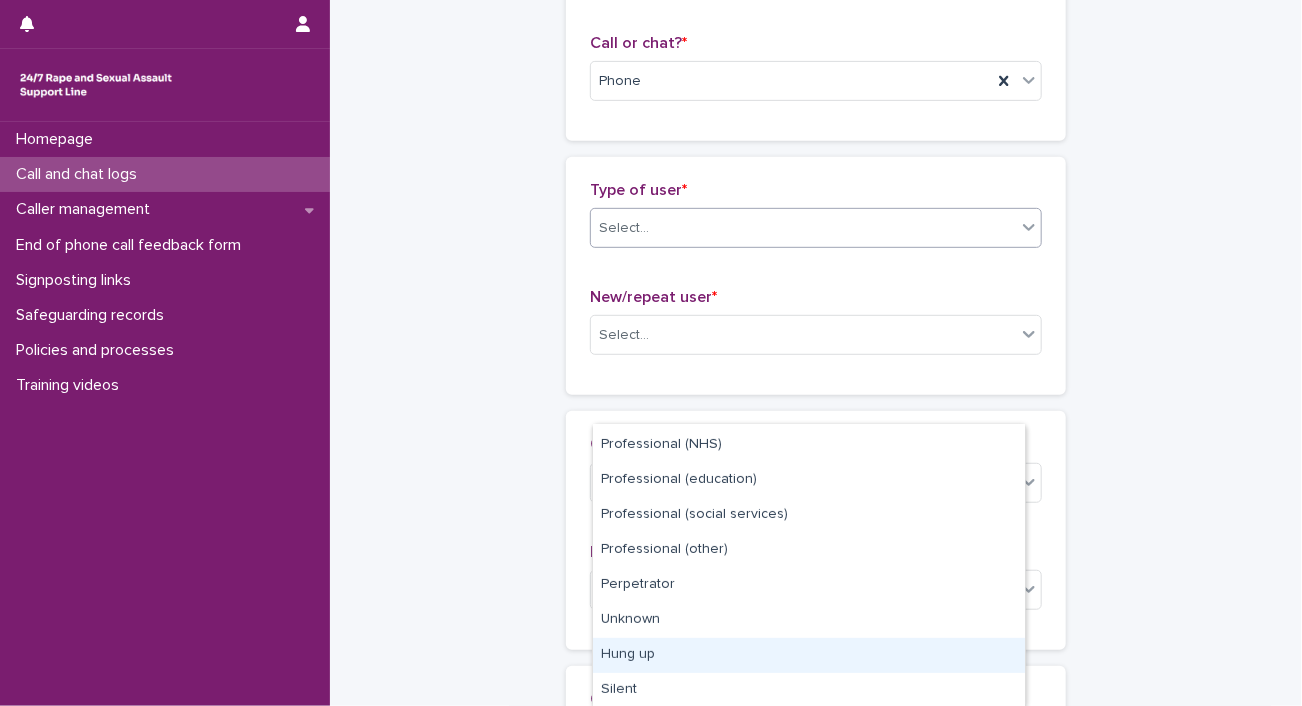 click on "Hung up" at bounding box center (809, 655) 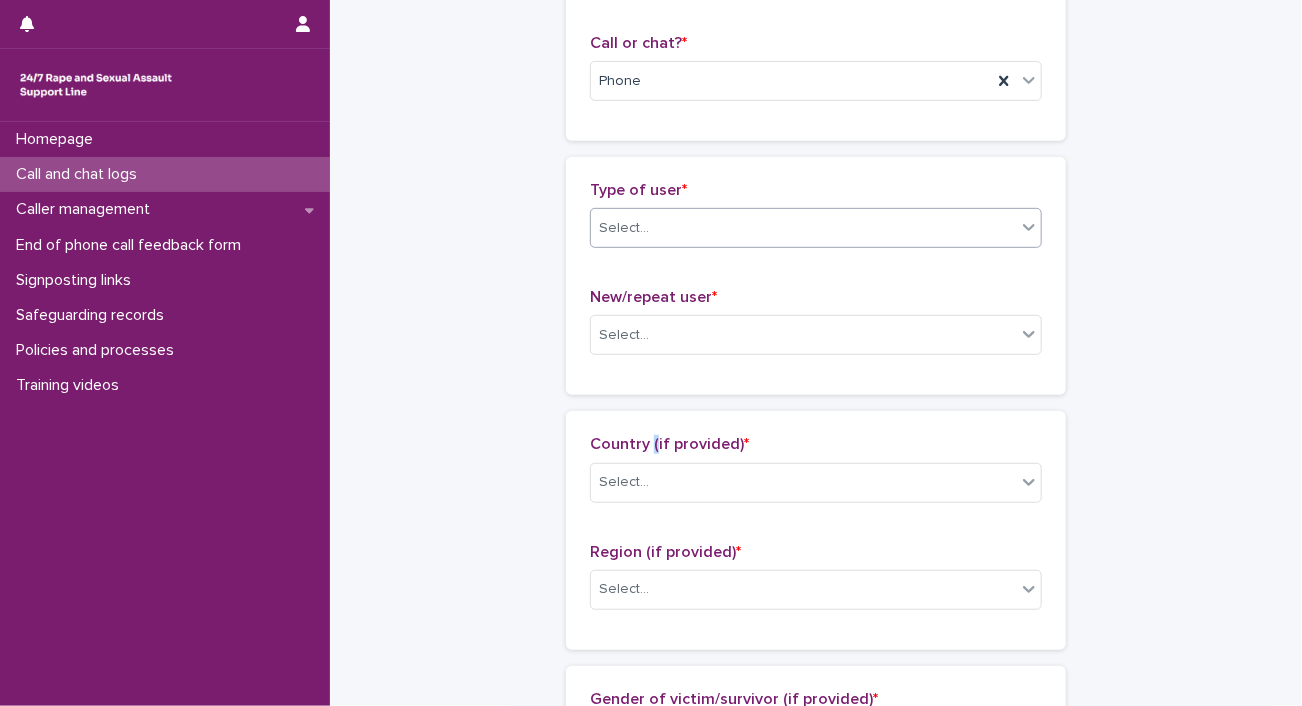 click on "Country (if provided) * Select... Region (if provided) * Select..." at bounding box center (816, 530) 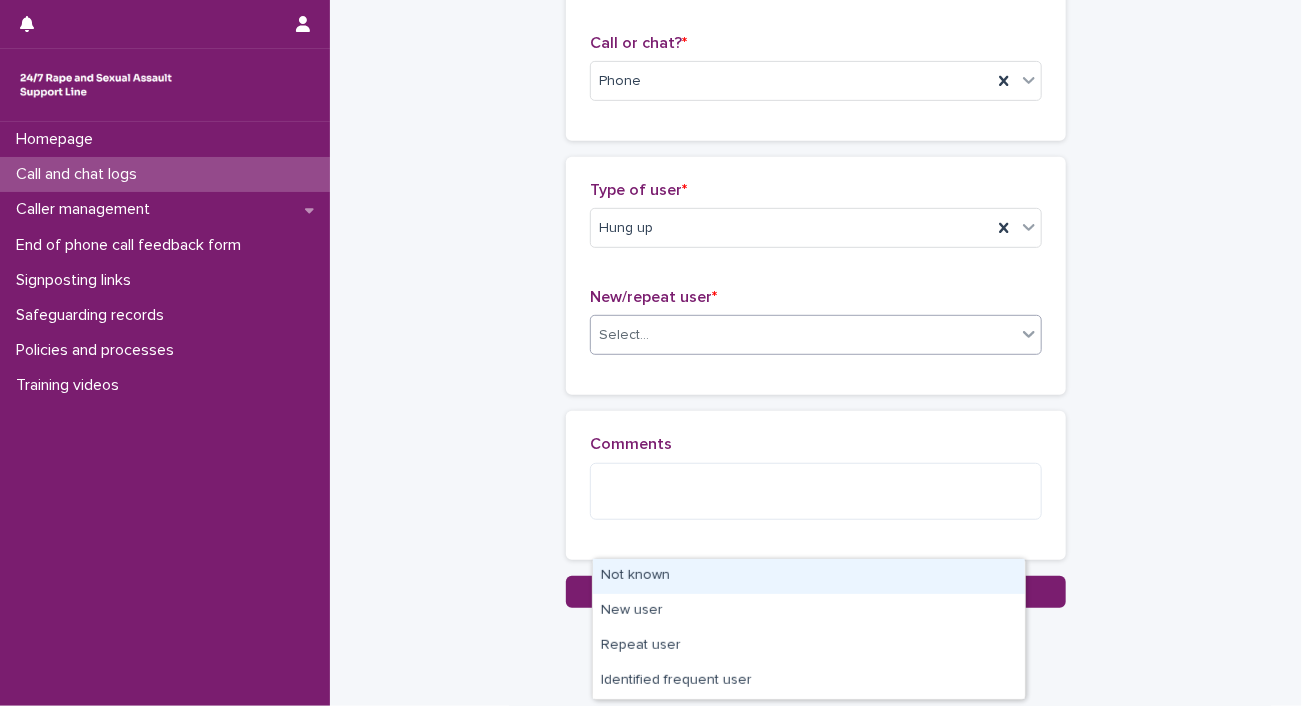 click on "Select..." at bounding box center (803, 335) 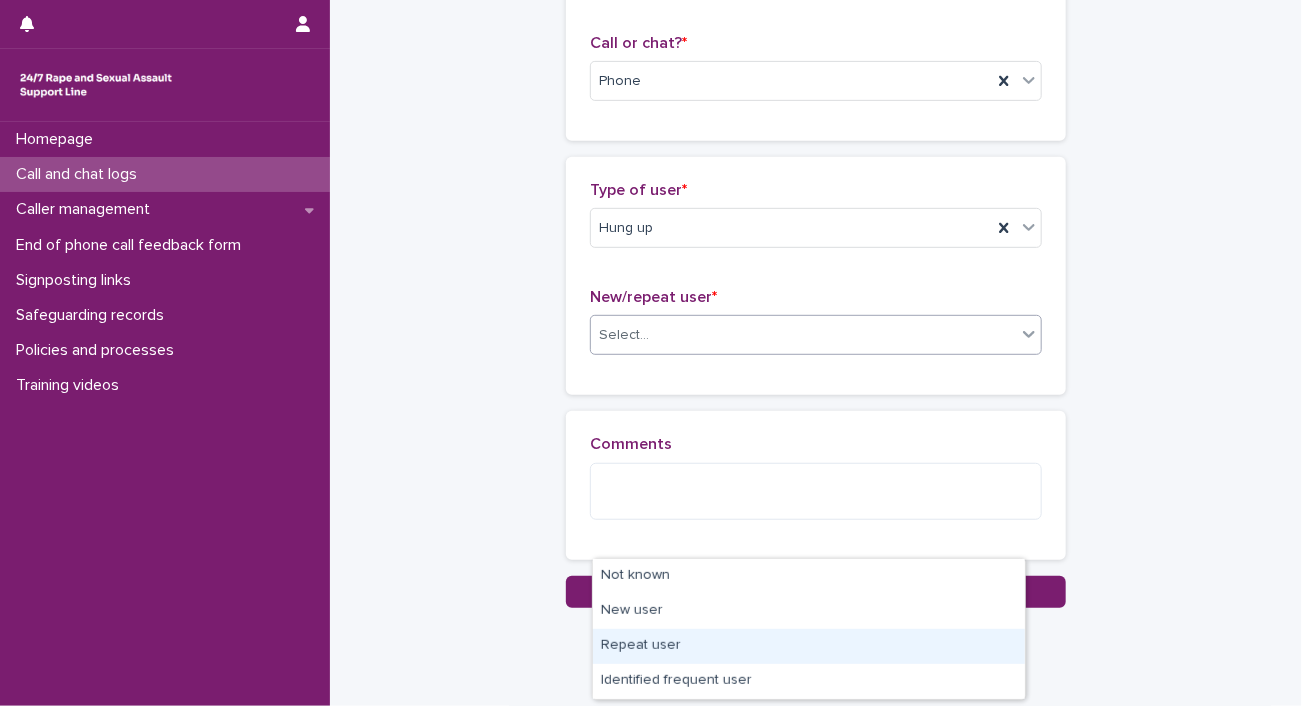 click on "Repeat user" at bounding box center [809, 646] 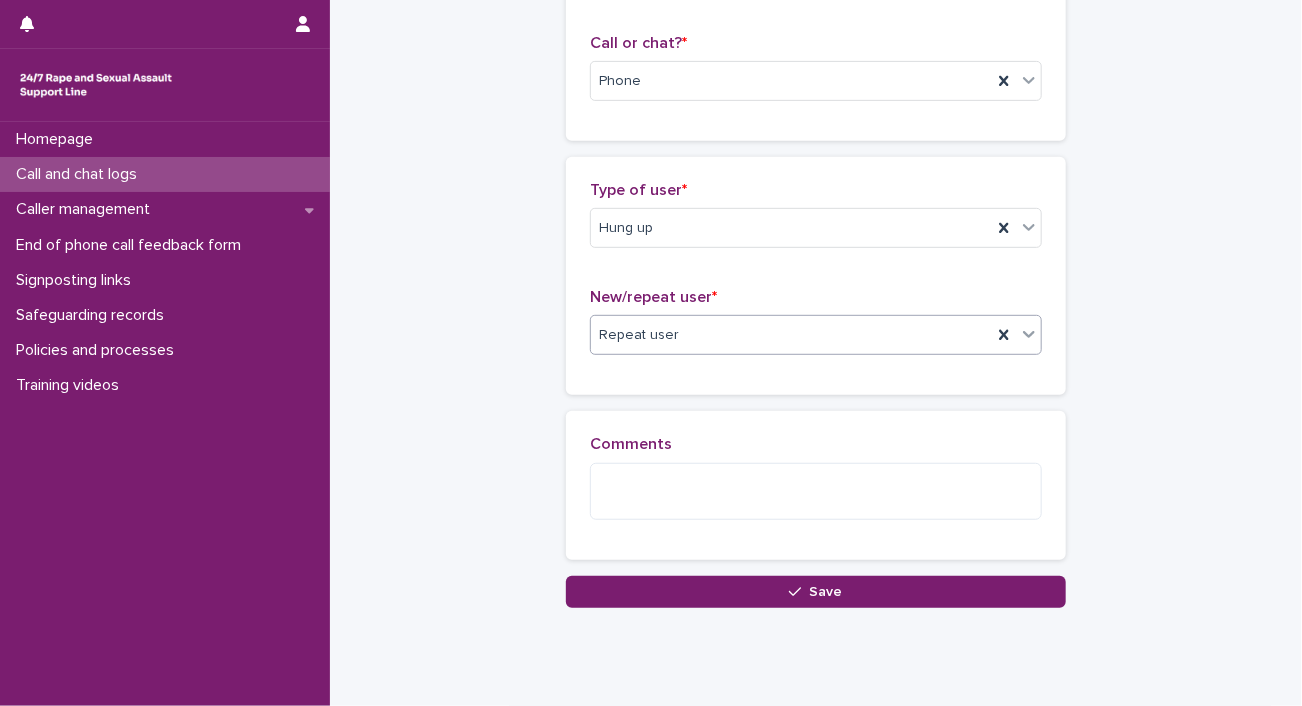 scroll, scrollTop: 643, scrollLeft: 0, axis: vertical 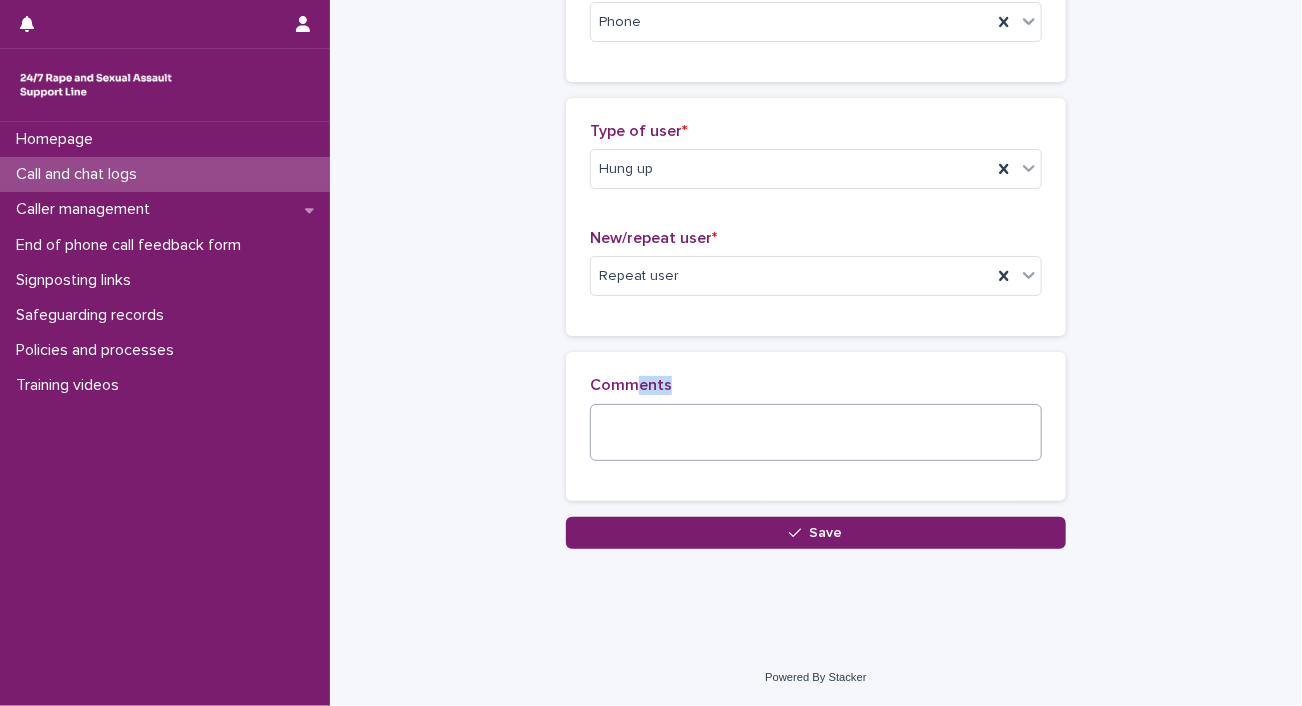 drag, startPoint x: 648, startPoint y: 365, endPoint x: 640, endPoint y: 381, distance: 17.888544 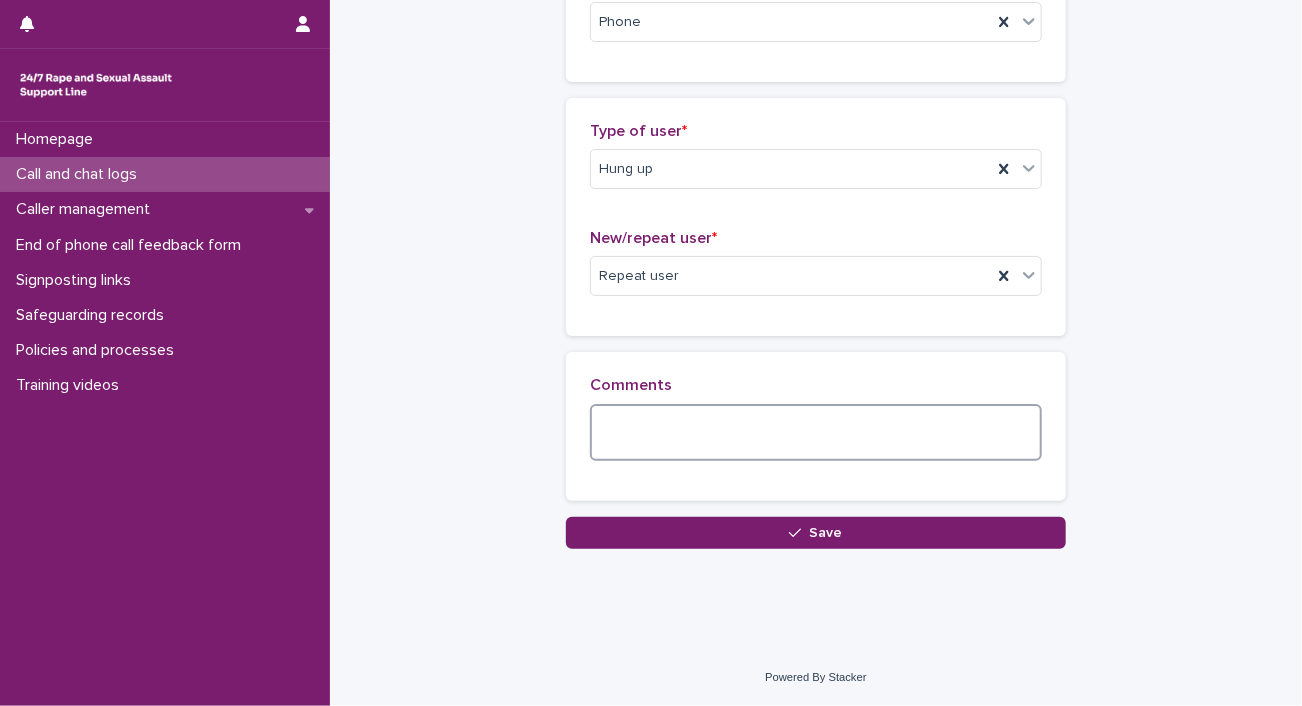 click at bounding box center (816, 433) 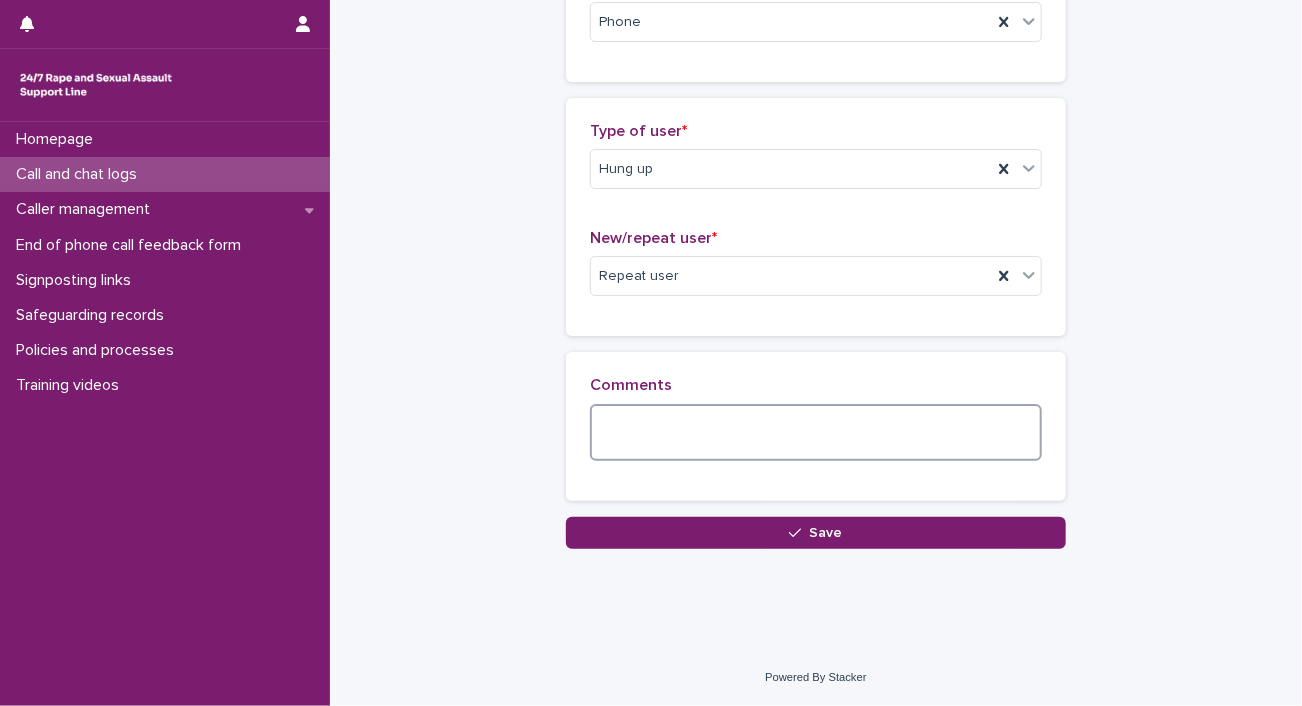 click at bounding box center [816, 433] 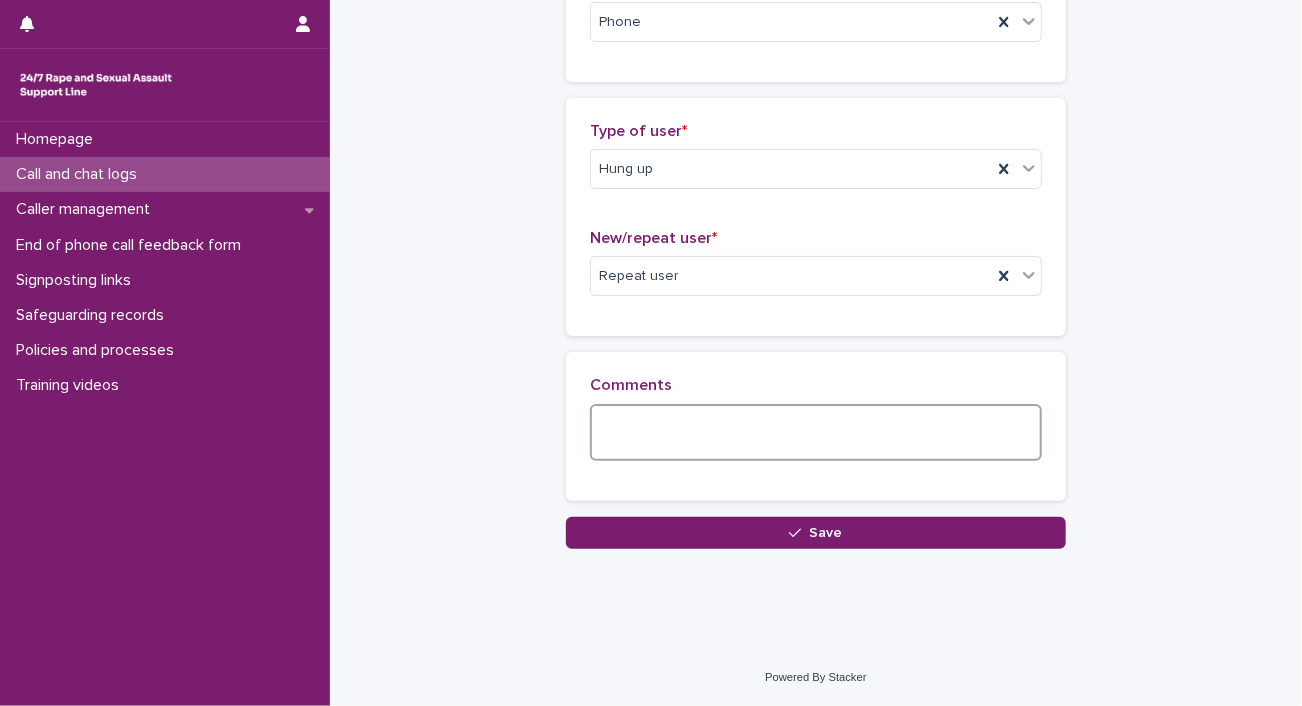 paste on "**********" 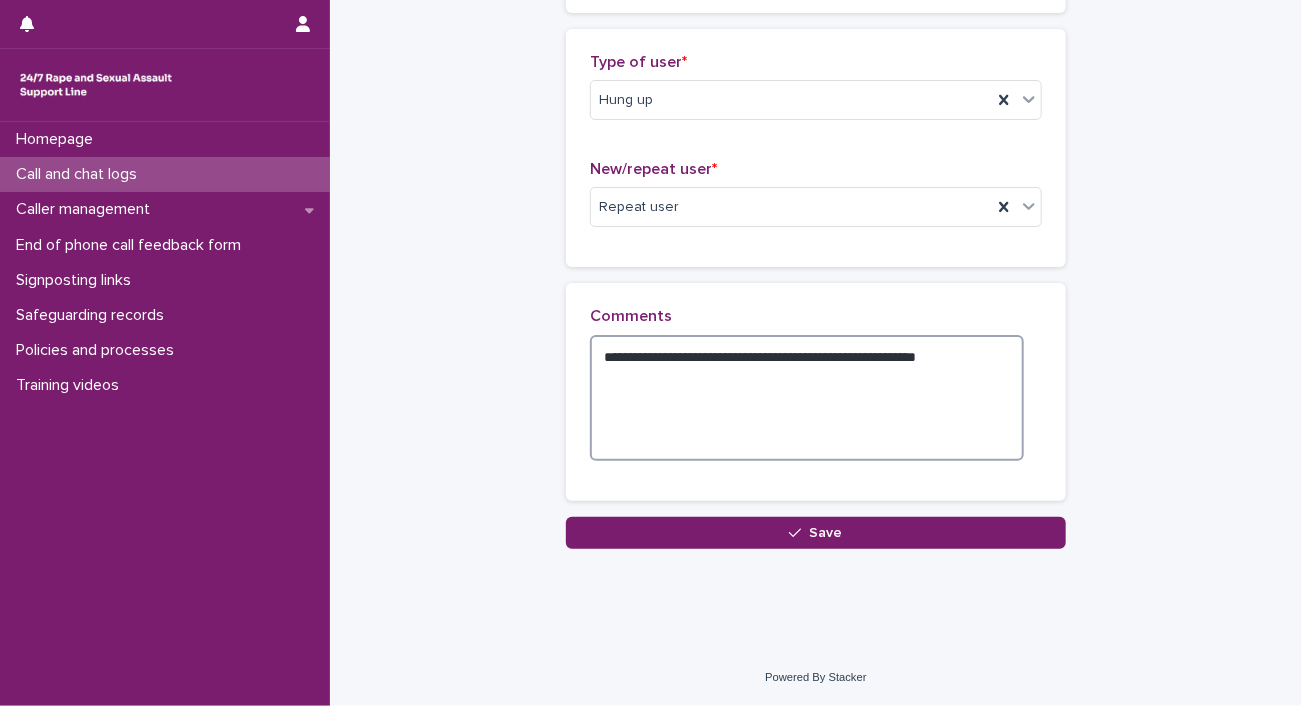 click on "**********" at bounding box center [807, 398] 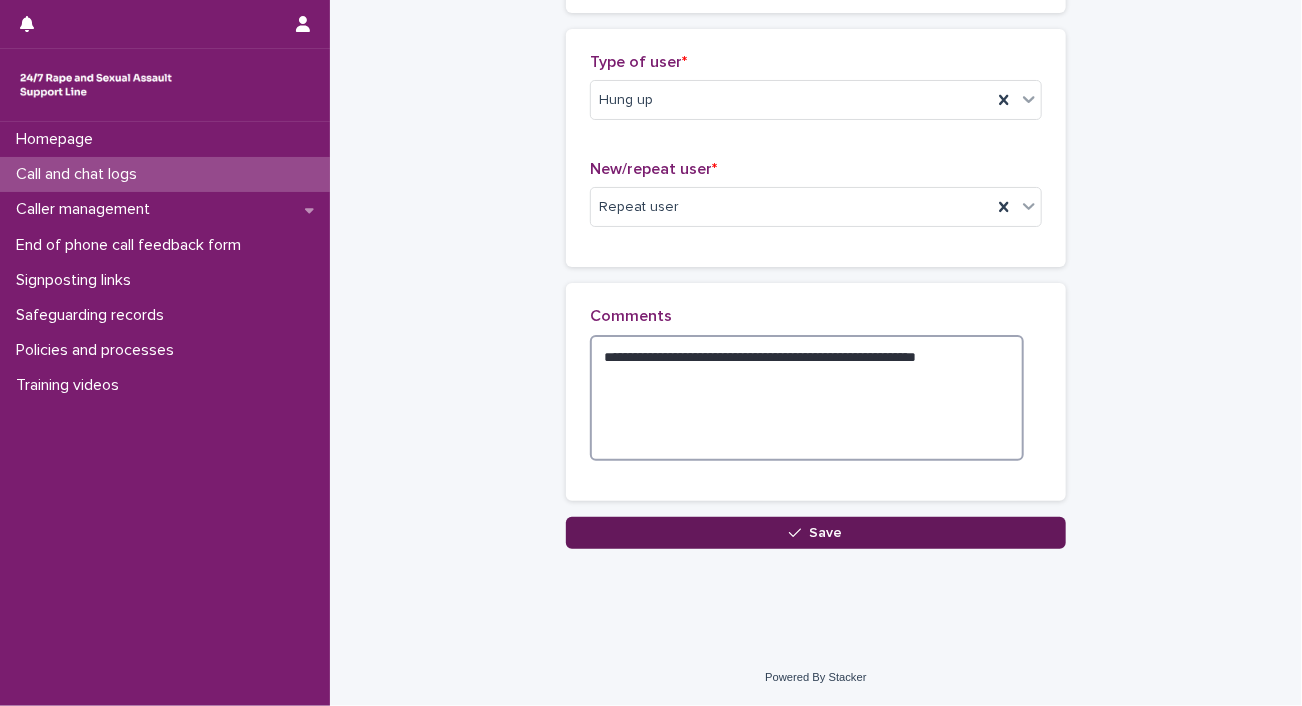 type on "**********" 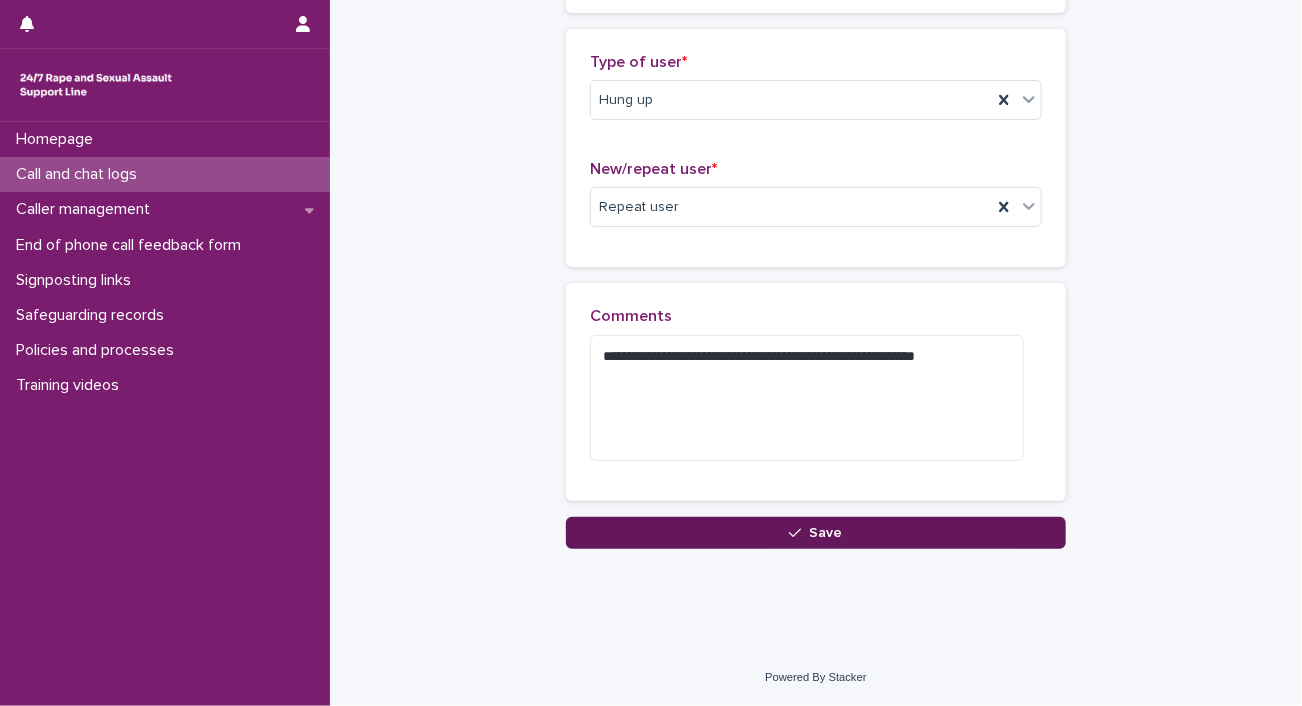 click 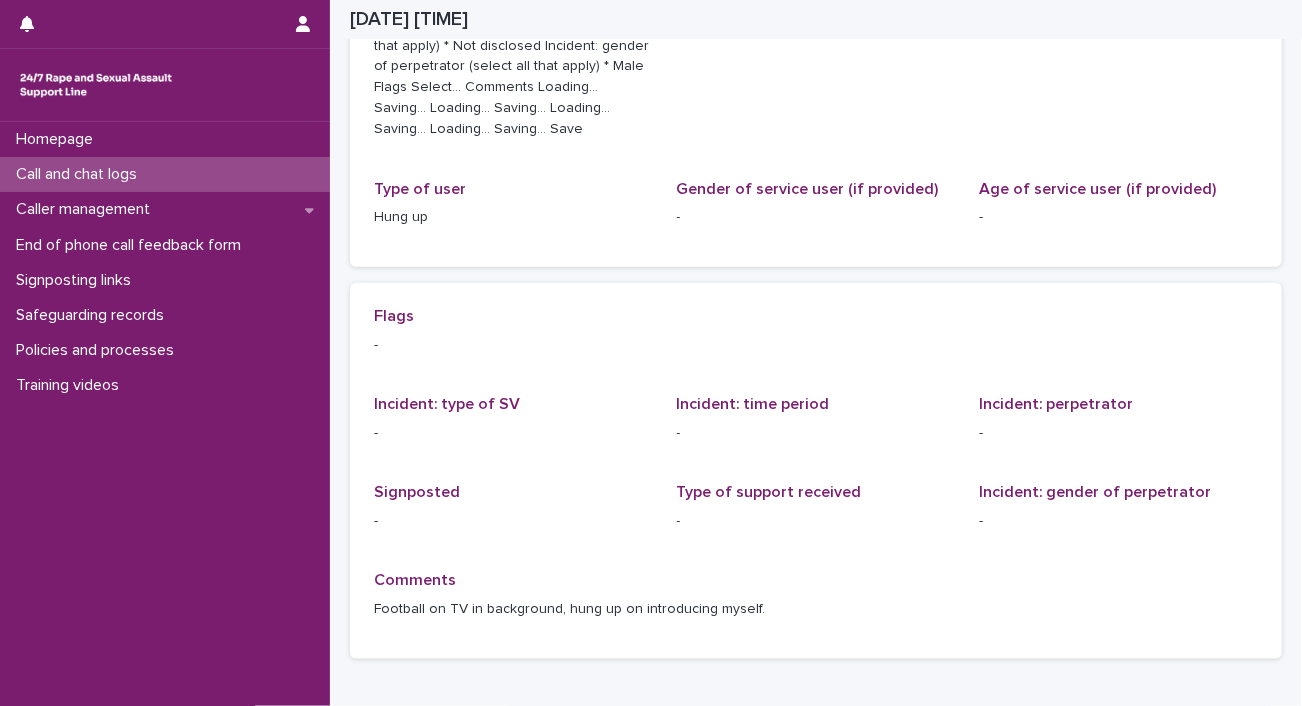 scroll, scrollTop: 85, scrollLeft: 0, axis: vertical 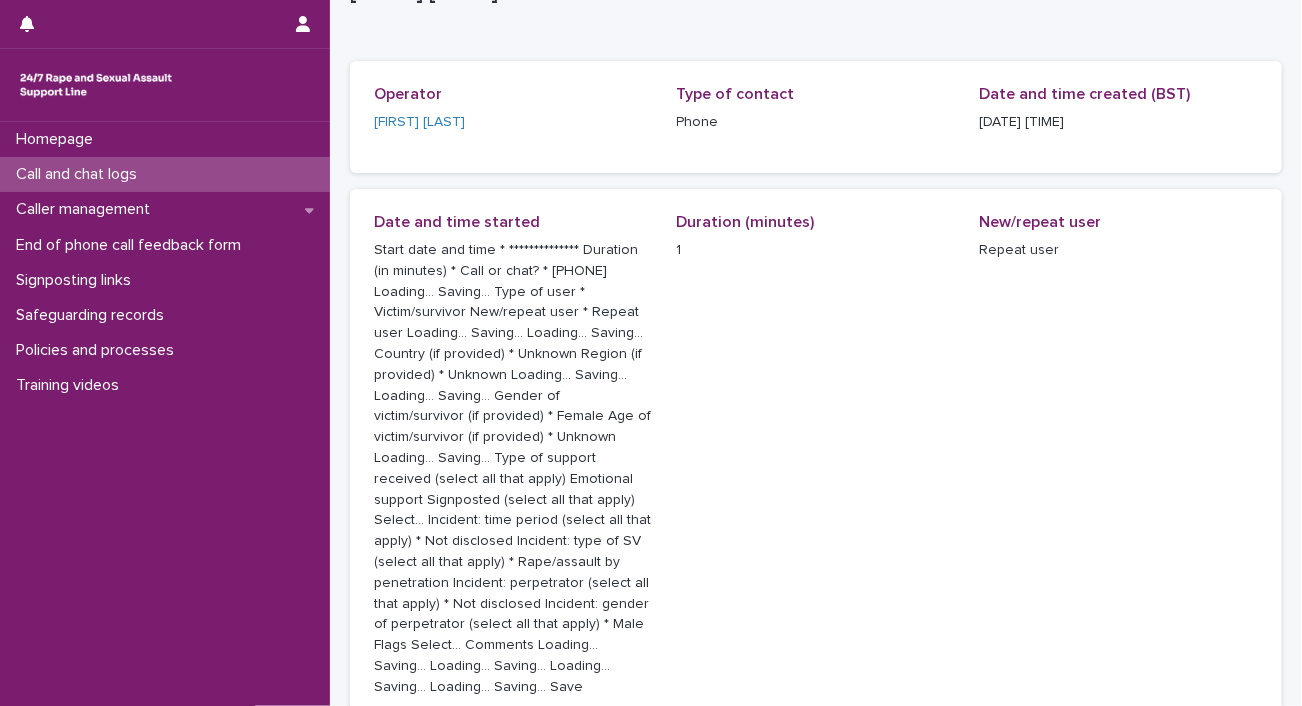 click on "Call and chat logs" at bounding box center (80, 174) 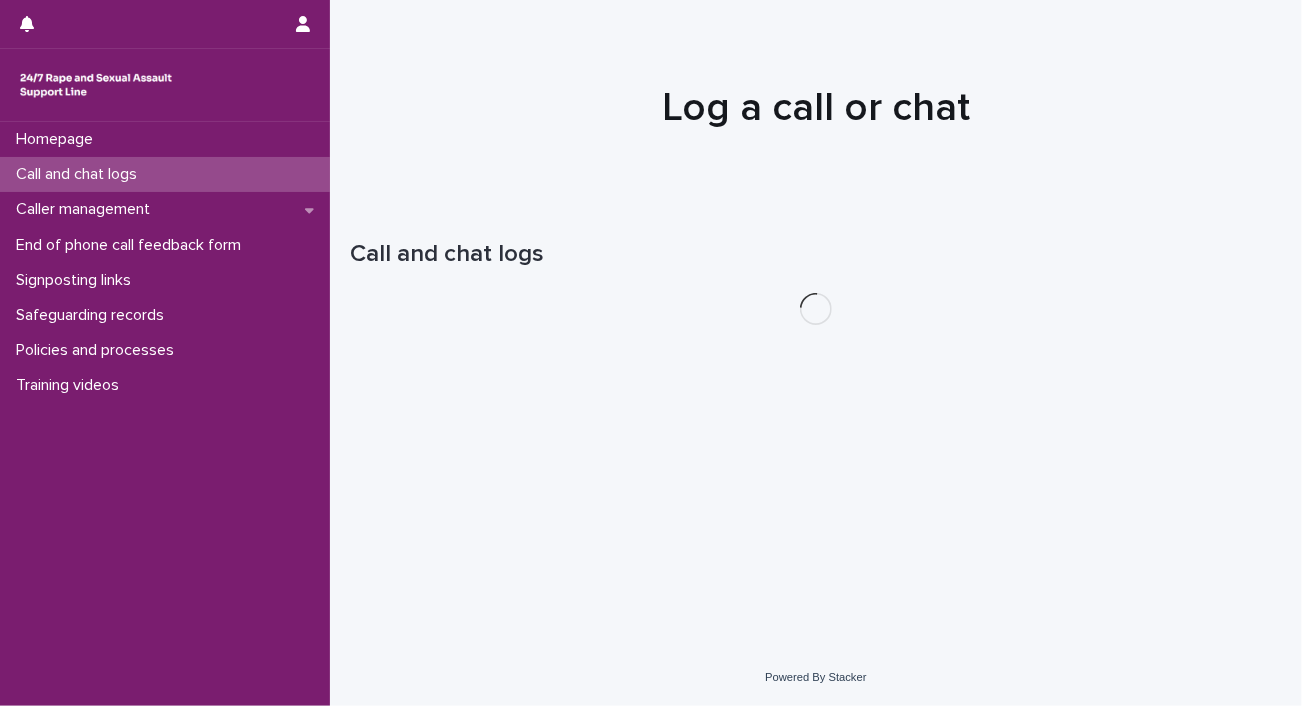 scroll, scrollTop: 0, scrollLeft: 0, axis: both 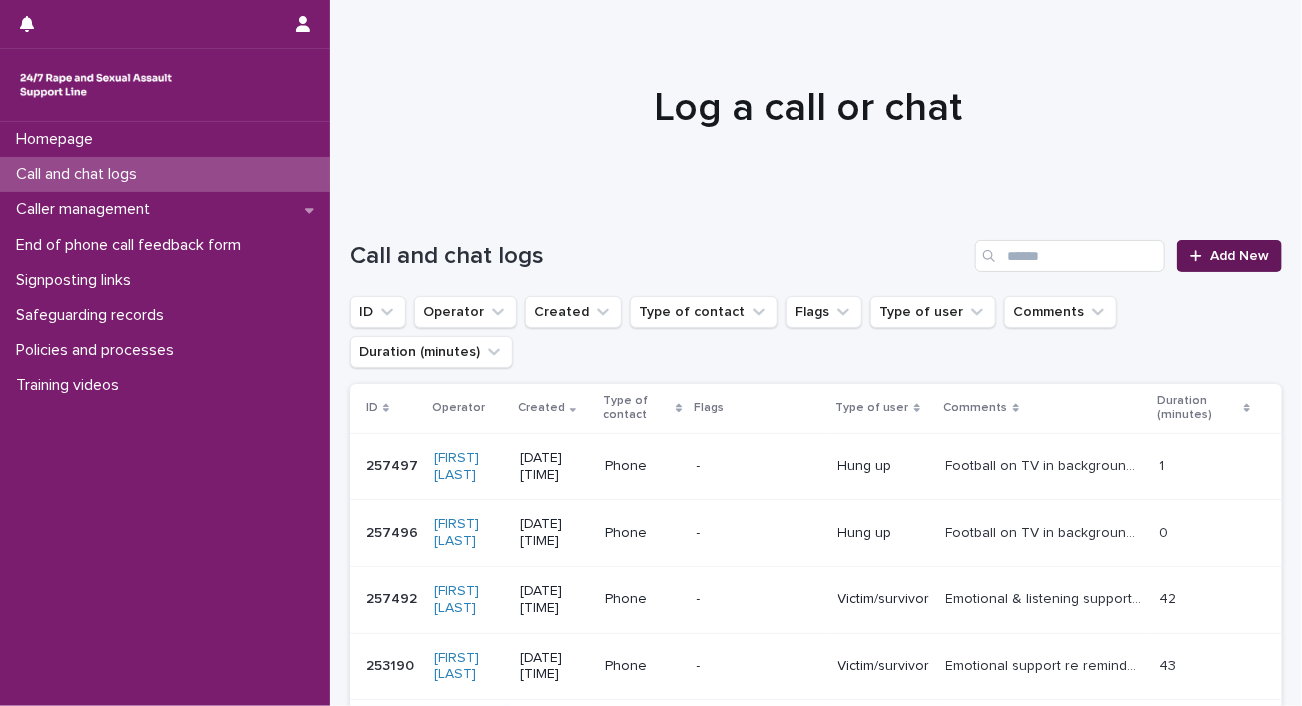 click at bounding box center [1200, 256] 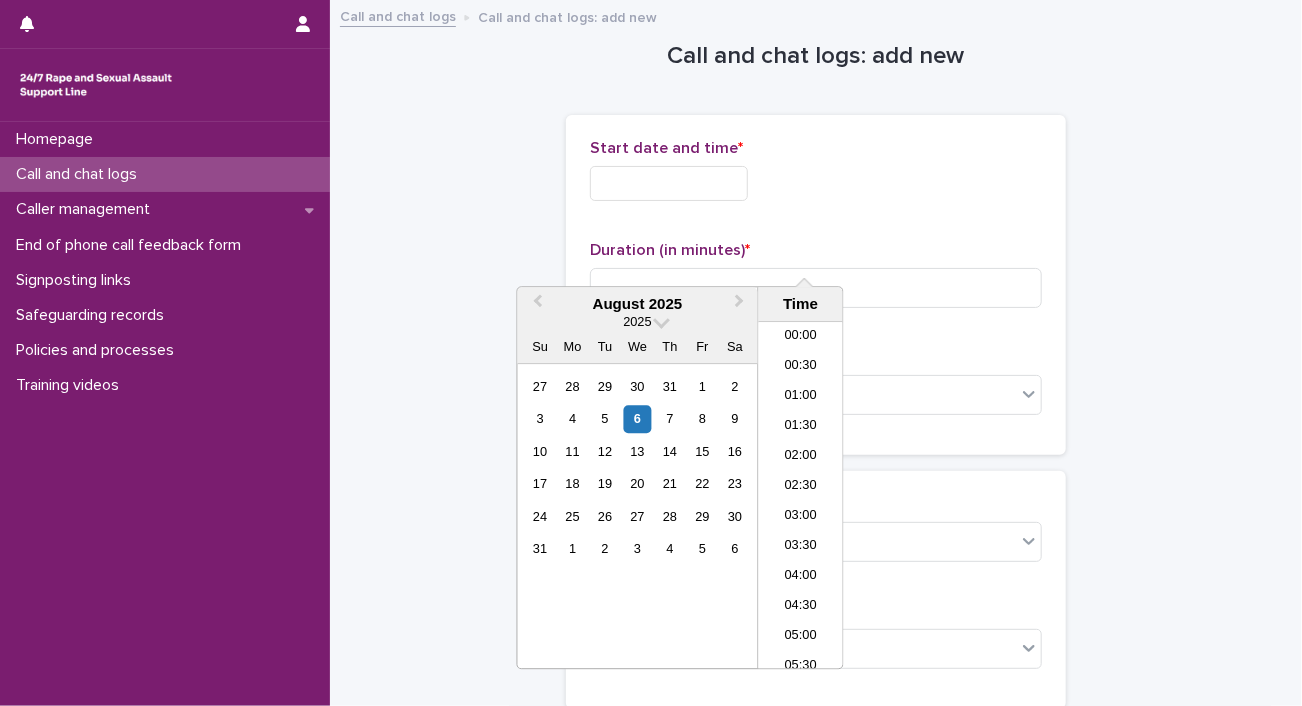click at bounding box center (669, 183) 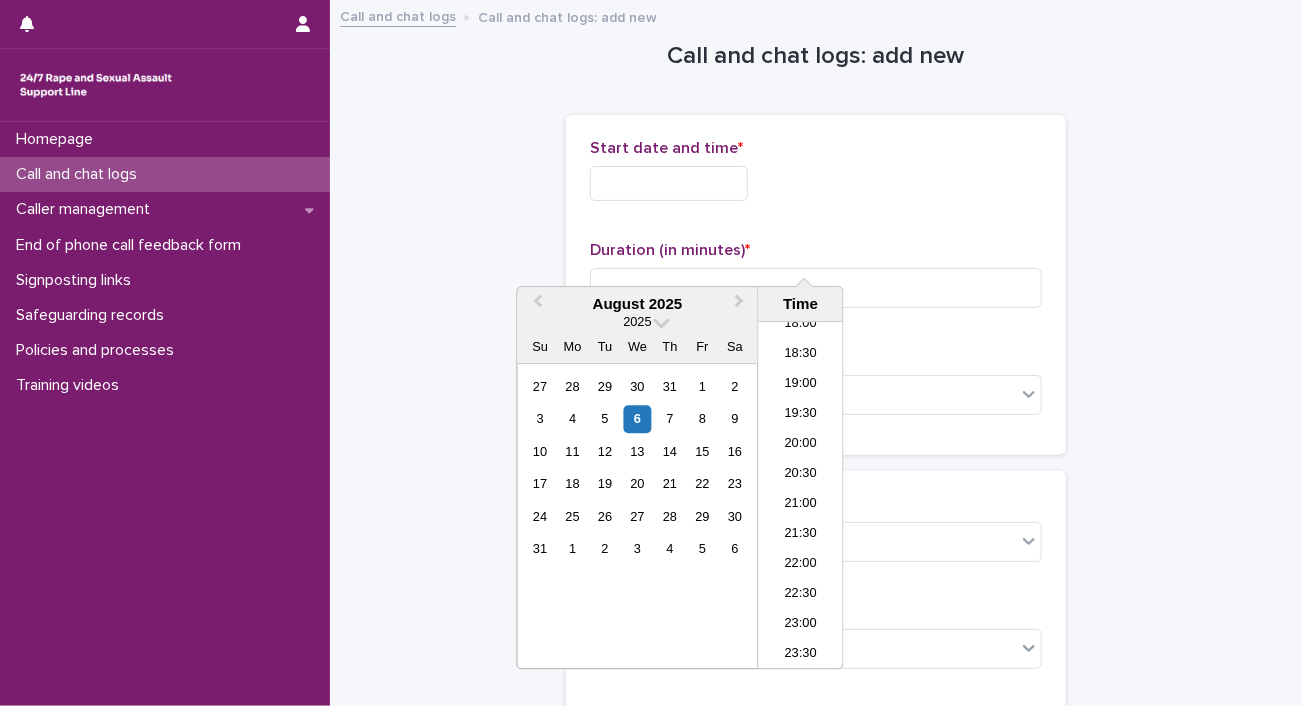 click at bounding box center [669, 183] 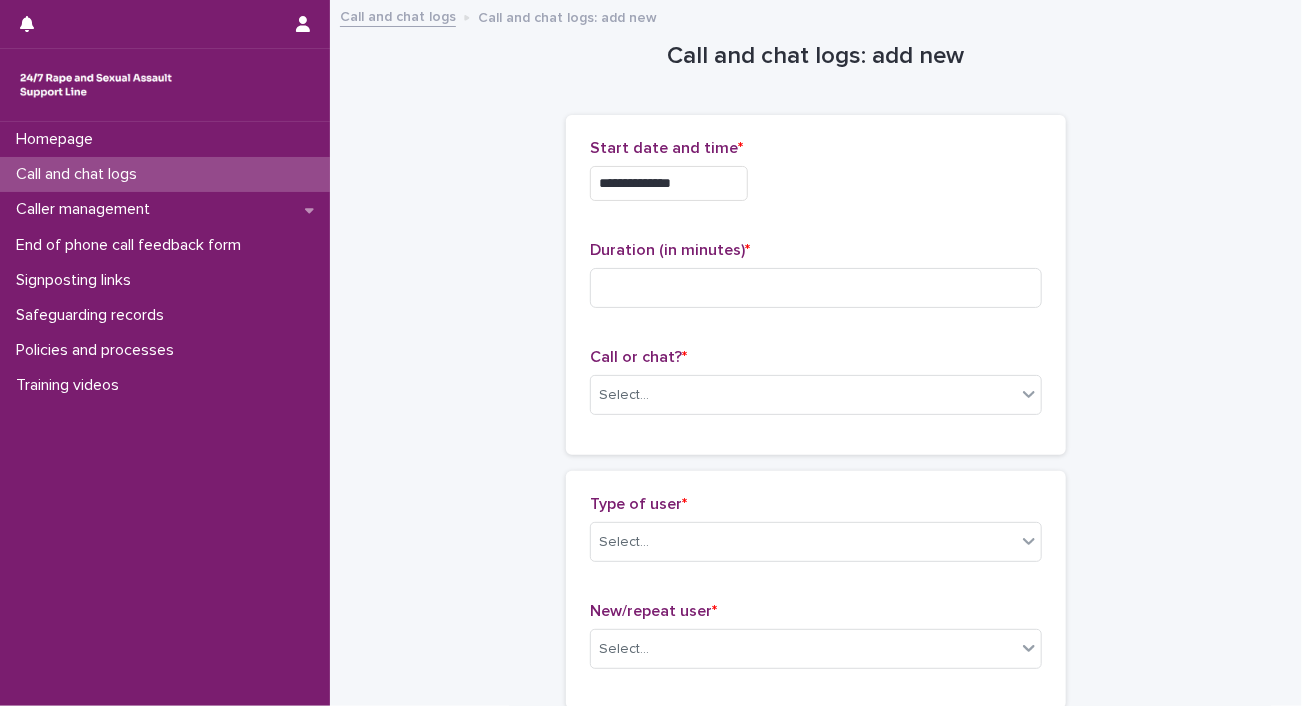 click on "**********" at bounding box center [816, 178] 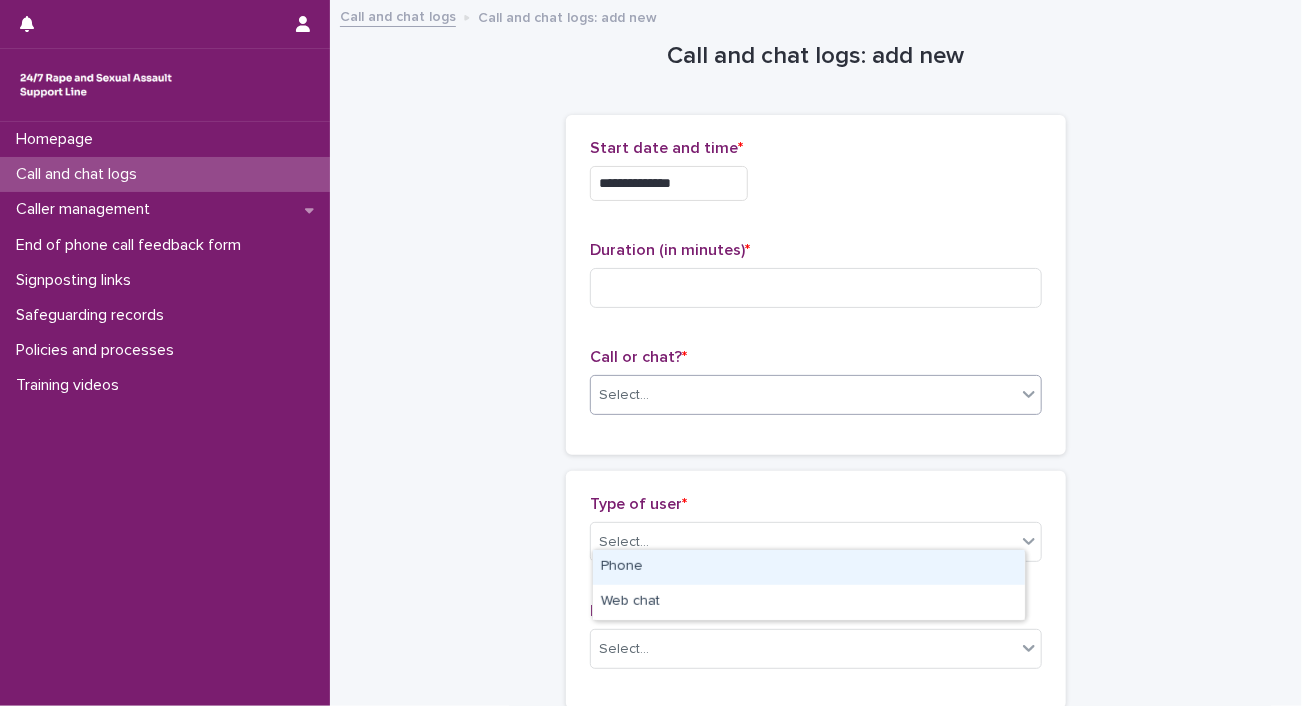 click on "Select..." at bounding box center (803, 395) 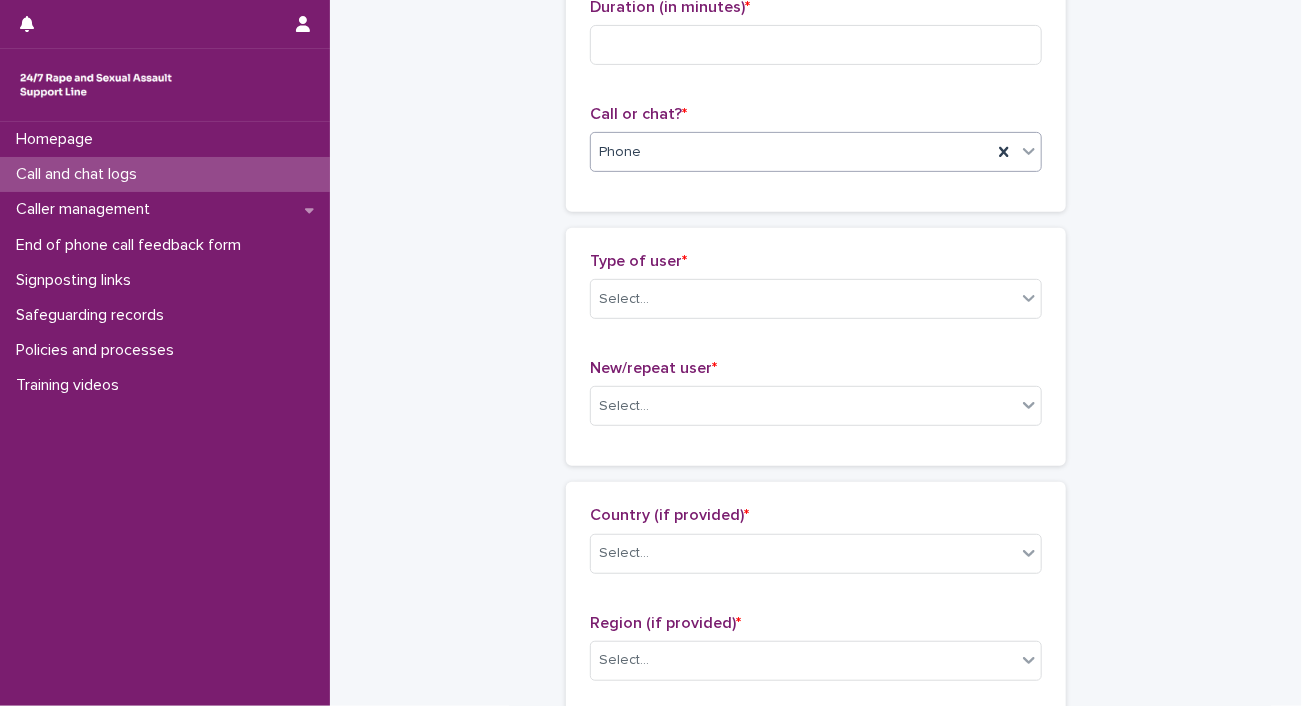 scroll, scrollTop: 244, scrollLeft: 0, axis: vertical 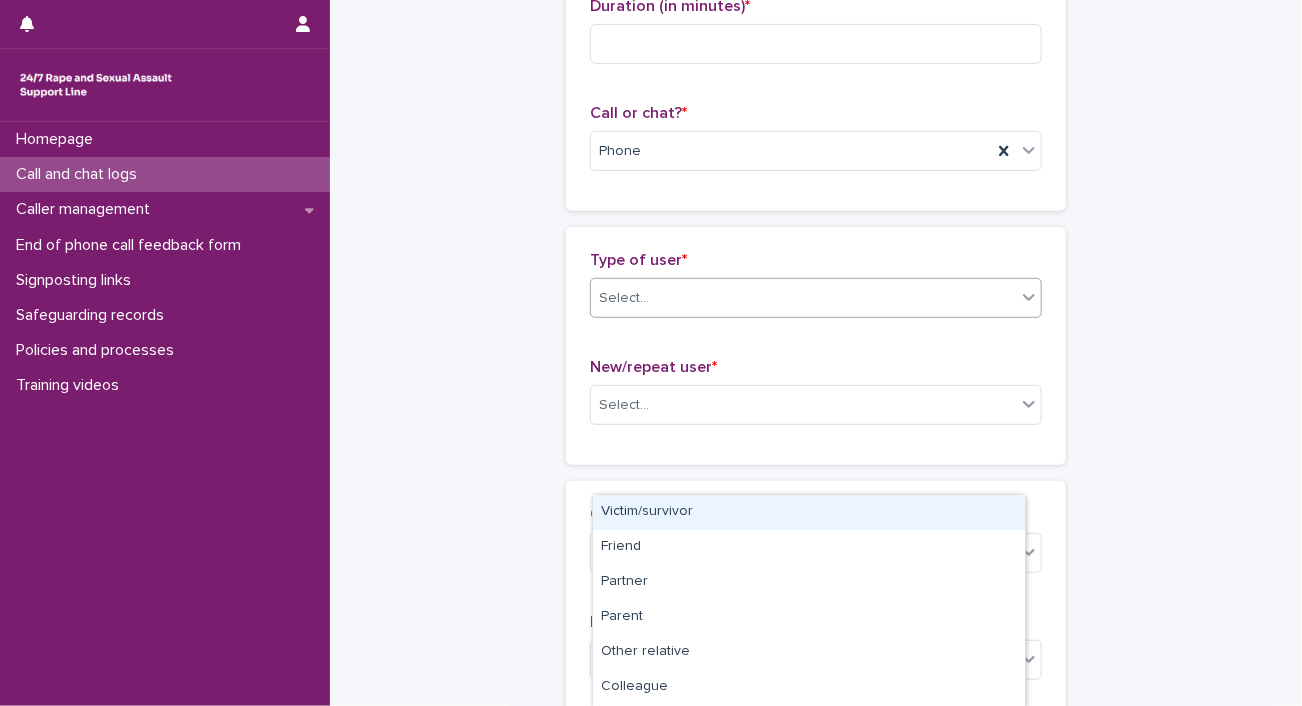 click on "Select..." at bounding box center (803, 298) 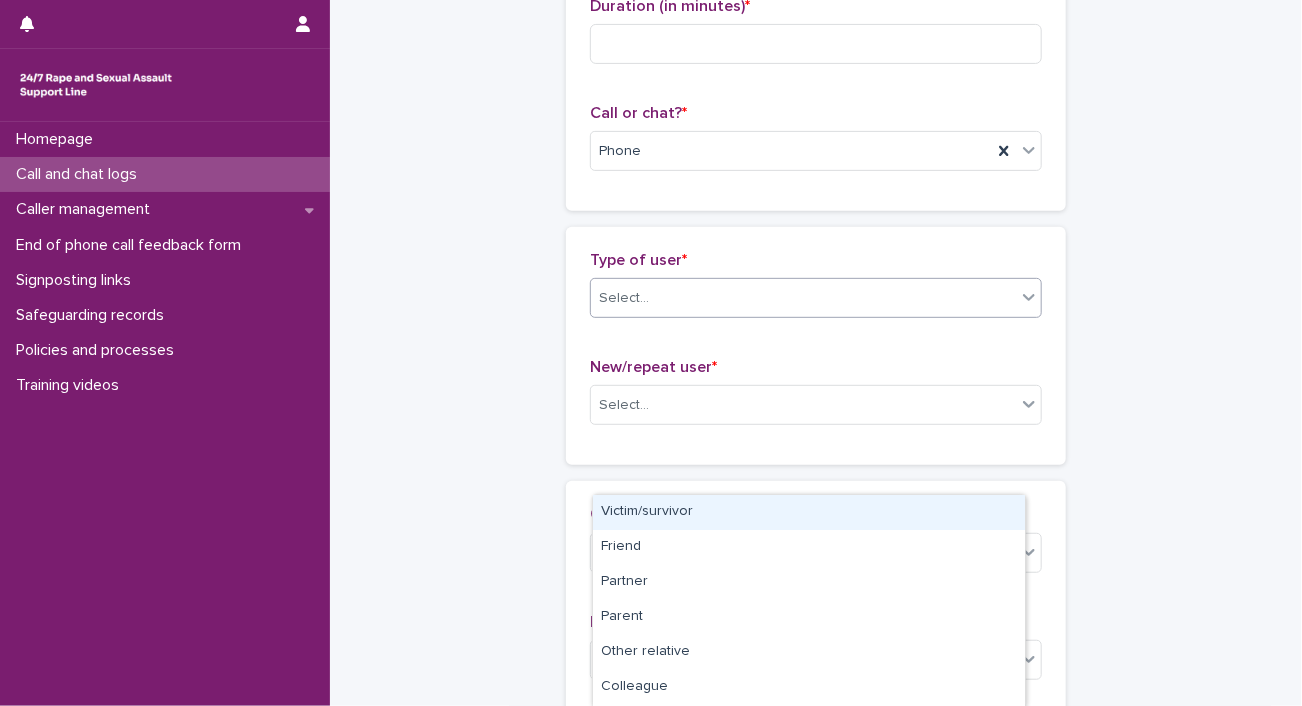 click on "Victim/survivor" at bounding box center (809, 512) 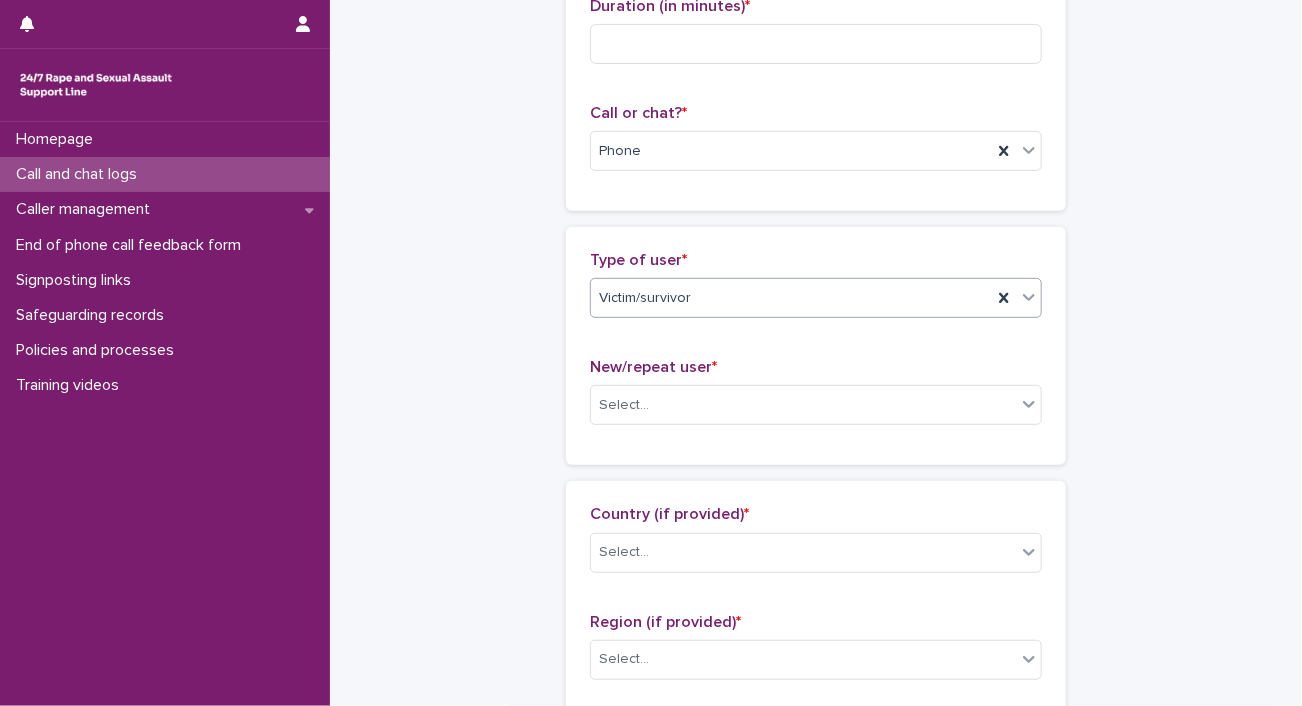 scroll, scrollTop: 430, scrollLeft: 0, axis: vertical 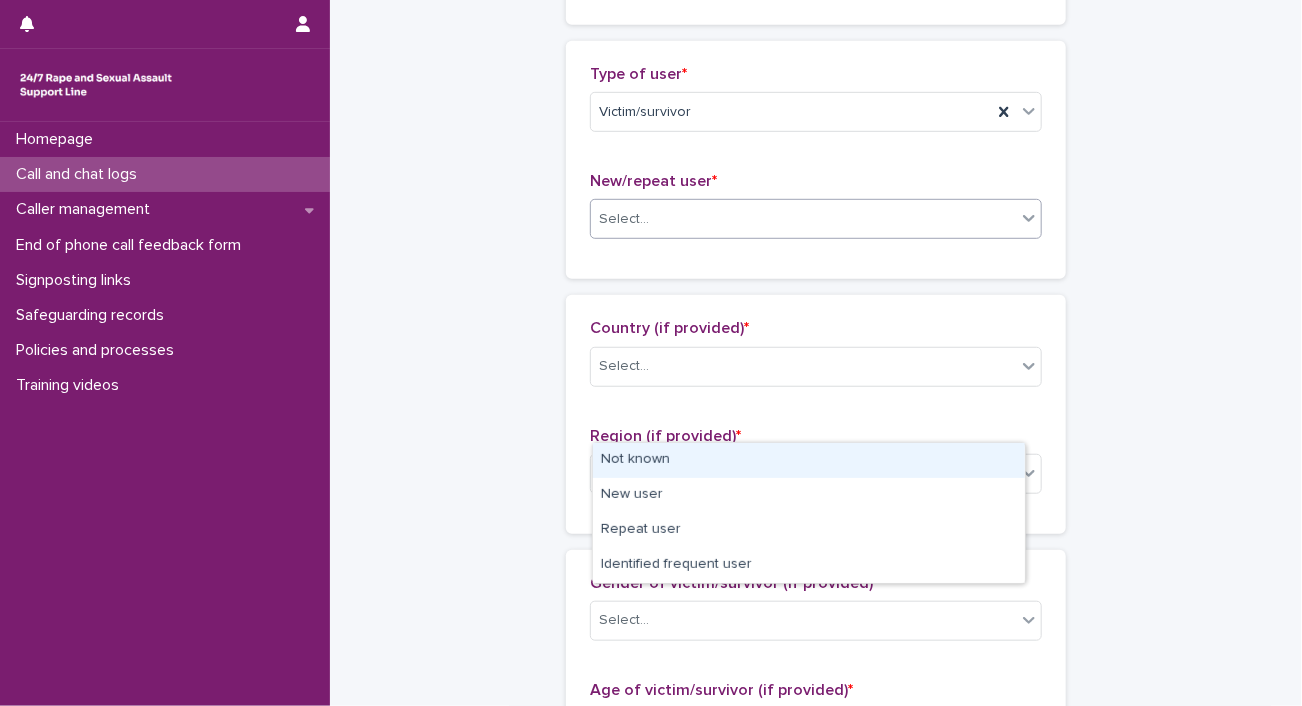 click on "Select..." at bounding box center [624, 219] 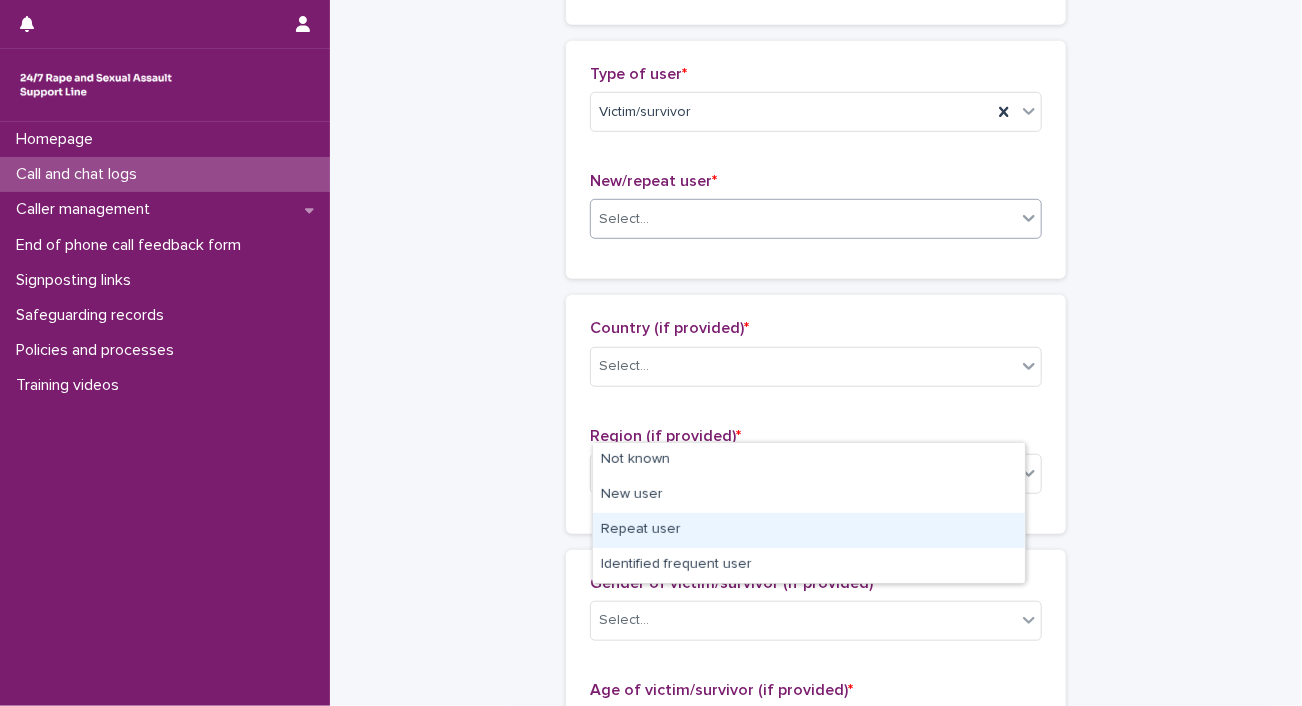 click on "Repeat user" at bounding box center (809, 530) 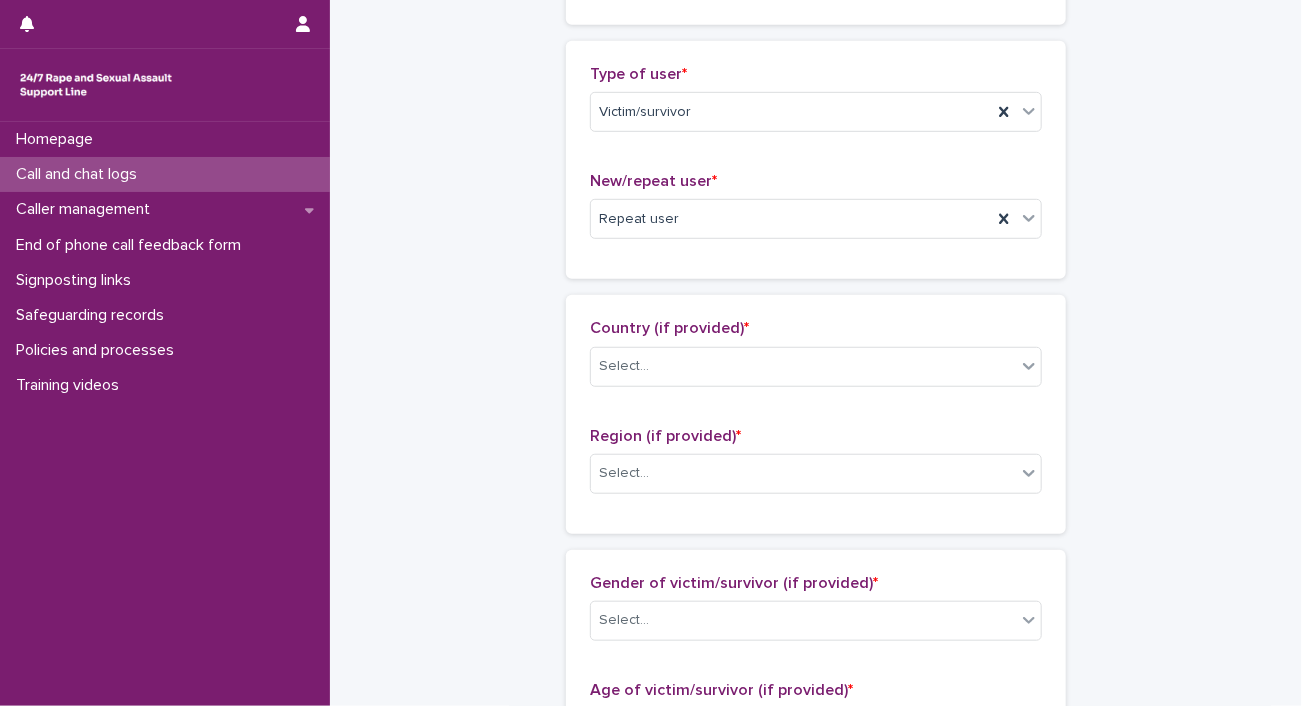 click on "Type of user * Victim/survivor New/repeat user * Repeat user" at bounding box center (816, 160) 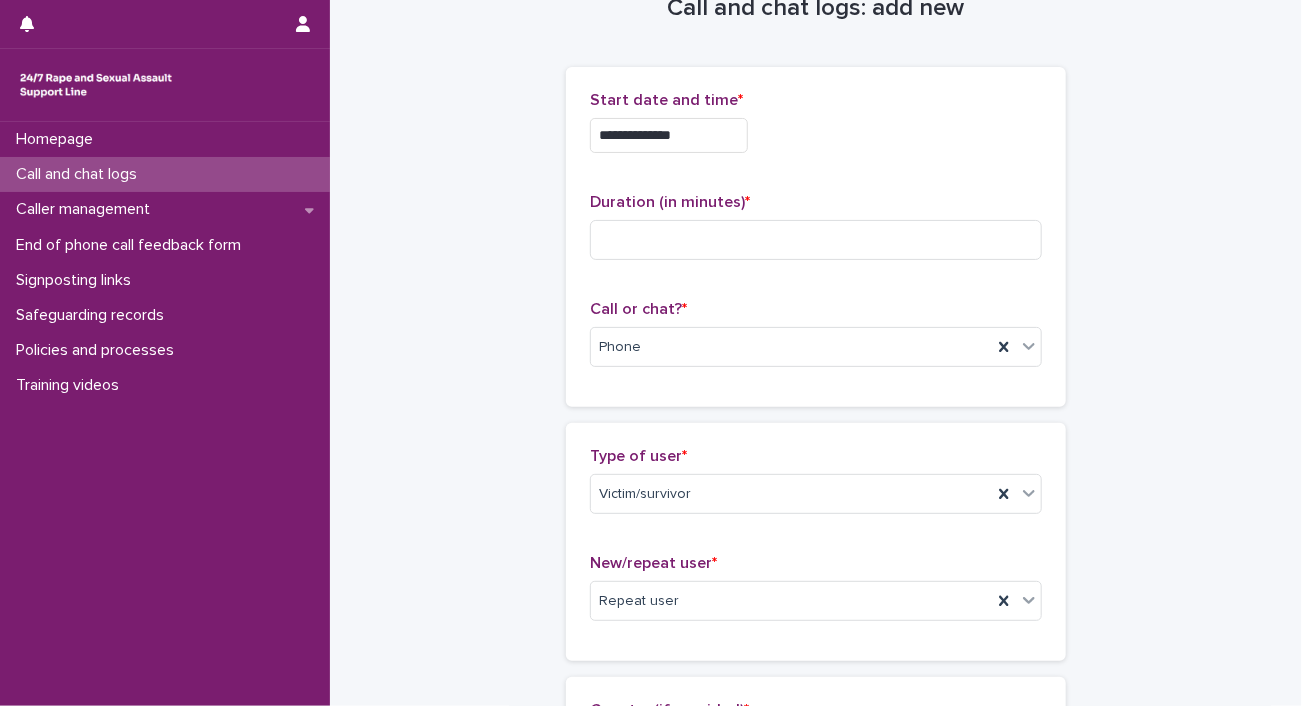 scroll, scrollTop: 0, scrollLeft: 0, axis: both 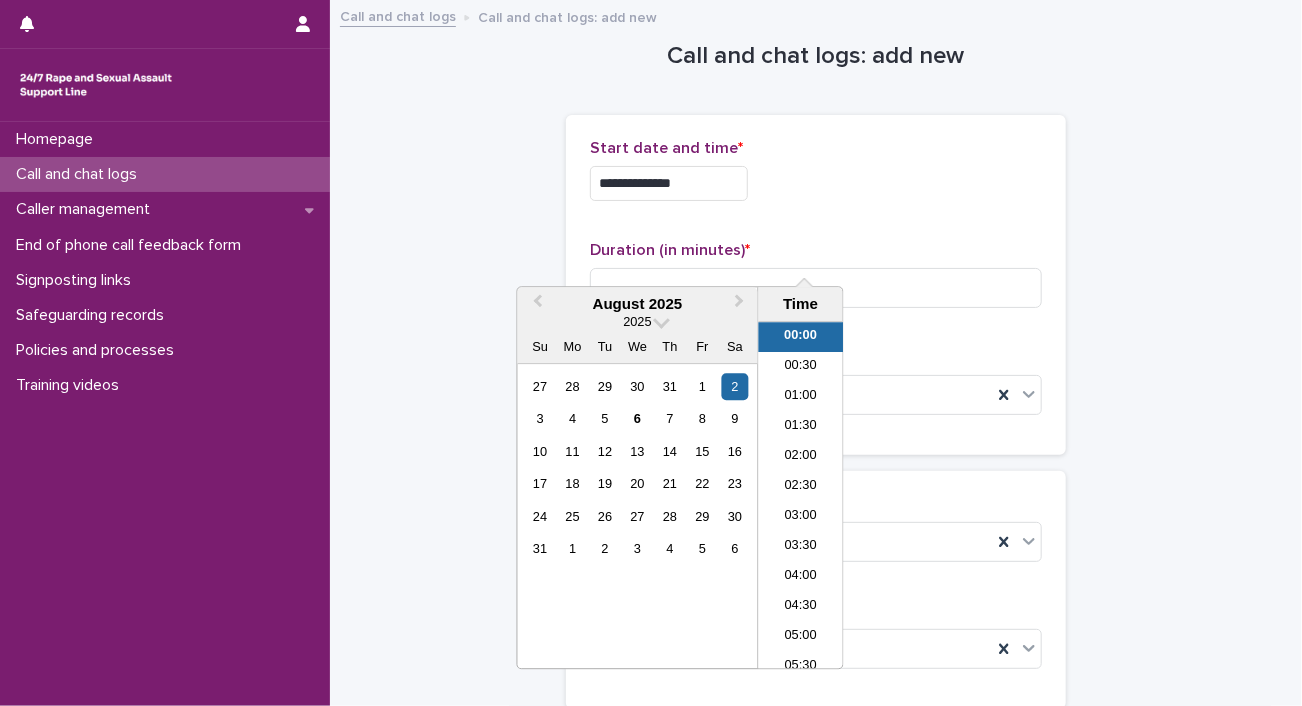 click on "**********" at bounding box center (669, 183) 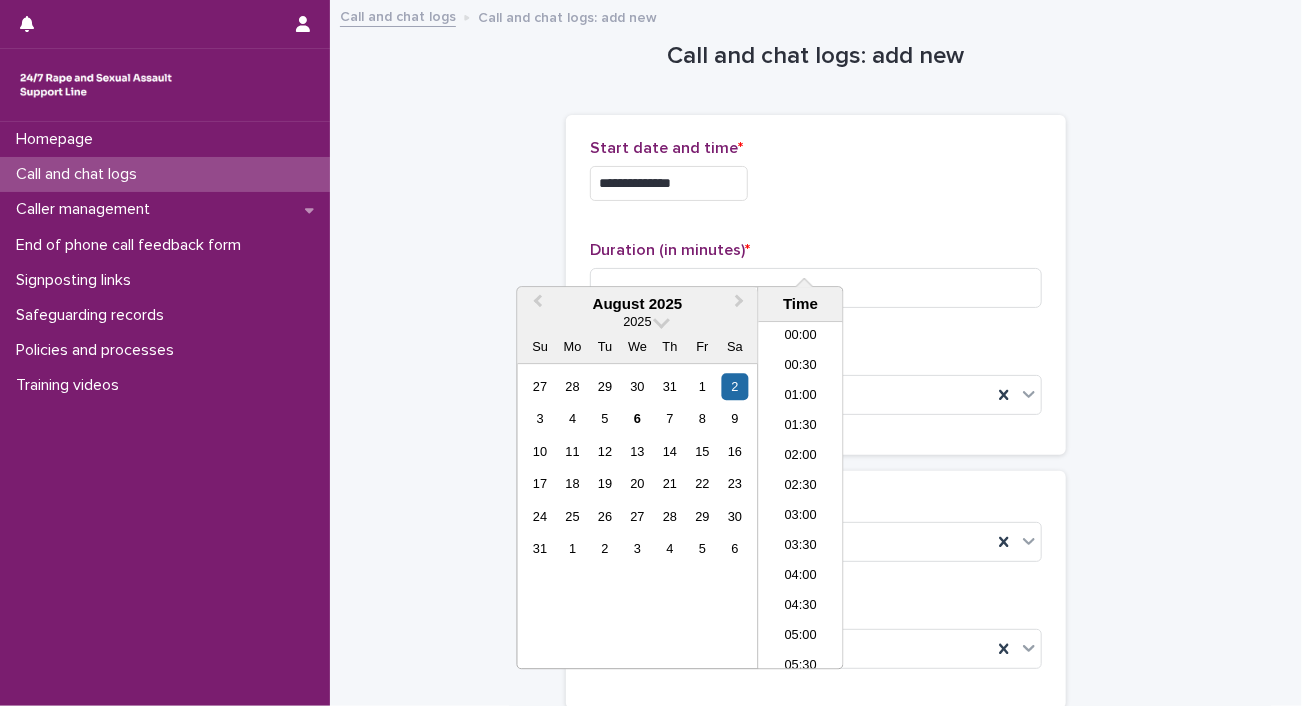 type on "**********" 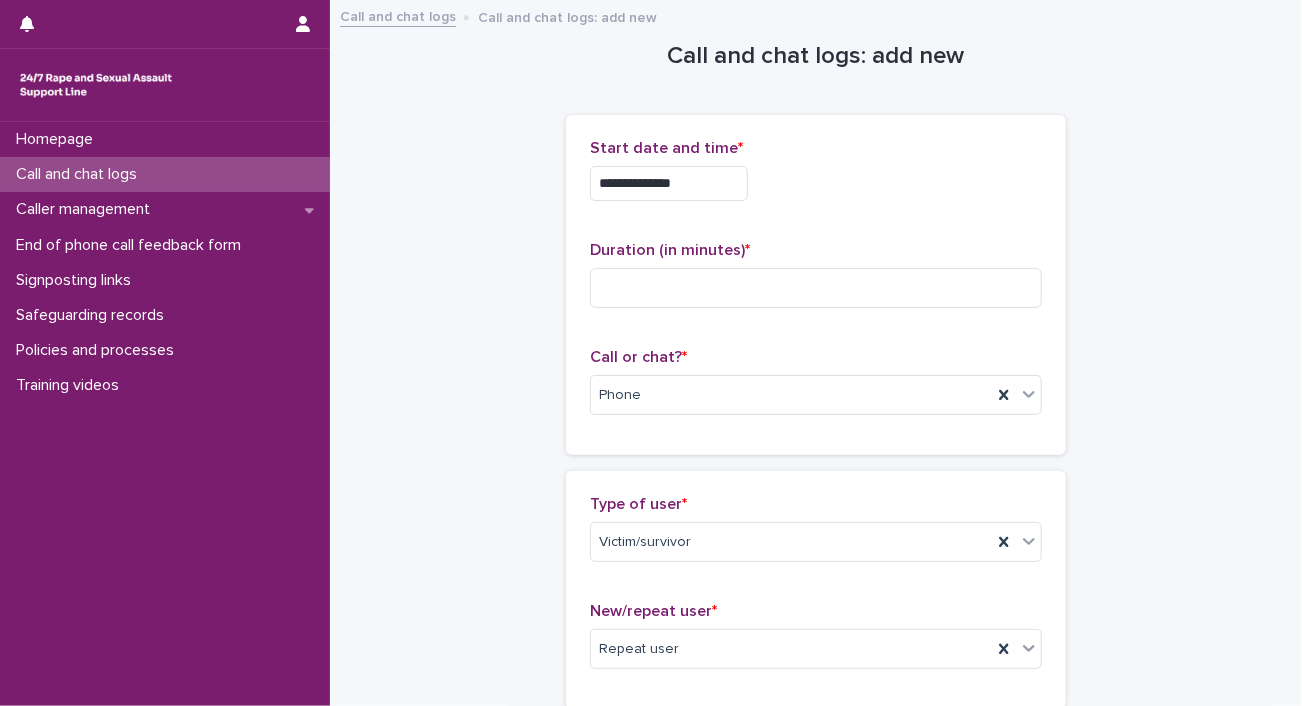 click on "**********" at bounding box center (816, 1091) 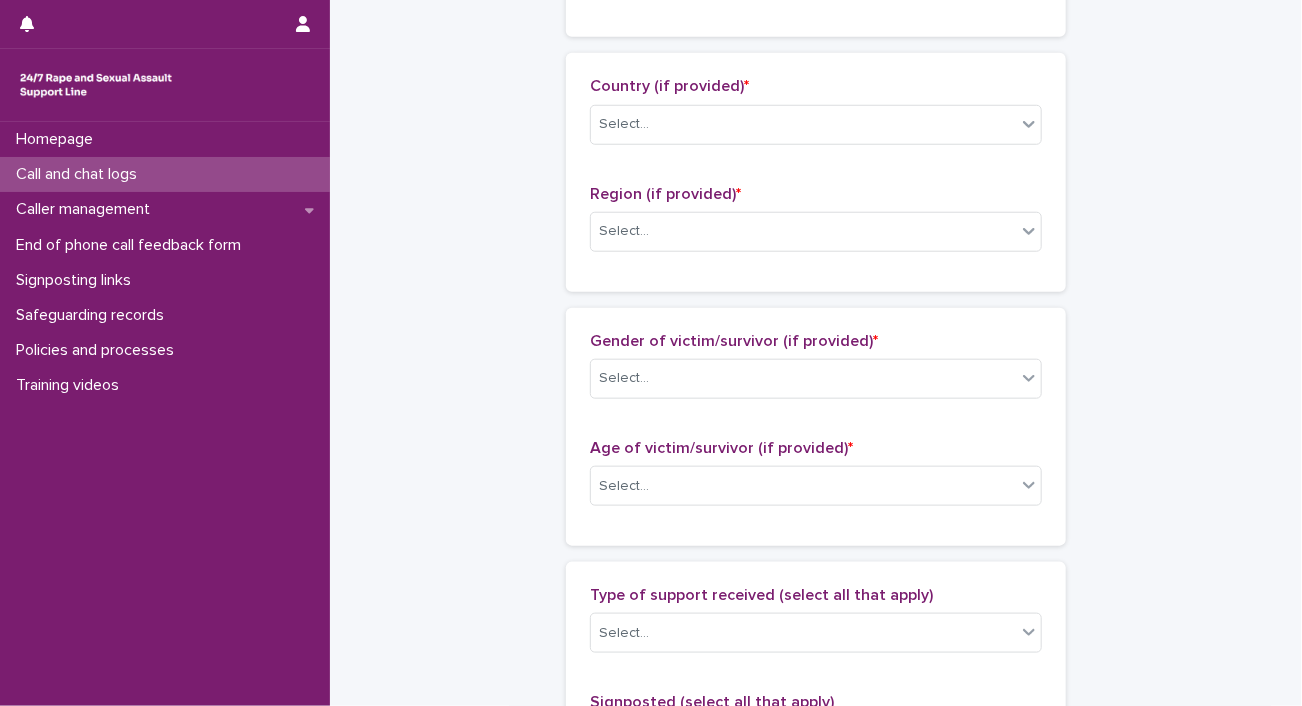 scroll, scrollTop: 674, scrollLeft: 0, axis: vertical 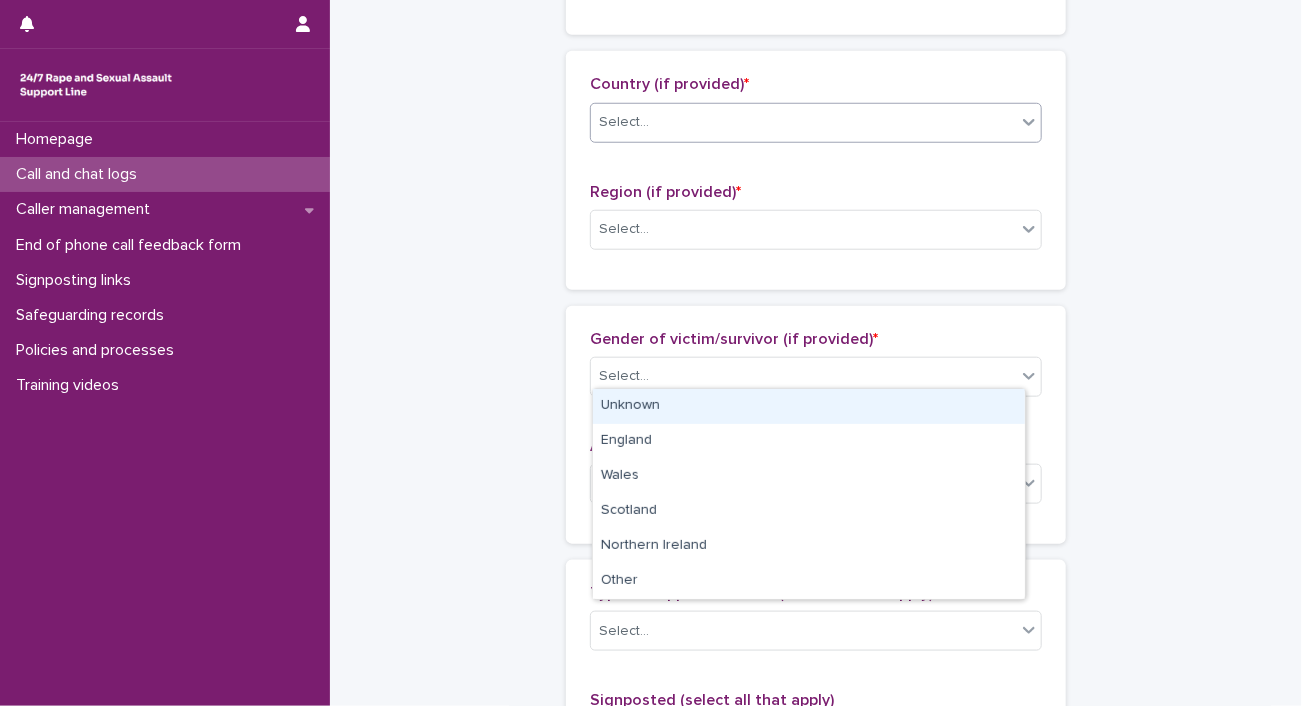 click on "Select..." at bounding box center (803, 122) 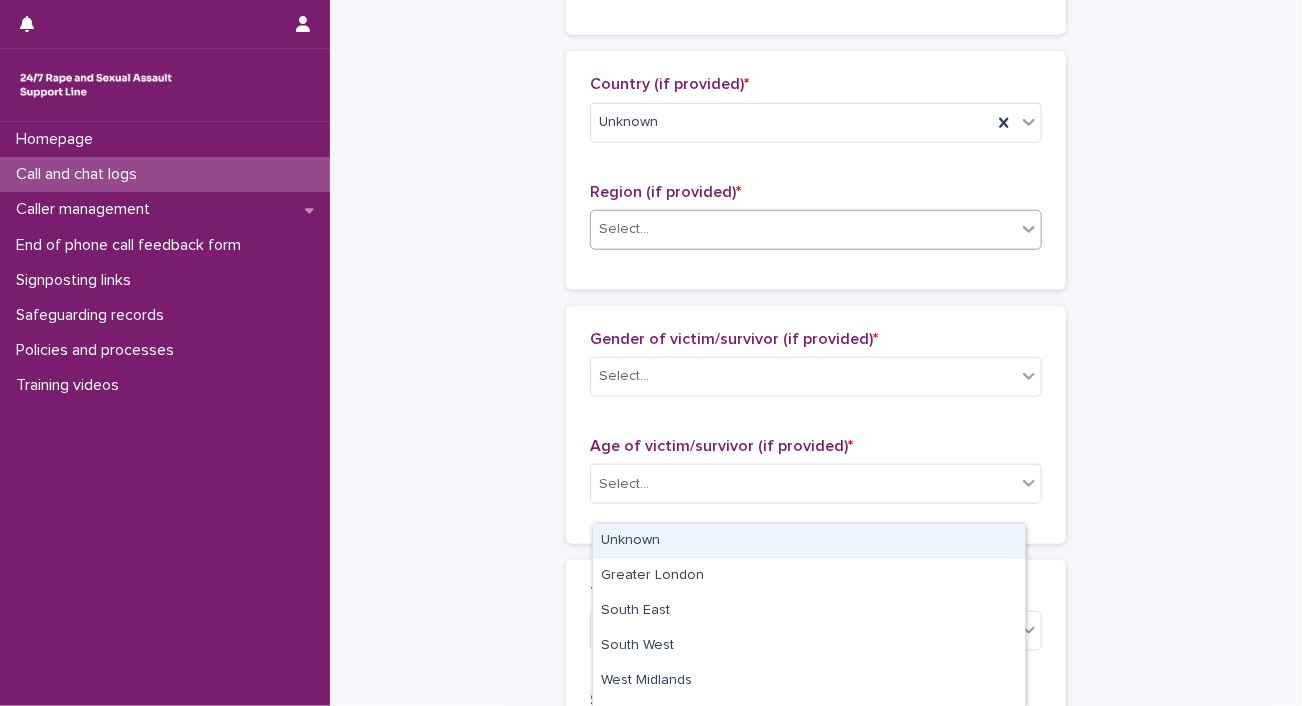 click on "Select..." at bounding box center [624, 229] 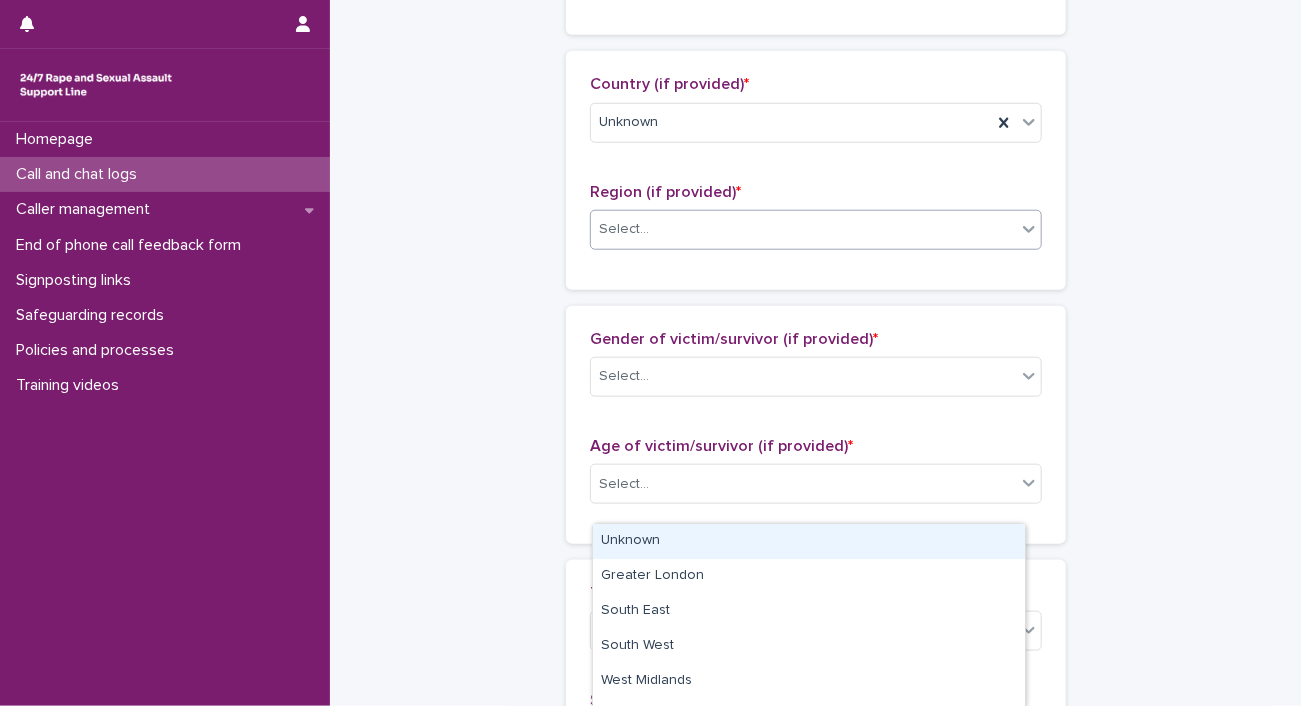 click on "Unknown" at bounding box center [809, 541] 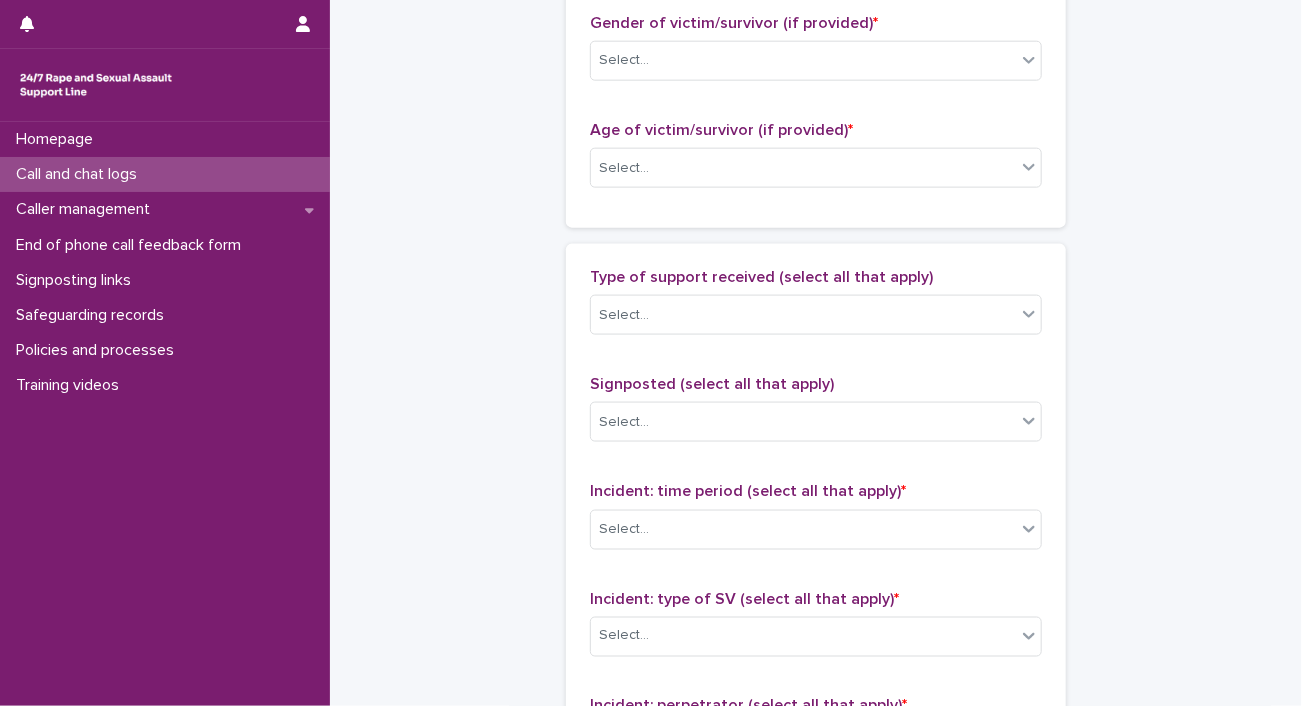 scroll, scrollTop: 1012, scrollLeft: 0, axis: vertical 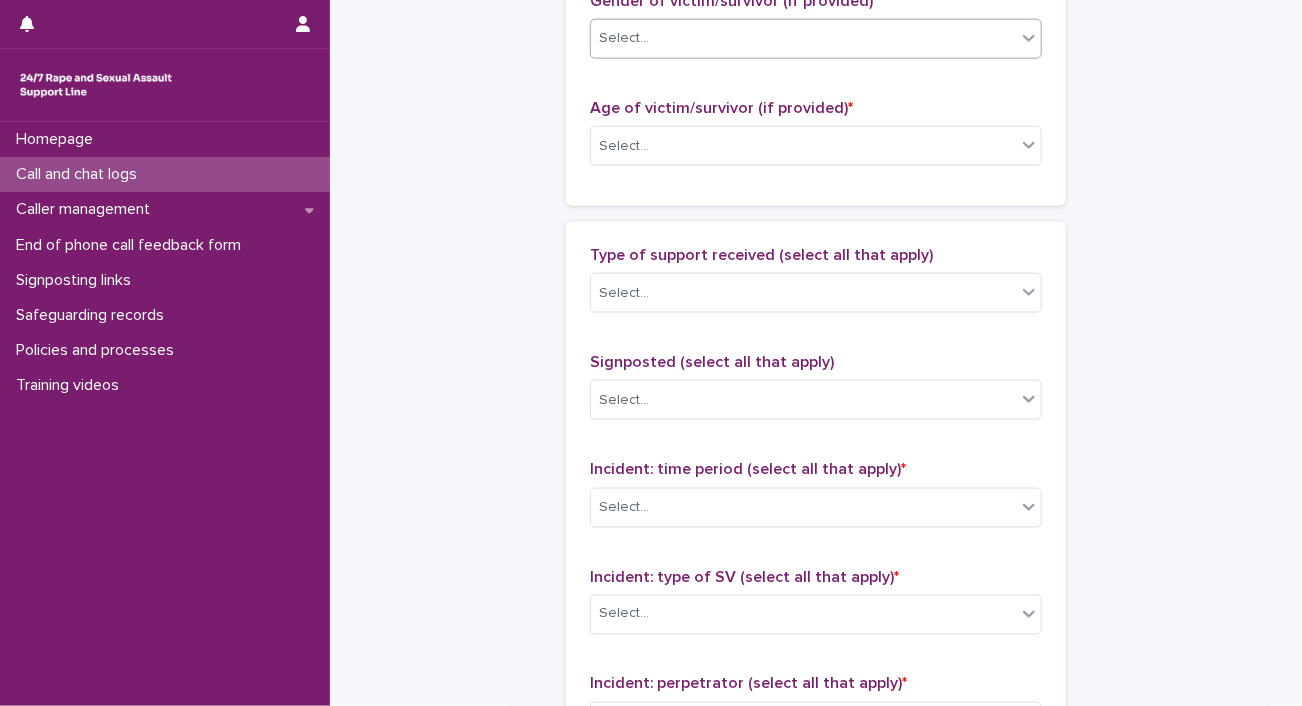 click on "Select..." at bounding box center (803, 38) 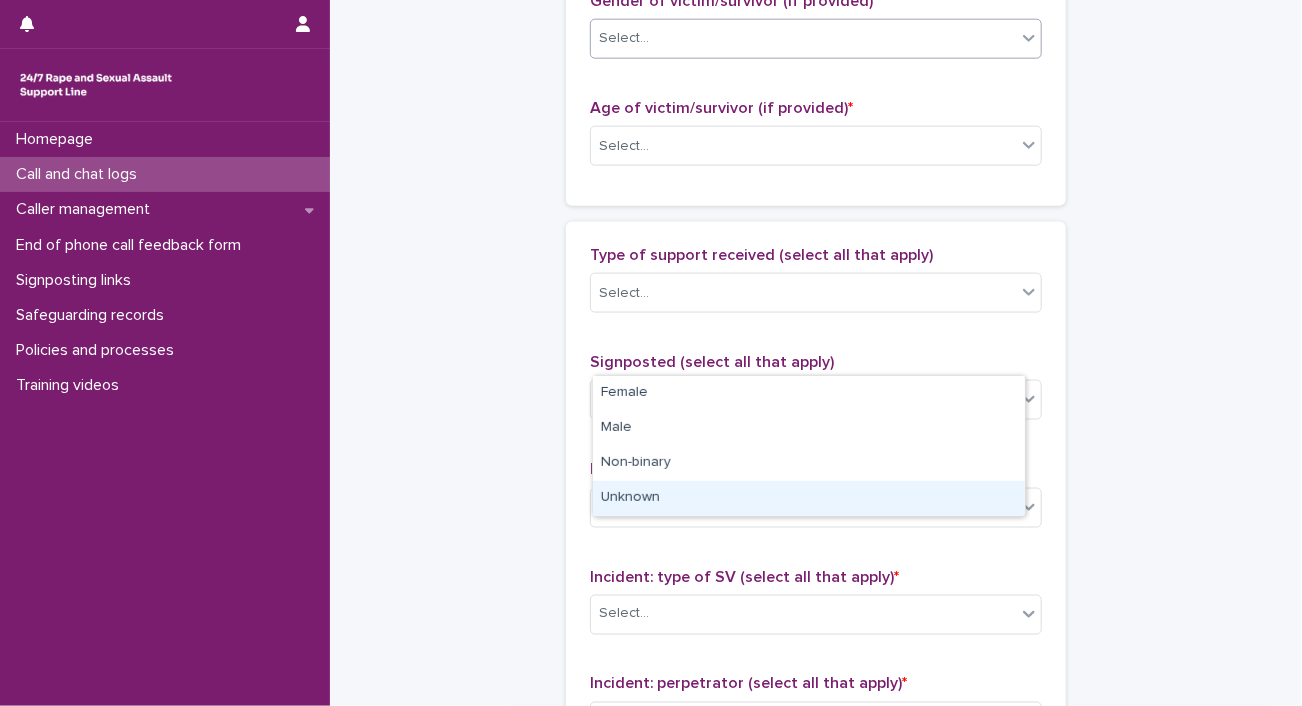 click on "Unknown" at bounding box center [809, 498] 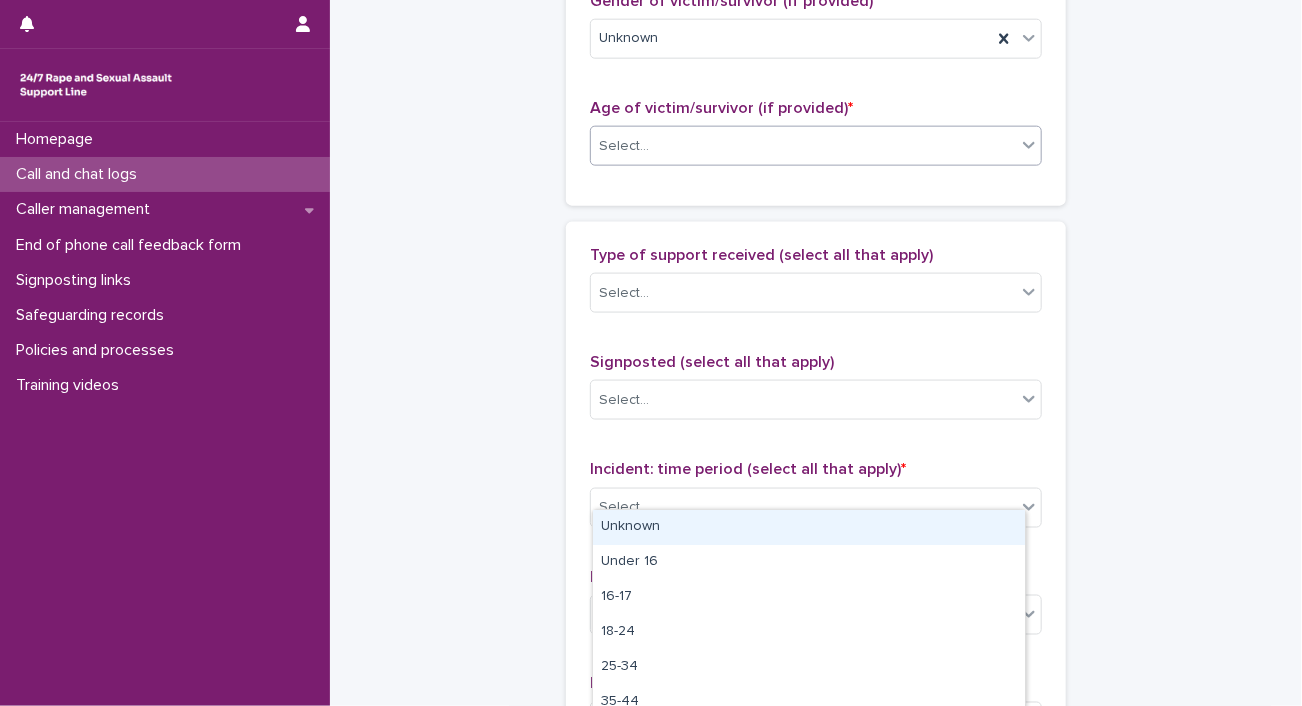 click on "Select..." at bounding box center [624, 146] 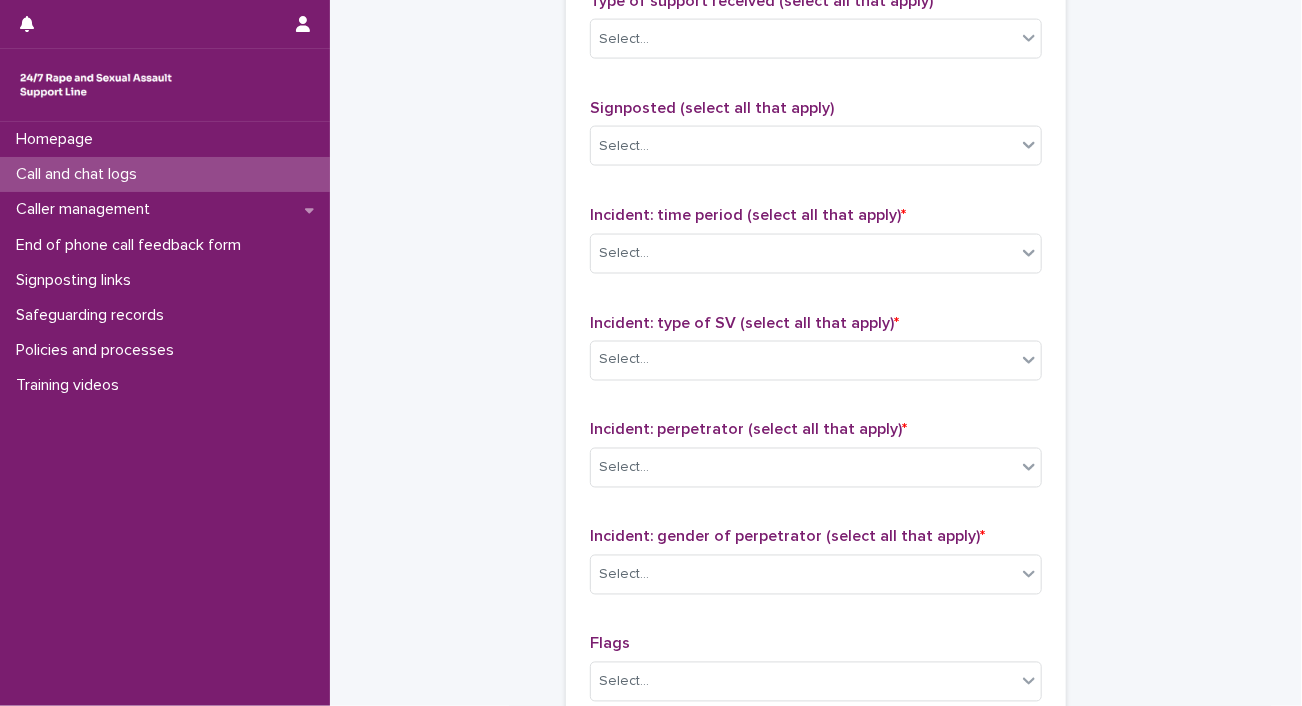 scroll, scrollTop: 1274, scrollLeft: 0, axis: vertical 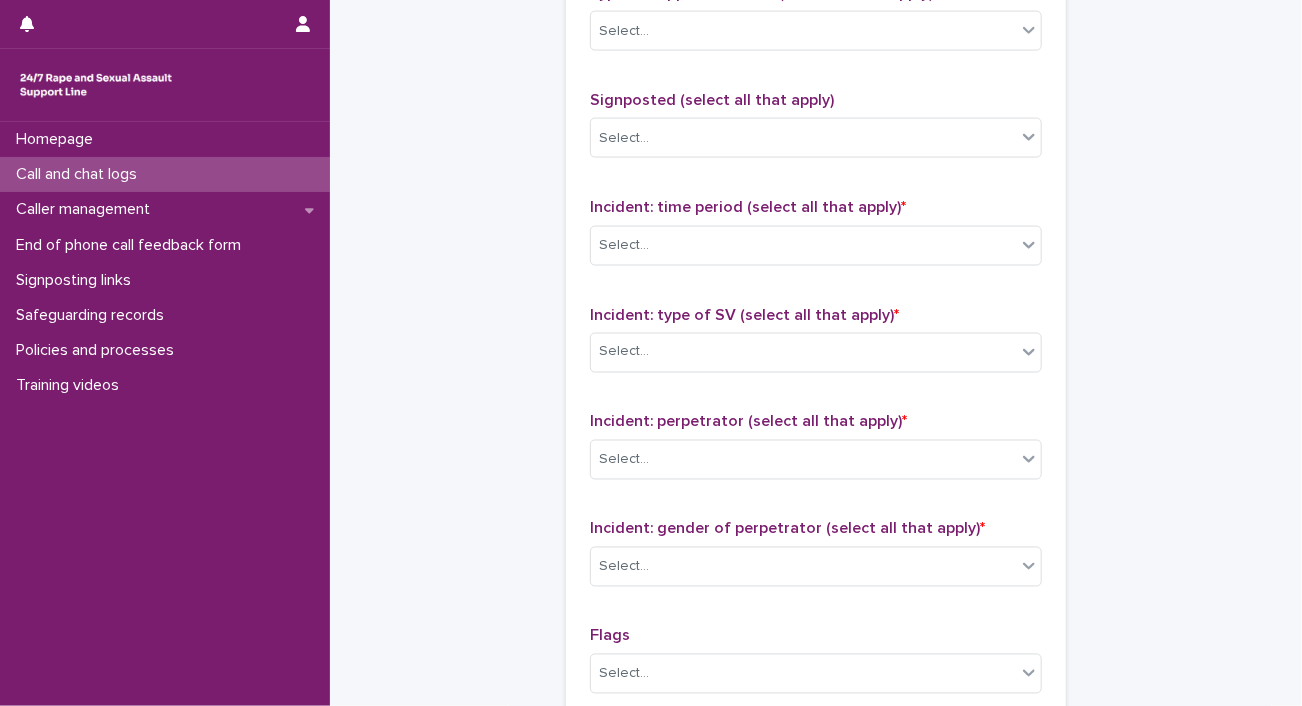 click on "Type of support received (select all that apply) Select..." at bounding box center [816, 25] 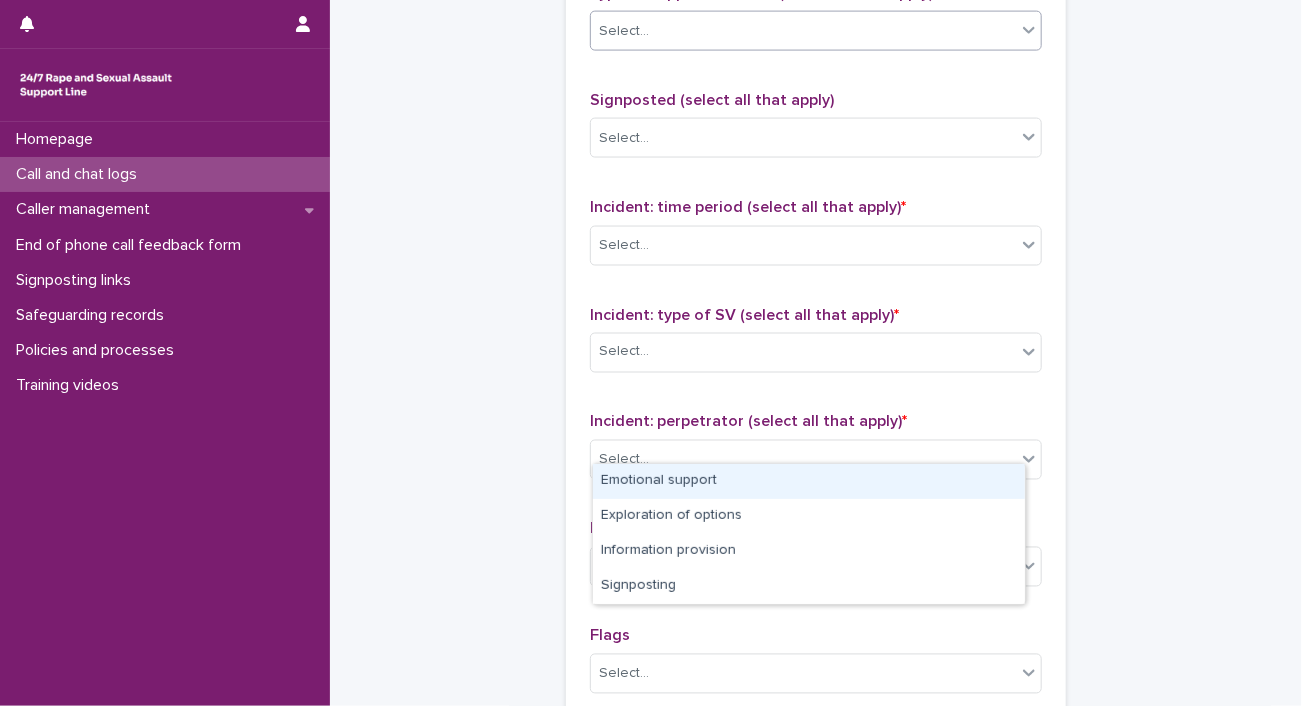 click on "Select..." at bounding box center (624, 31) 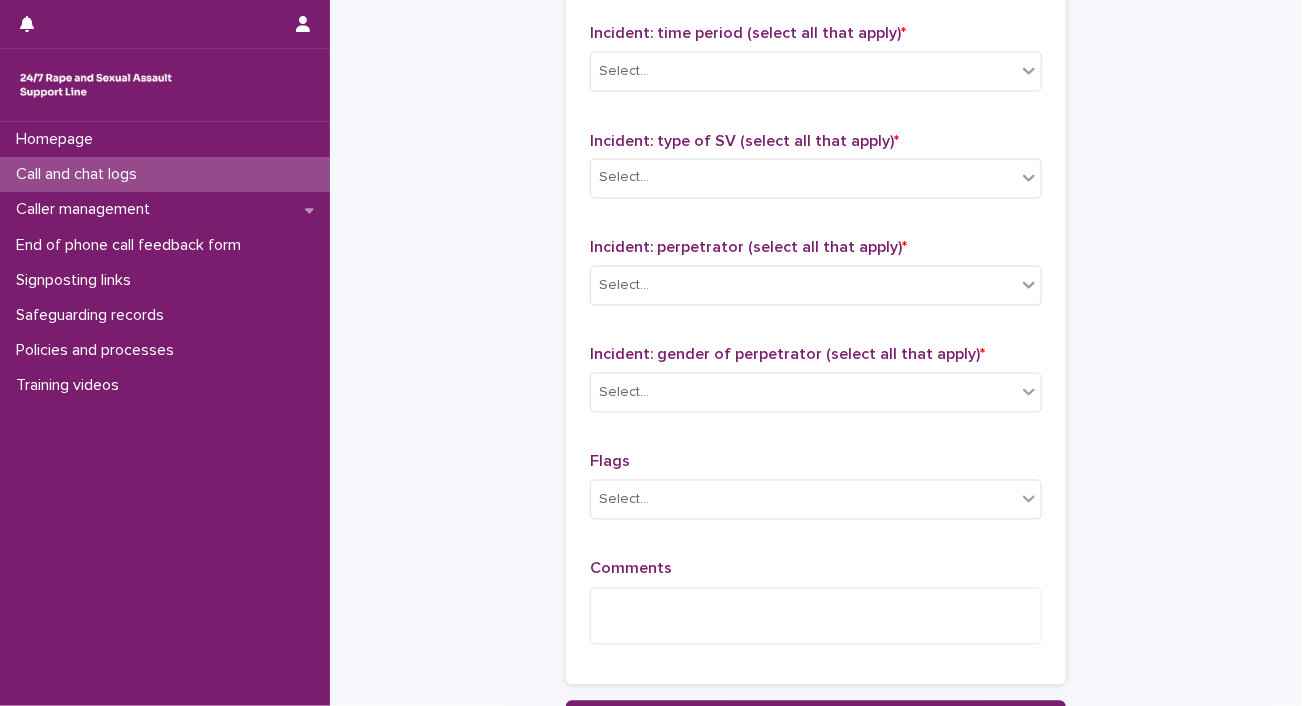 scroll, scrollTop: 1451, scrollLeft: 0, axis: vertical 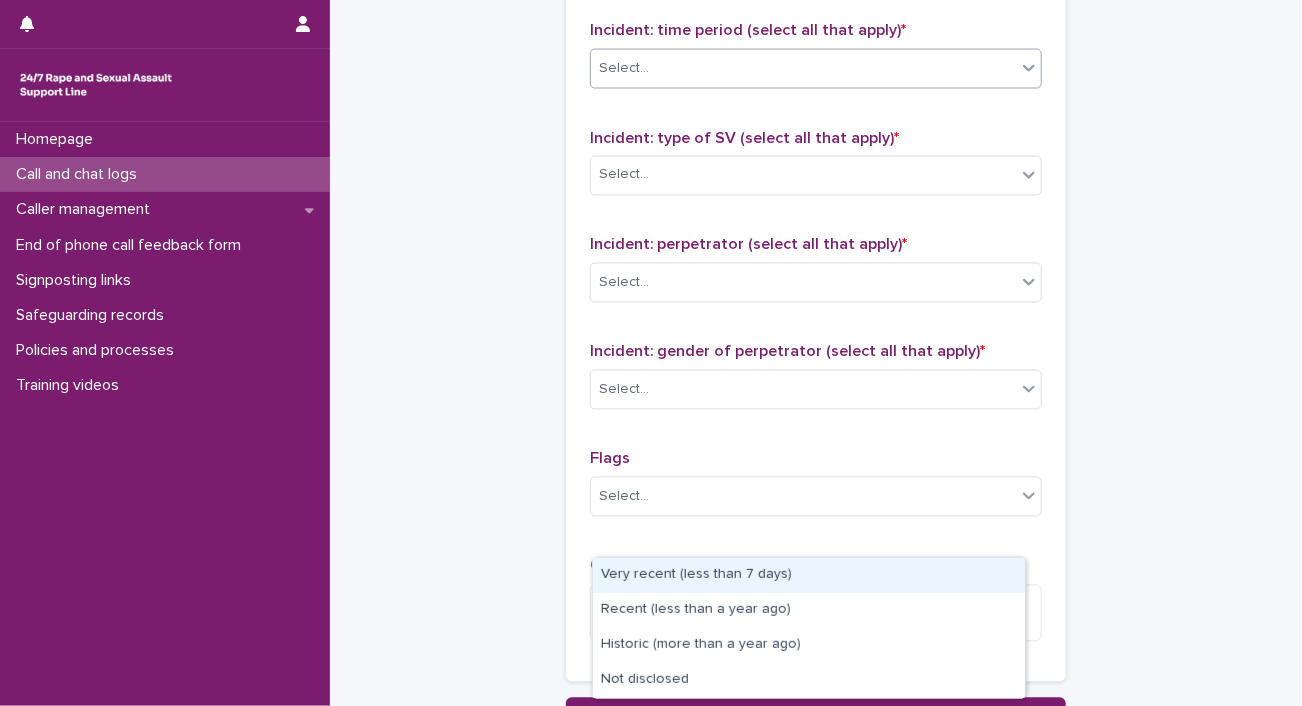 click on "Select..." at bounding box center (624, 68) 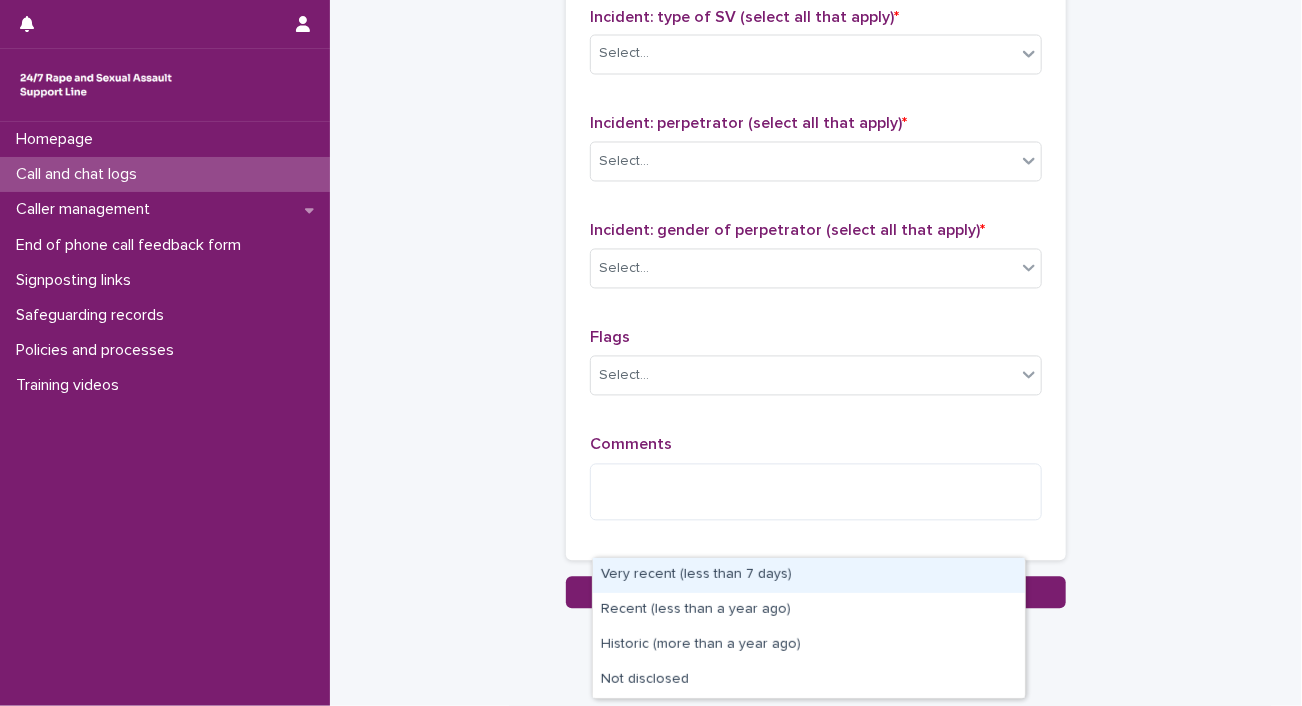 scroll, scrollTop: 1576, scrollLeft: 0, axis: vertical 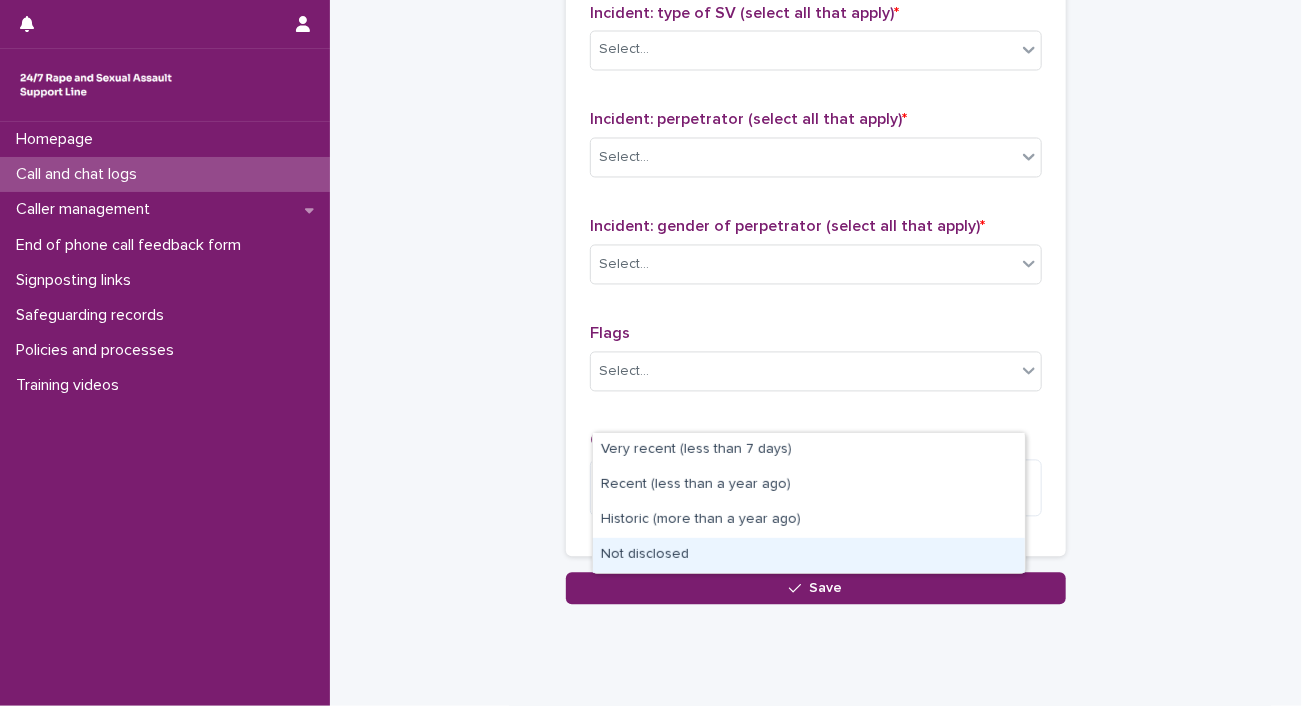 click on "Not disclosed" at bounding box center [809, 555] 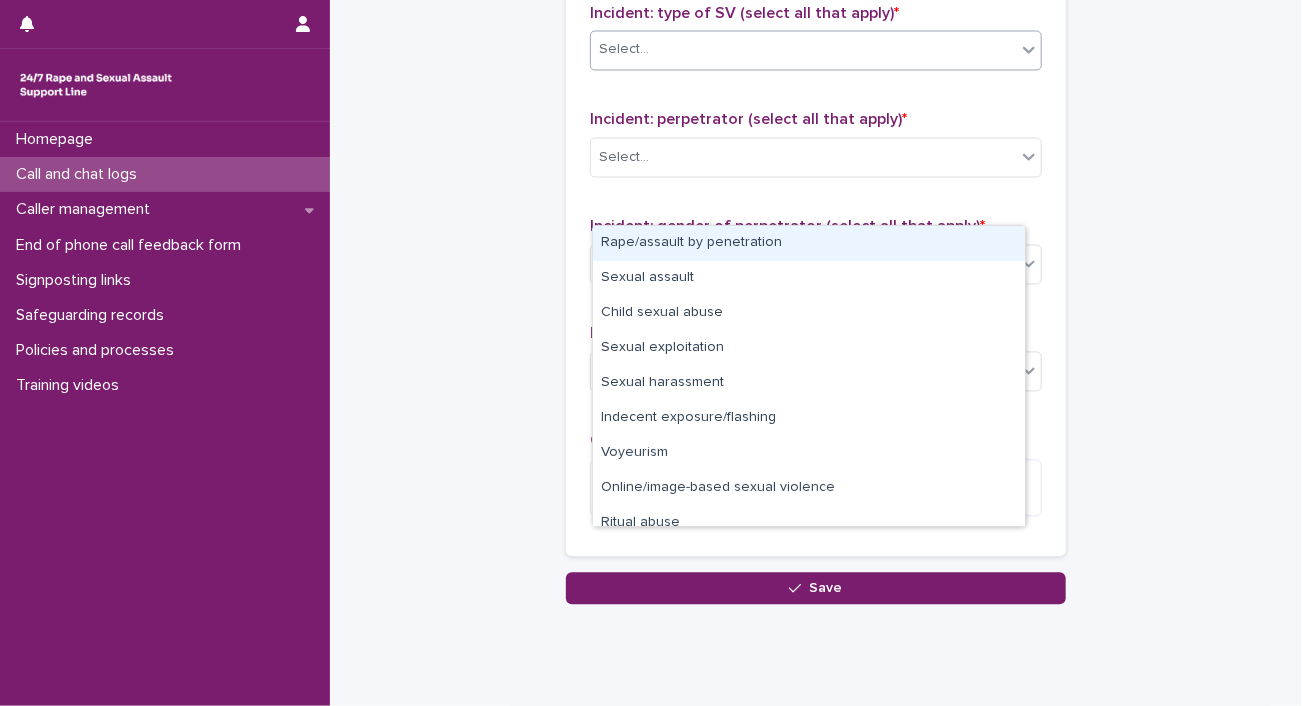 click on "Select..." at bounding box center [803, 50] 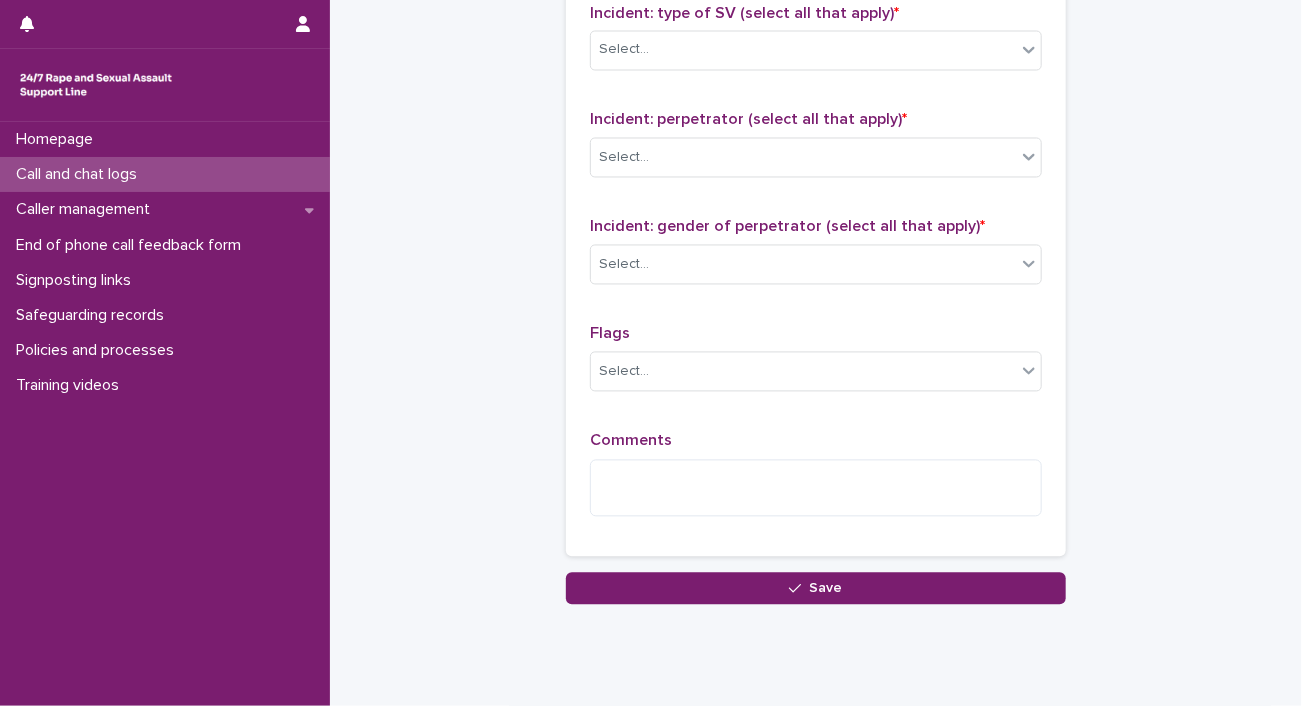 click on "**********" at bounding box center [816, -485] 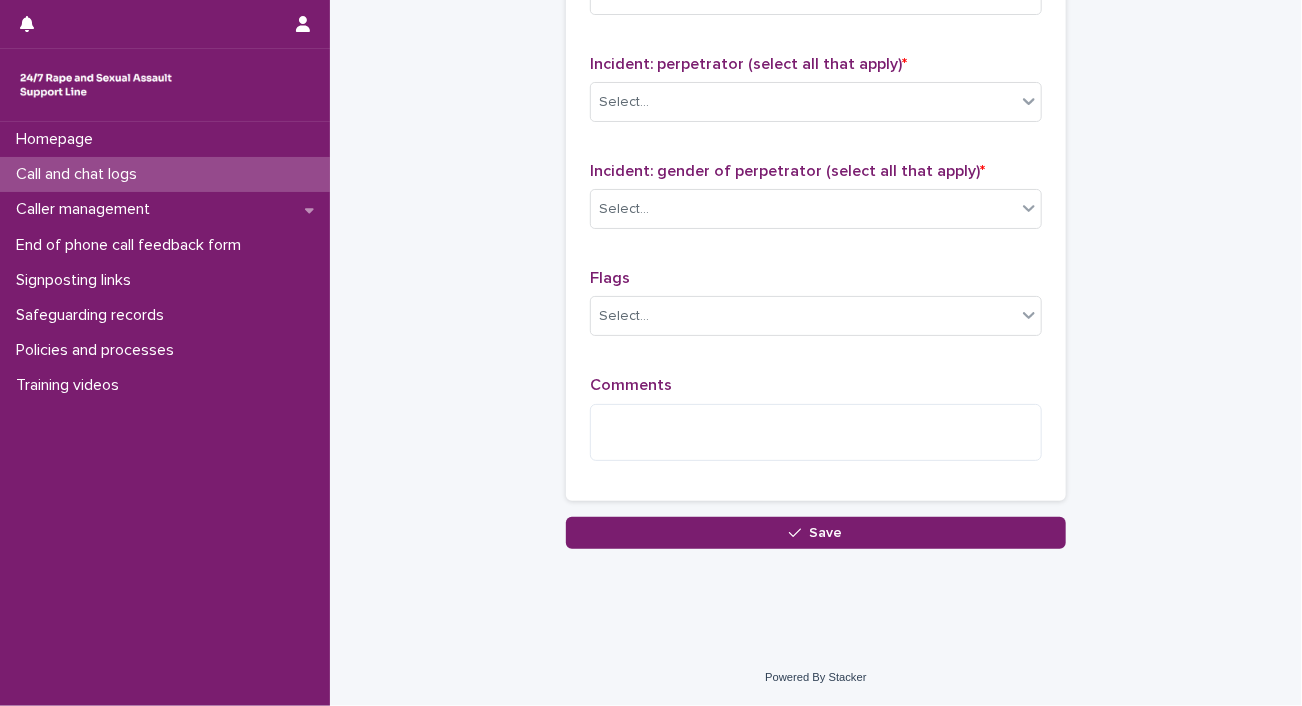 scroll, scrollTop: 1716, scrollLeft: 0, axis: vertical 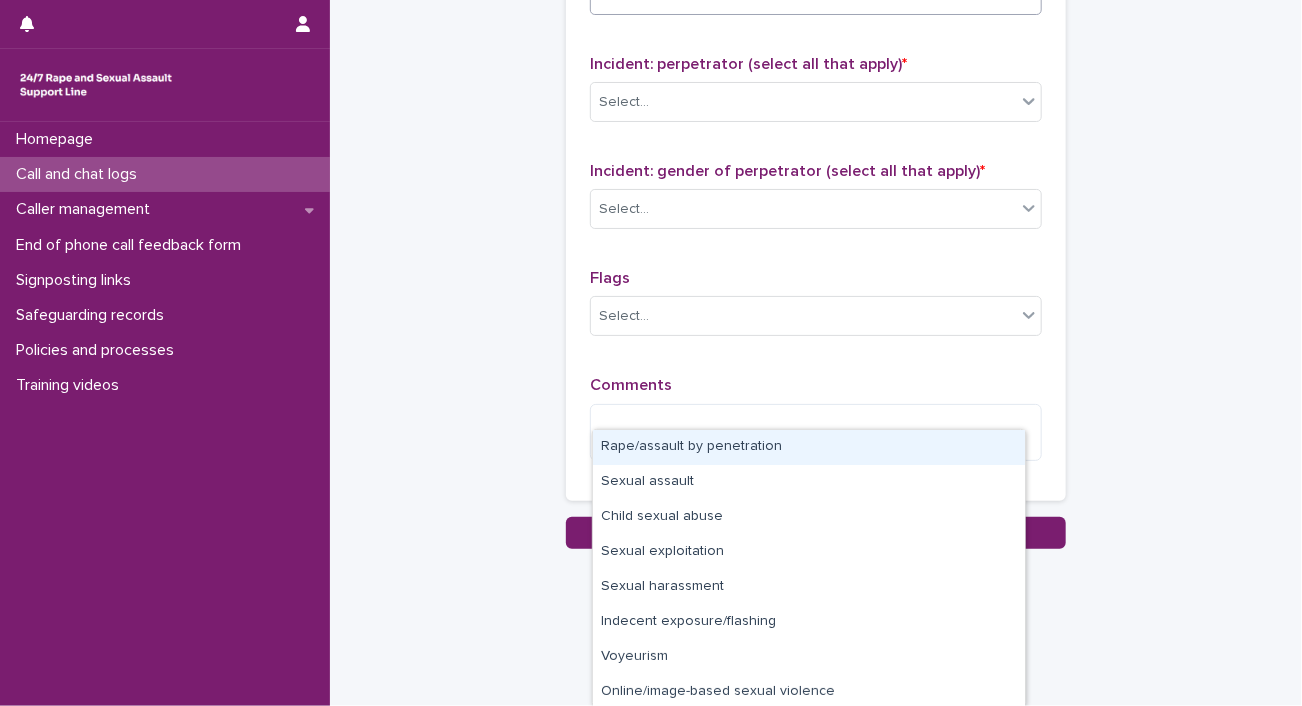 click on "Select..." at bounding box center (803, -6) 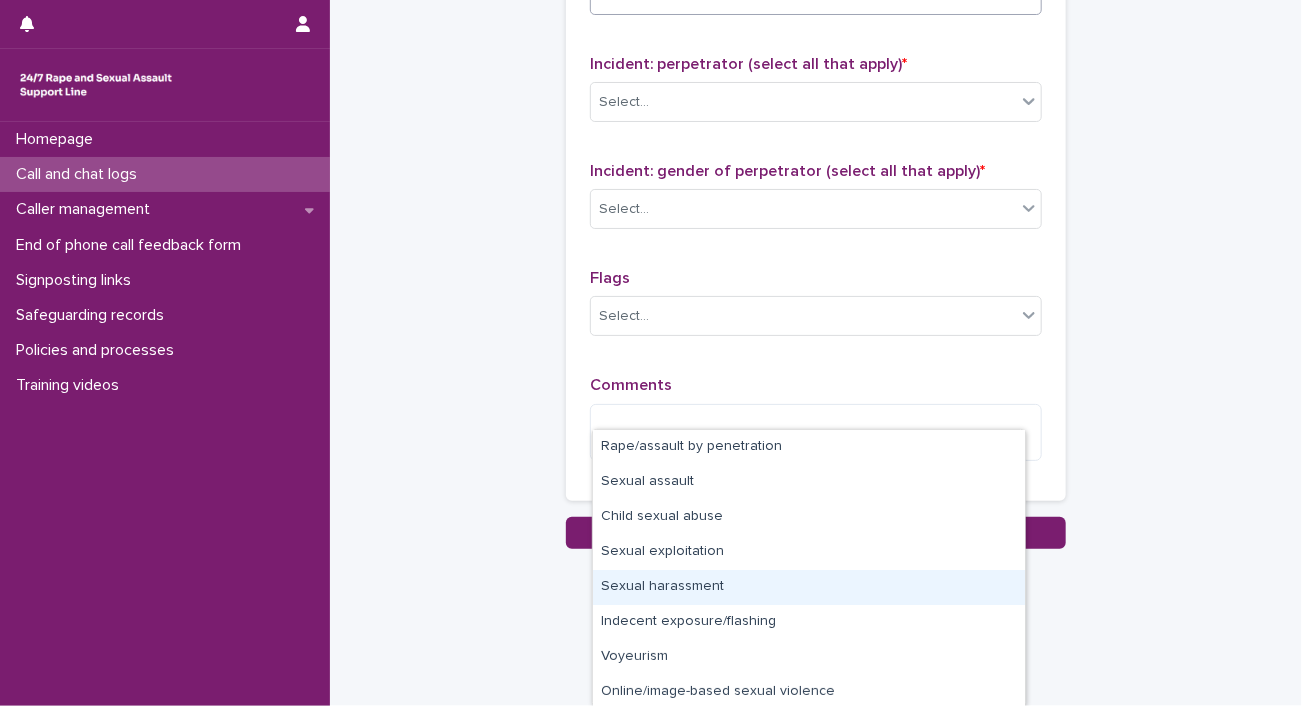 scroll, scrollTop: 72, scrollLeft: 0, axis: vertical 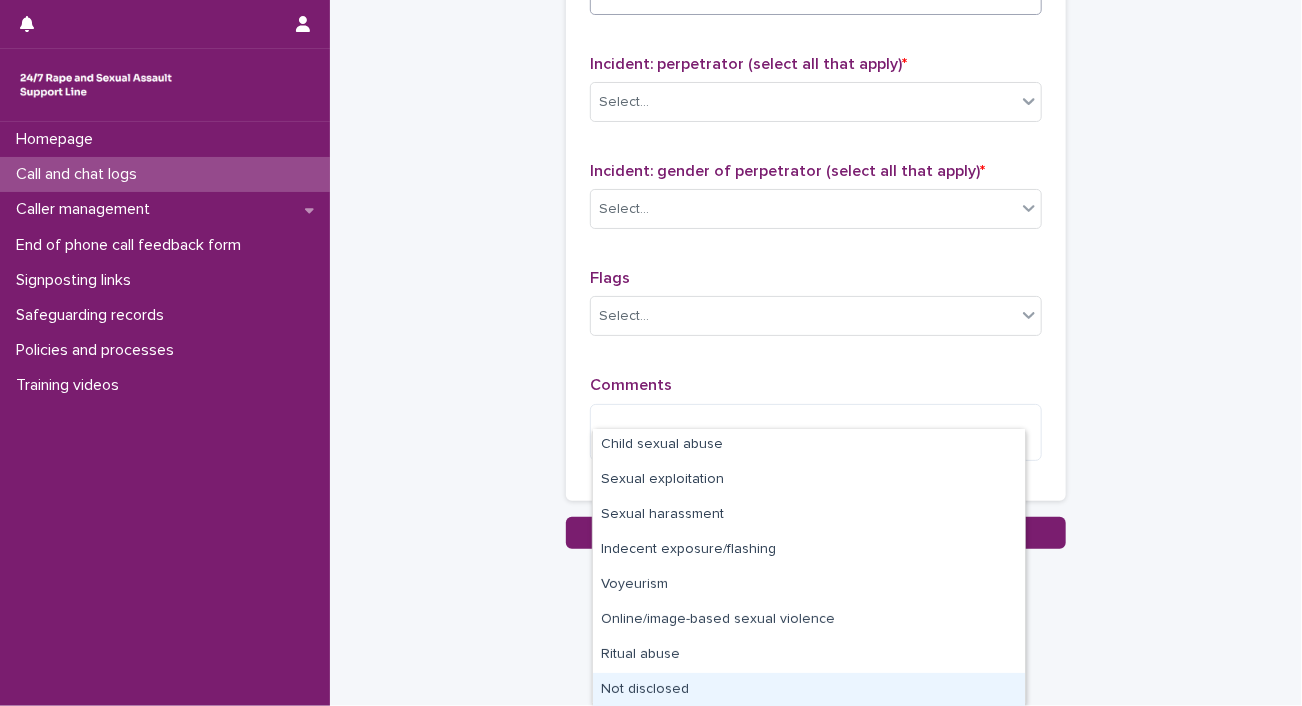 click on "Not disclosed" at bounding box center [809, 690] 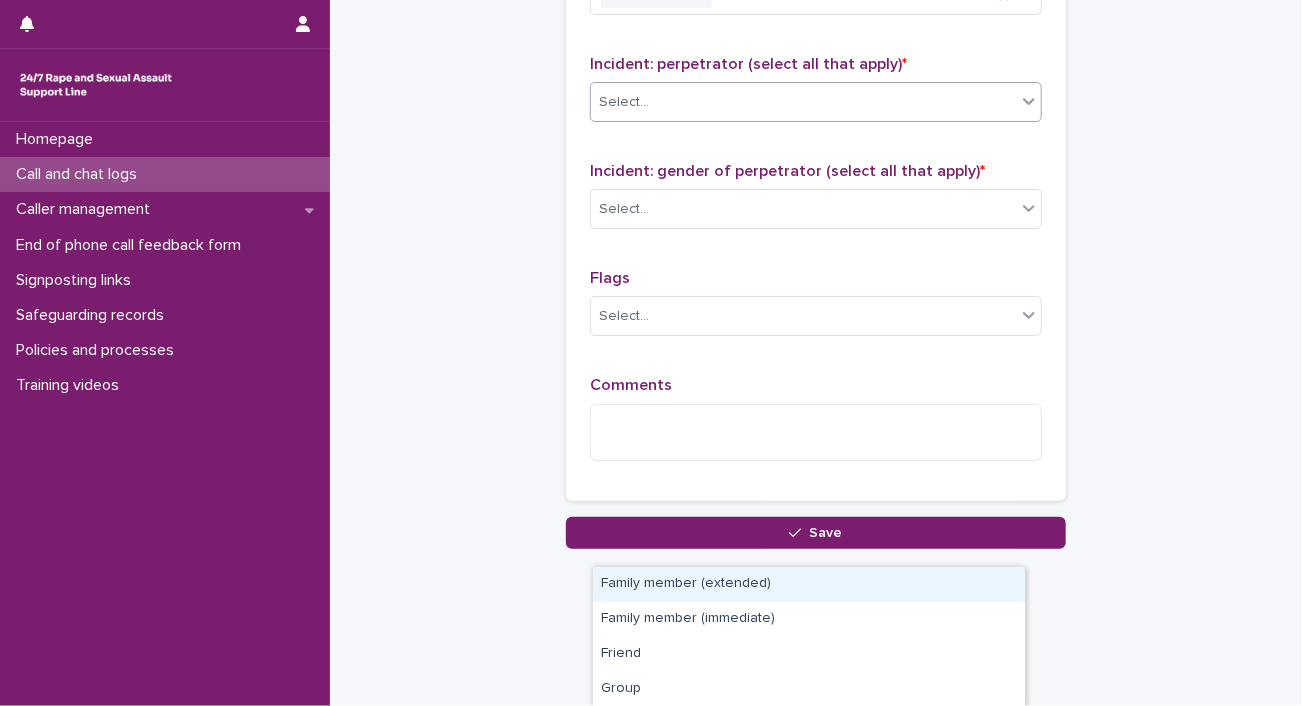 click on "Select..." at bounding box center (803, 102) 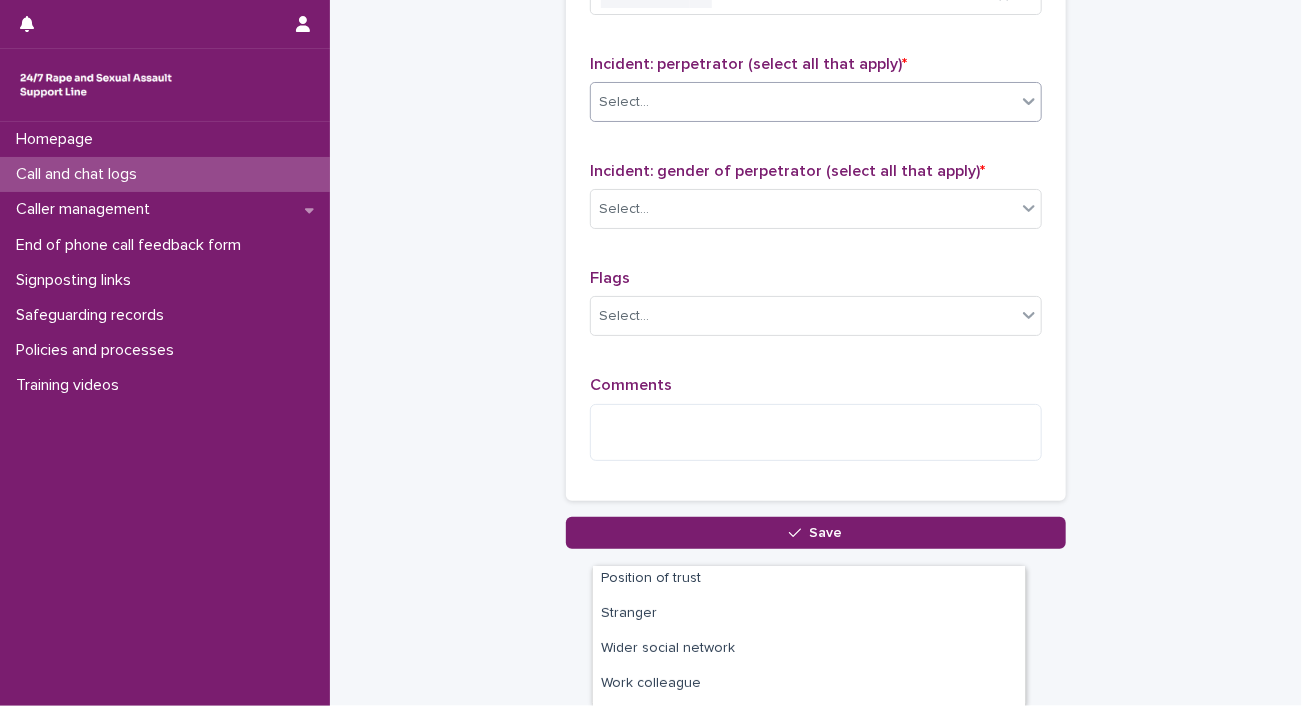 scroll, scrollTop: 244, scrollLeft: 0, axis: vertical 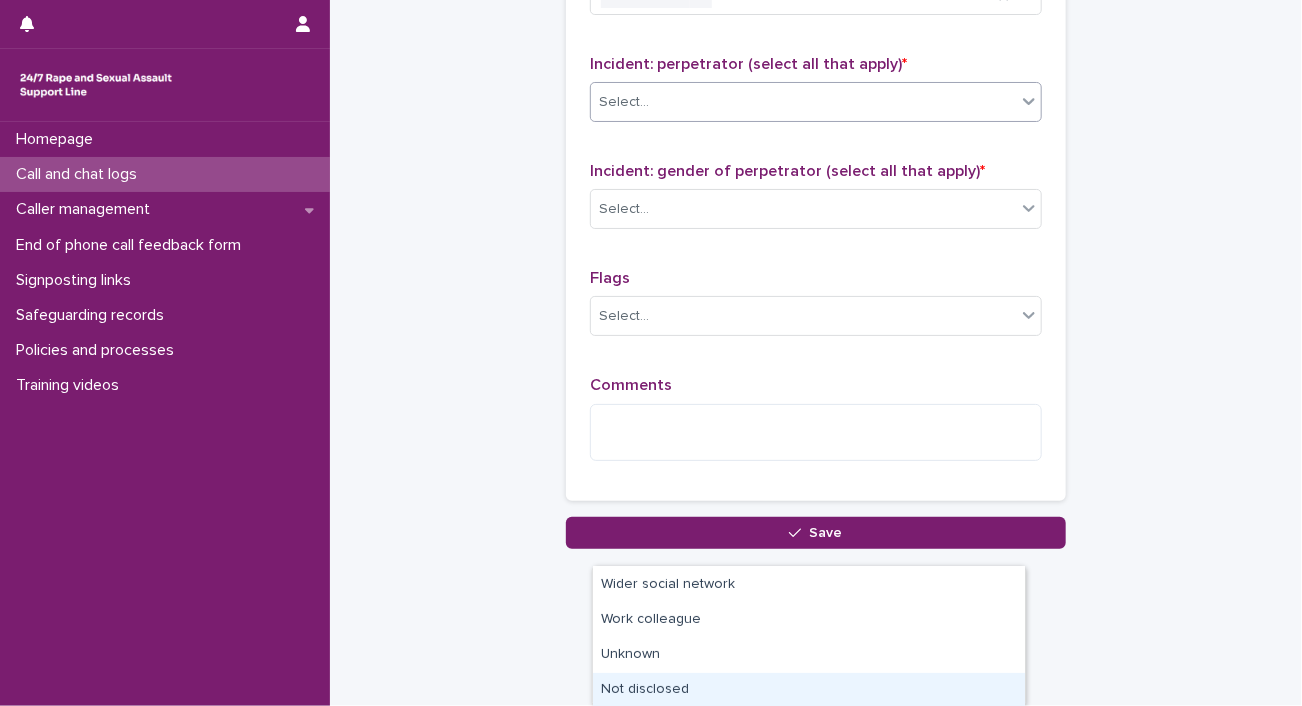click on "Not disclosed" at bounding box center (809, 690) 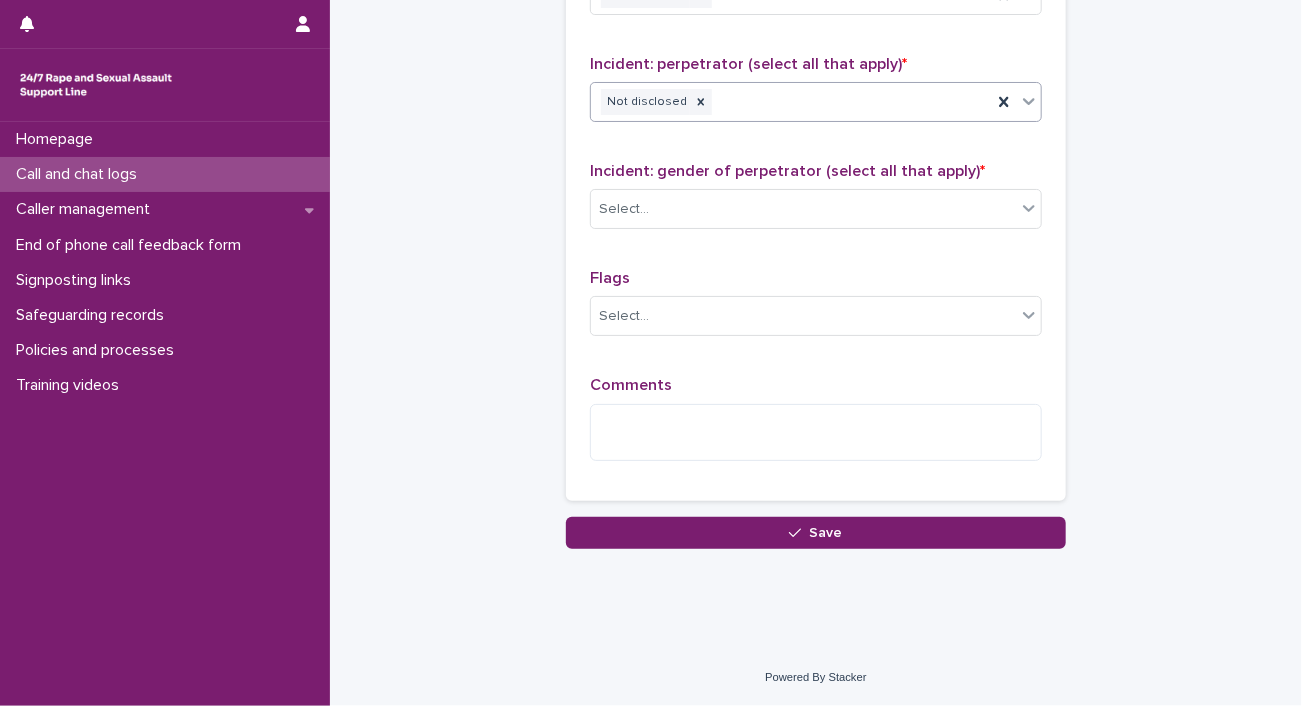 scroll, scrollTop: 1864, scrollLeft: 0, axis: vertical 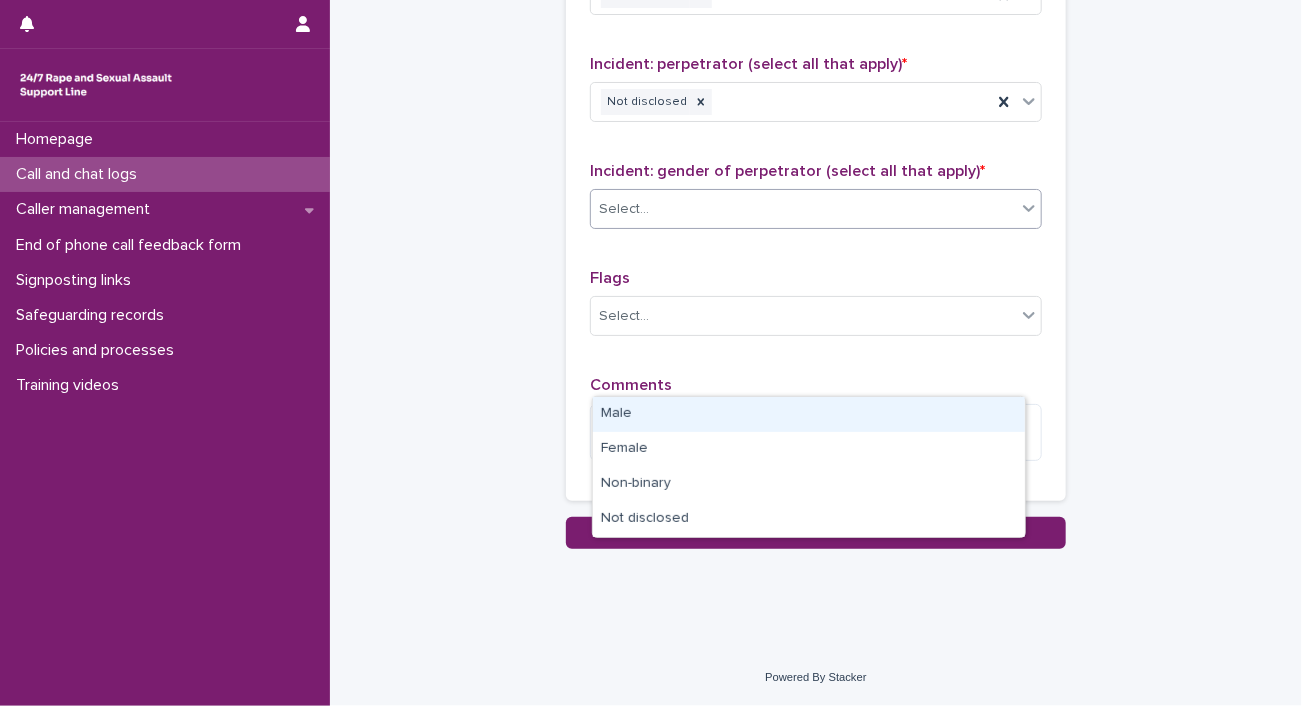 click on "Select..." at bounding box center (803, 209) 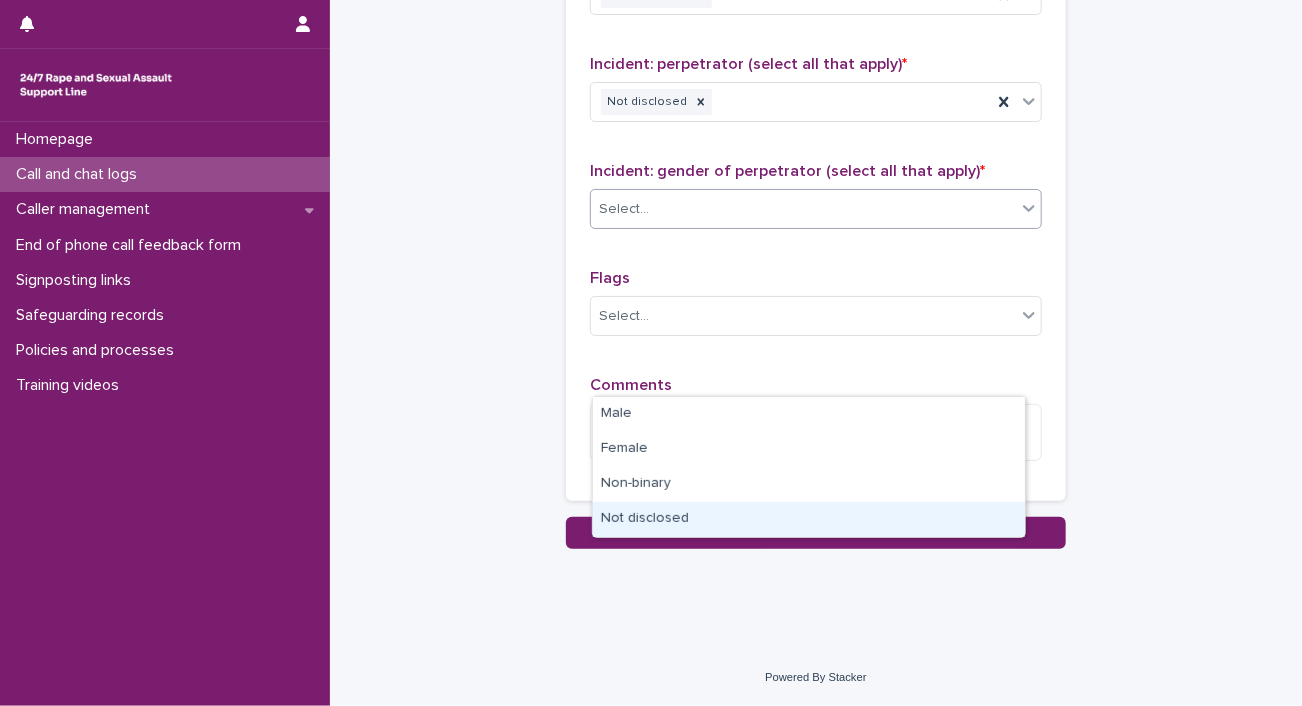click on "Not disclosed" at bounding box center (809, 519) 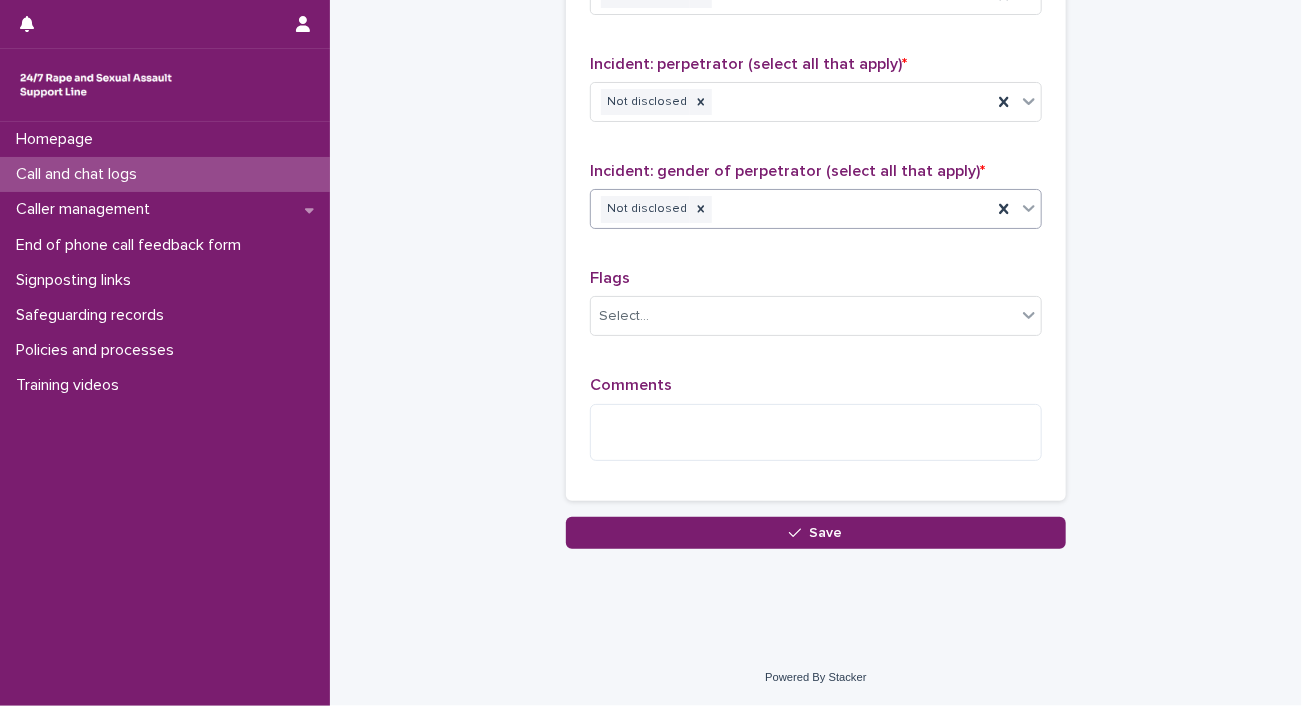 scroll, scrollTop: 2200, scrollLeft: 0, axis: vertical 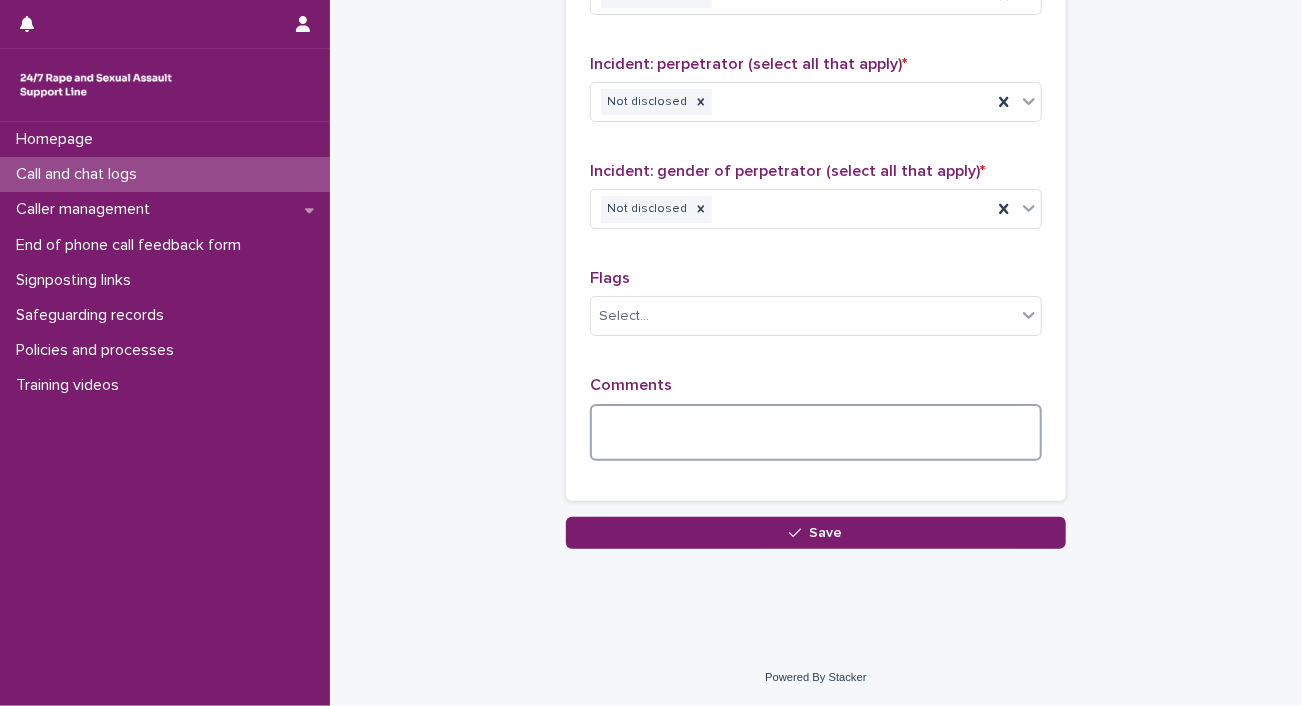 click at bounding box center (816, 433) 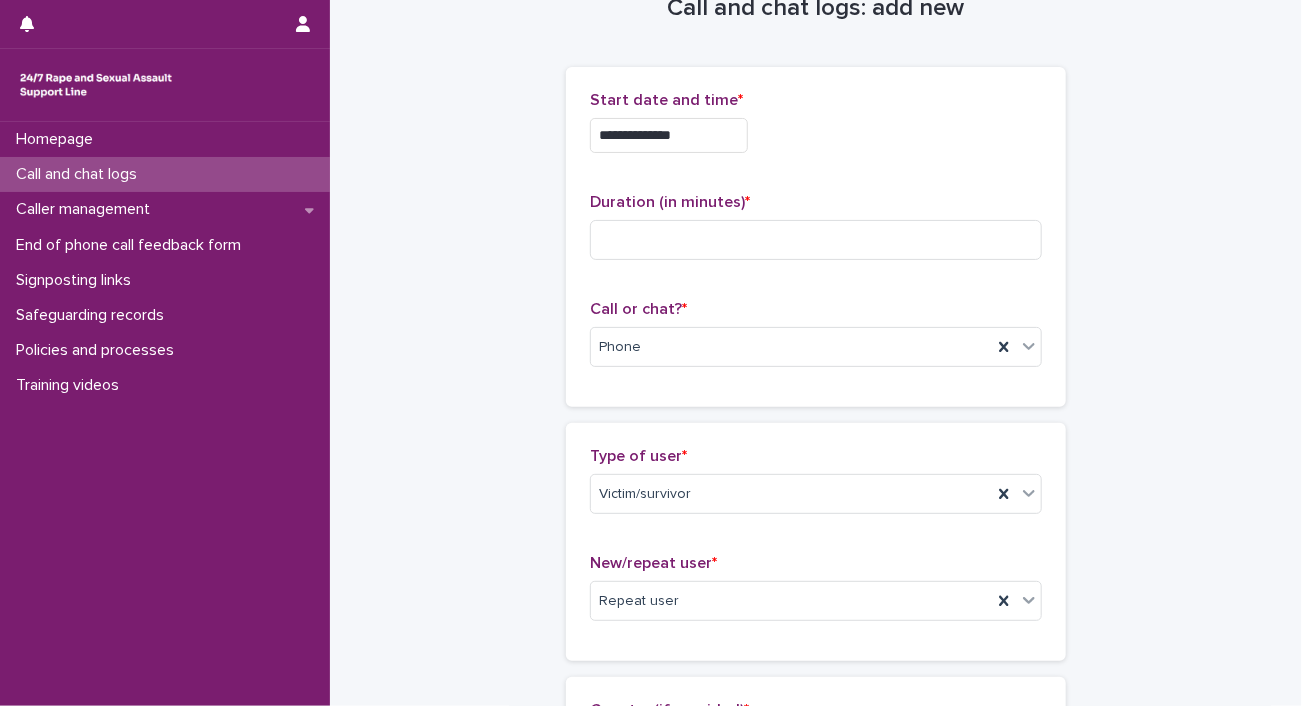 scroll, scrollTop: 0, scrollLeft: 0, axis: both 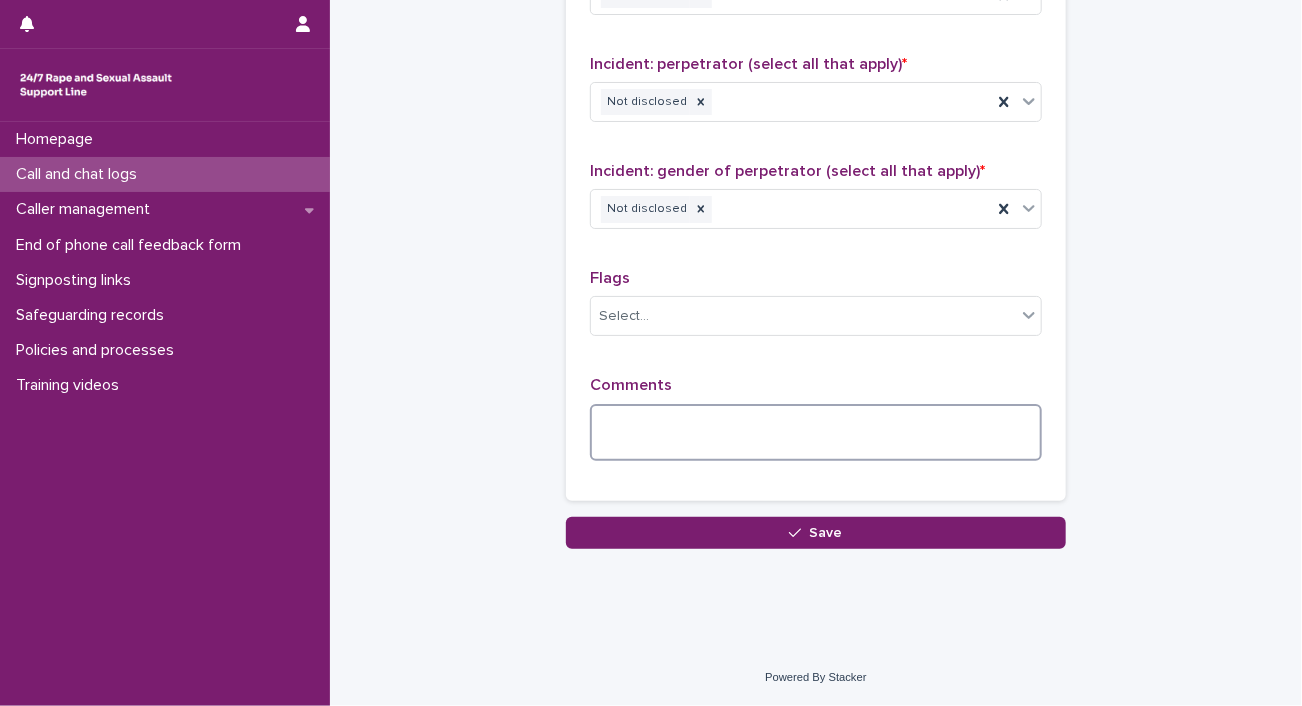 click at bounding box center [816, 433] 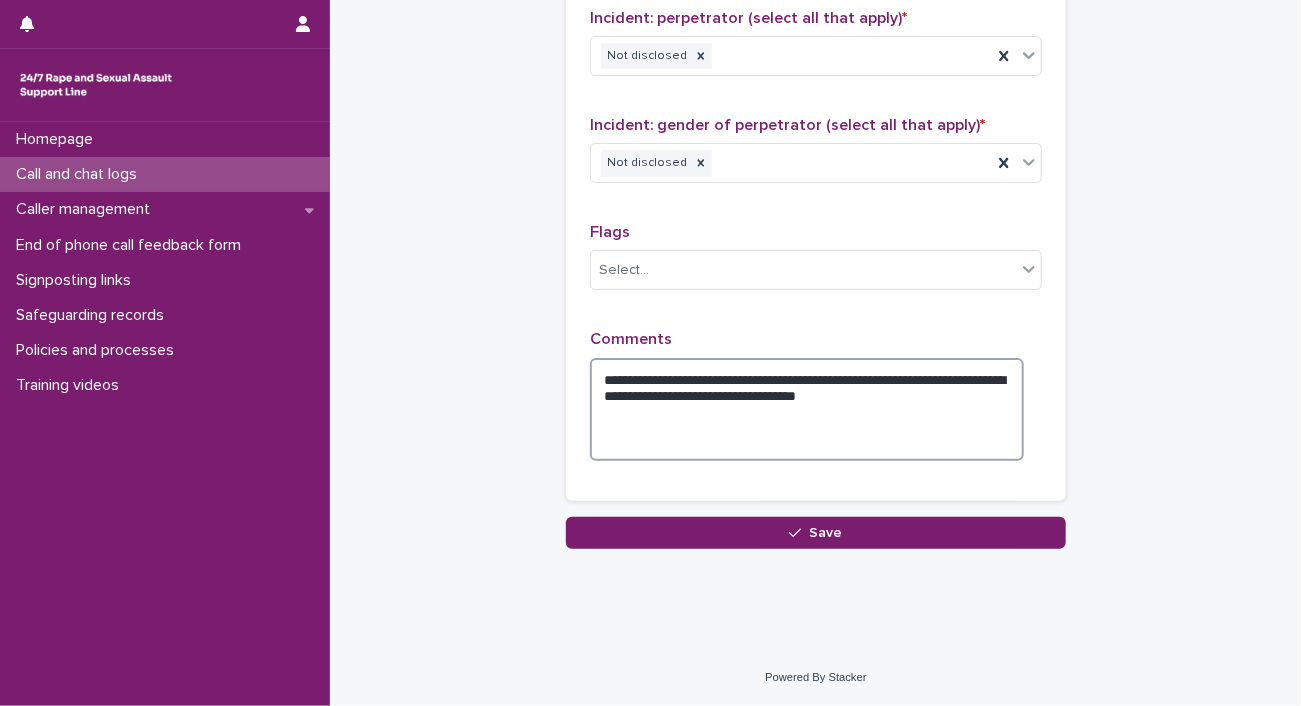 click on "**********" at bounding box center (807, 410) 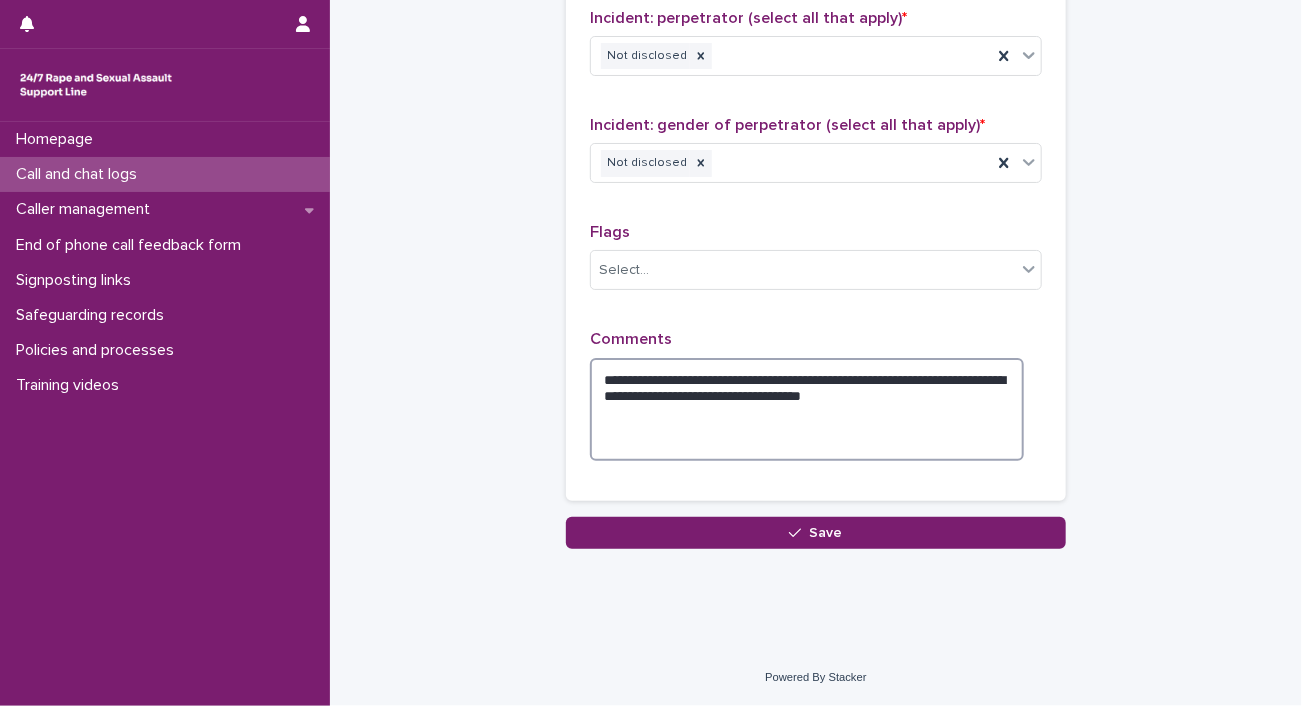 click on "**********" at bounding box center (807, 410) 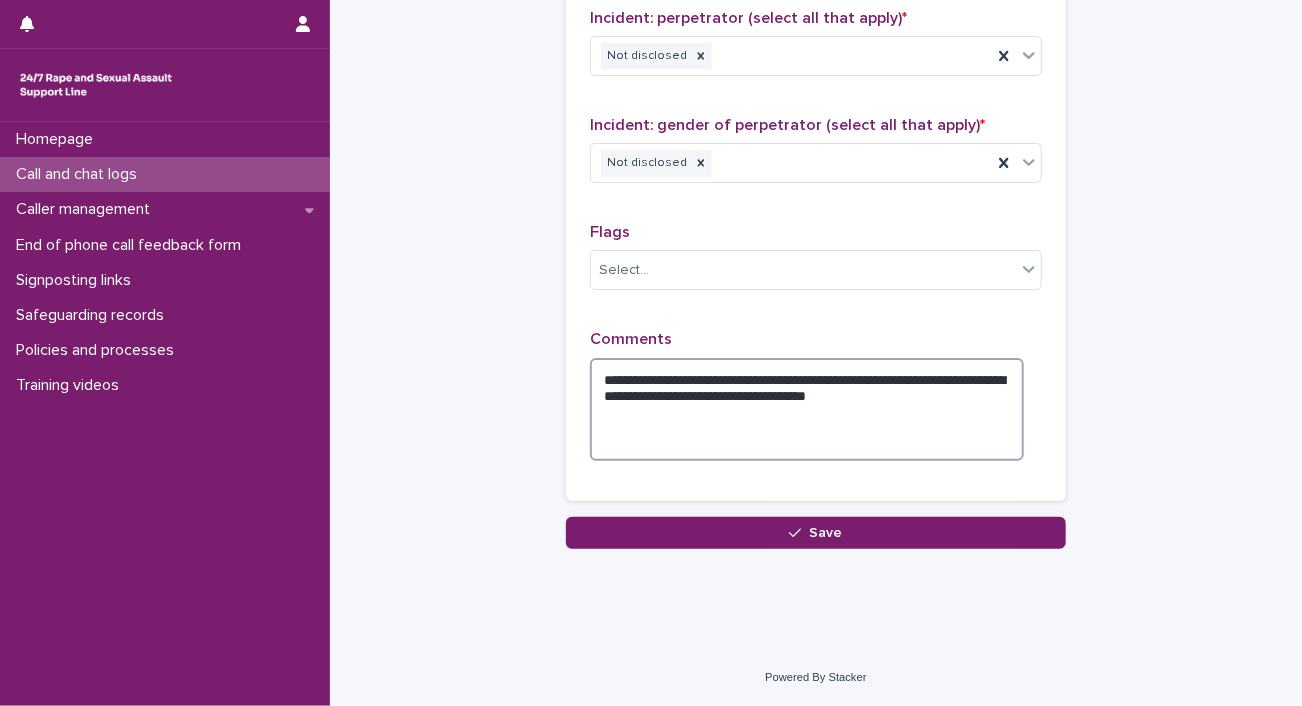 click on "**********" at bounding box center [807, 410] 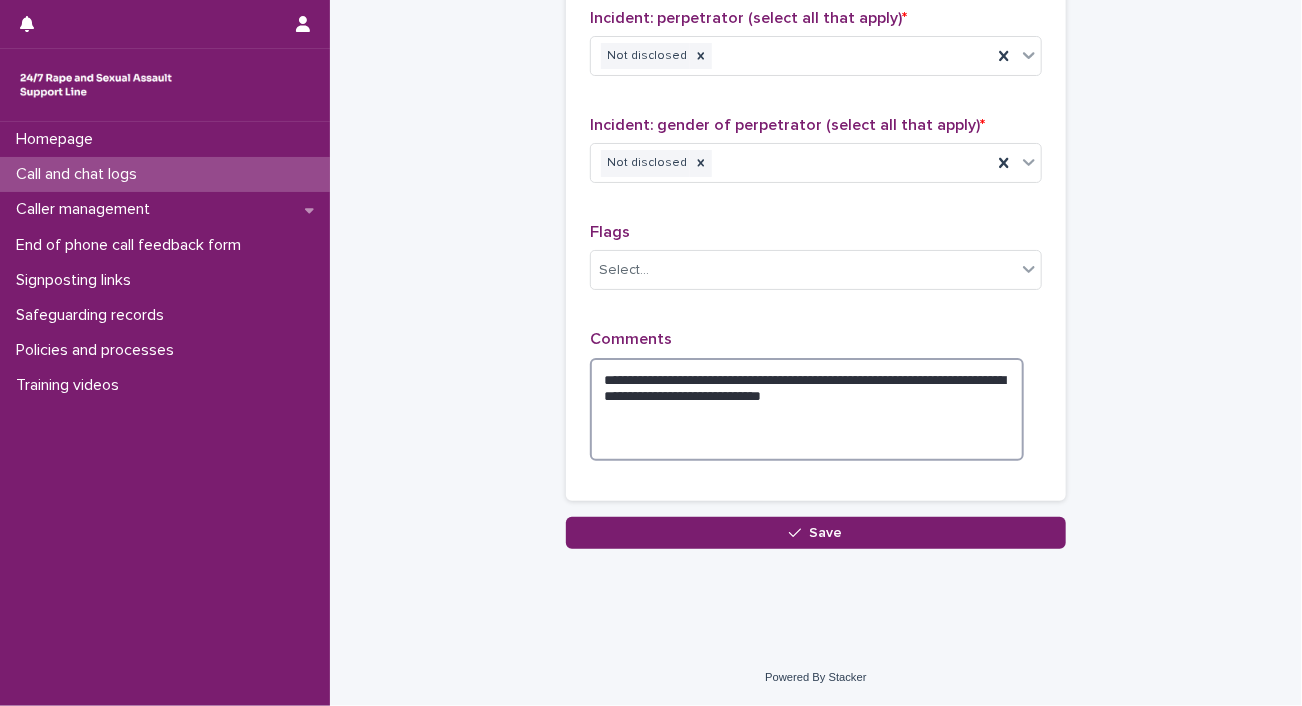 click on "**********" at bounding box center [807, 410] 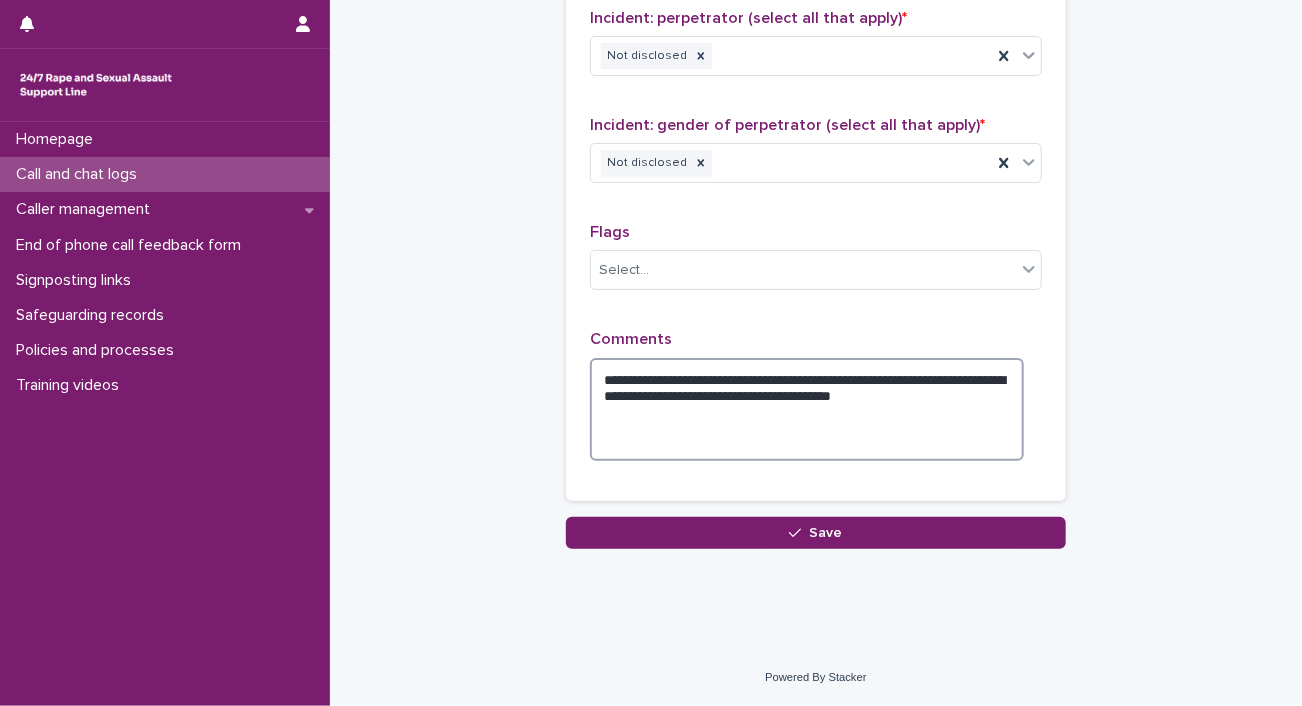 type on "**********" 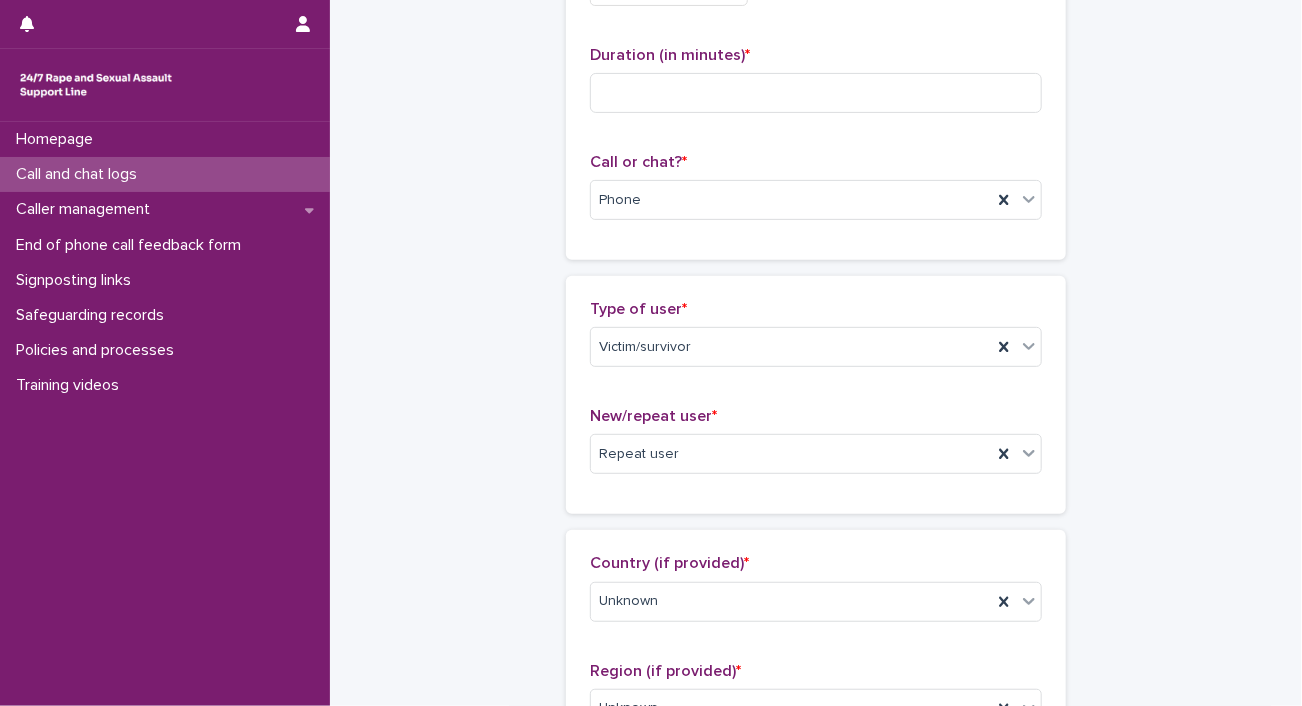 scroll, scrollTop: 0, scrollLeft: 0, axis: both 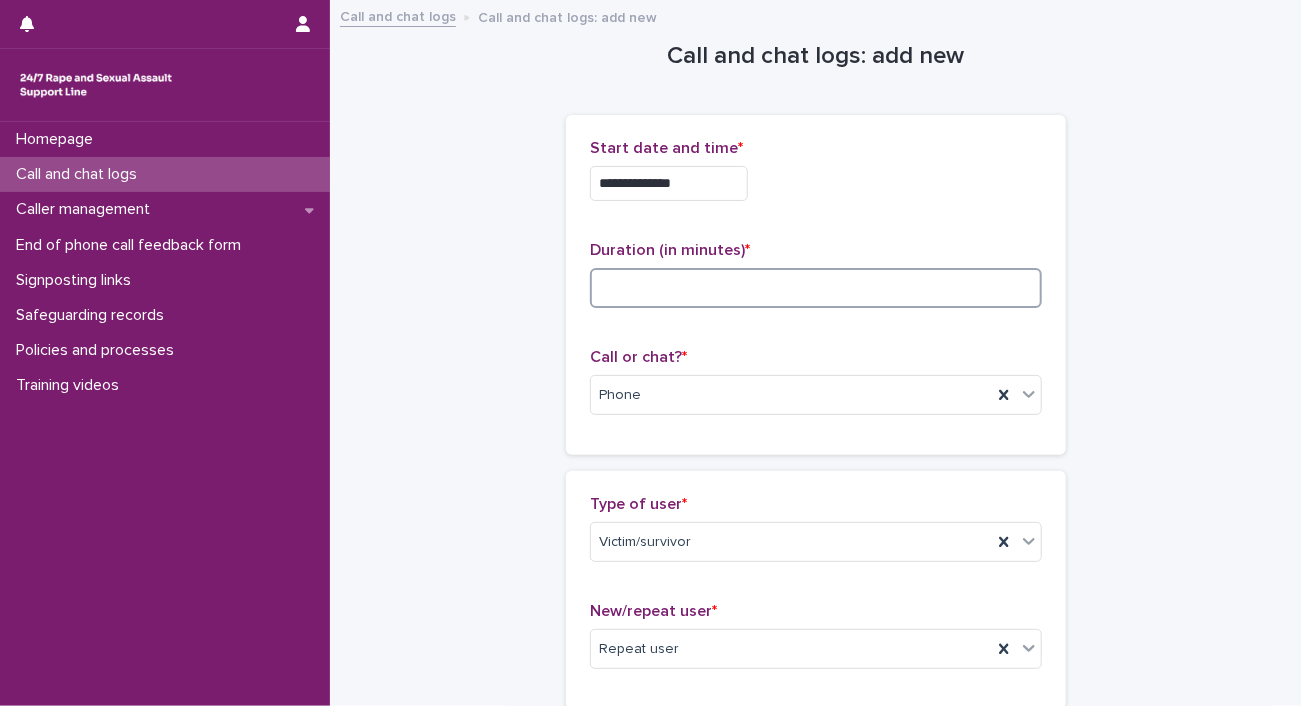click at bounding box center (816, 288) 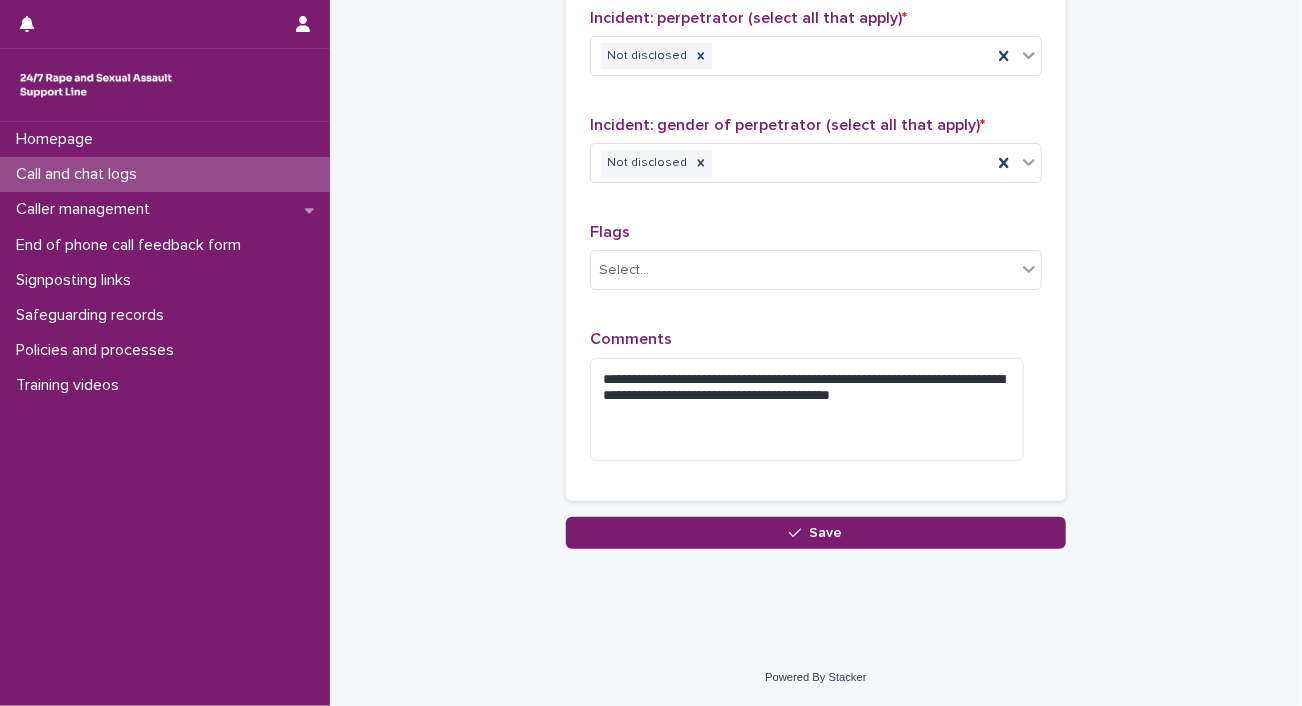 scroll, scrollTop: 2343, scrollLeft: 0, axis: vertical 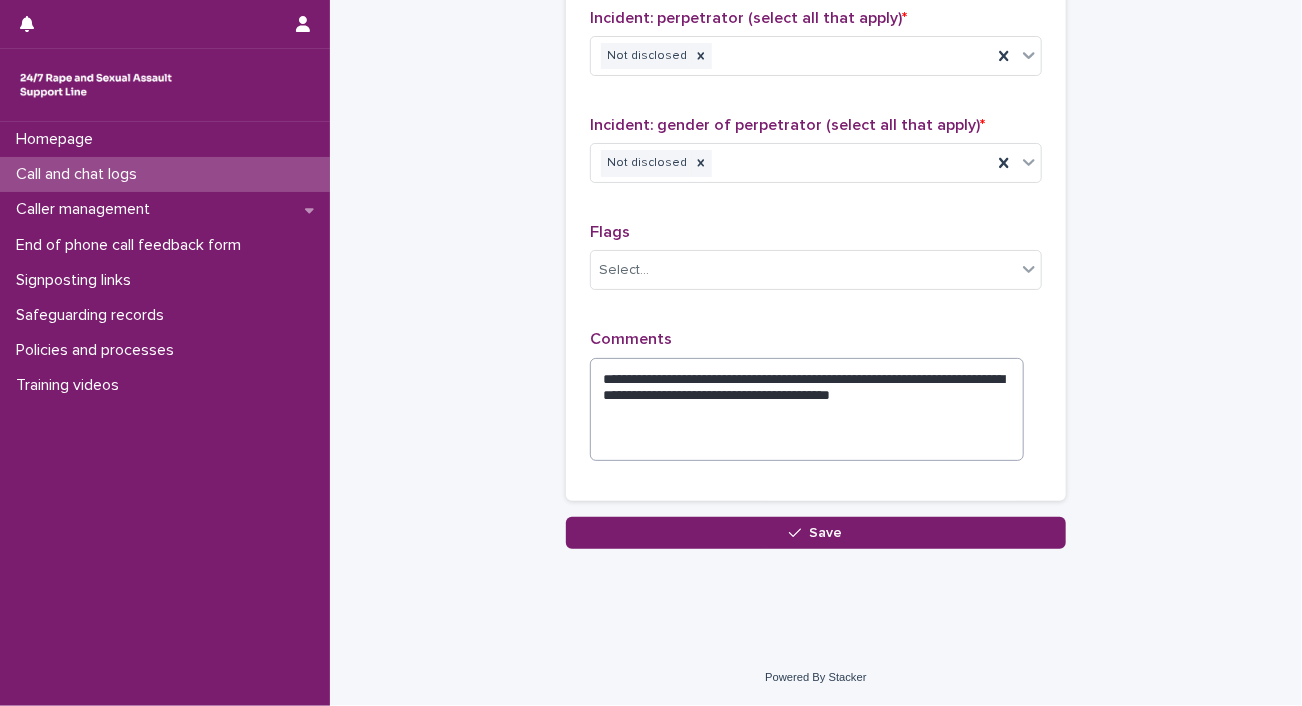 type on "**" 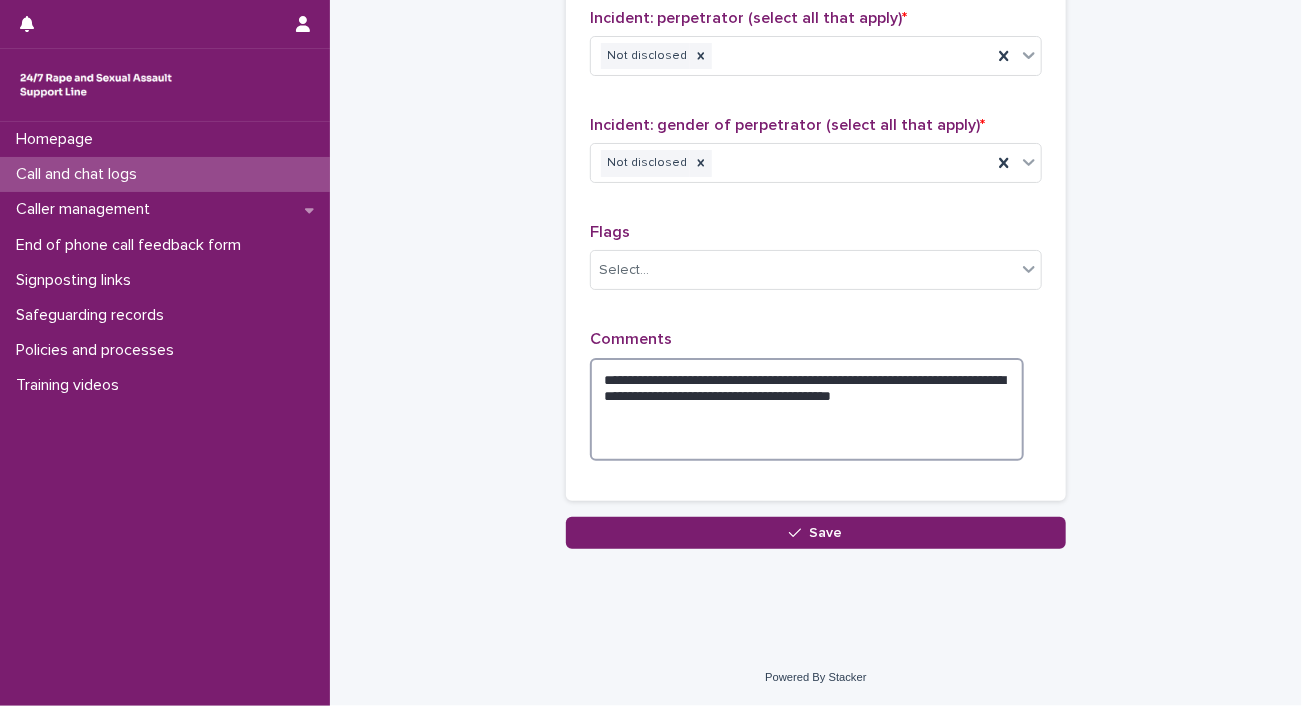 click on "**********" at bounding box center (807, 410) 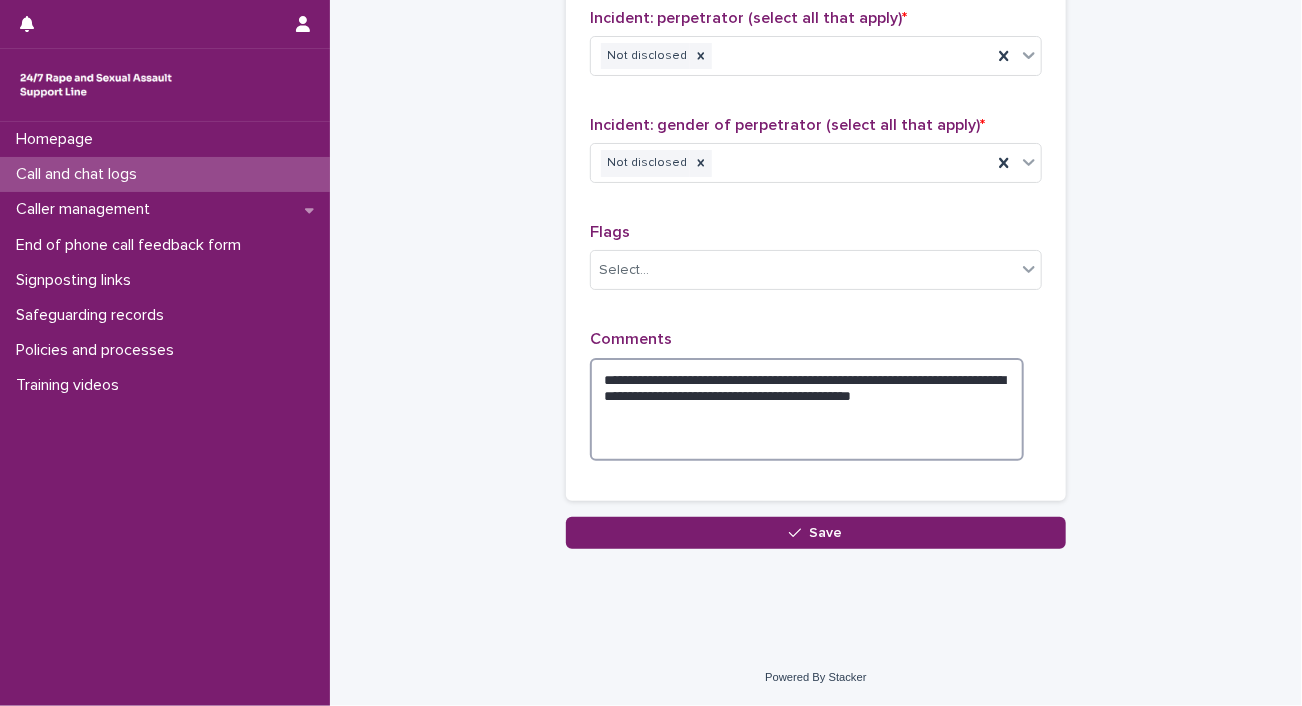 click on "**********" at bounding box center (807, 410) 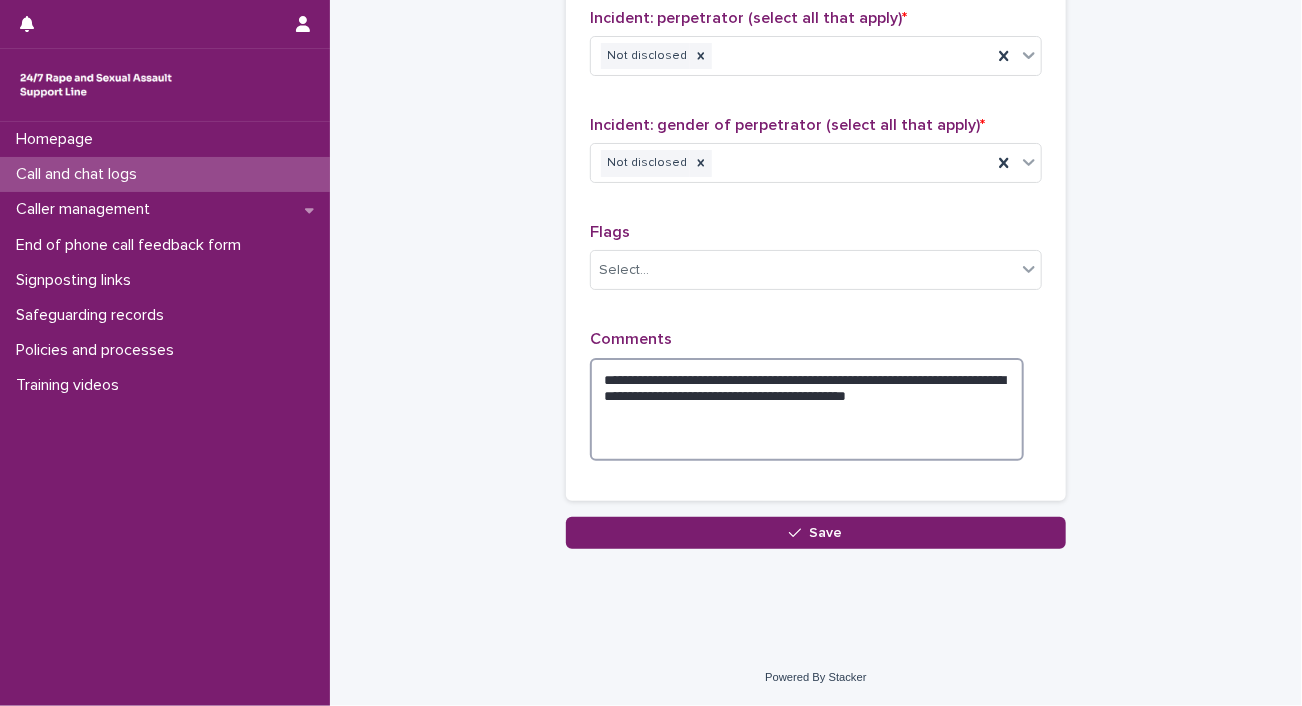 click on "**********" at bounding box center [807, 410] 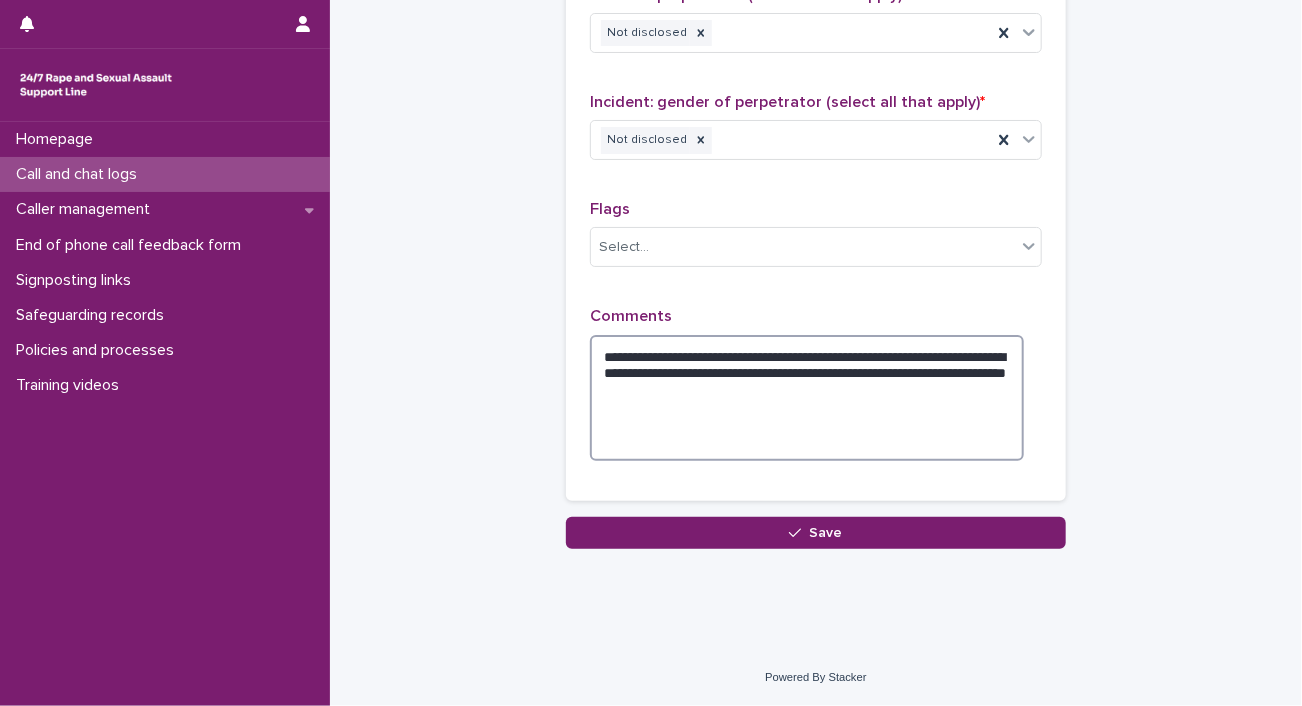 click on "**********" at bounding box center (807, 398) 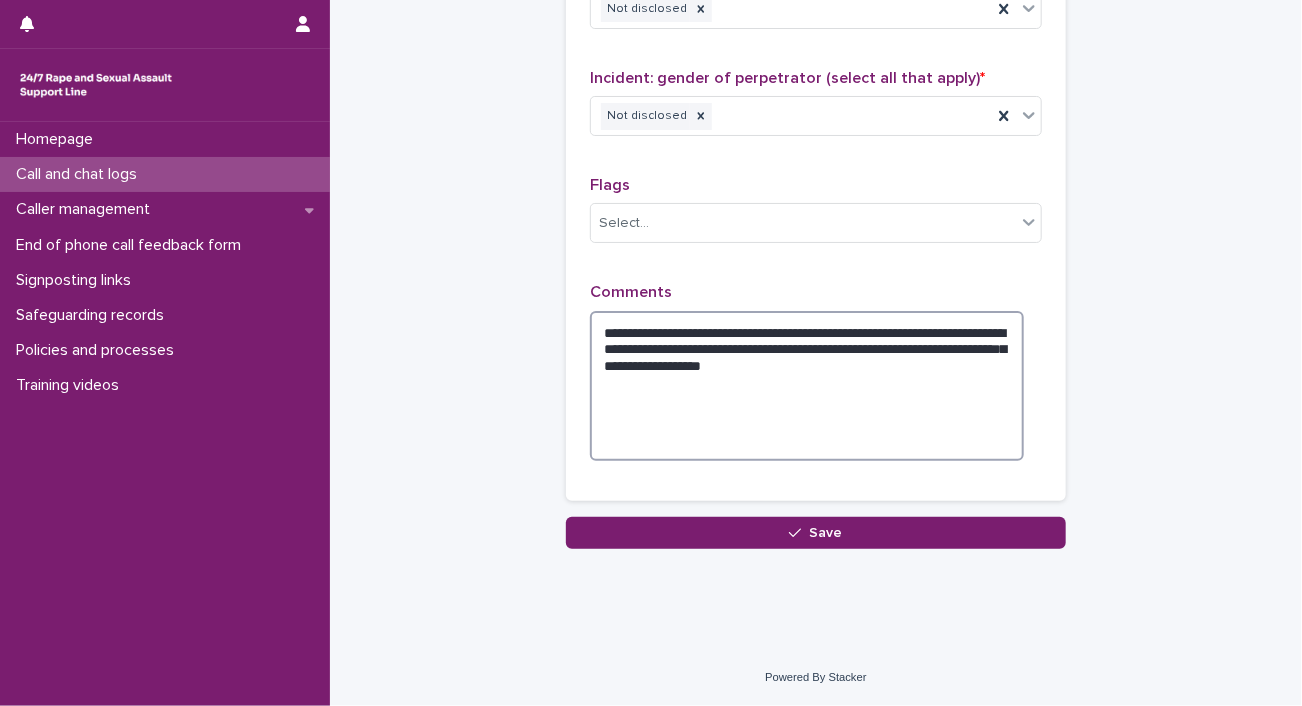 scroll, scrollTop: 2389, scrollLeft: 0, axis: vertical 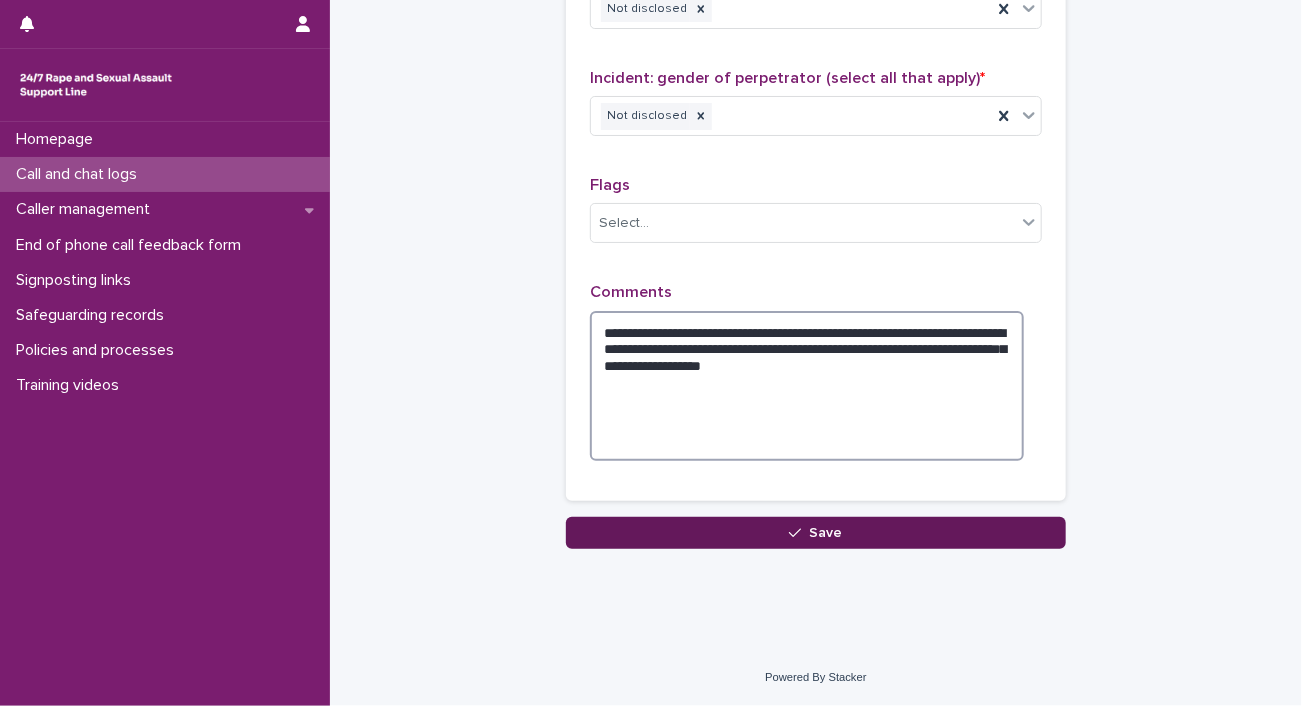 type on "**********" 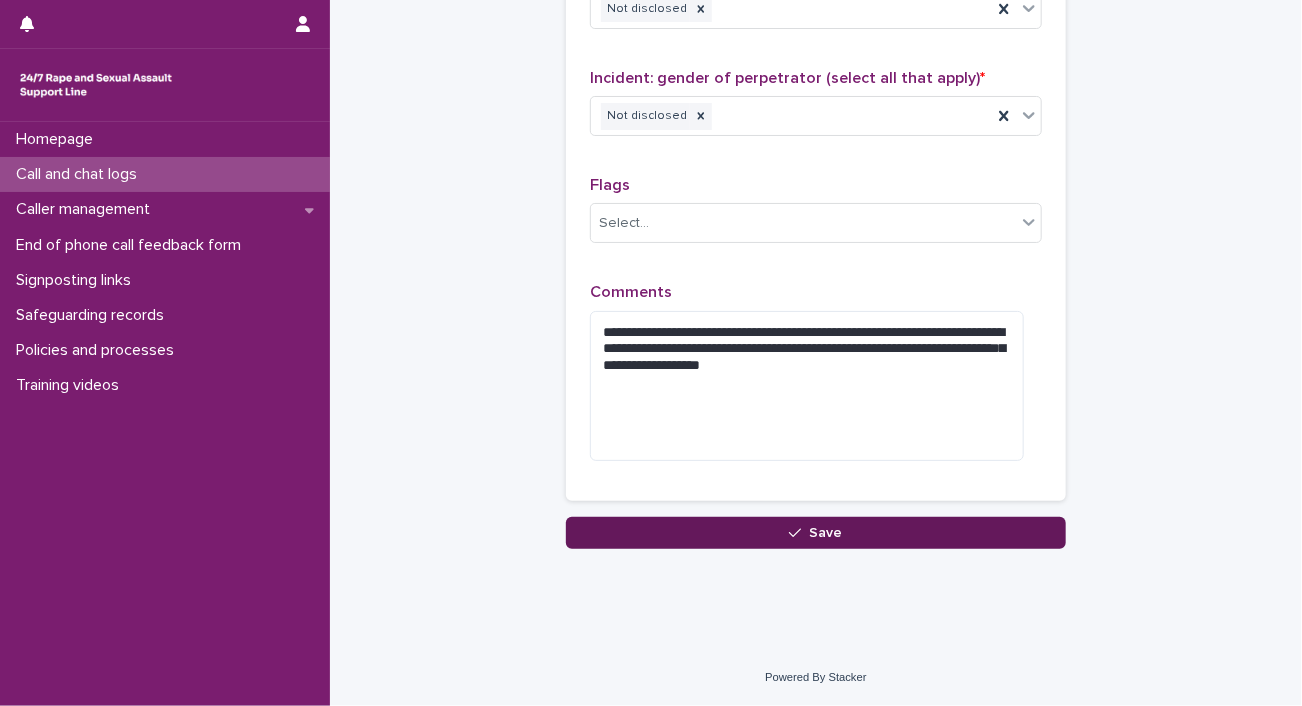 click on "Save" at bounding box center (816, 533) 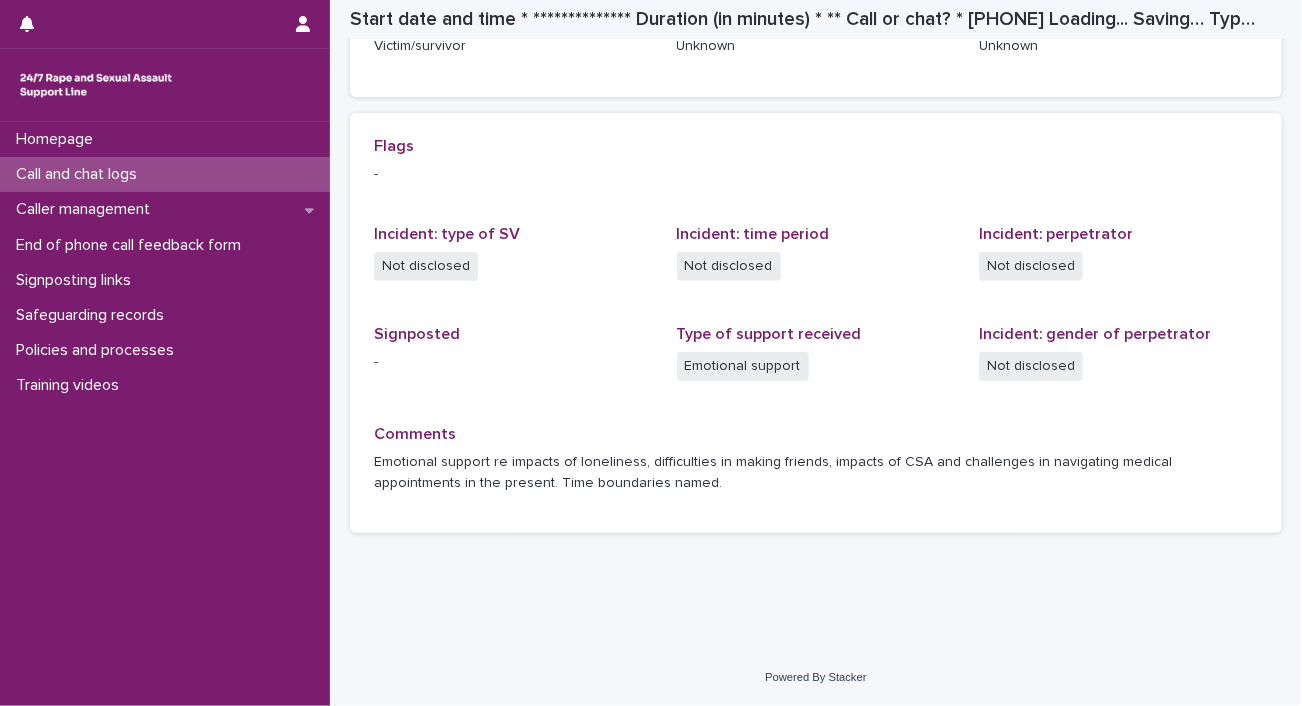 scroll, scrollTop: 775, scrollLeft: 0, axis: vertical 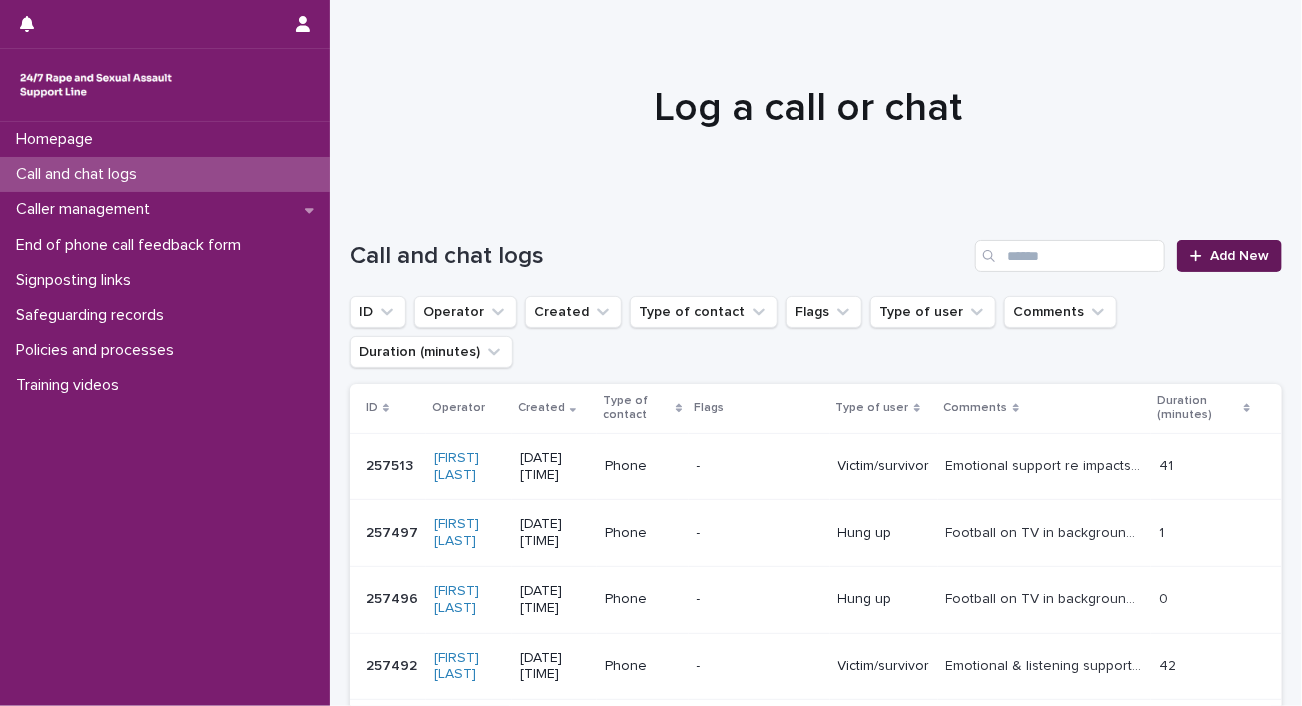 click at bounding box center (1200, 256) 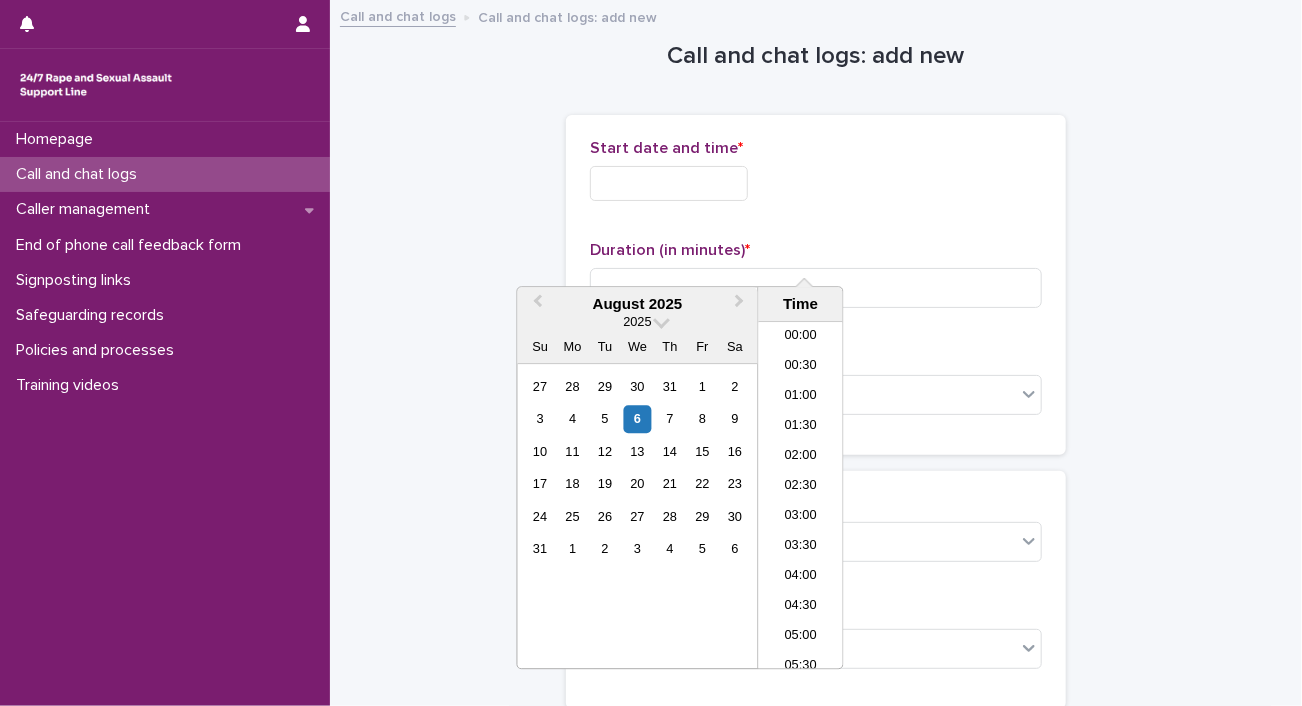 click at bounding box center [669, 183] 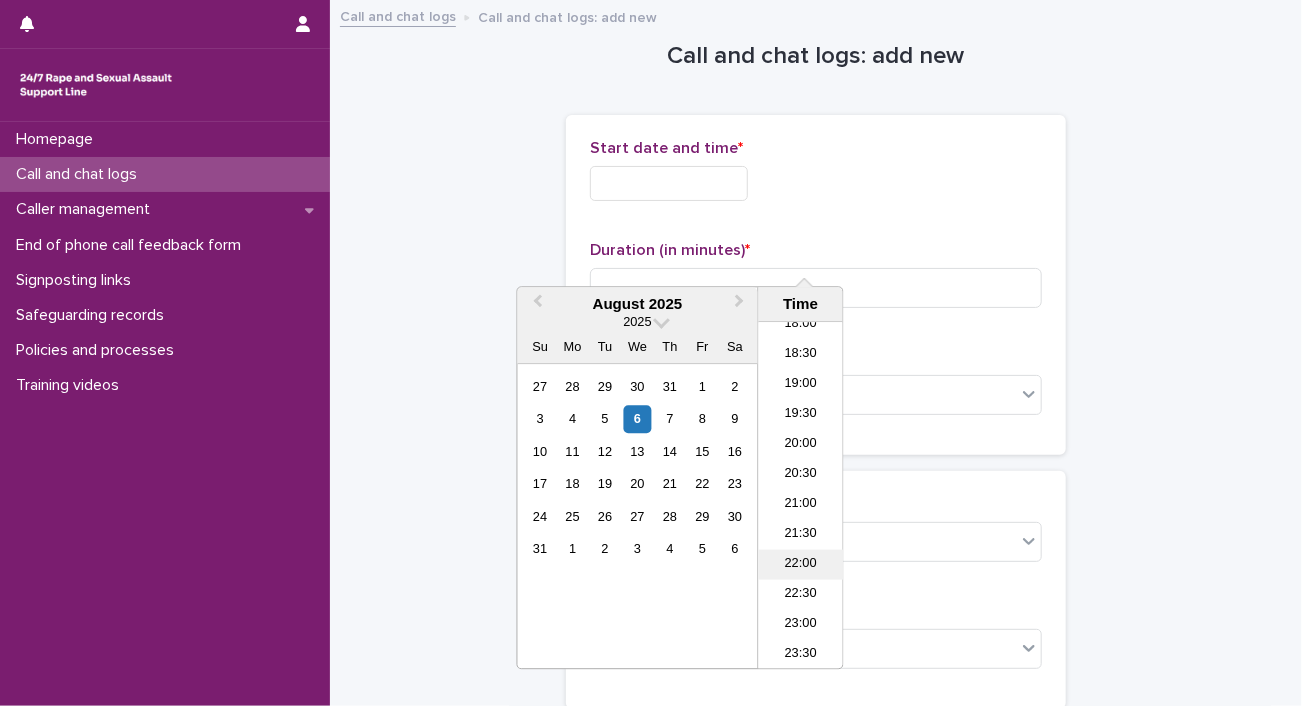 click on "22:00" at bounding box center [801, 565] 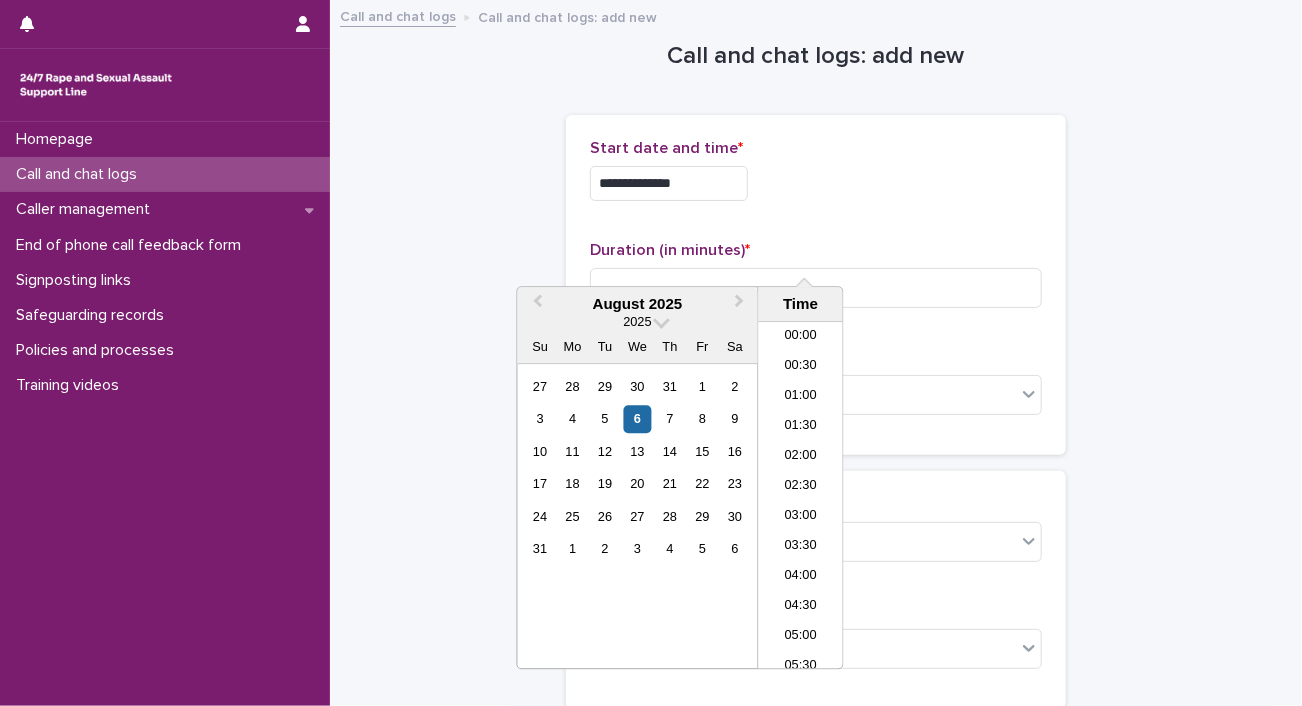 scroll, scrollTop: 1093, scrollLeft: 0, axis: vertical 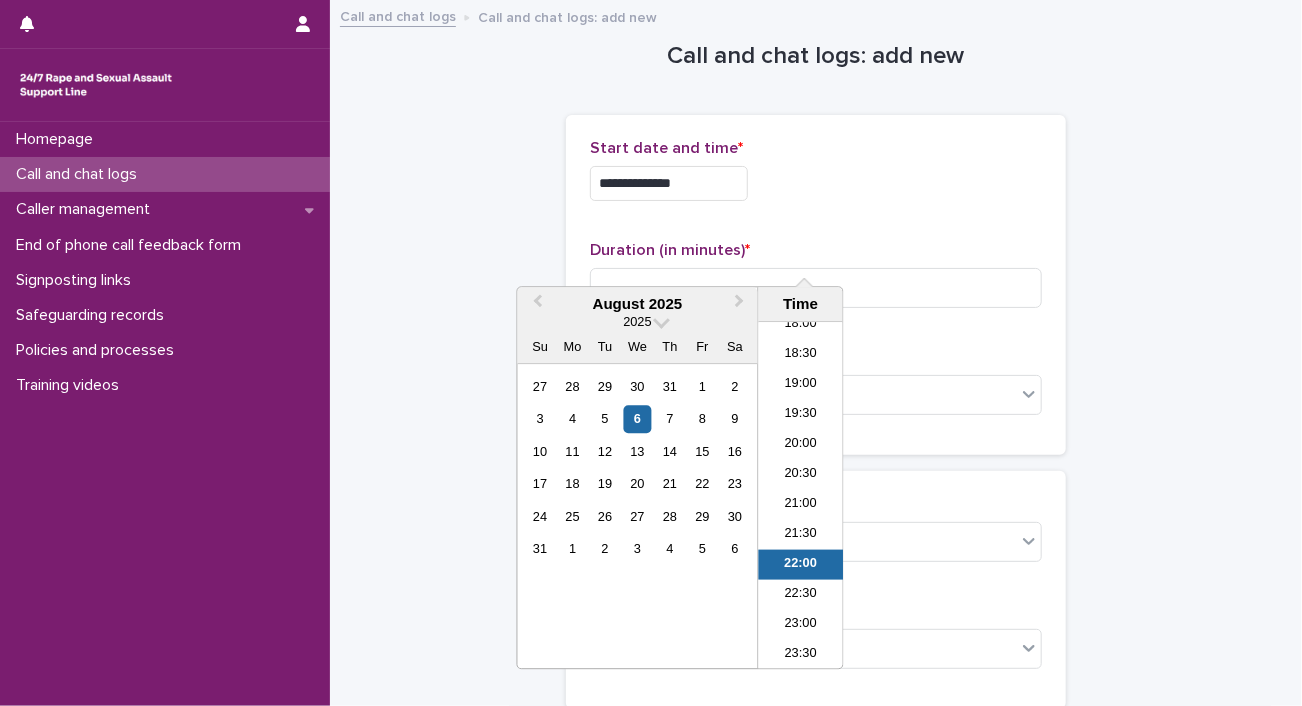 click on "**********" at bounding box center (669, 183) 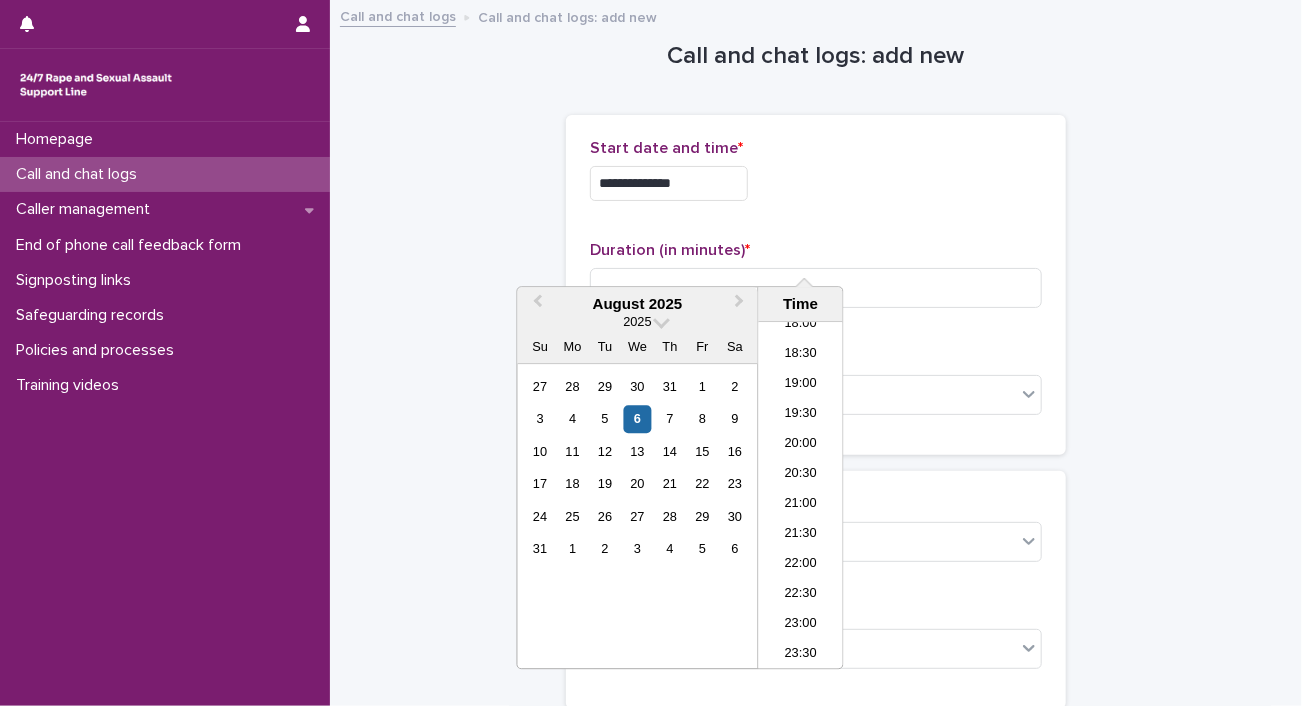 type on "**********" 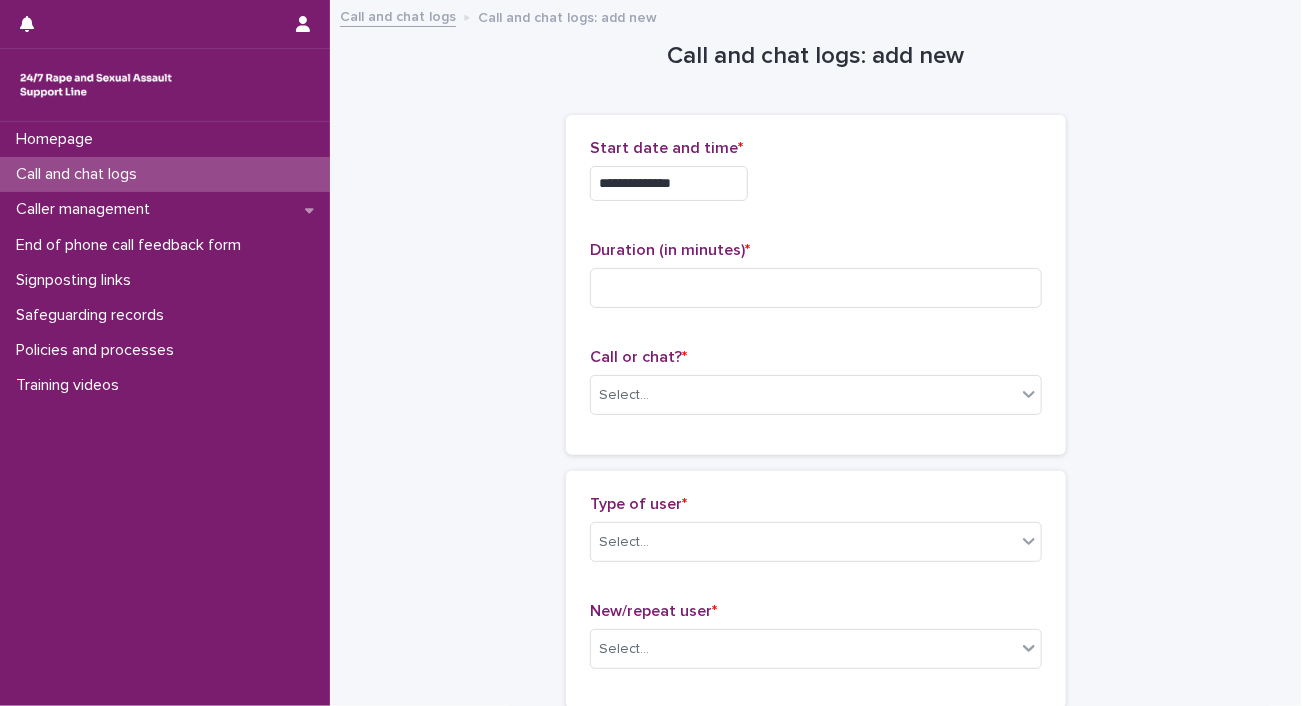 click on "**********" at bounding box center (816, 178) 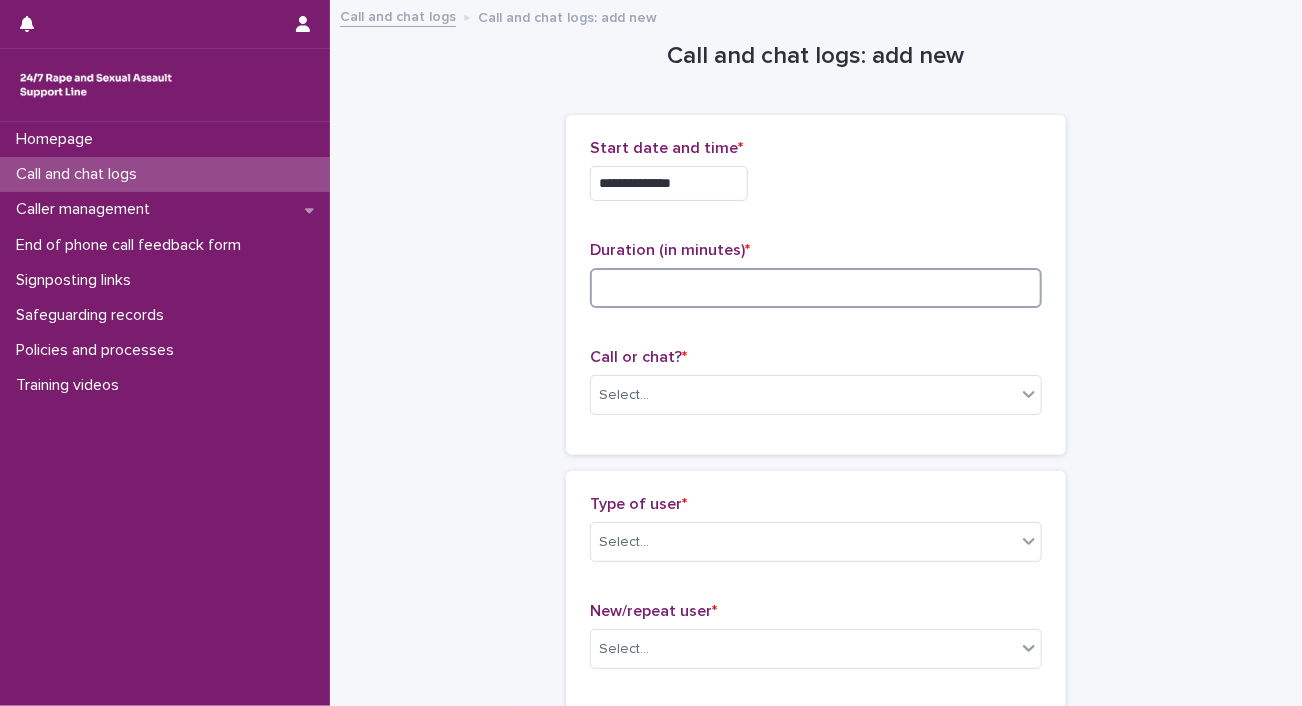 click at bounding box center [816, 288] 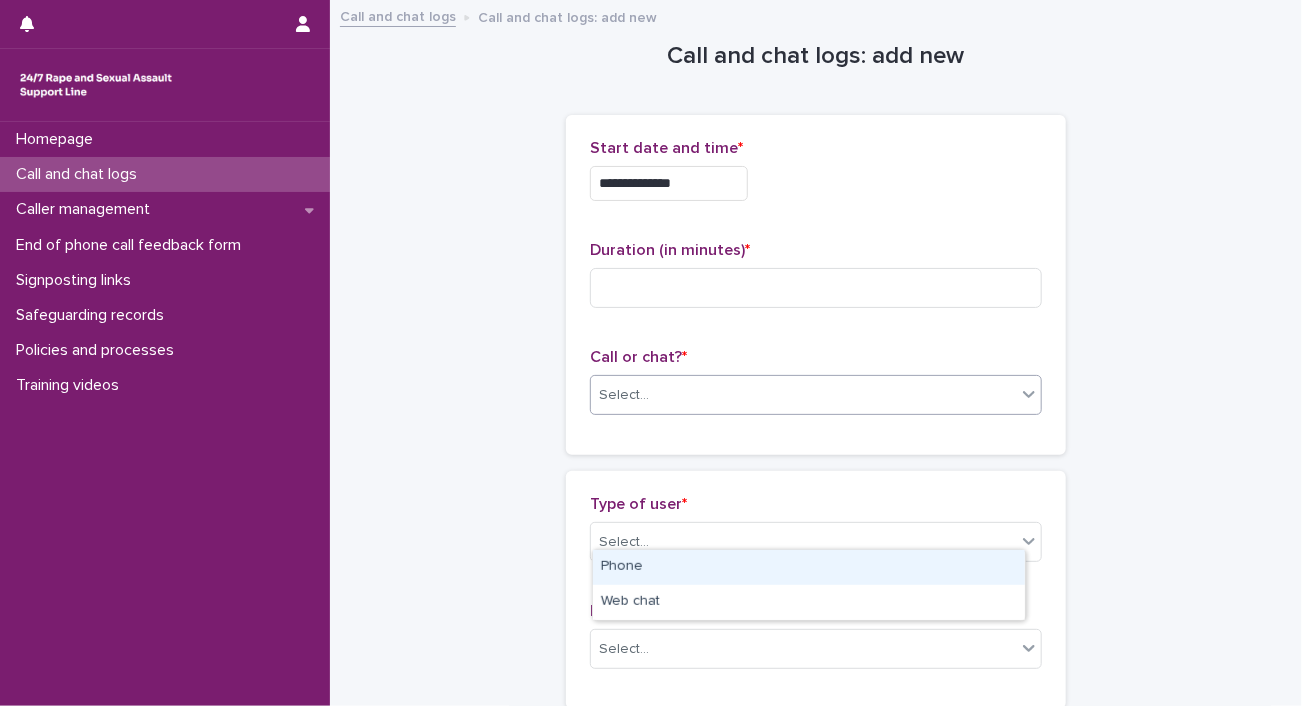 click on "Select..." at bounding box center (803, 395) 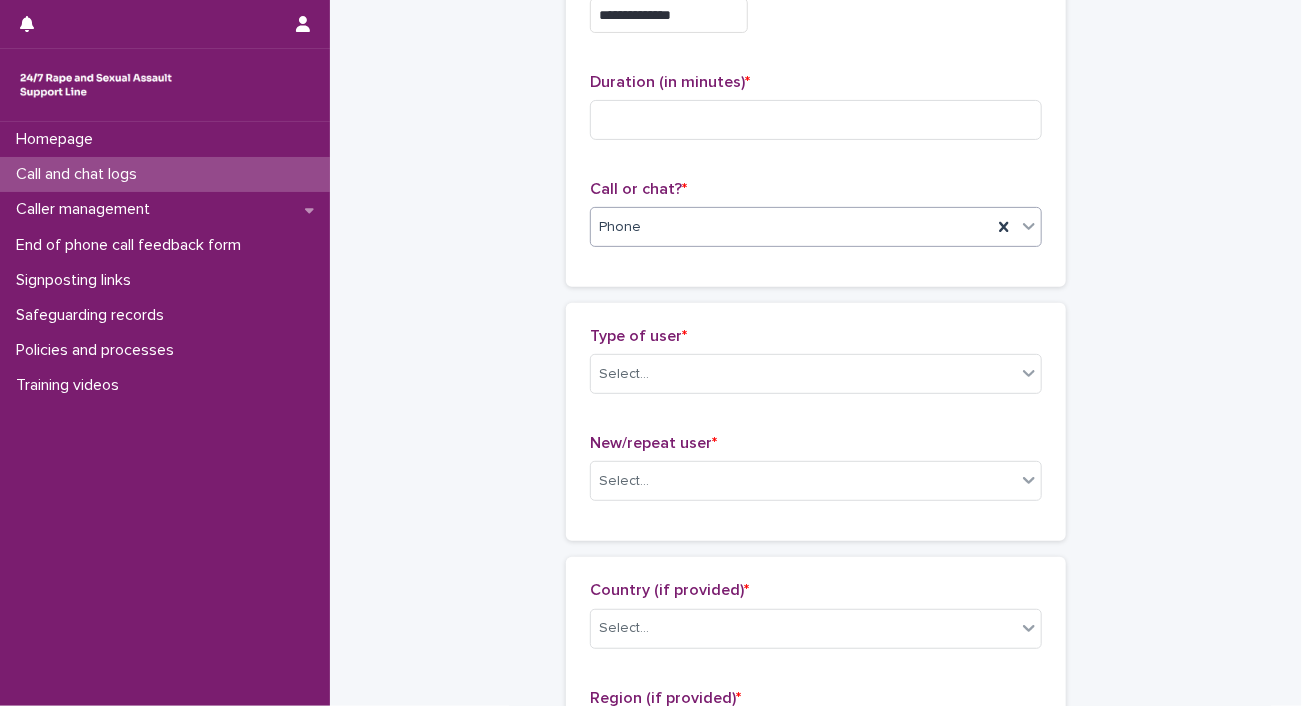 scroll, scrollTop: 168, scrollLeft: 0, axis: vertical 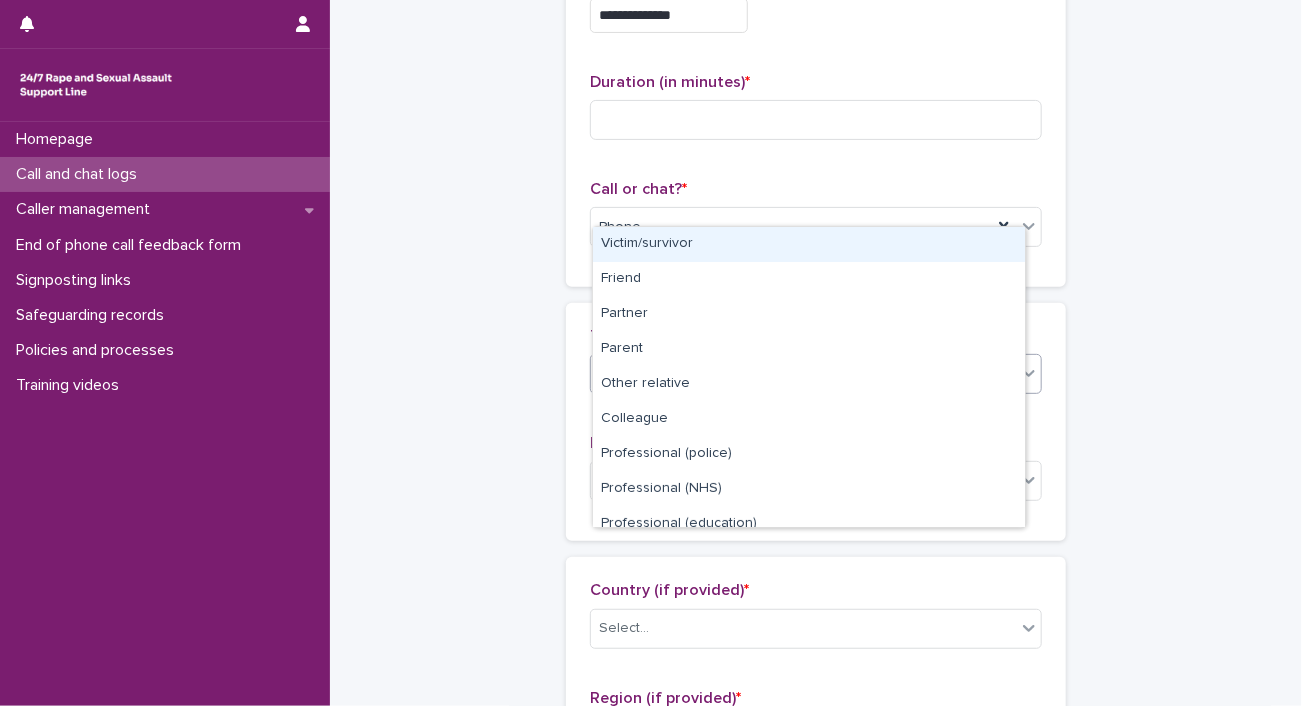 click on "Select..." at bounding box center [803, 374] 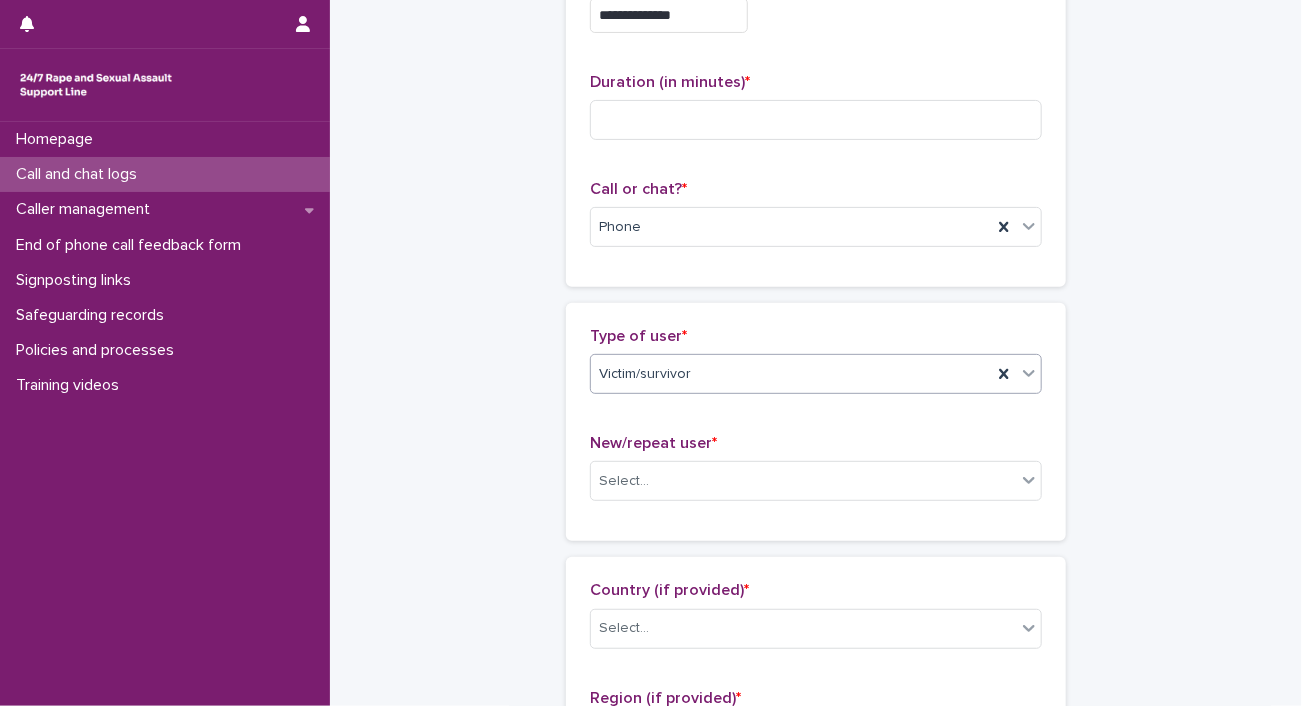 scroll, scrollTop: 316, scrollLeft: 0, axis: vertical 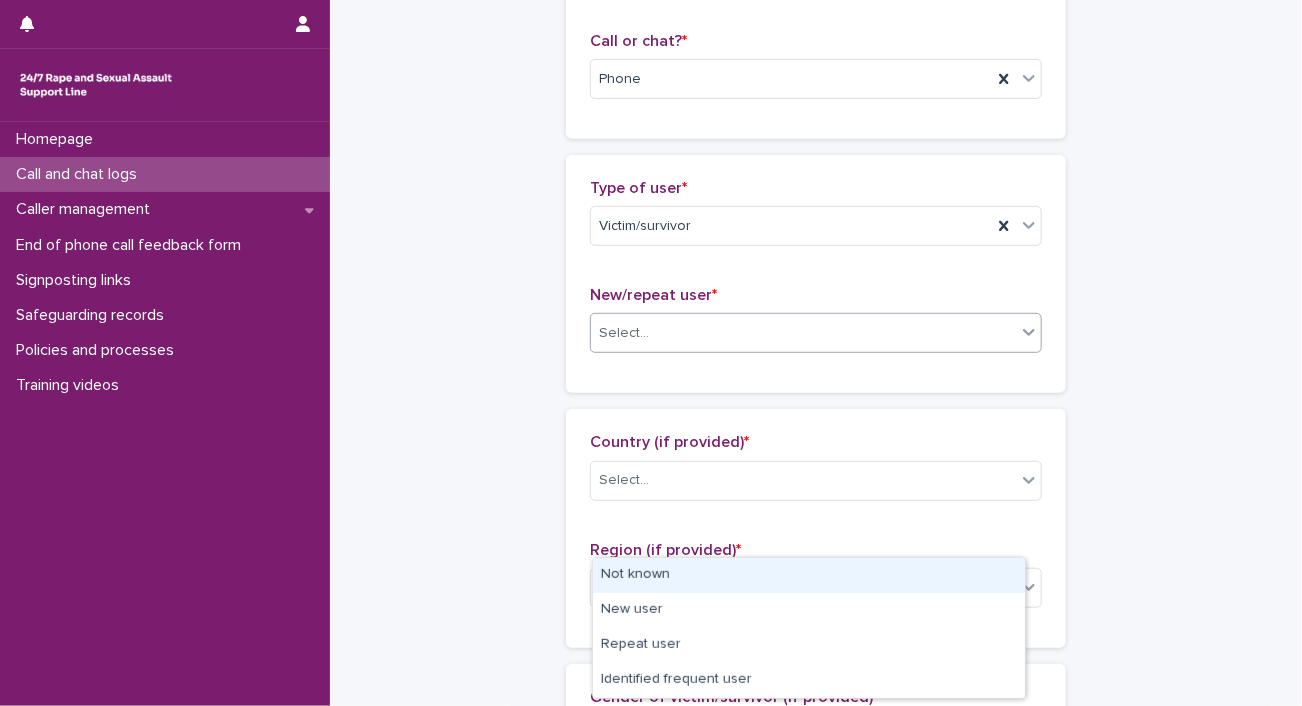click on "Select..." at bounding box center [624, 333] 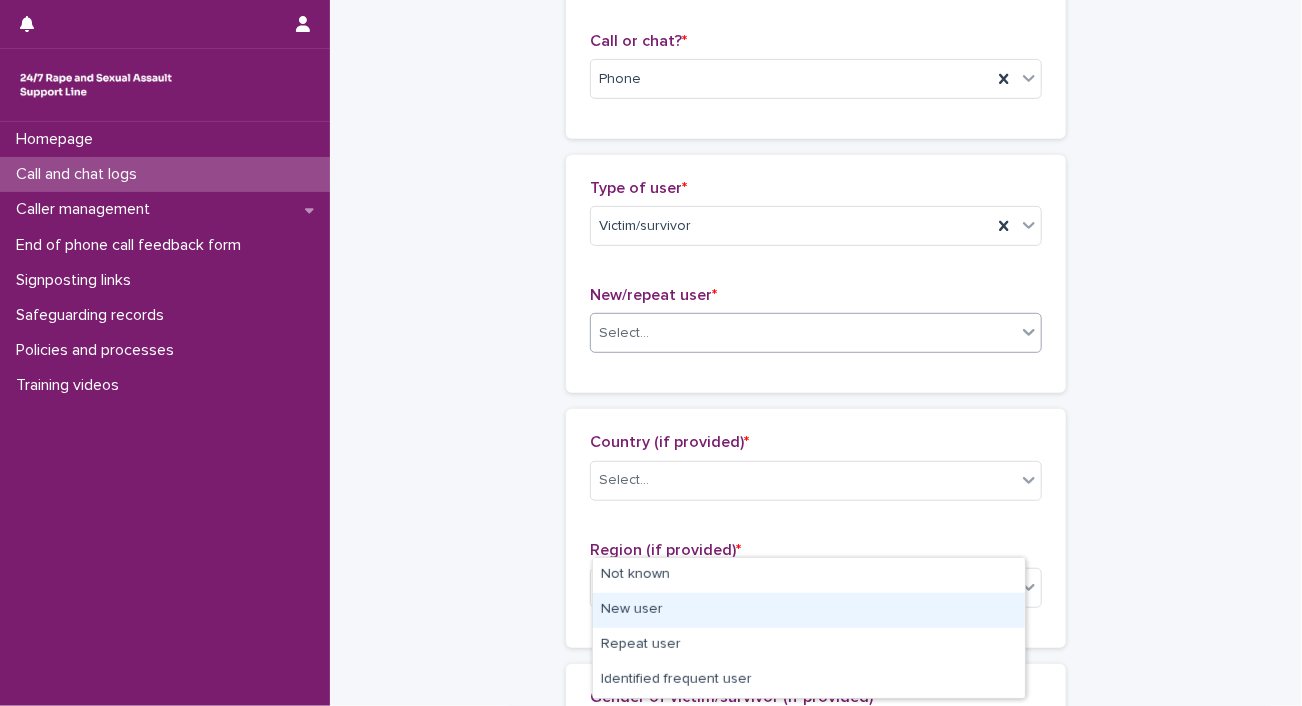 click on "New user" at bounding box center (809, 610) 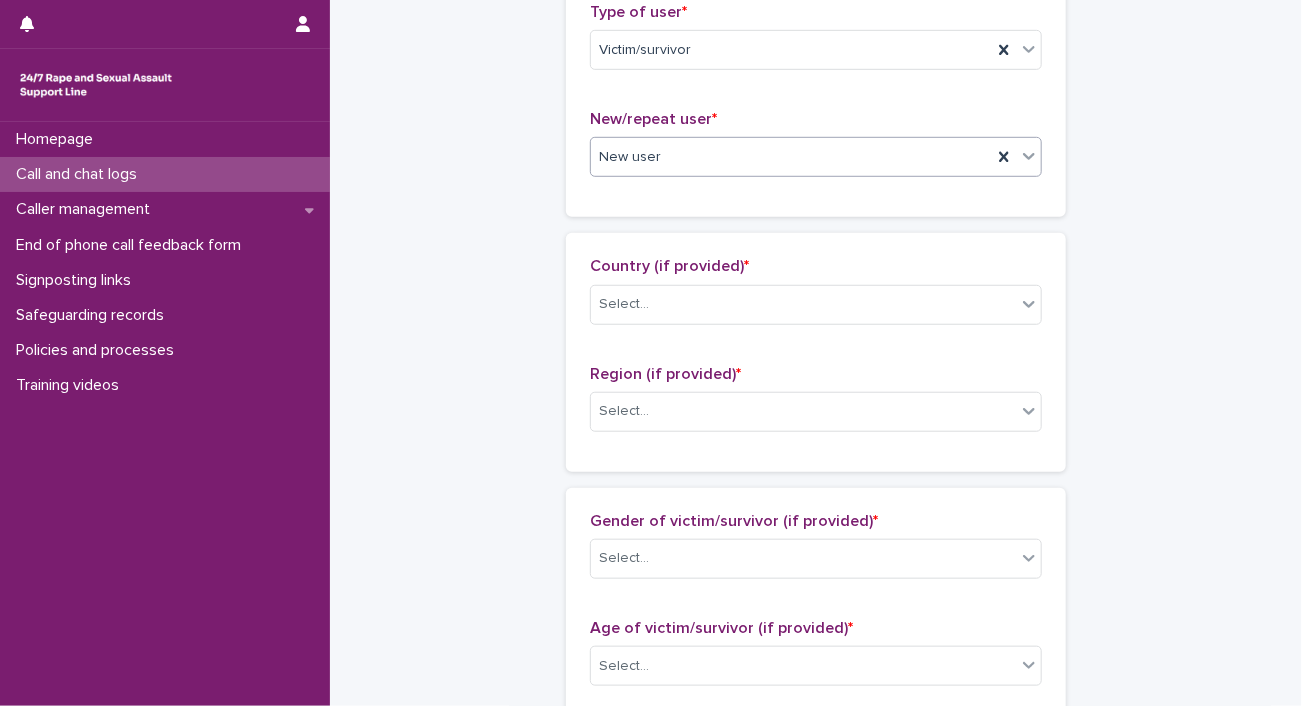 scroll, scrollTop: 496, scrollLeft: 0, axis: vertical 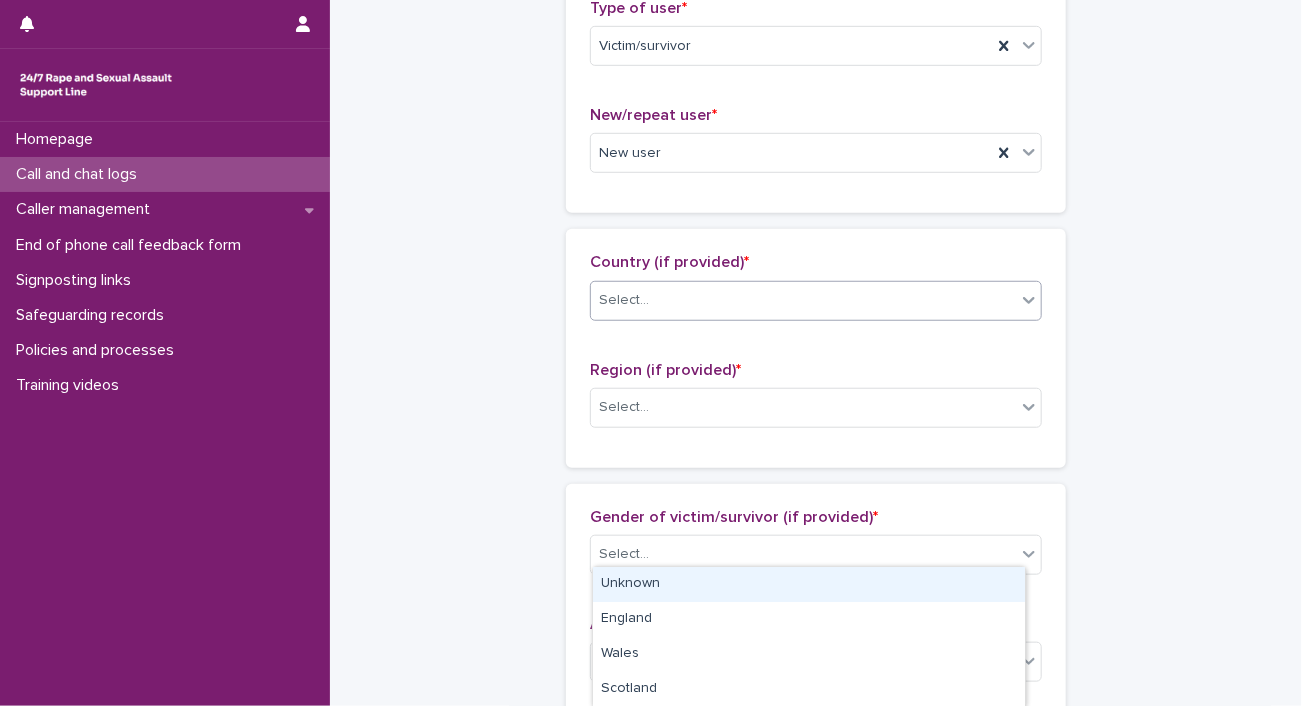 click on "Select..." at bounding box center [624, 300] 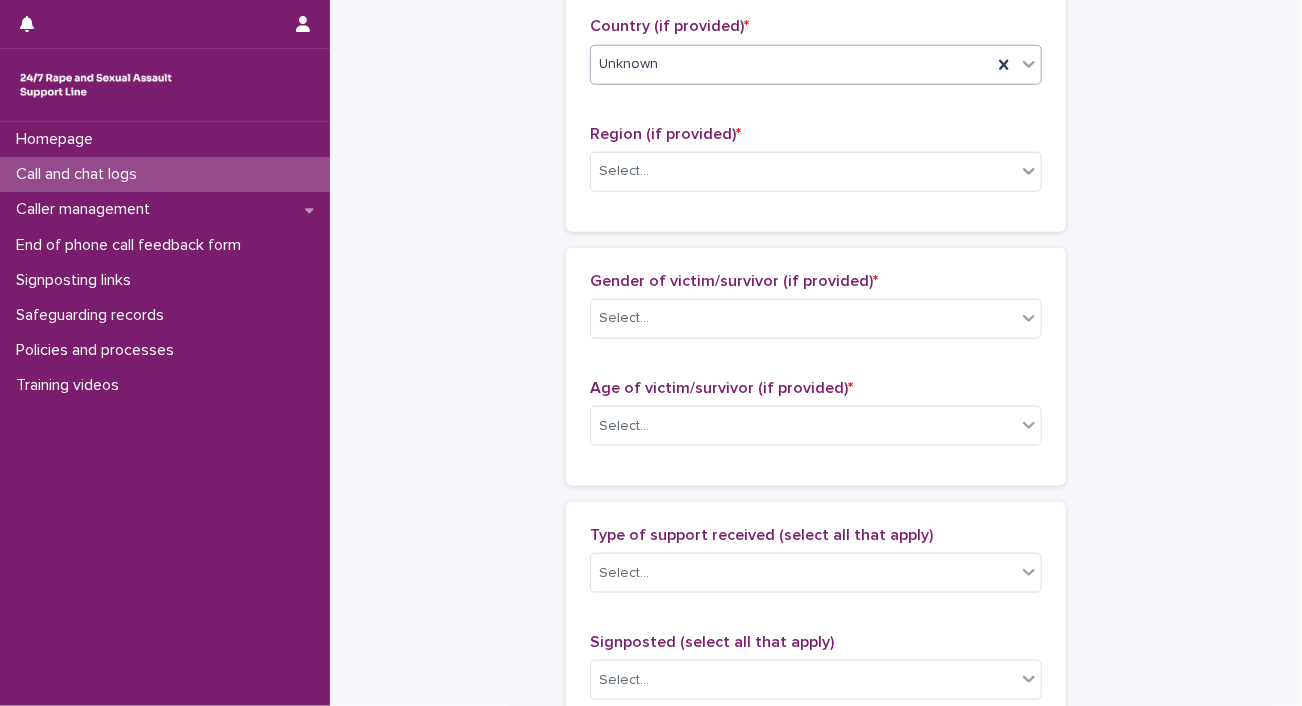 scroll, scrollTop: 744, scrollLeft: 0, axis: vertical 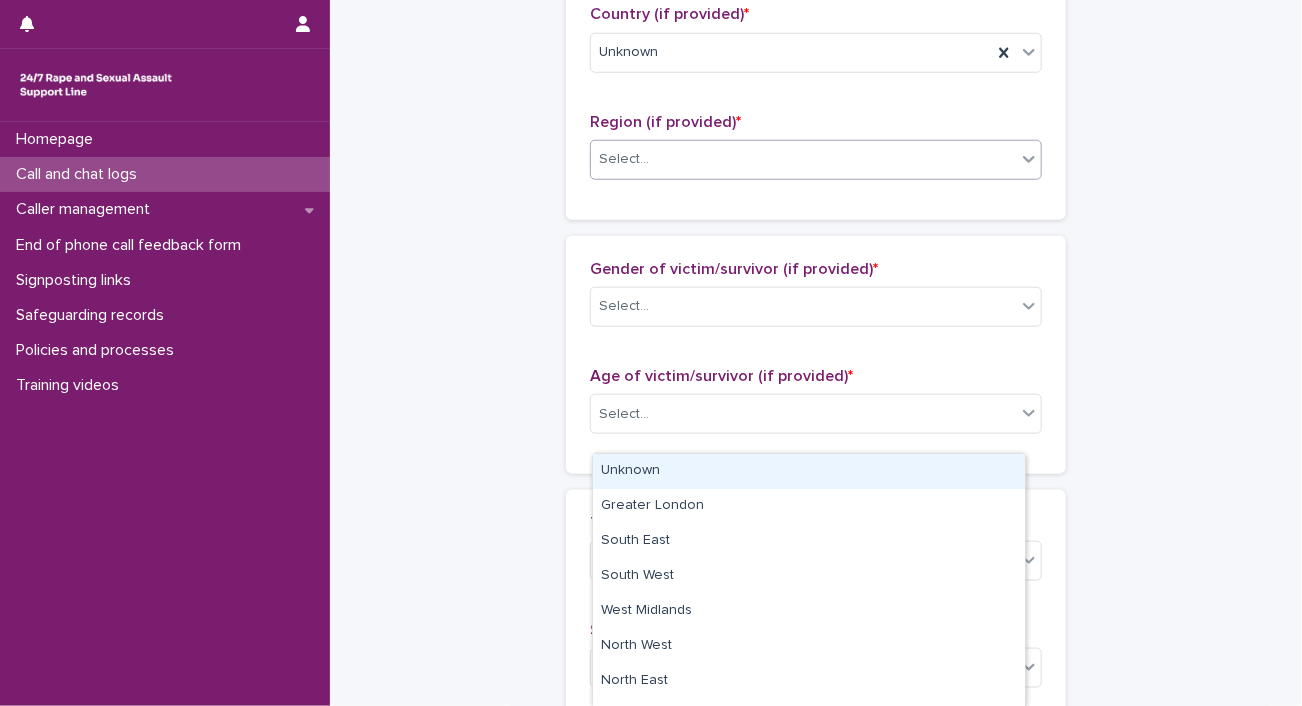 click on "Select..." at bounding box center [624, 159] 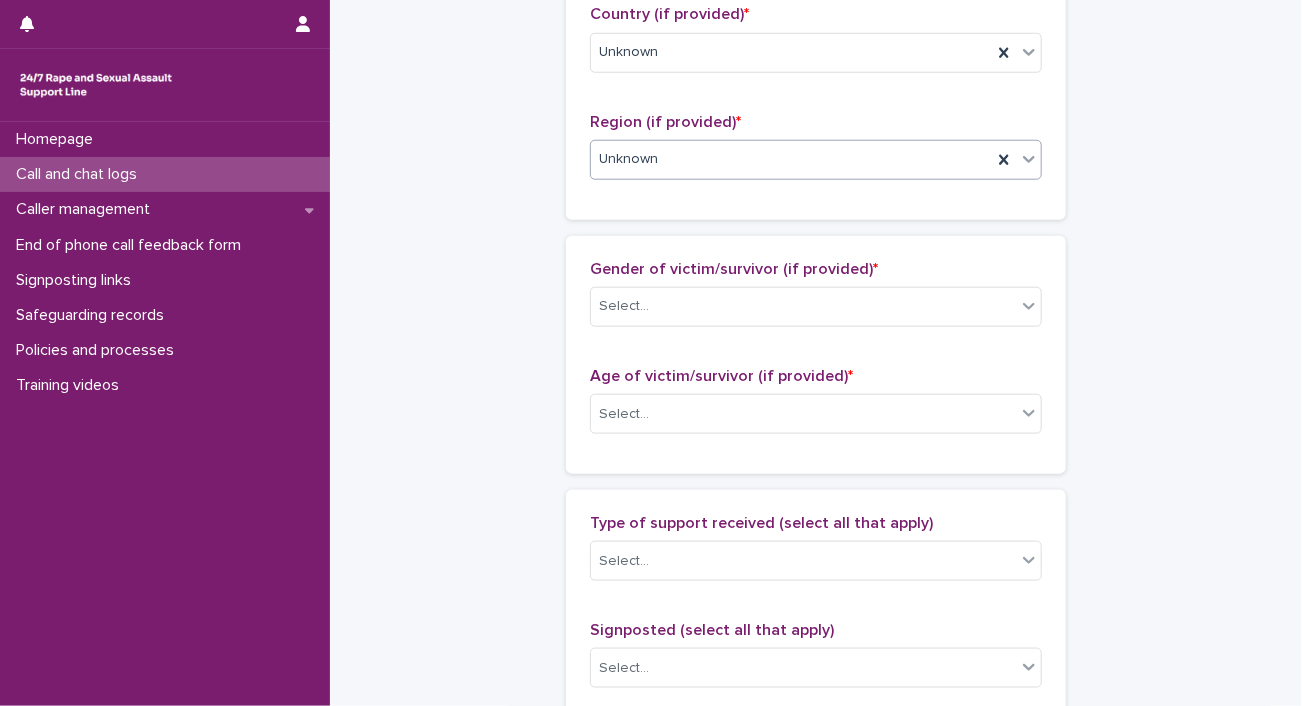 scroll, scrollTop: 972, scrollLeft: 0, axis: vertical 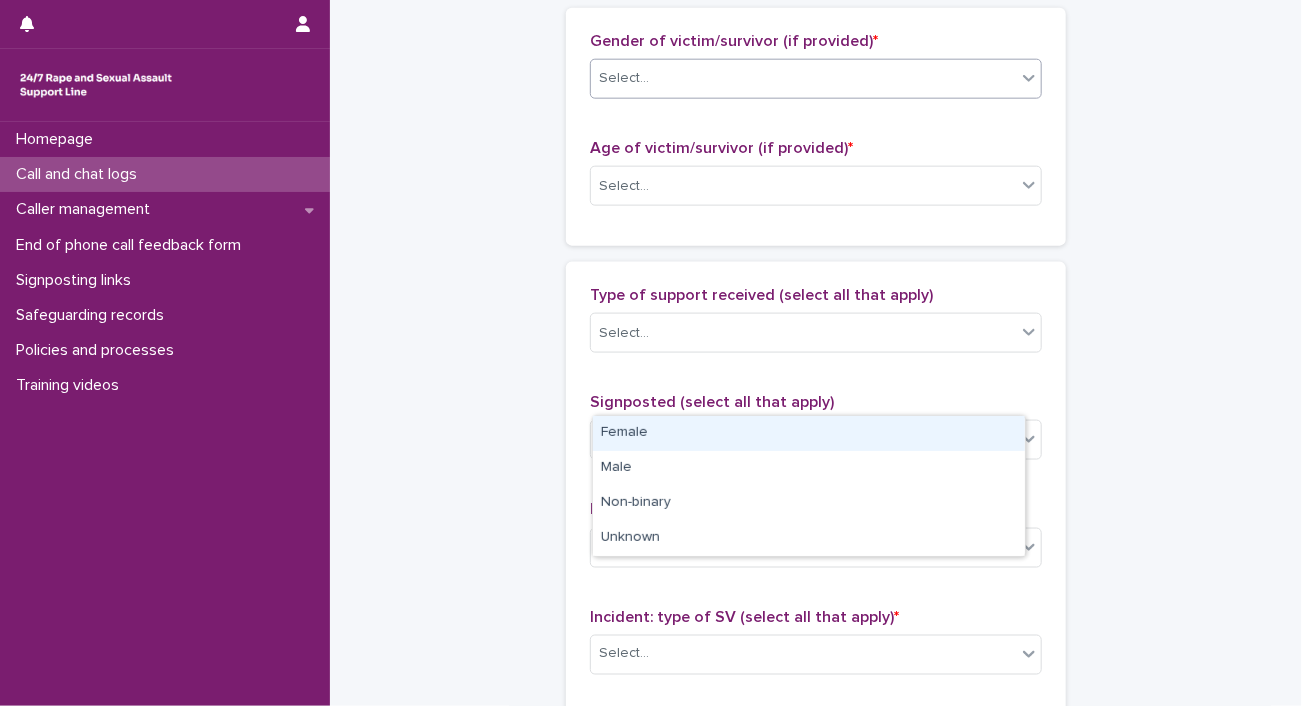 click on "Select..." at bounding box center (624, 78) 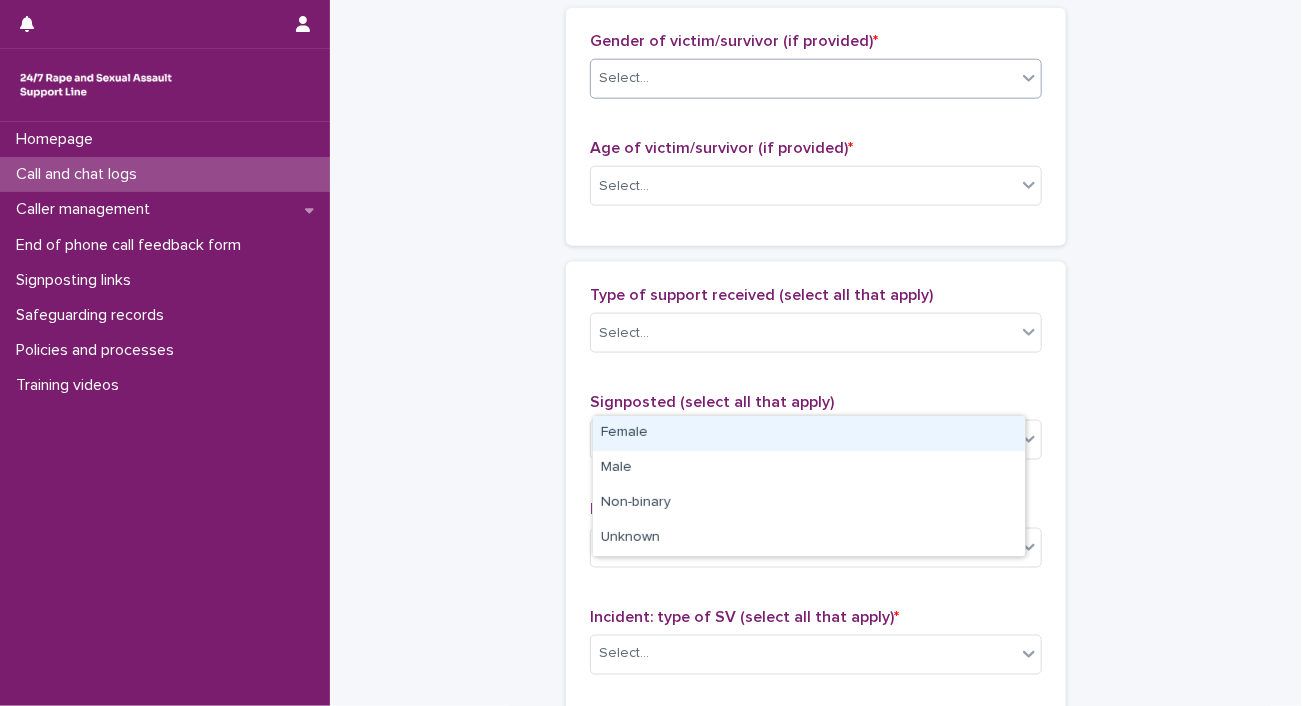 click on "Female" at bounding box center [809, 433] 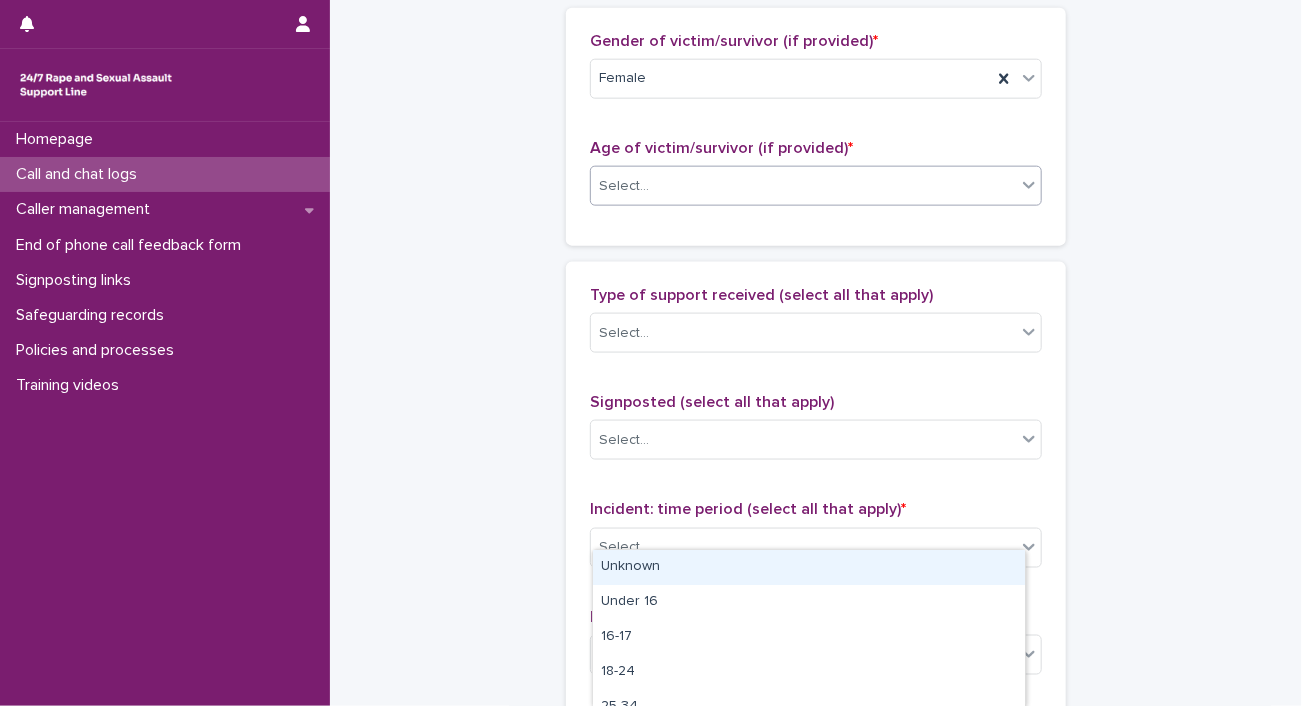 click on "Select..." at bounding box center (624, 186) 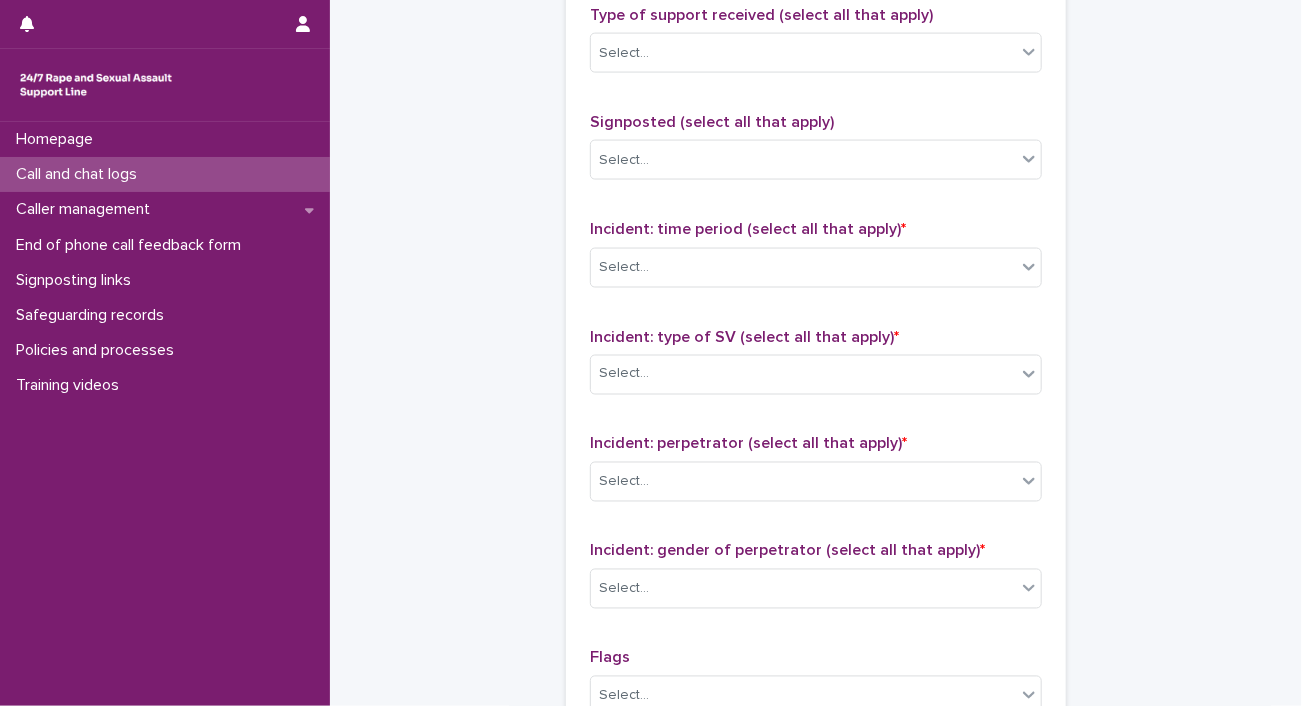 scroll, scrollTop: 1252, scrollLeft: 0, axis: vertical 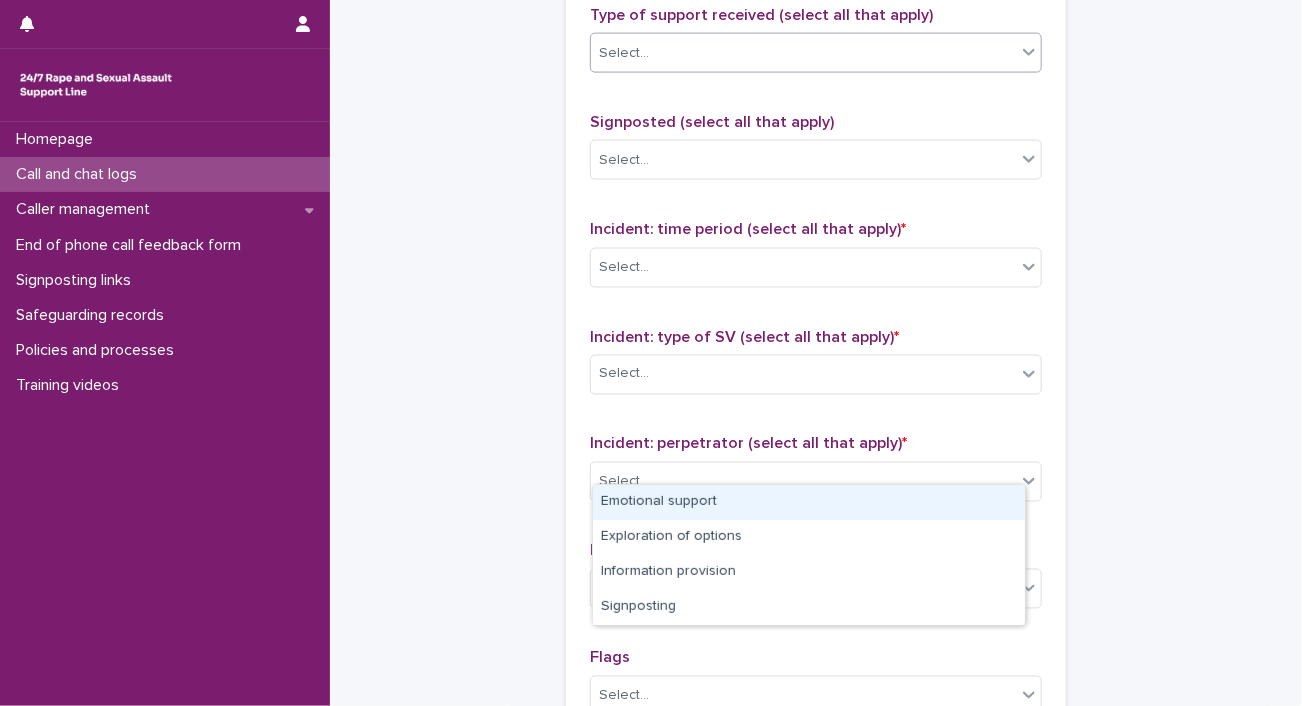 click on "Select..." at bounding box center (803, 53) 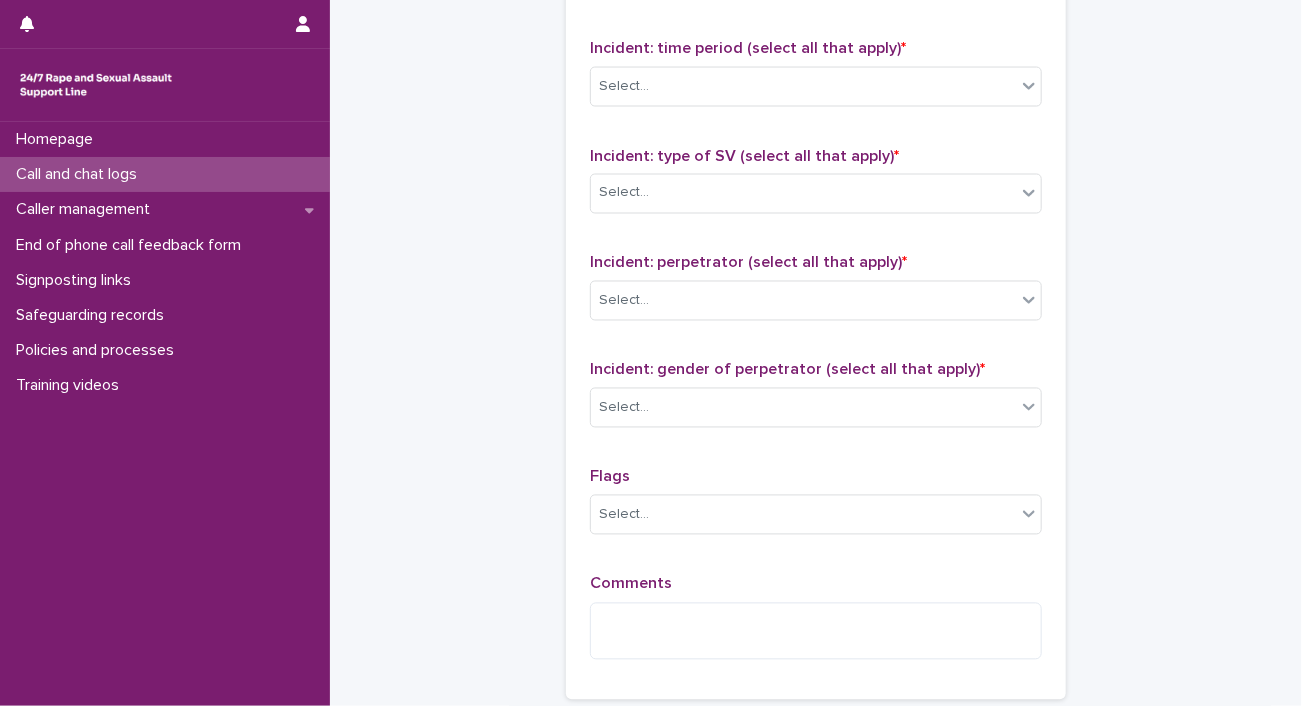 scroll, scrollTop: 1559, scrollLeft: 0, axis: vertical 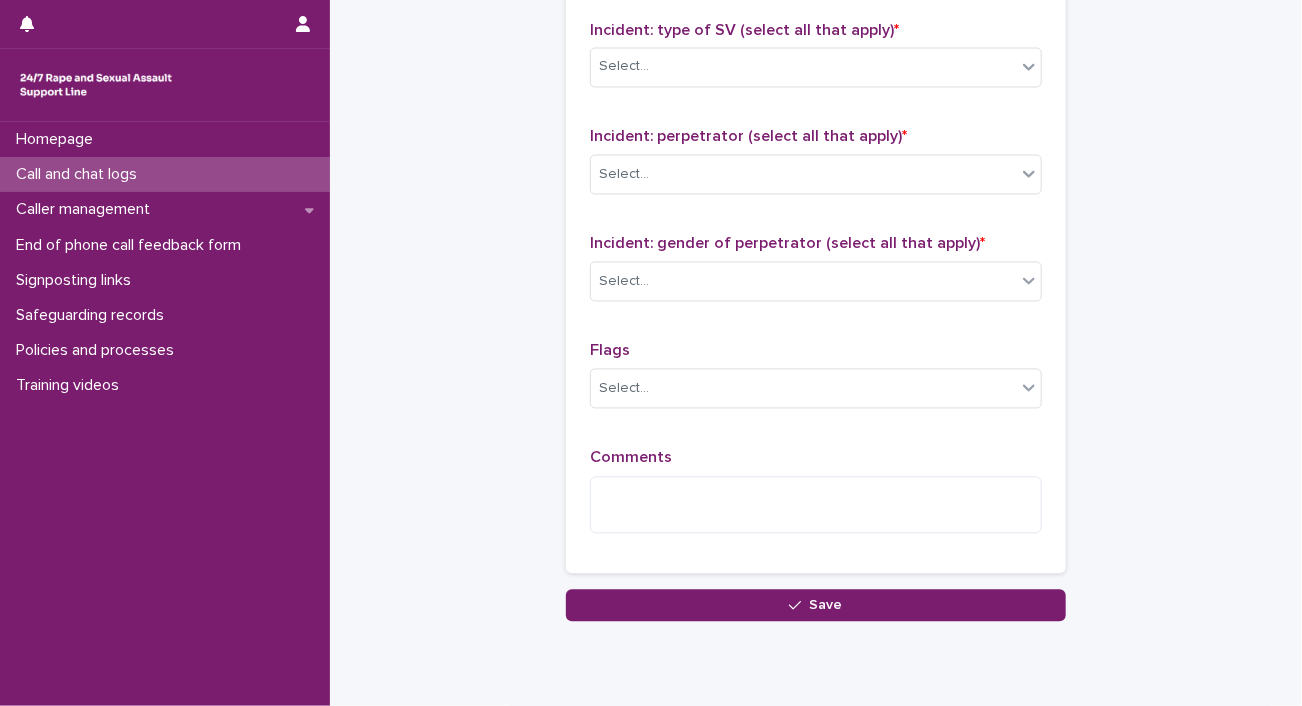 click on "Select..." at bounding box center (803, -147) 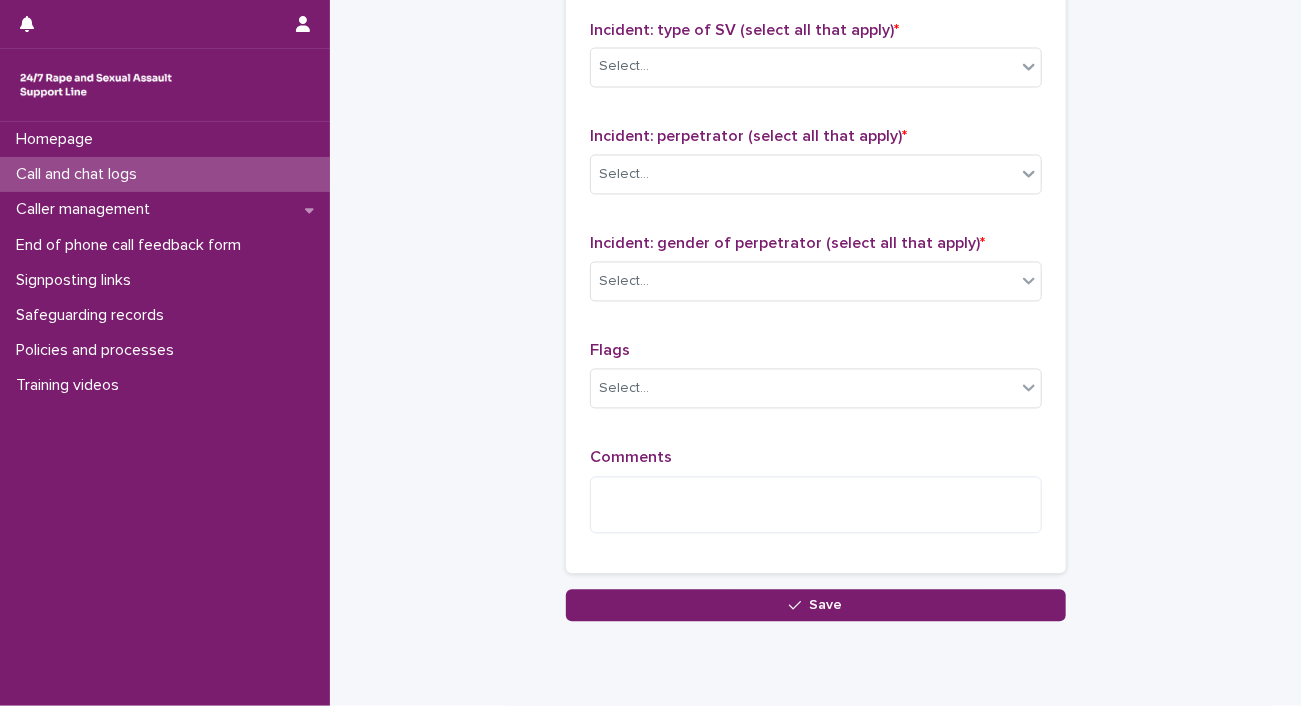 click on "**********" at bounding box center [816, -468] 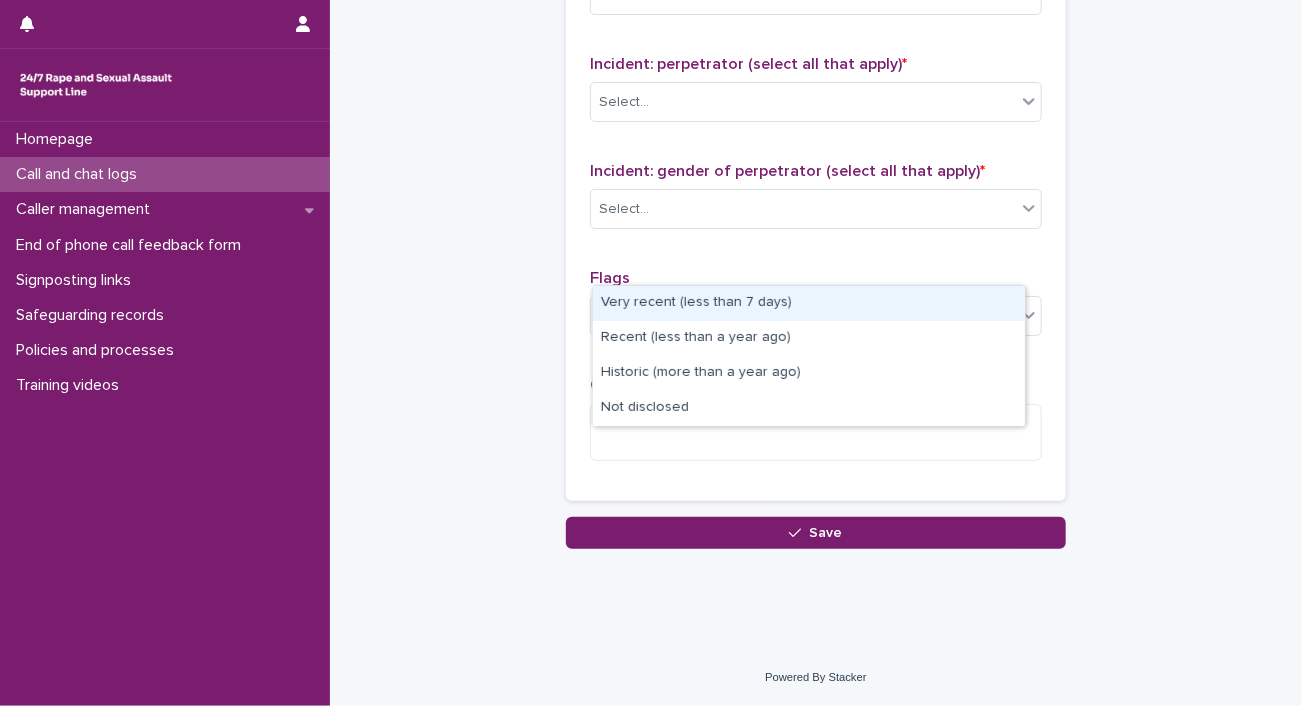 click on "Select..." at bounding box center (803, -113) 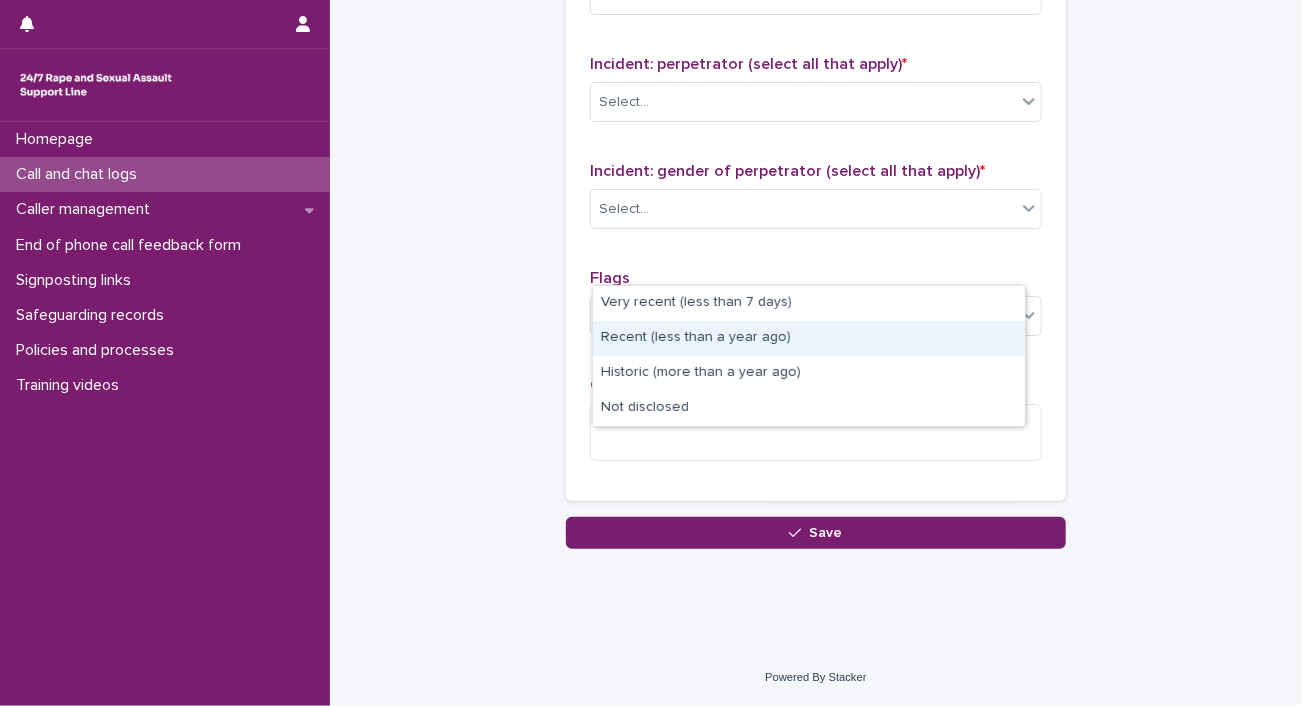 click on "Recent (less than a year ago)" at bounding box center [809, 338] 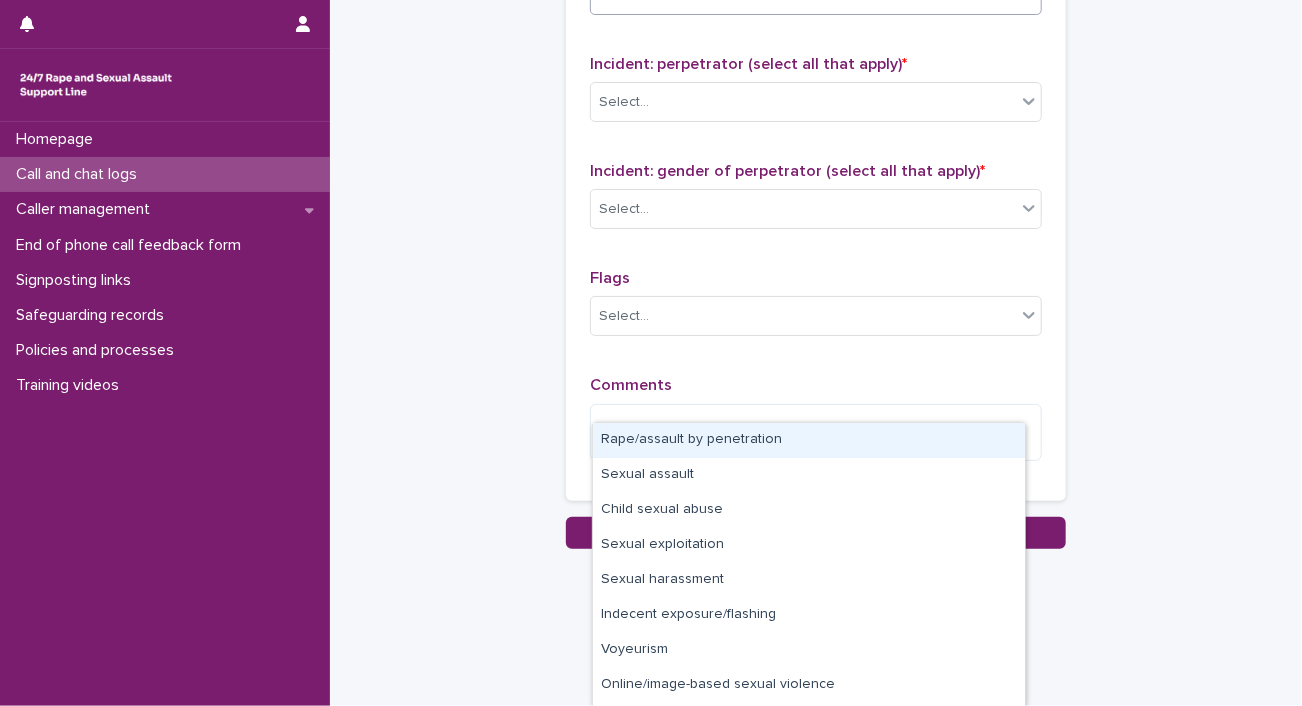 click on "Select..." at bounding box center (803, -6) 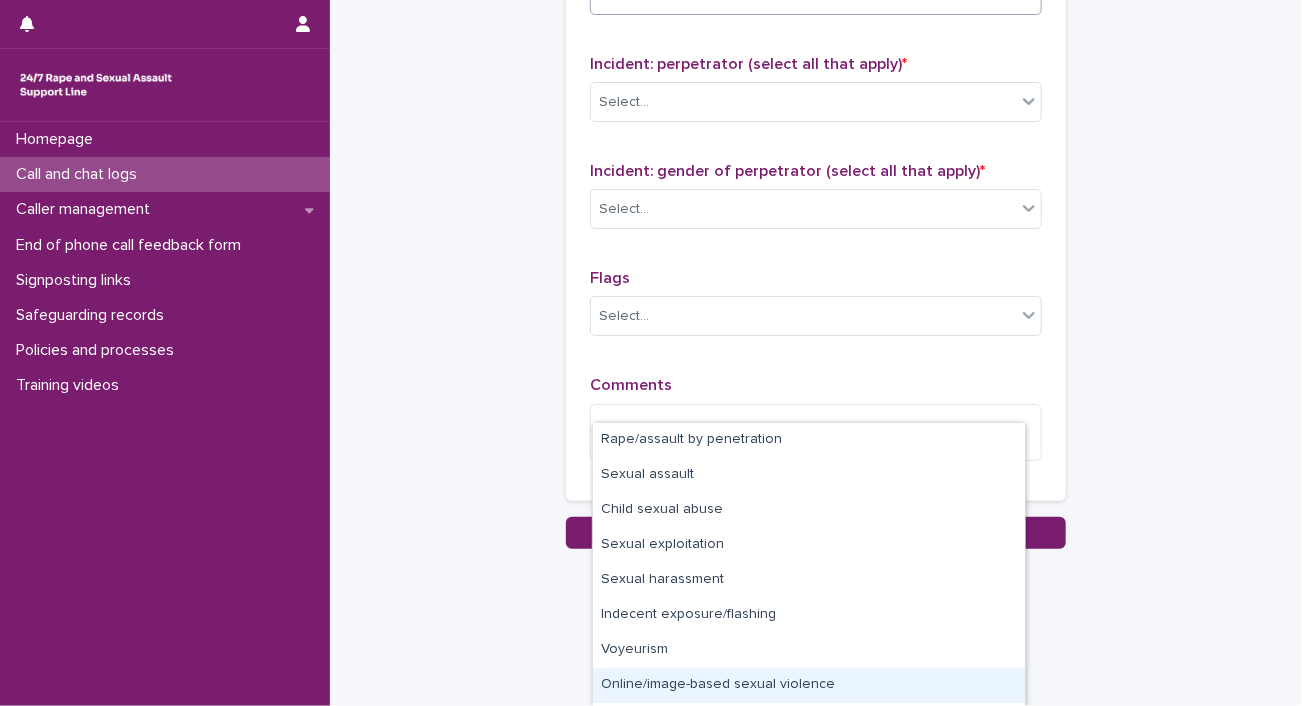 scroll, scrollTop: 65, scrollLeft: 0, axis: vertical 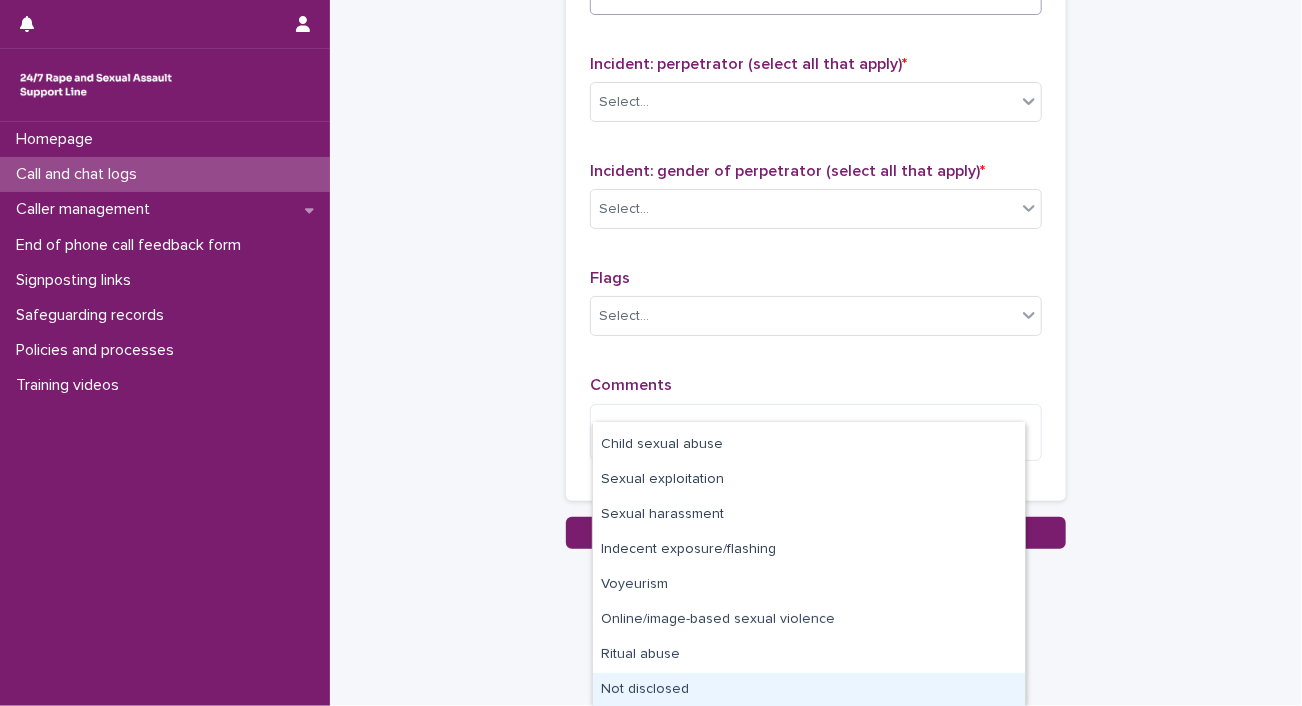 click on "Not disclosed" at bounding box center [809, 690] 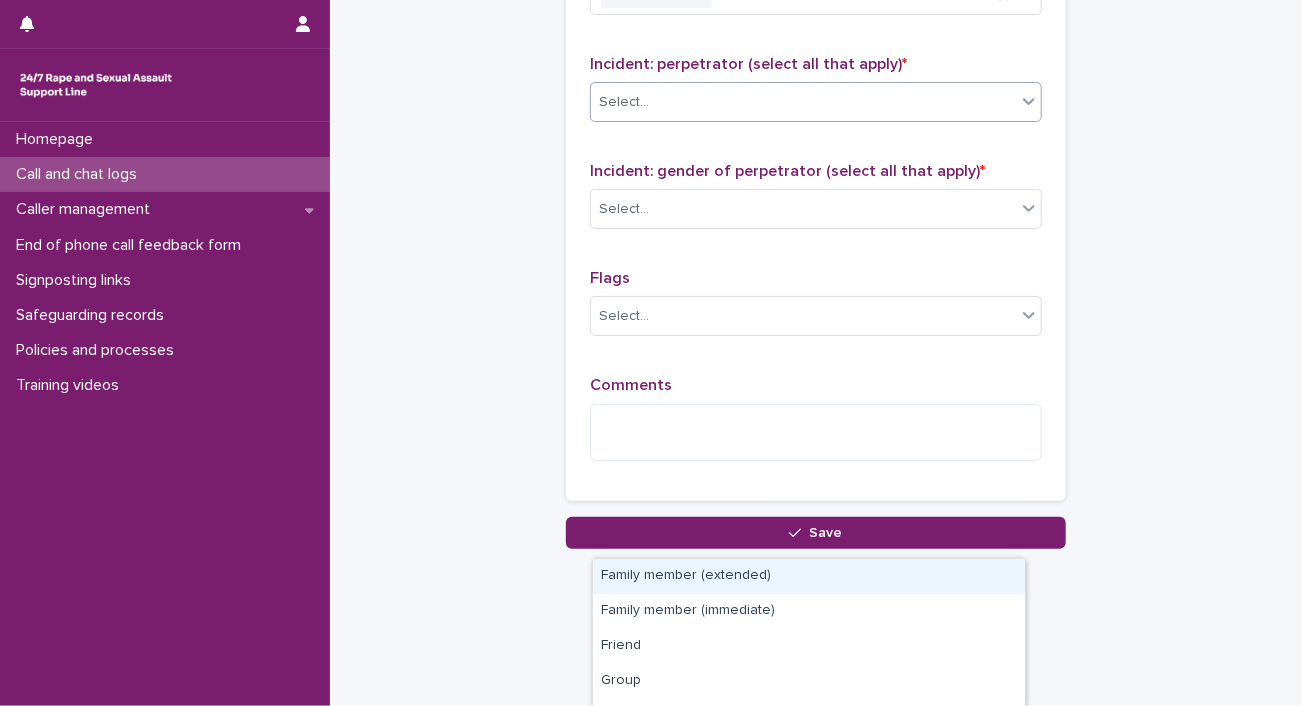 click on "Select..." at bounding box center (624, 102) 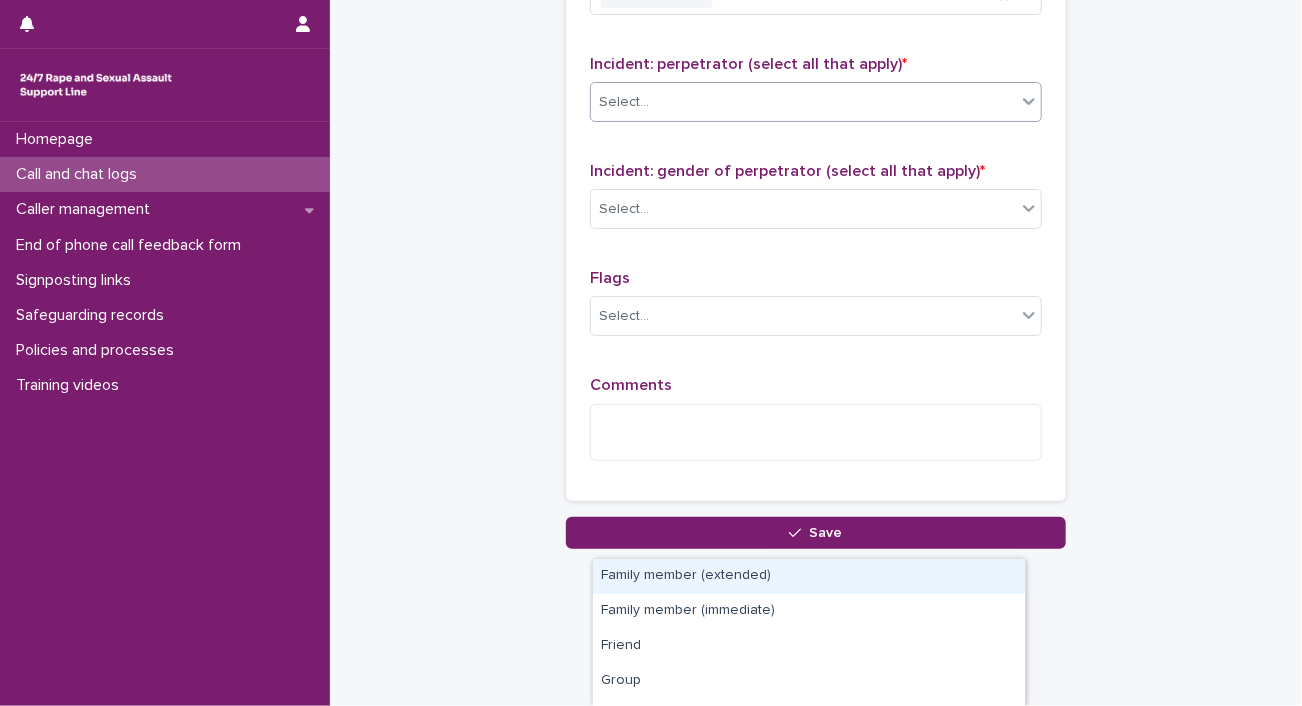 scroll, scrollTop: 1932, scrollLeft: 0, axis: vertical 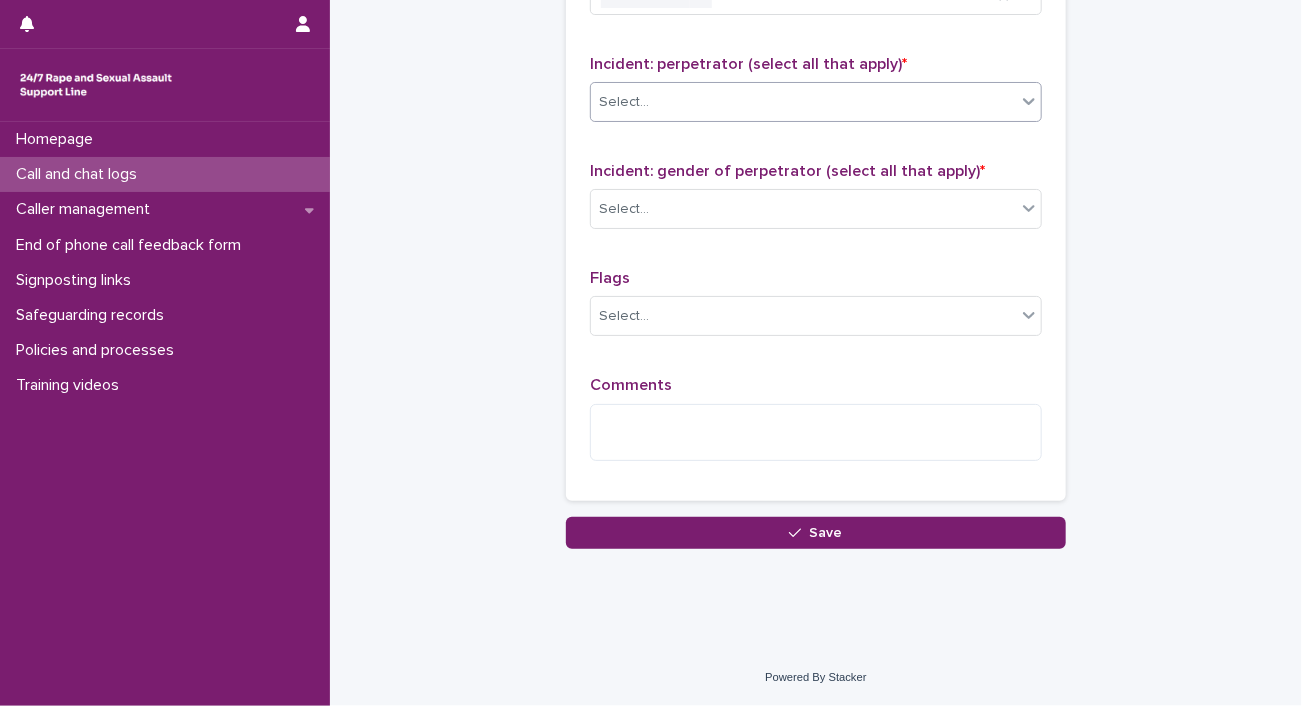 click on "Select..." at bounding box center [624, 102] 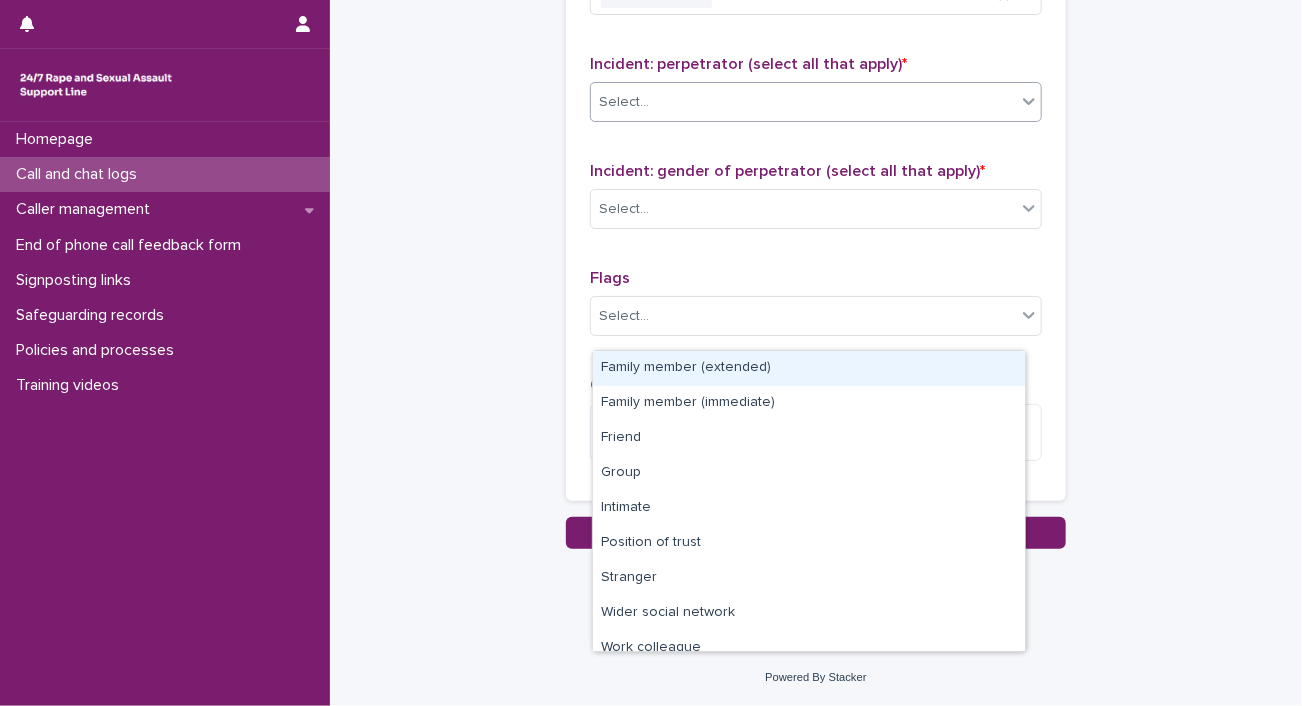 click on "Select..." at bounding box center [624, 102] 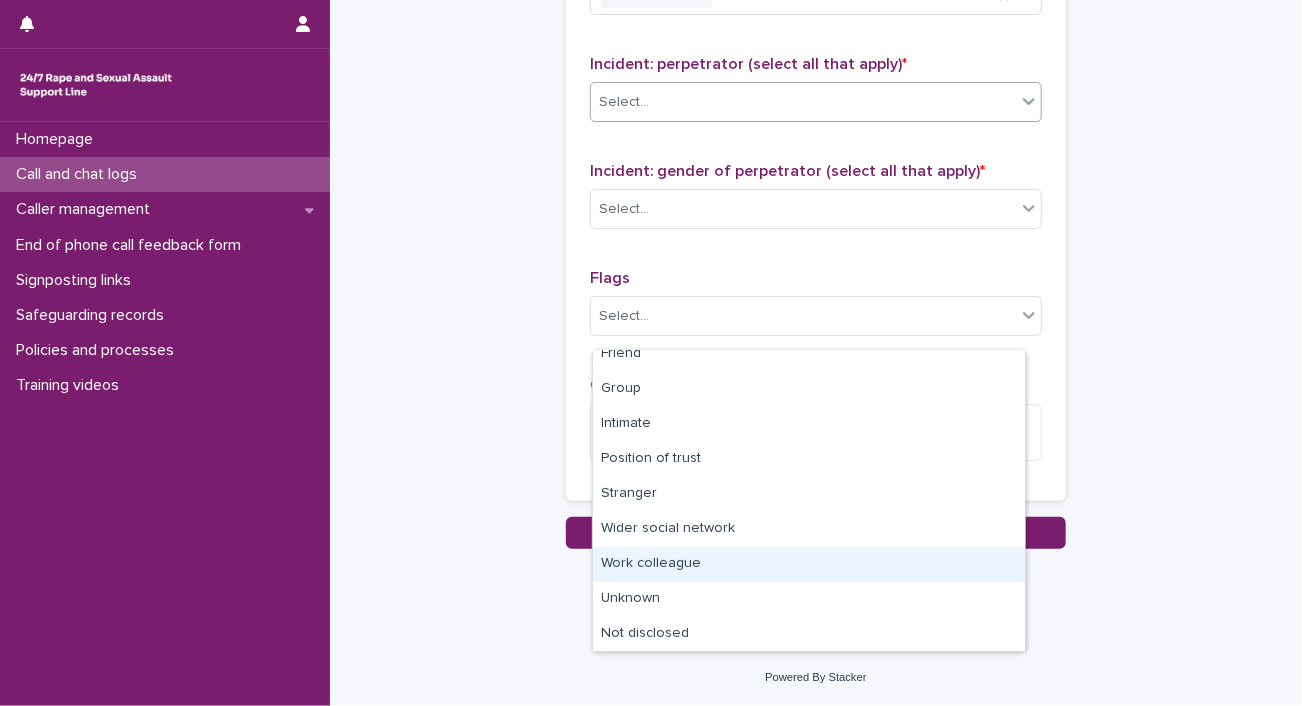 scroll, scrollTop: 84, scrollLeft: 0, axis: vertical 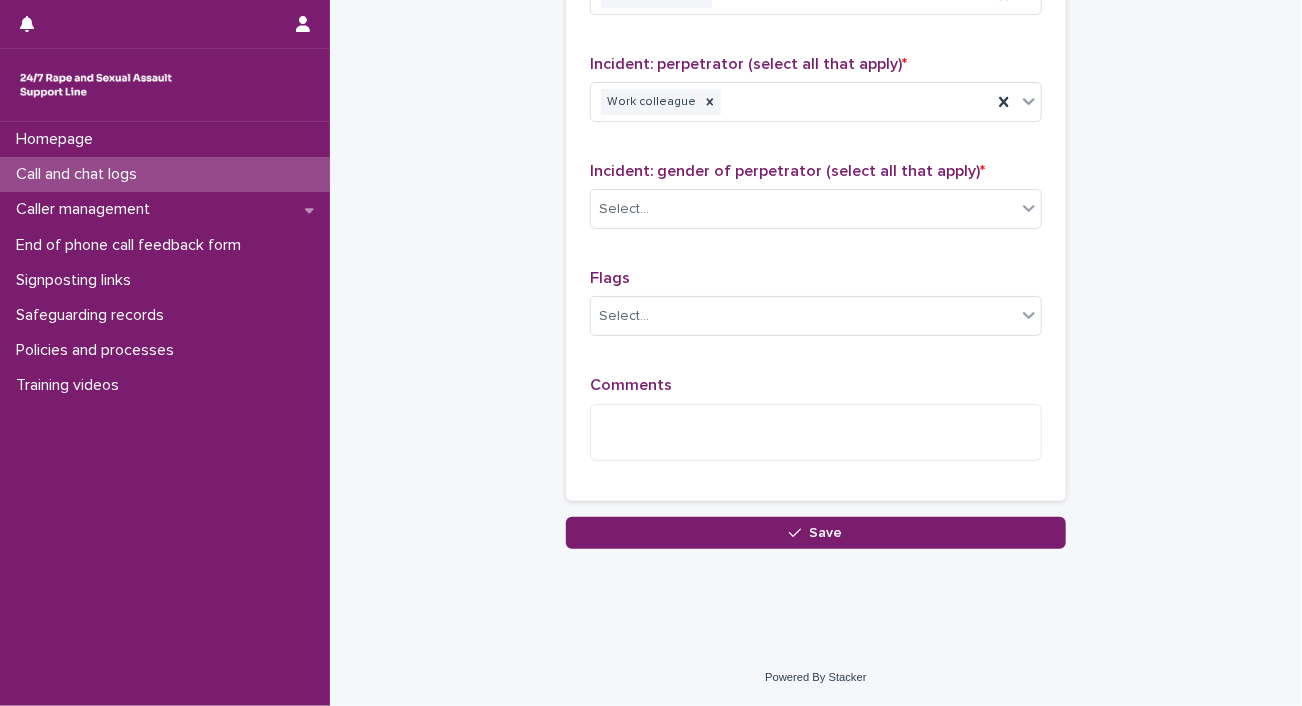 click on "Incident: gender of perpetrator (select all that apply) * Select..." at bounding box center (816, 203) 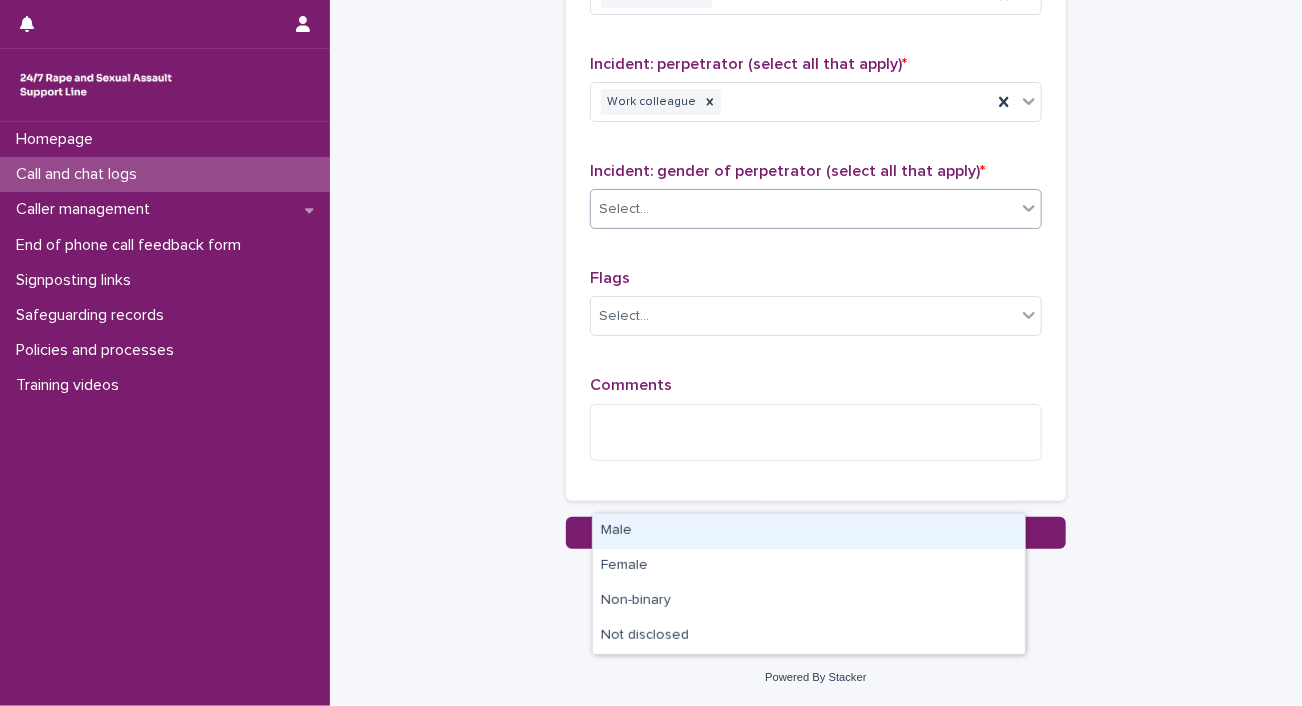 click on "Select..." at bounding box center (803, 209) 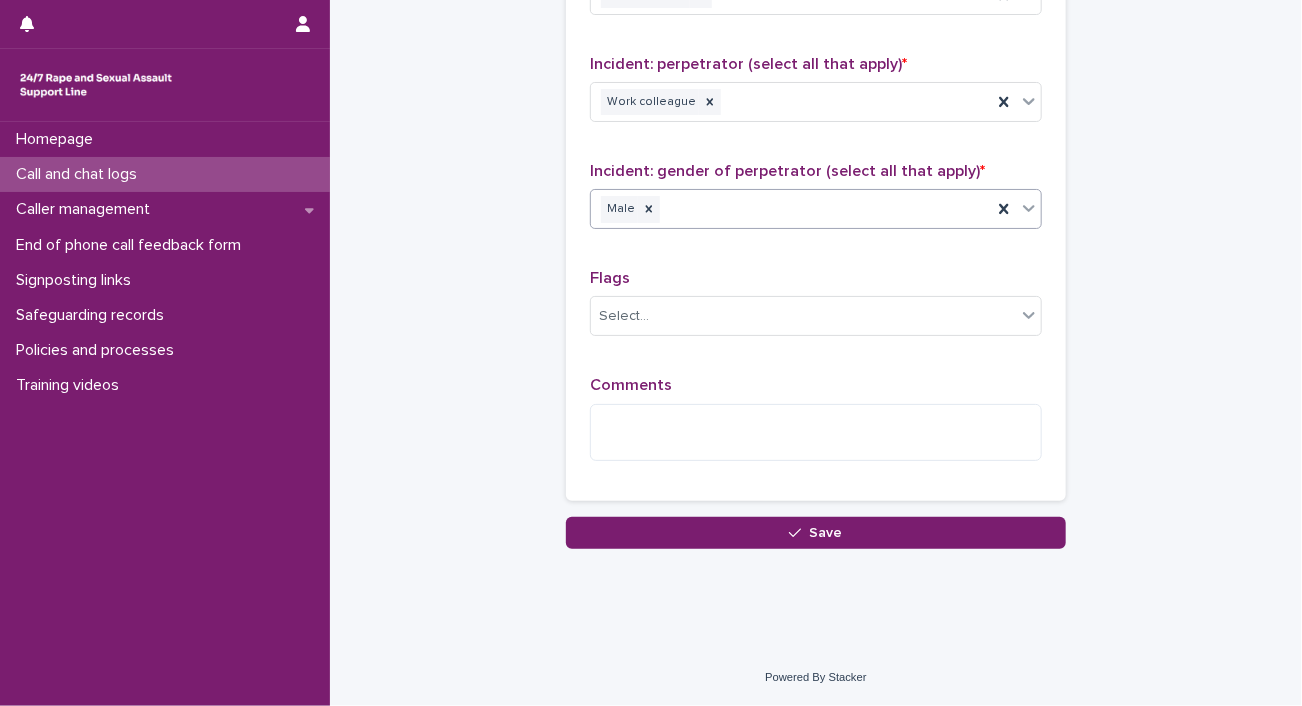 scroll, scrollTop: 2205, scrollLeft: 0, axis: vertical 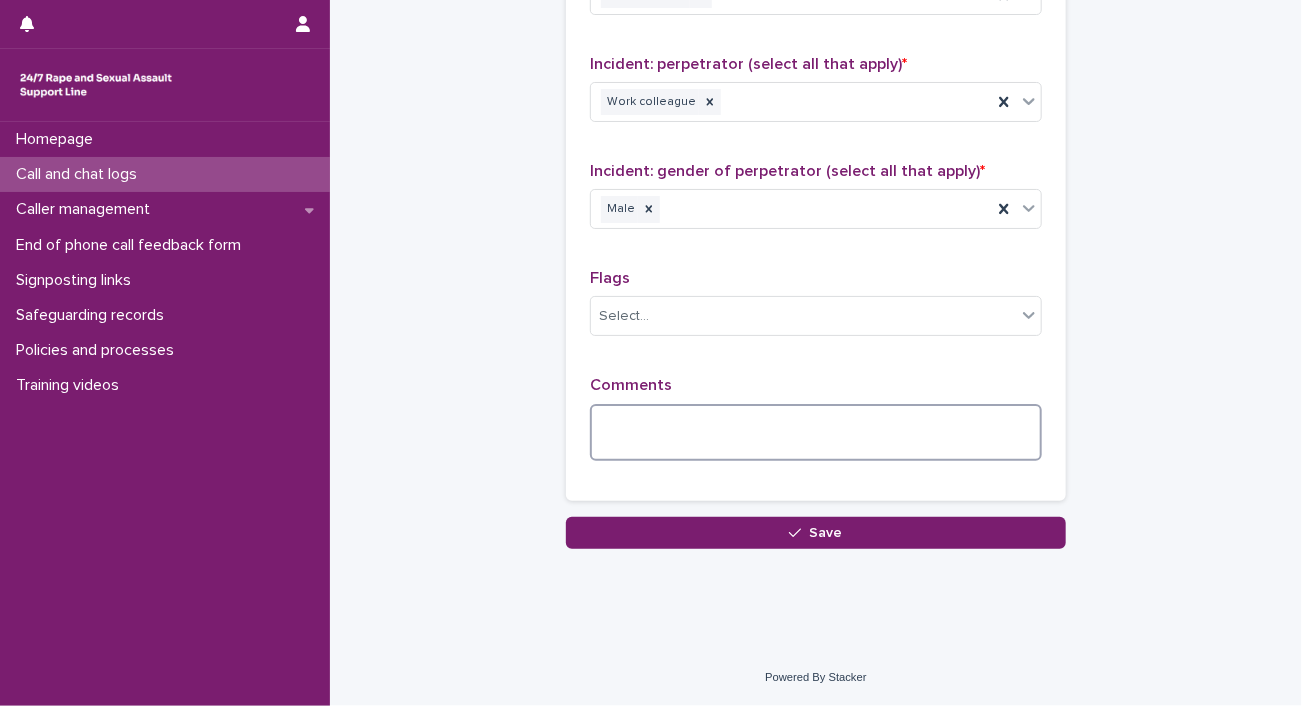 click at bounding box center [816, 433] 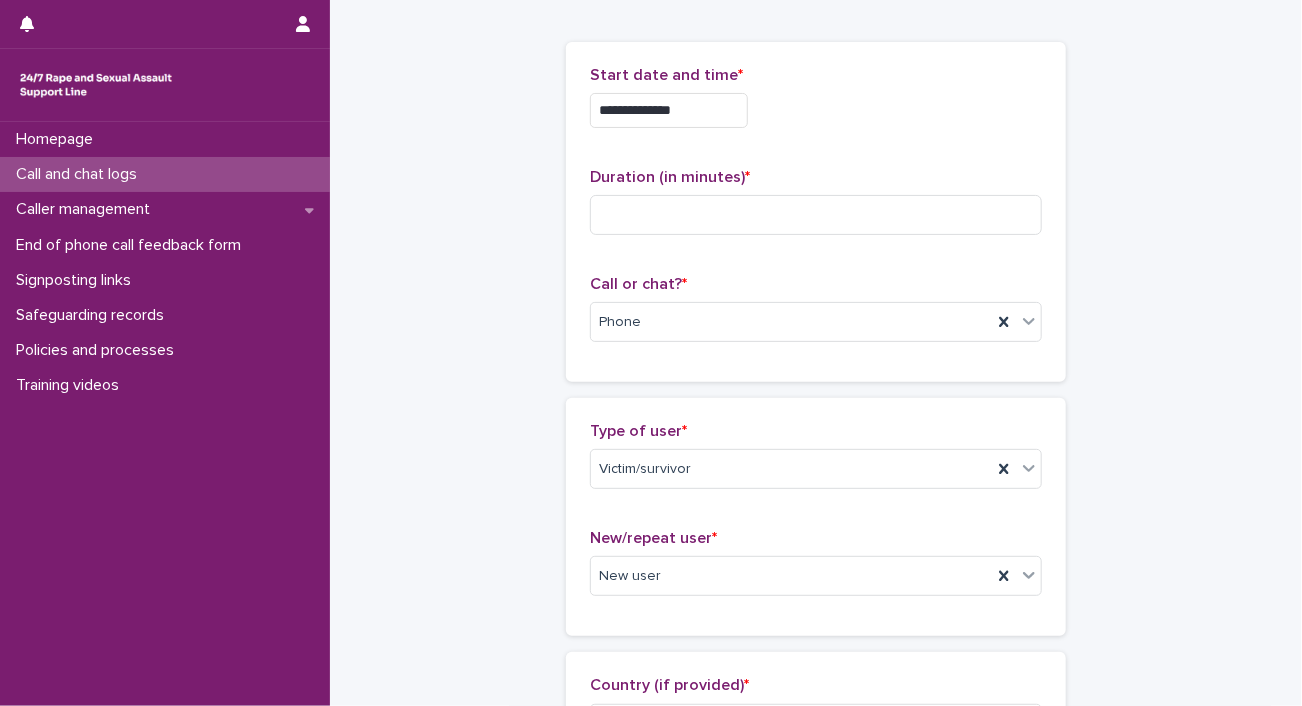 scroll, scrollTop: 0, scrollLeft: 0, axis: both 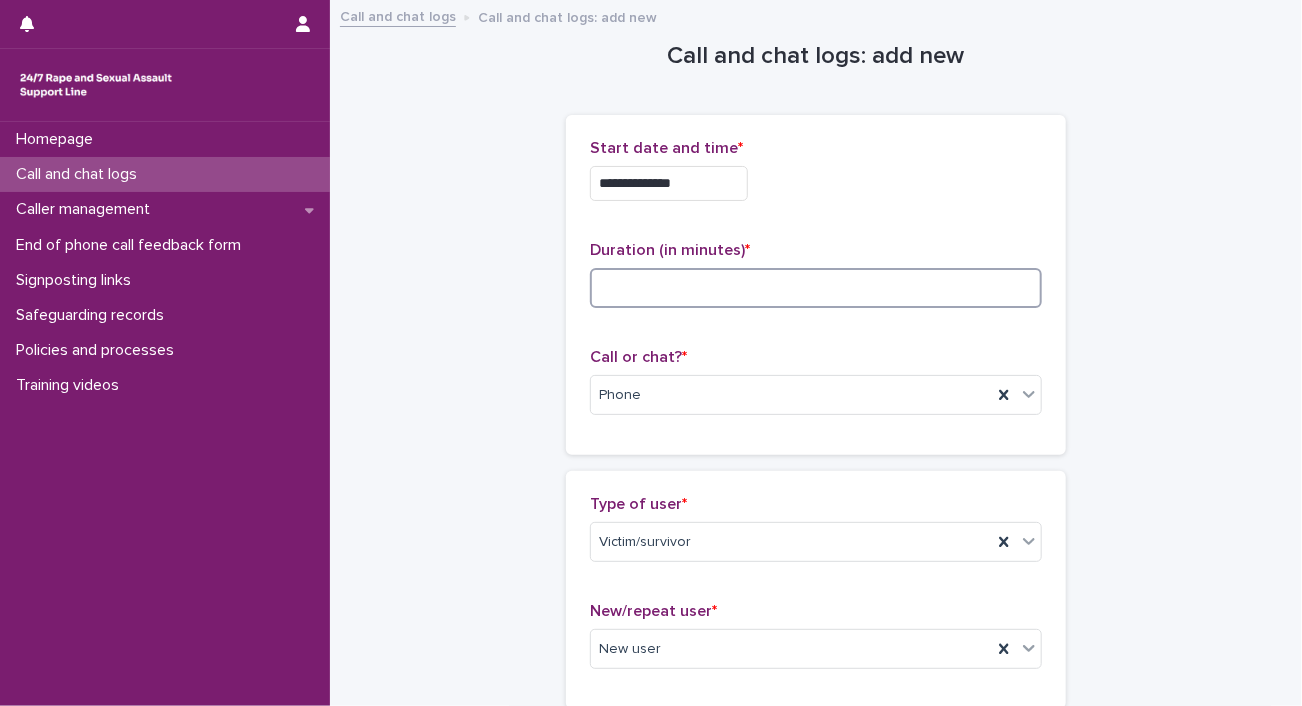 click at bounding box center [816, 288] 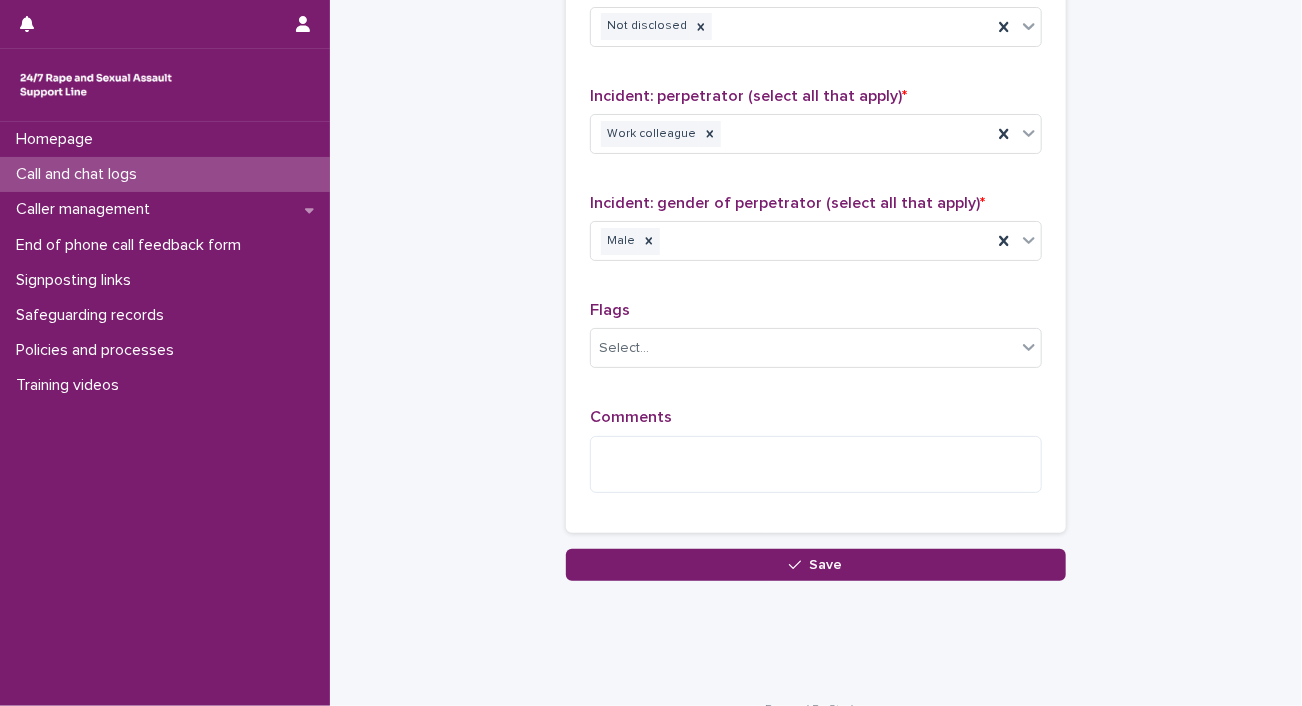 scroll, scrollTop: 1487, scrollLeft: 0, axis: vertical 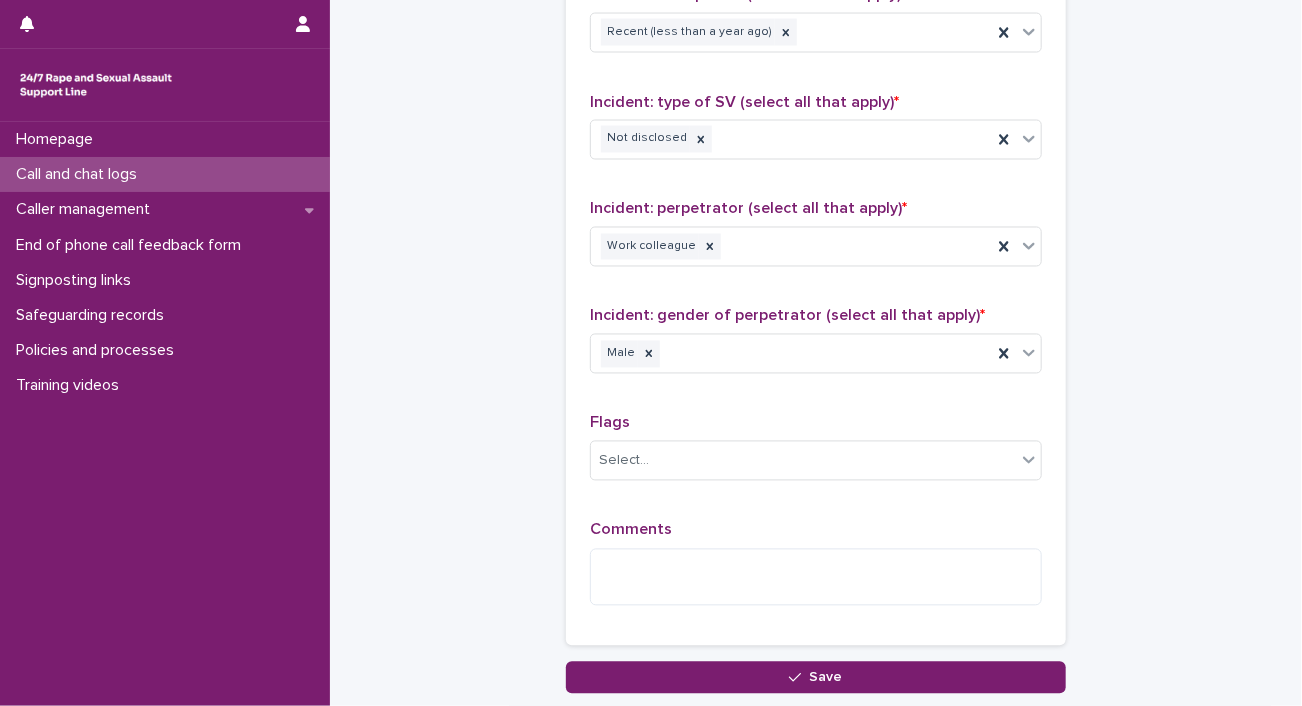 type on "**" 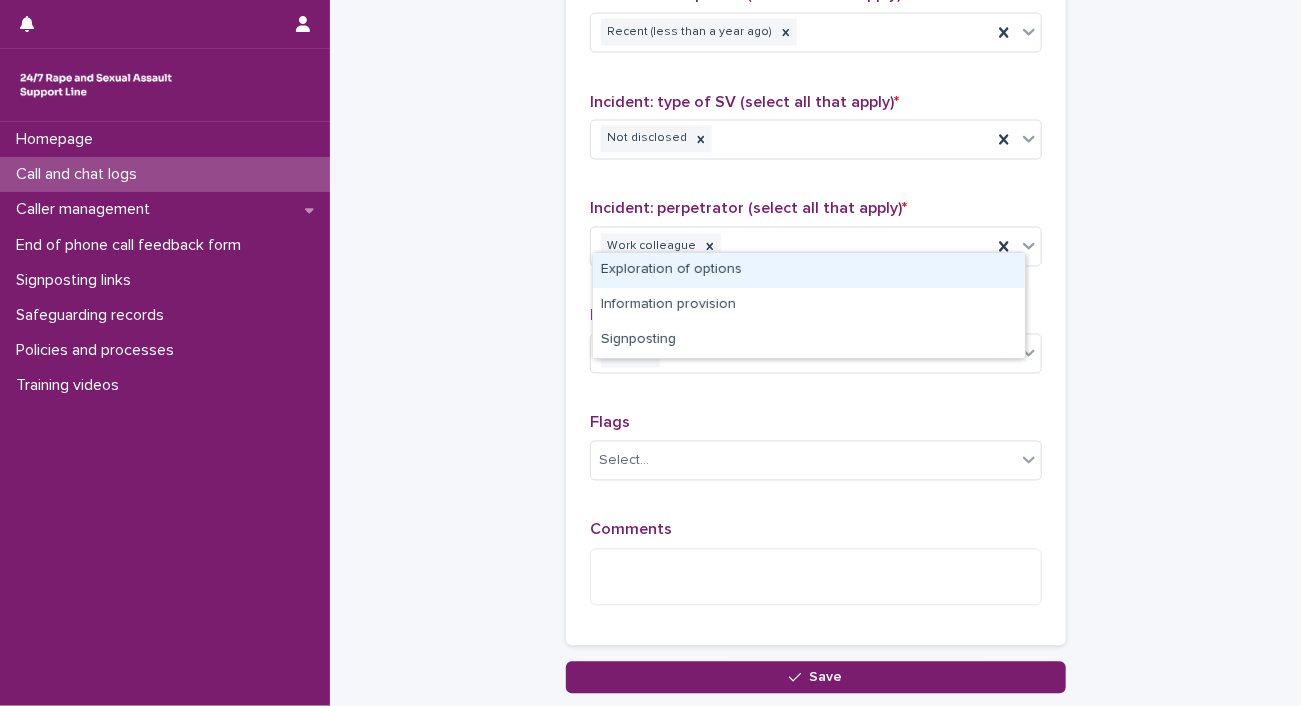 click on "Emotional support" at bounding box center [791, -182] 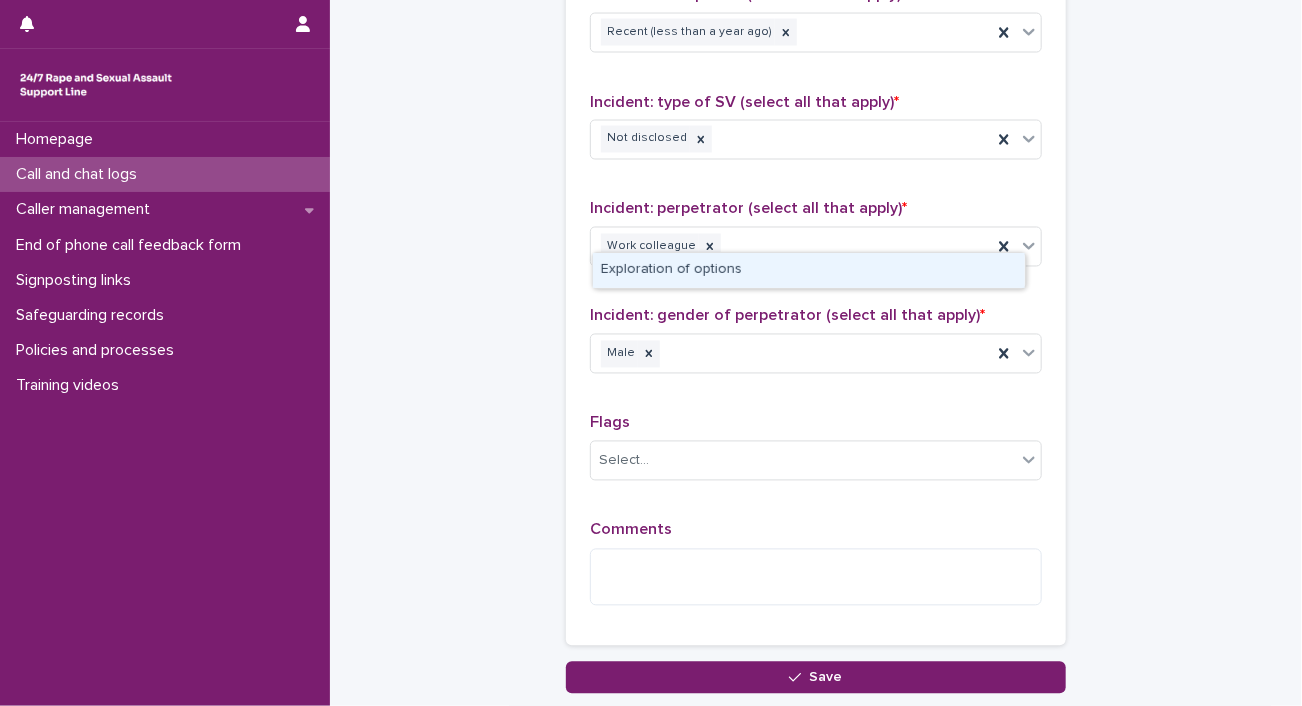 click on "Exploration of options" at bounding box center [809, 270] 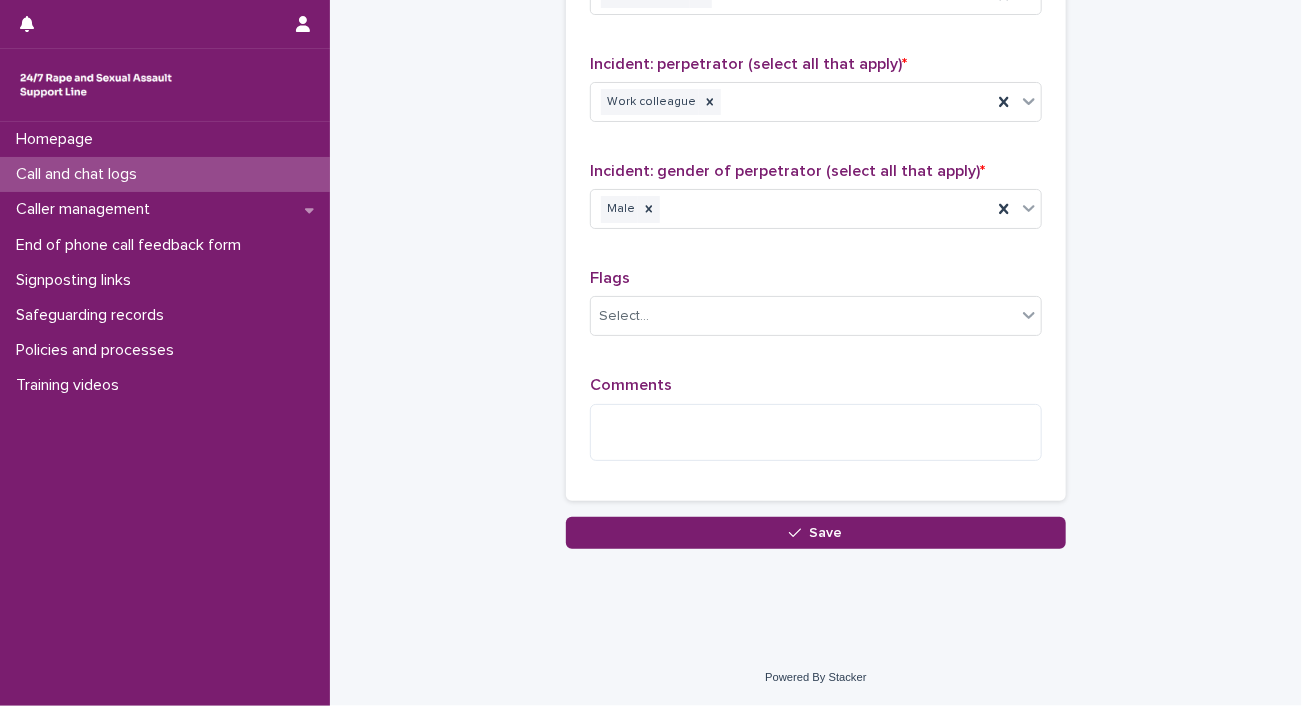 scroll, scrollTop: 2296, scrollLeft: 0, axis: vertical 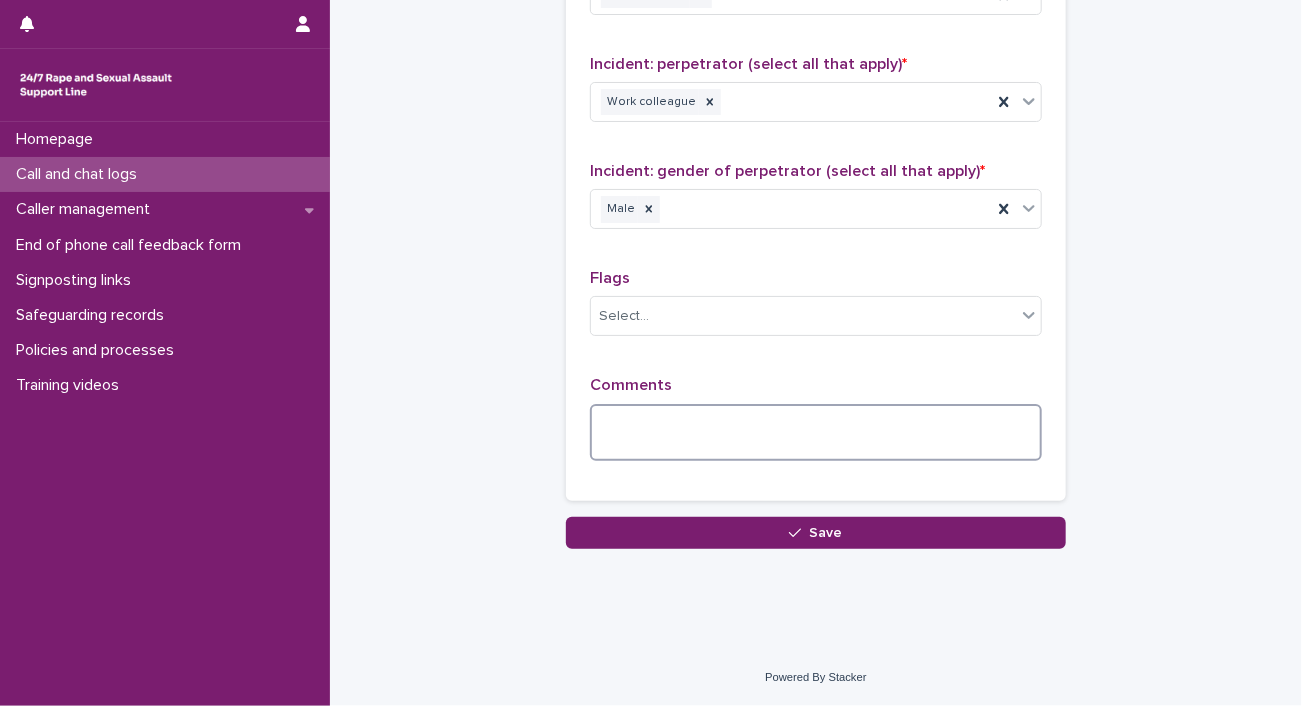 click at bounding box center (816, 433) 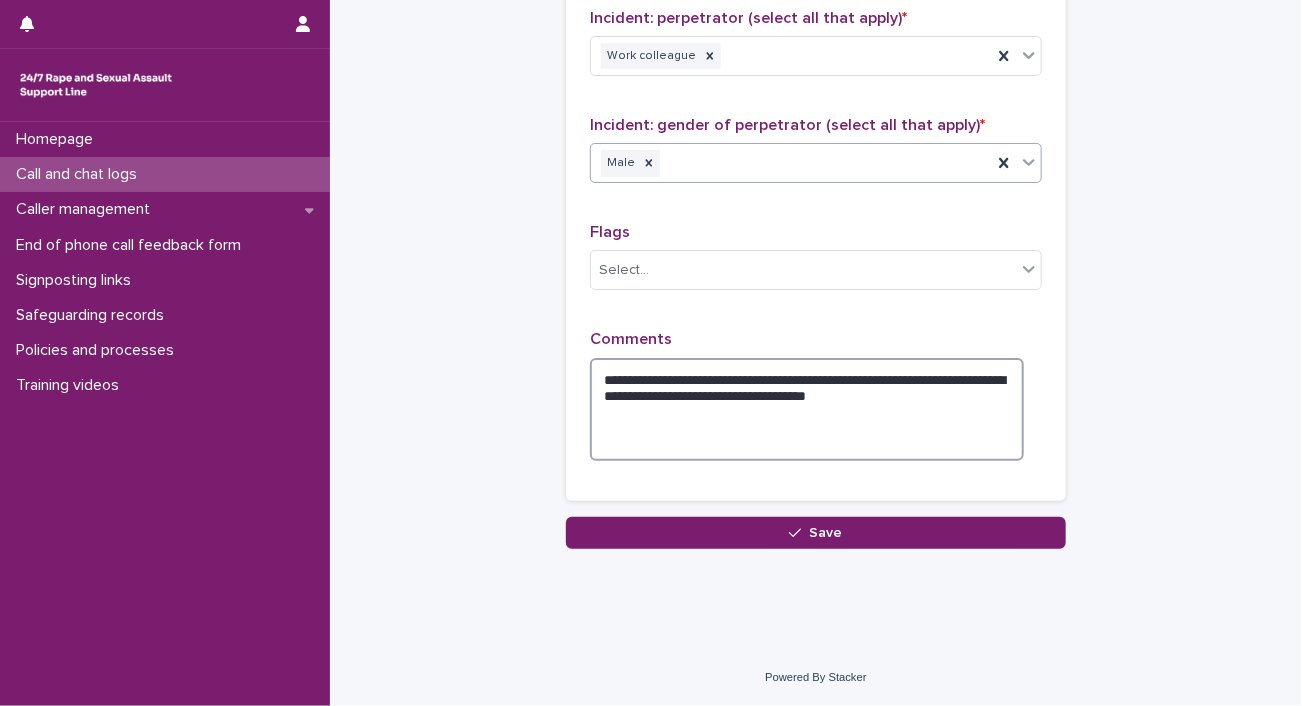 scroll, scrollTop: 2343, scrollLeft: 0, axis: vertical 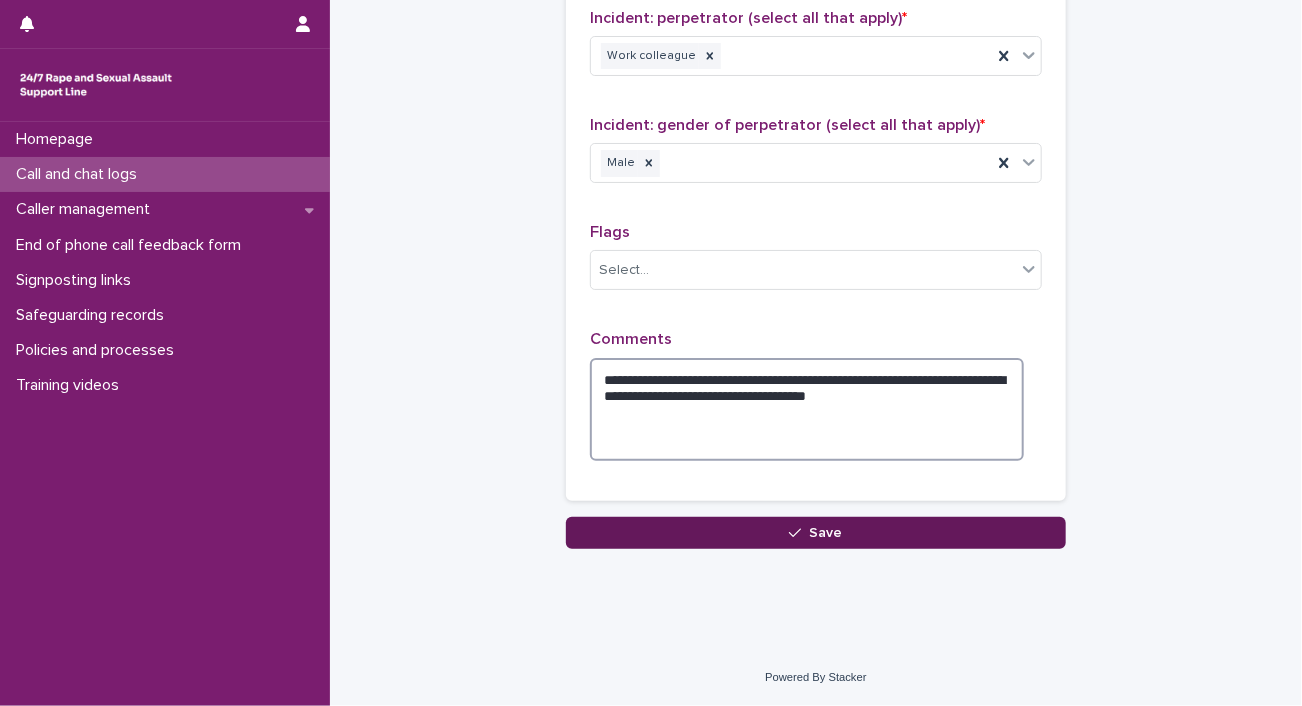 type on "**********" 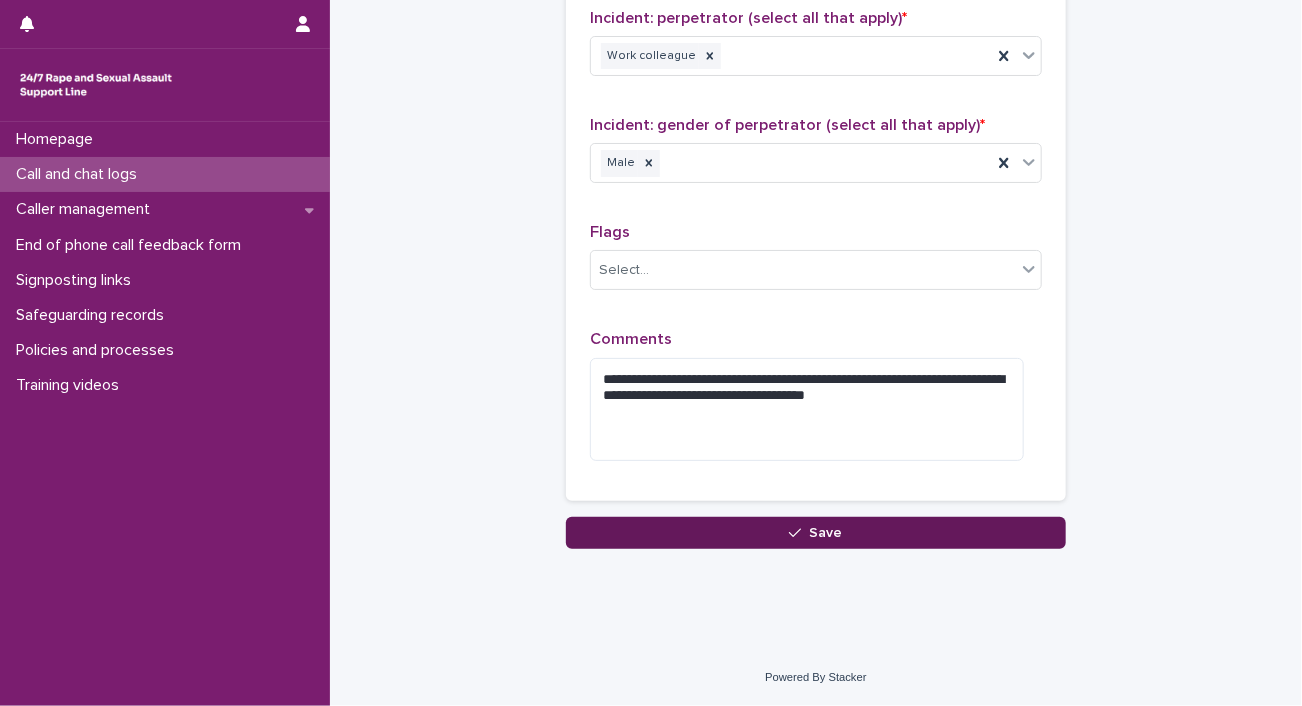 click 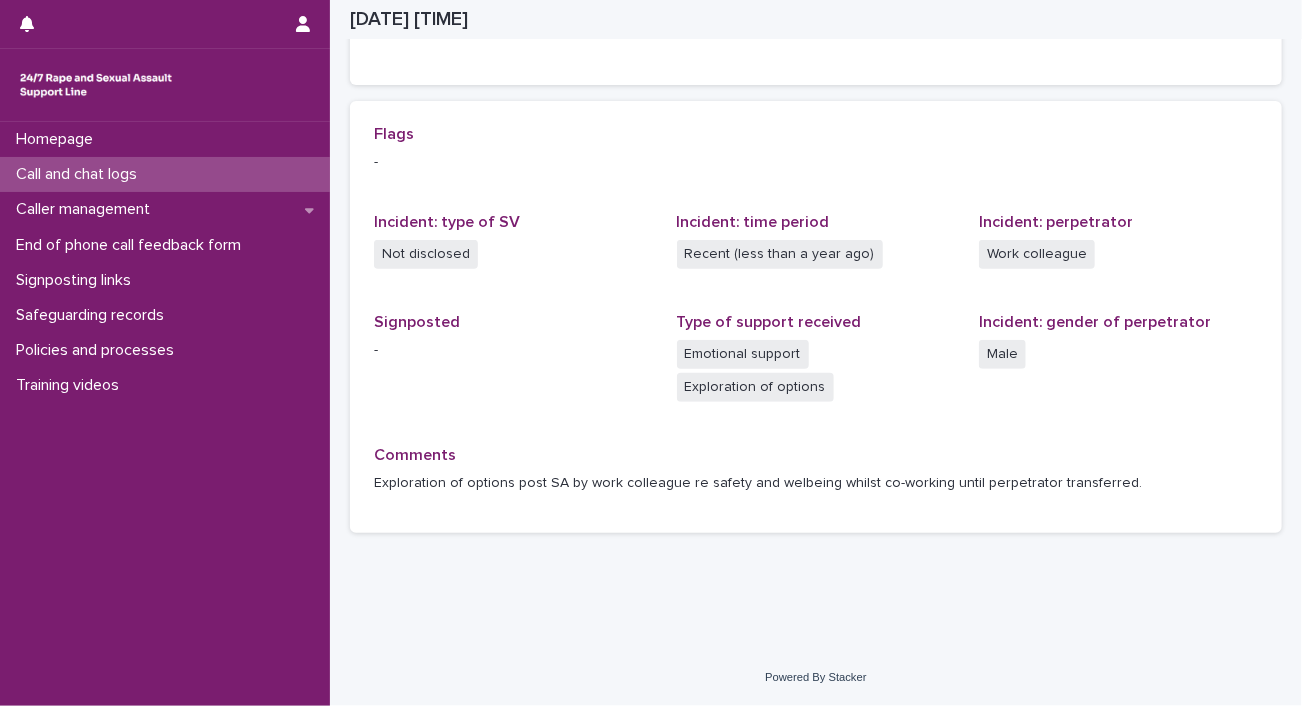scroll, scrollTop: 792, scrollLeft: 0, axis: vertical 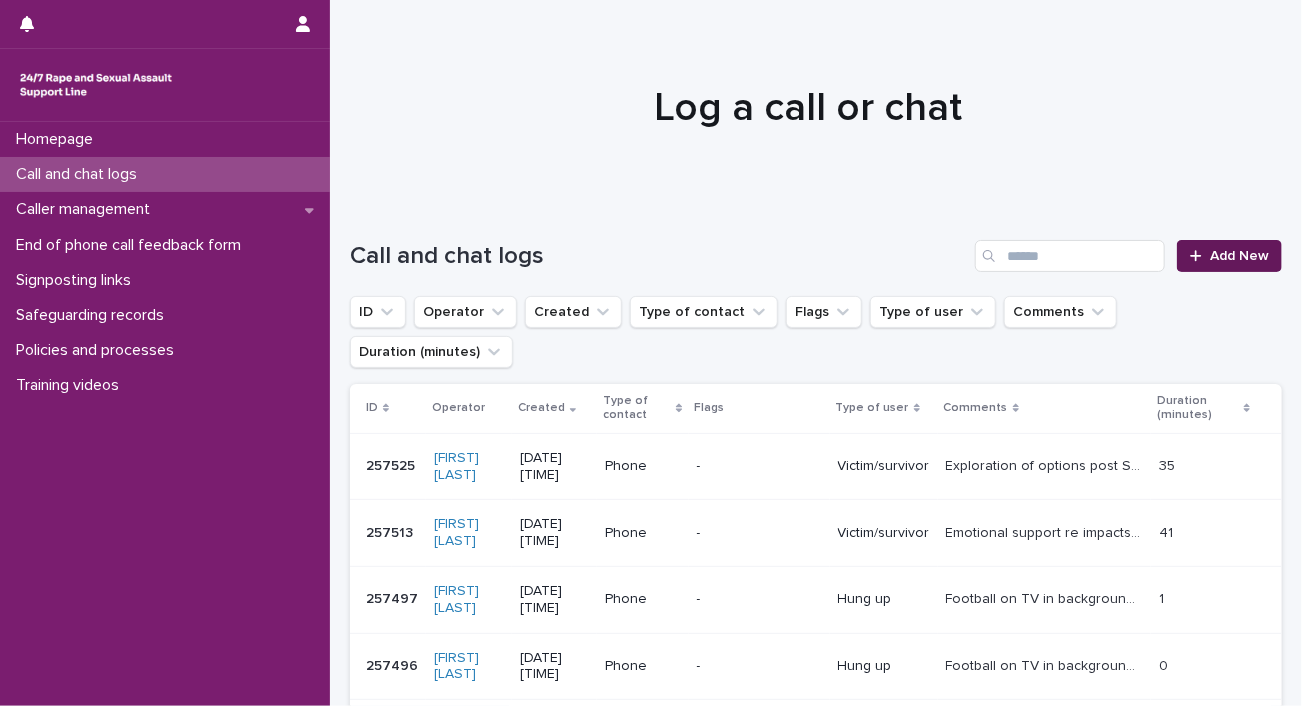 click on "Add New" at bounding box center (1229, 256) 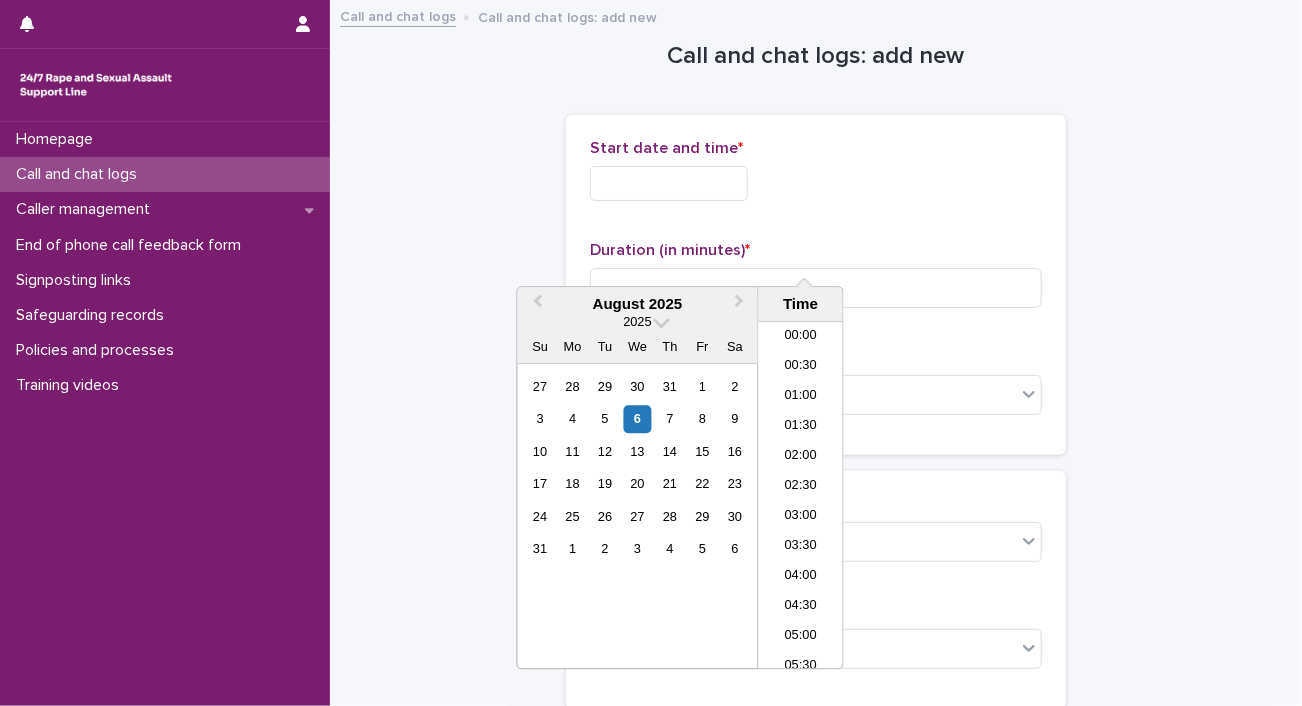 click at bounding box center [669, 183] 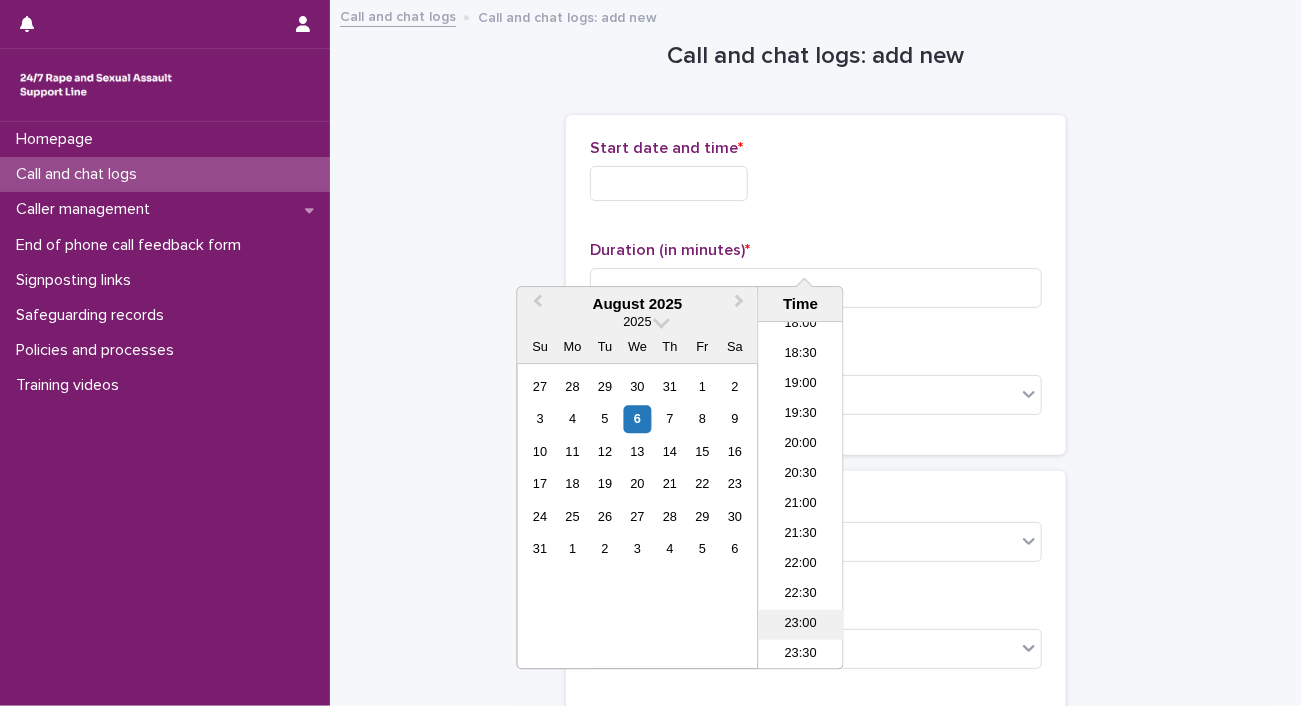 click on "23:00" at bounding box center (801, 625) 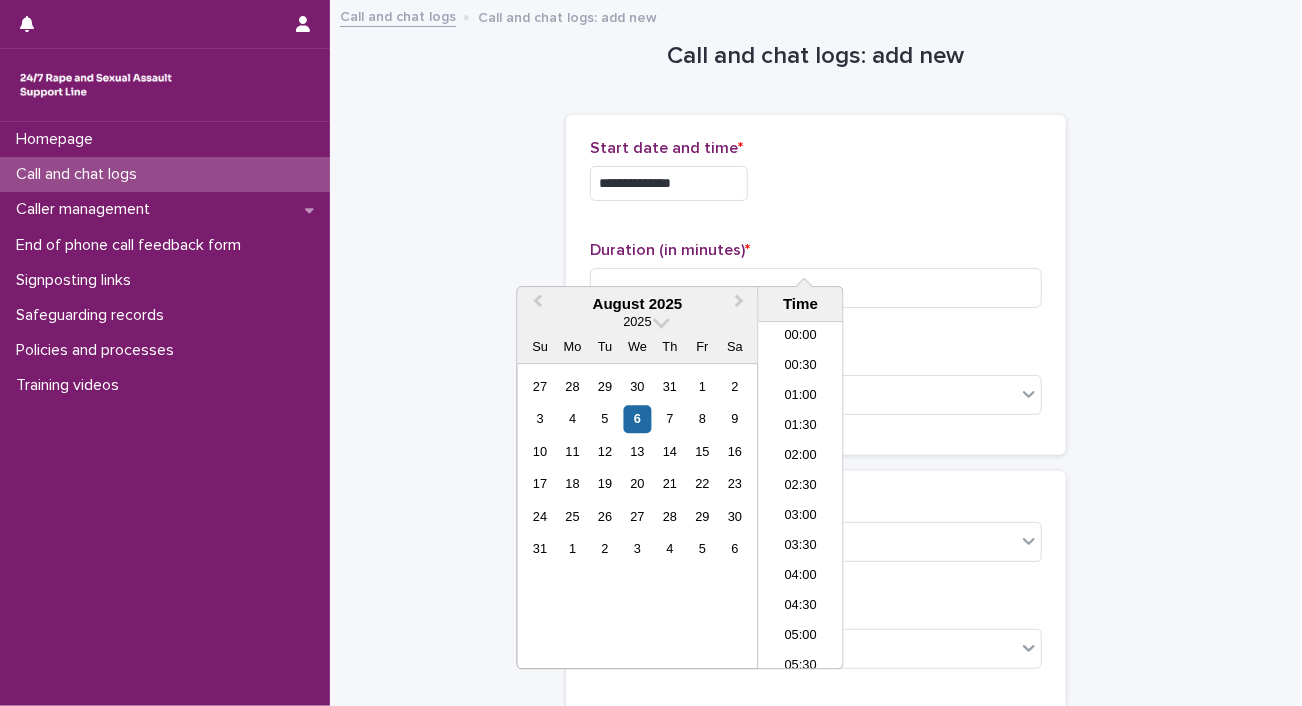 scroll, scrollTop: 1093, scrollLeft: 0, axis: vertical 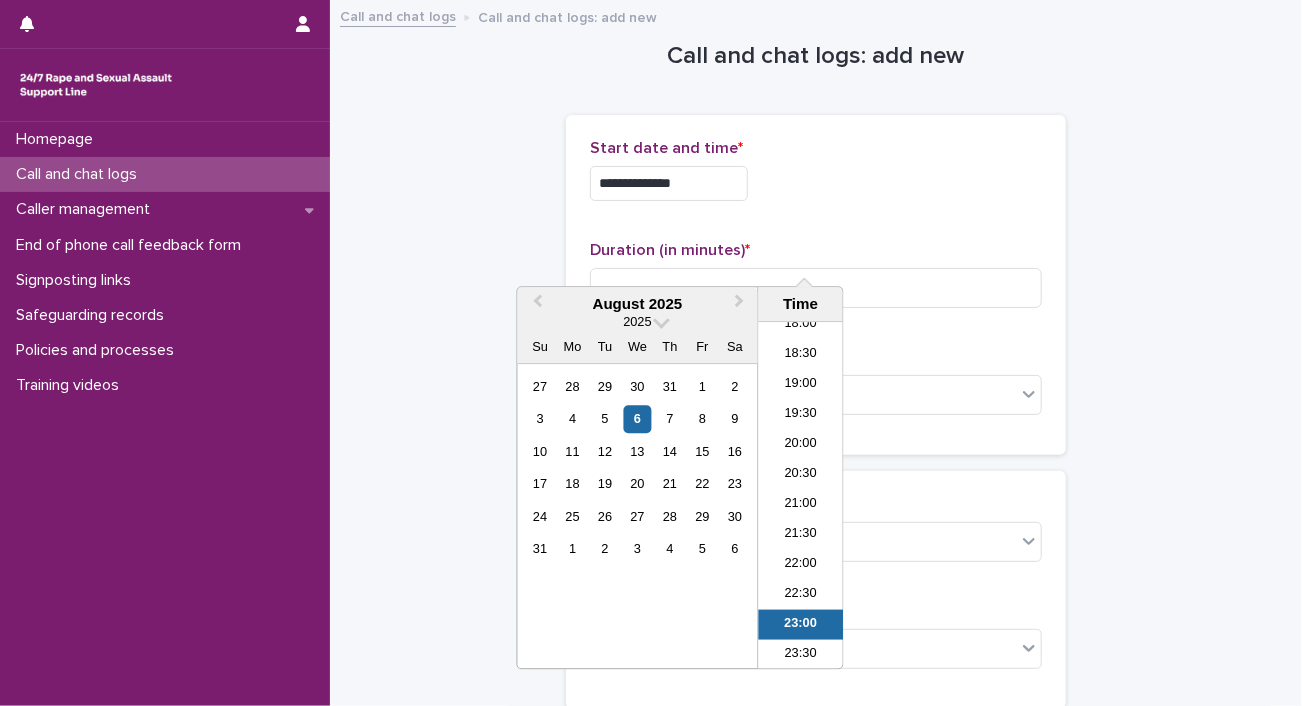 click on "**********" at bounding box center [669, 183] 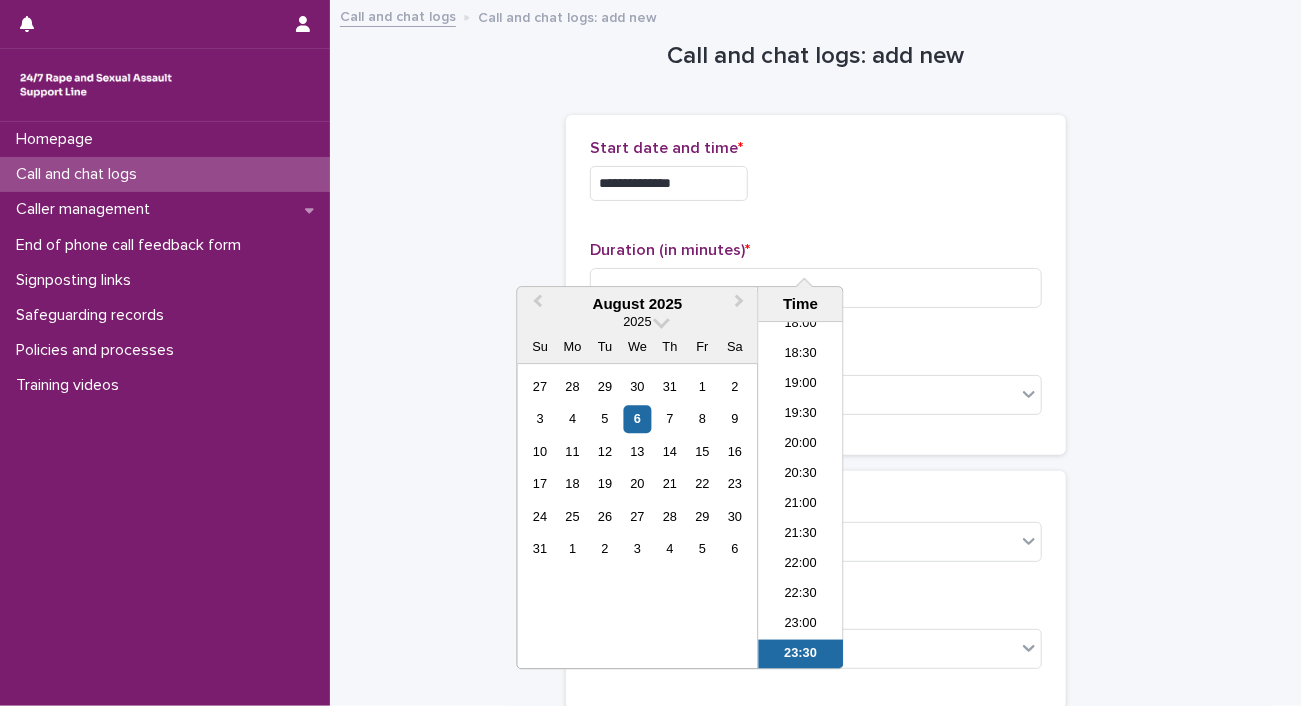 type on "**********" 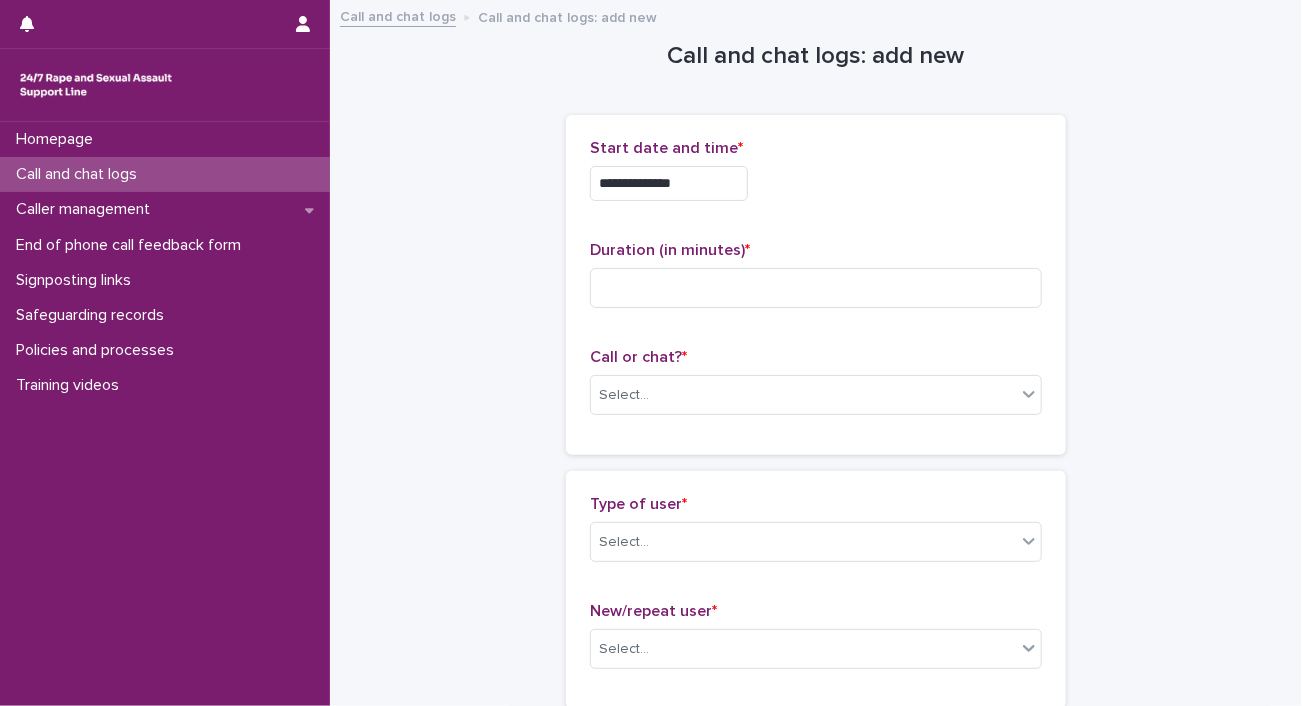 click on "**********" at bounding box center [816, 1091] 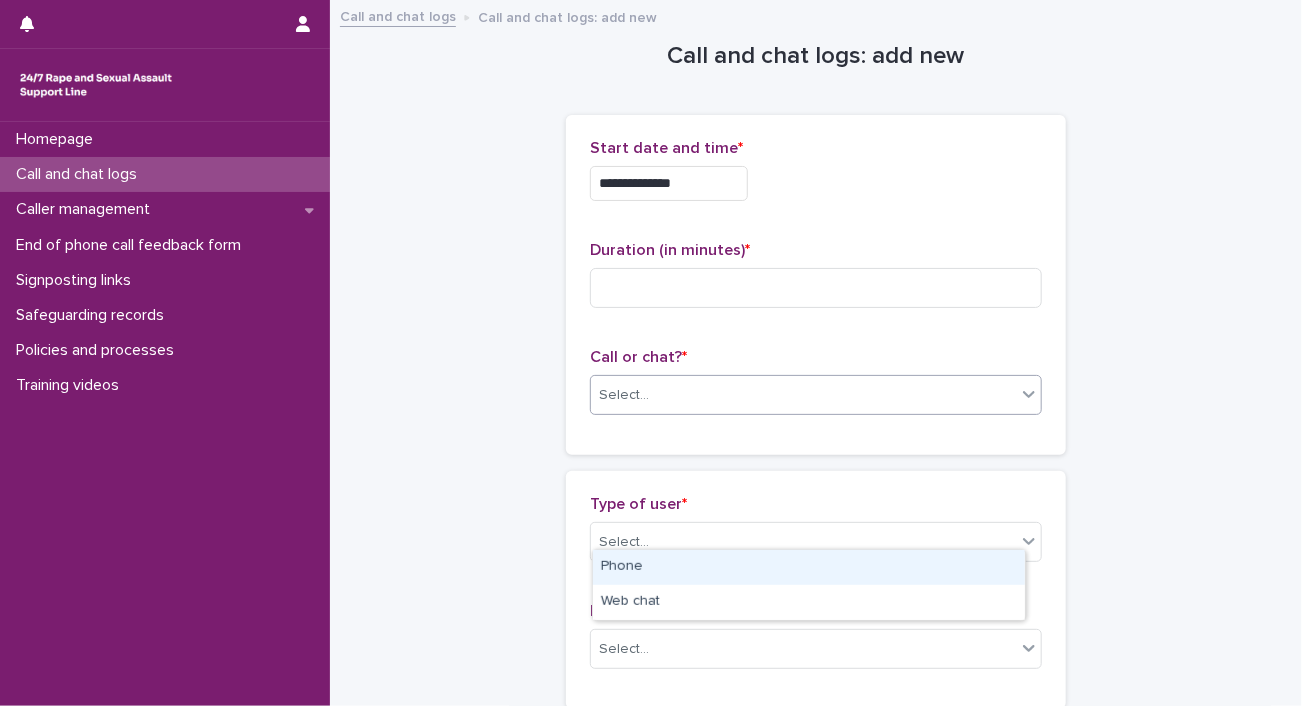 click on "Select..." at bounding box center [803, 395] 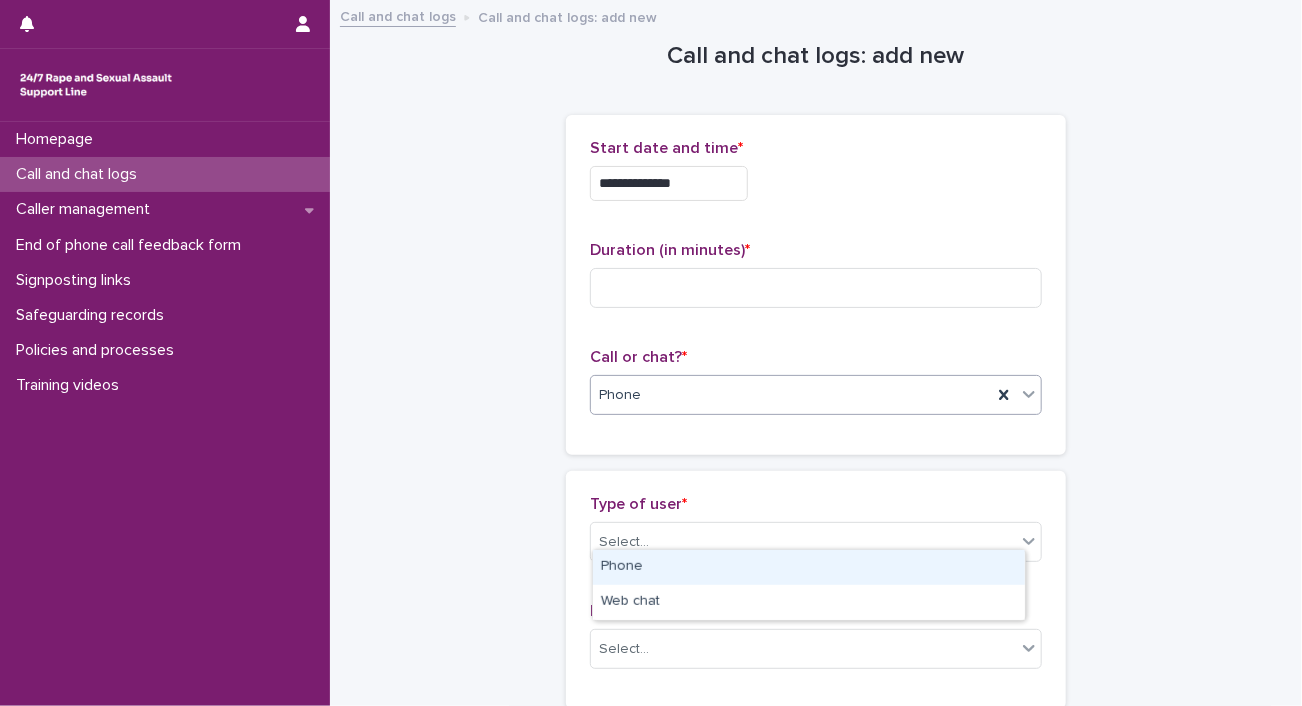 click on "Phone" at bounding box center (620, 395) 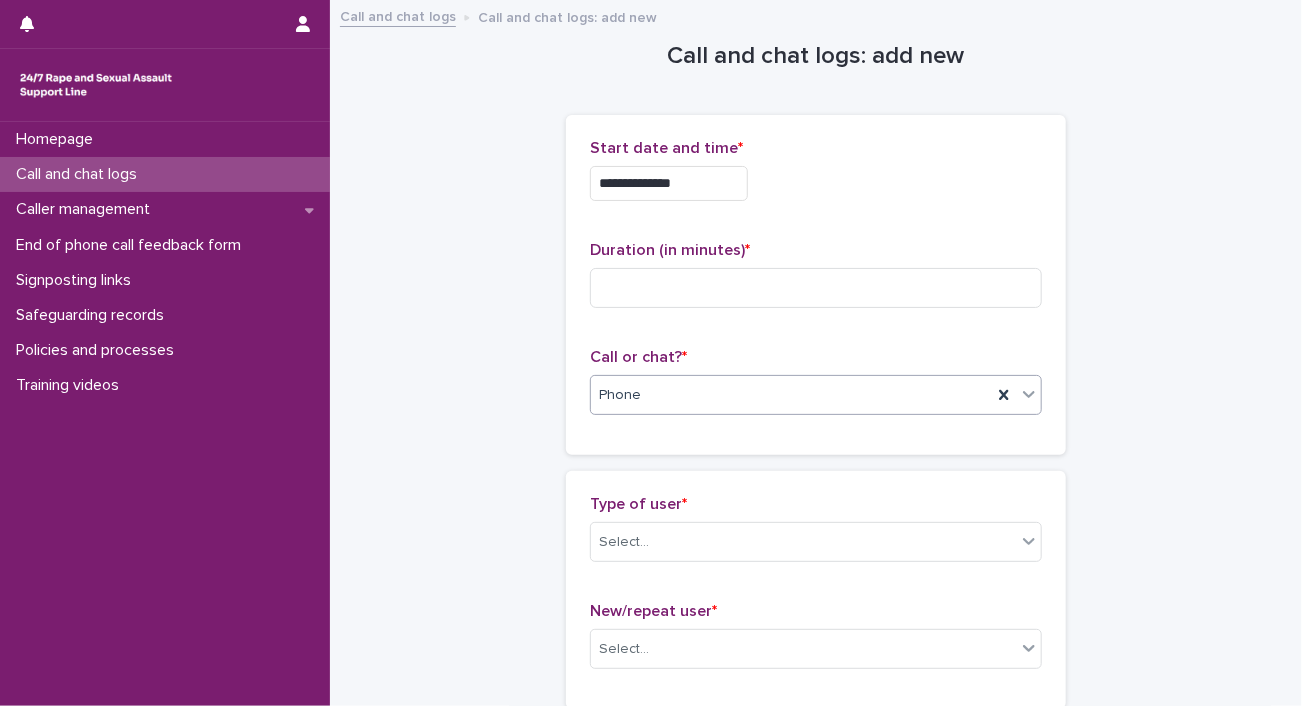 click on "Phone" at bounding box center [620, 395] 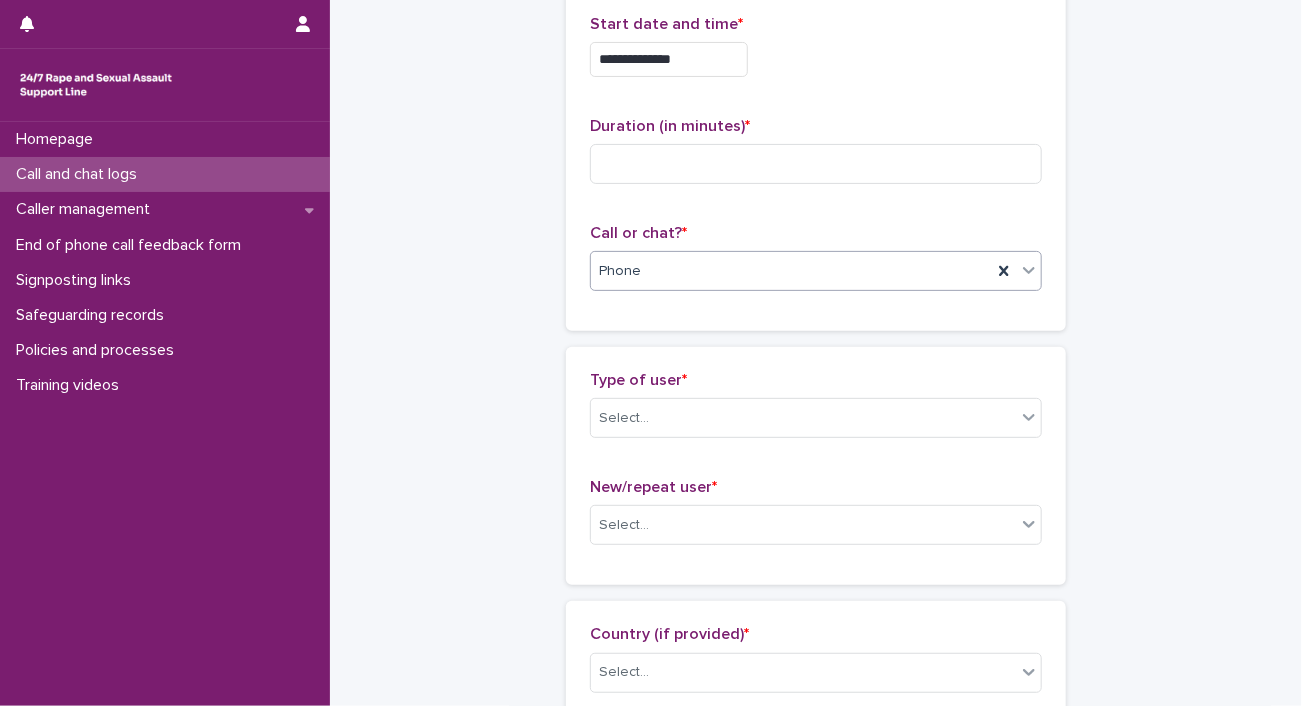 click on "**********" at bounding box center [816, 967] 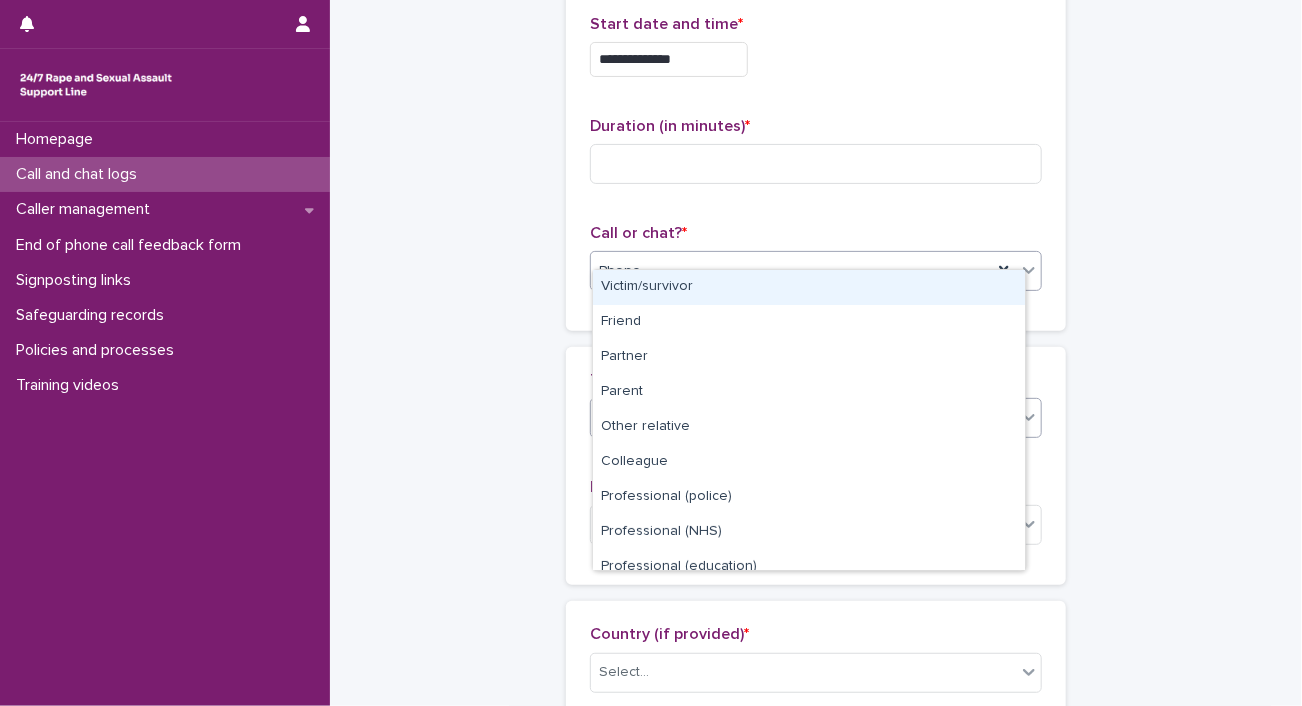 click on "Select..." at bounding box center [803, 418] 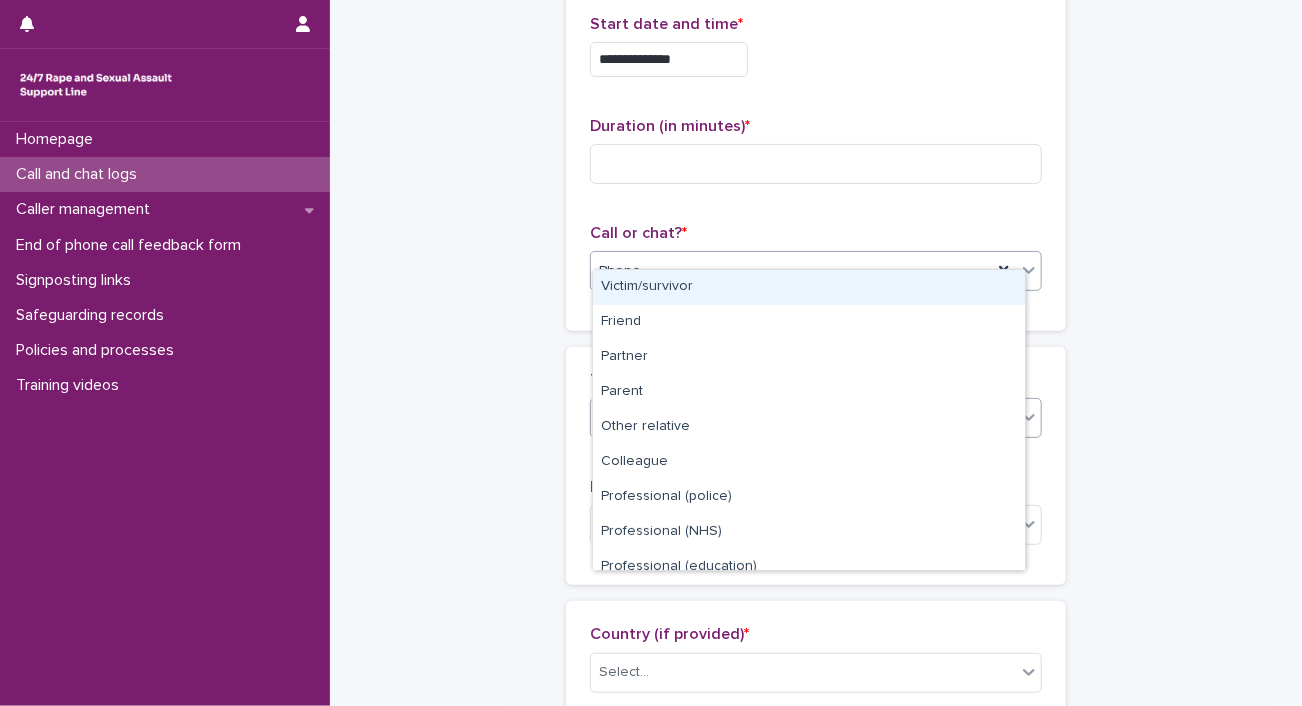 click on "Victim/survivor" at bounding box center (809, 287) 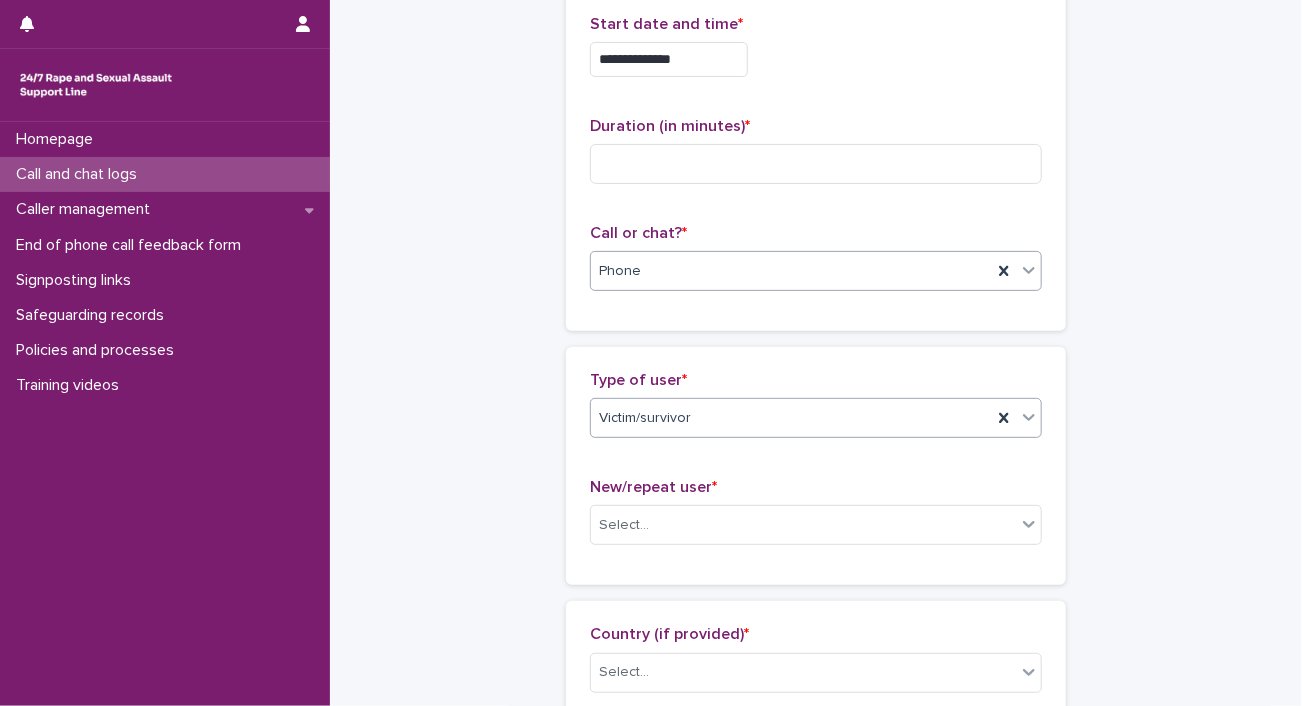 scroll, scrollTop: 339, scrollLeft: 0, axis: vertical 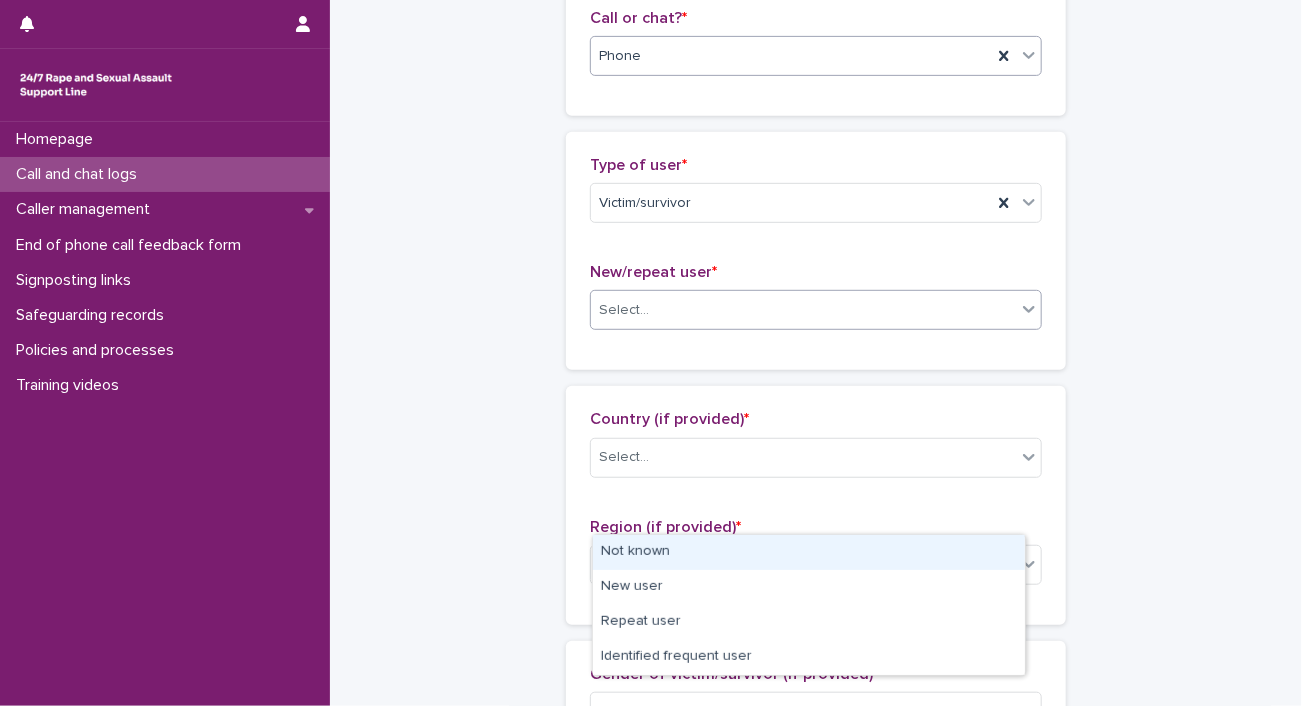 click on "Select..." at bounding box center (624, 310) 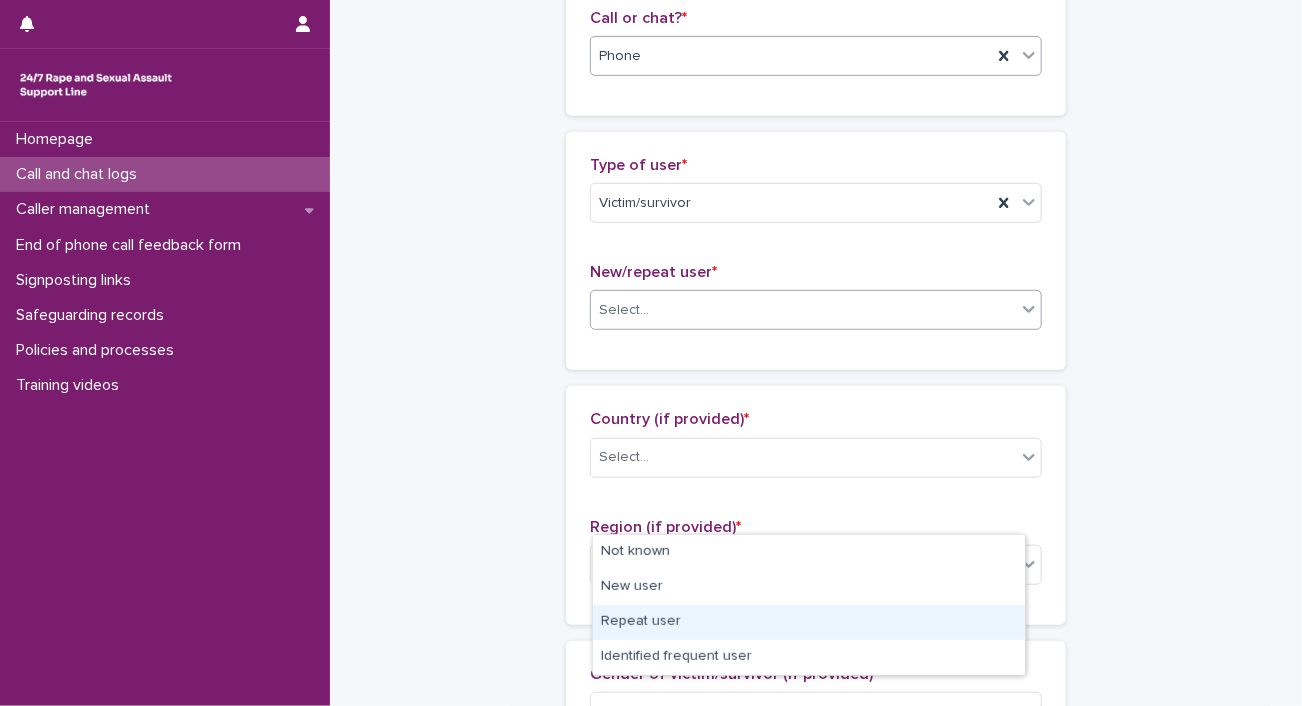 click on "Repeat user" at bounding box center [809, 622] 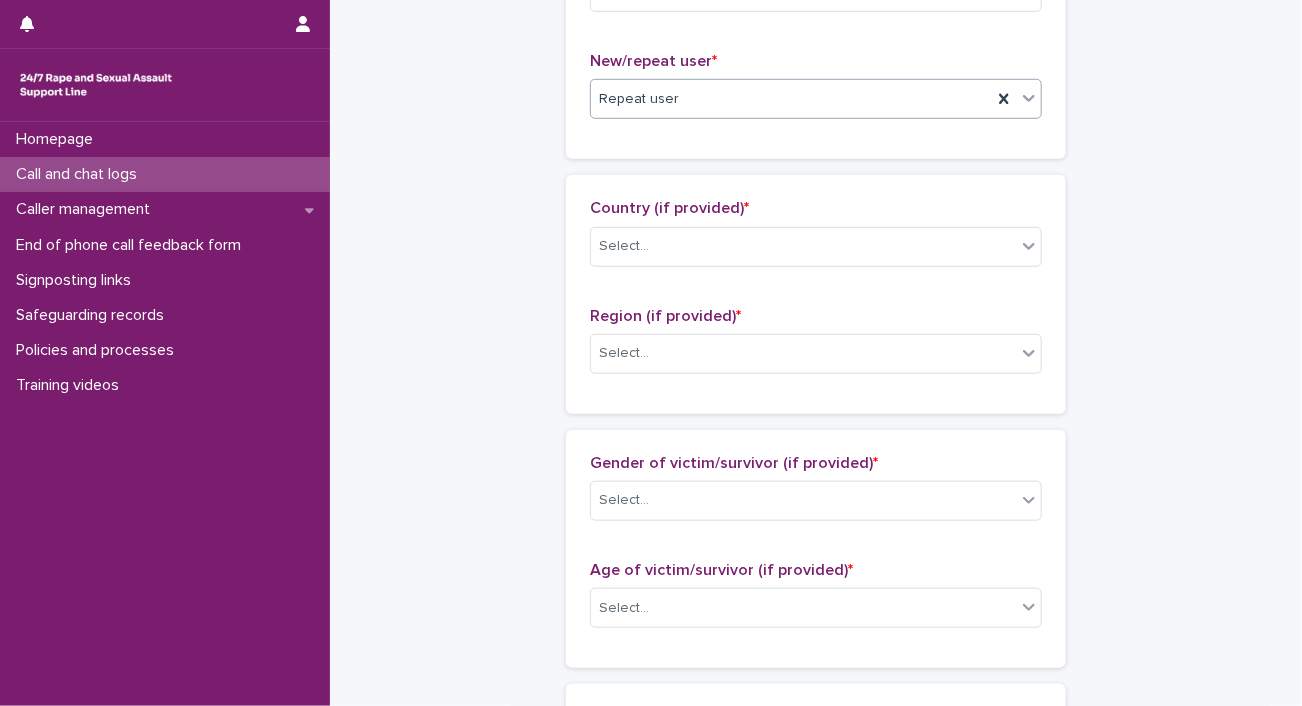 scroll, scrollTop: 551, scrollLeft: 0, axis: vertical 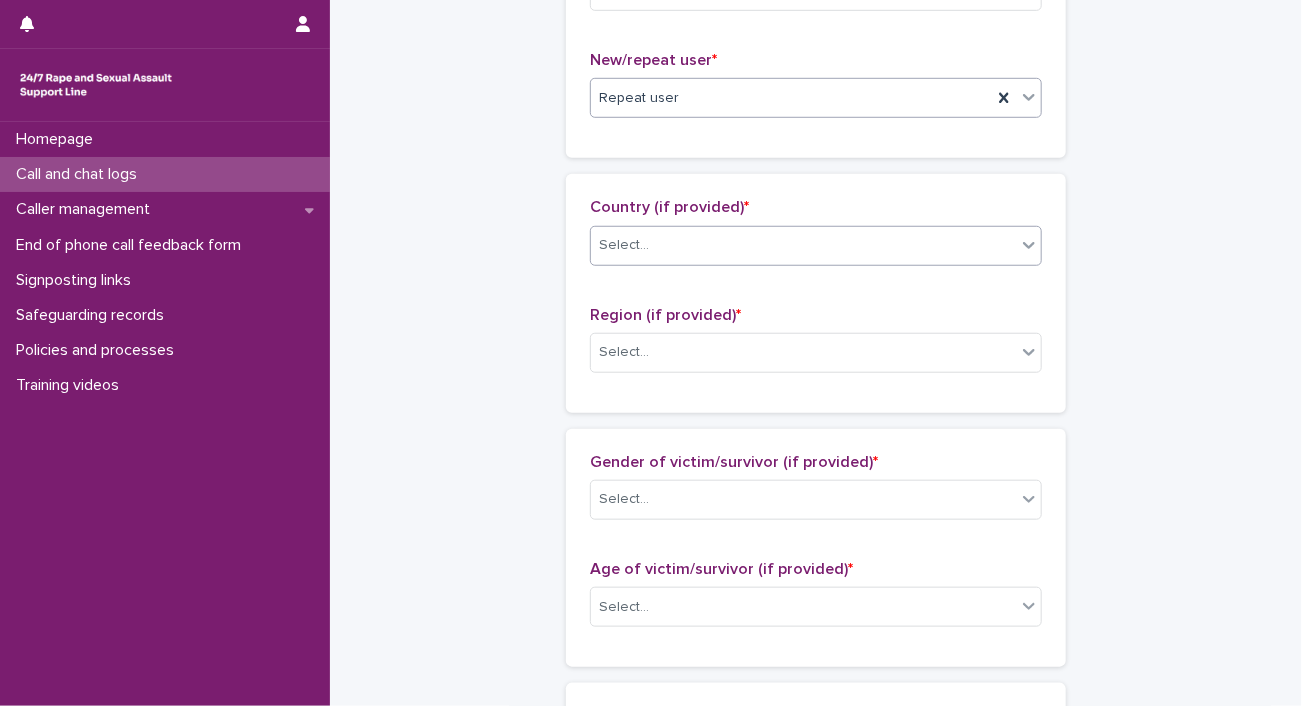 click on "Select..." at bounding box center (803, 245) 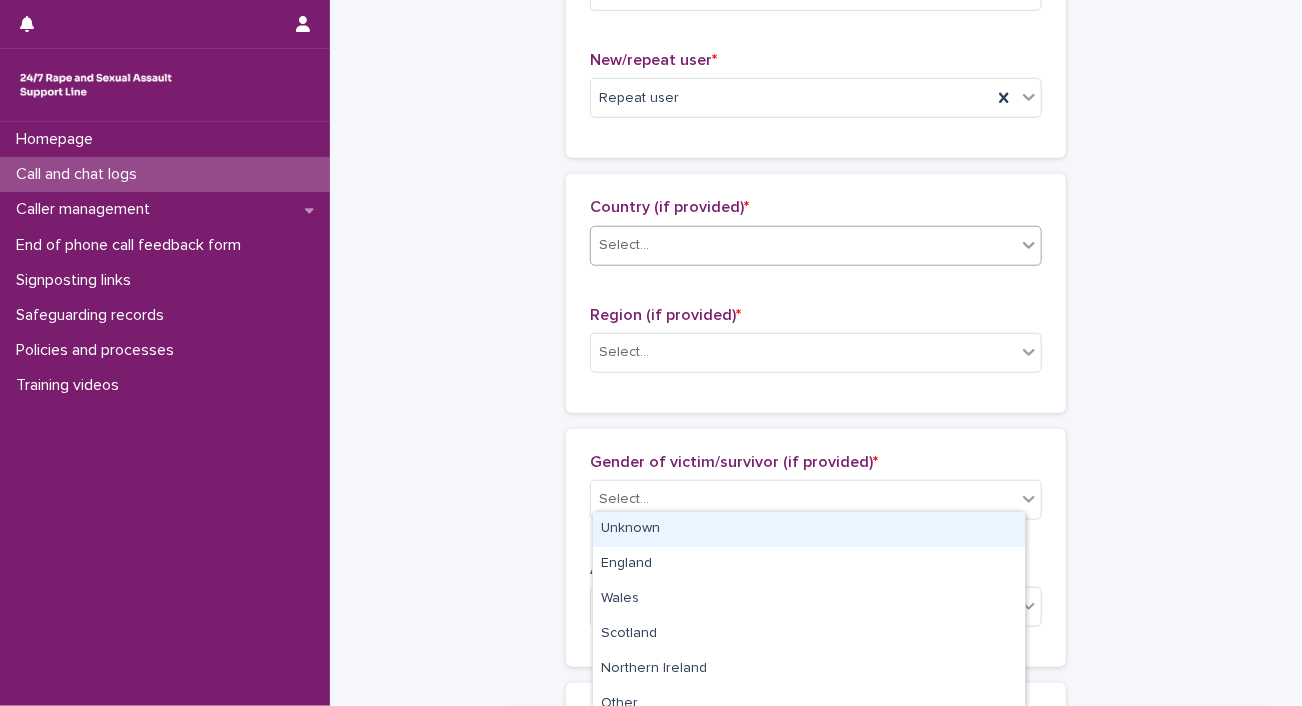 click on "Unknown" at bounding box center [809, 529] 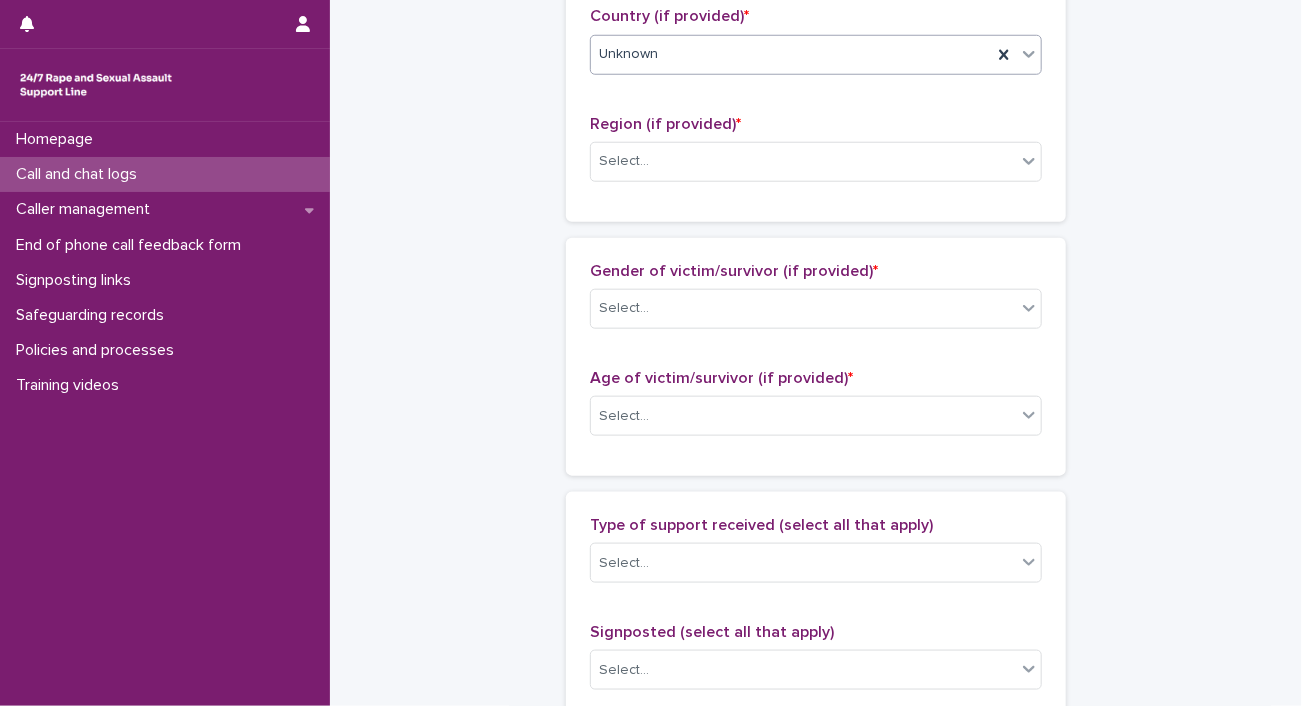 scroll, scrollTop: 743, scrollLeft: 0, axis: vertical 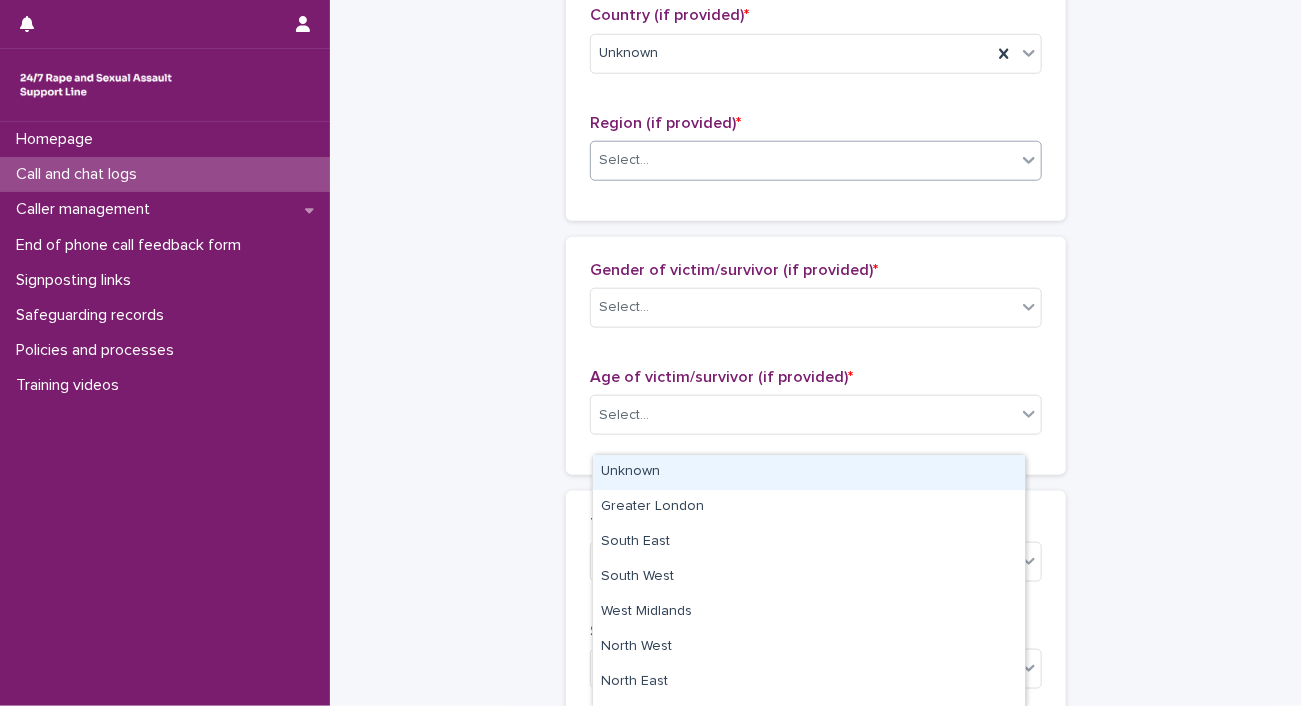 click on "Select..." at bounding box center (803, 160) 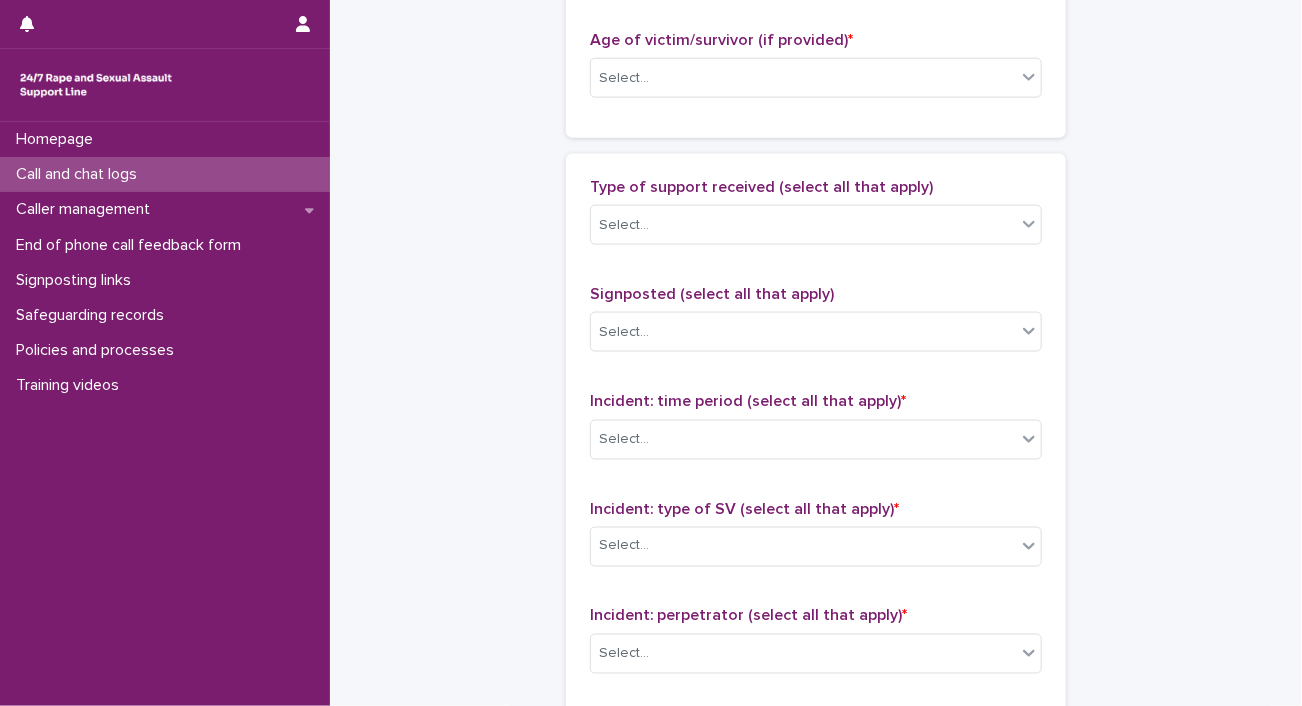 scroll, scrollTop: 1080, scrollLeft: 0, axis: vertical 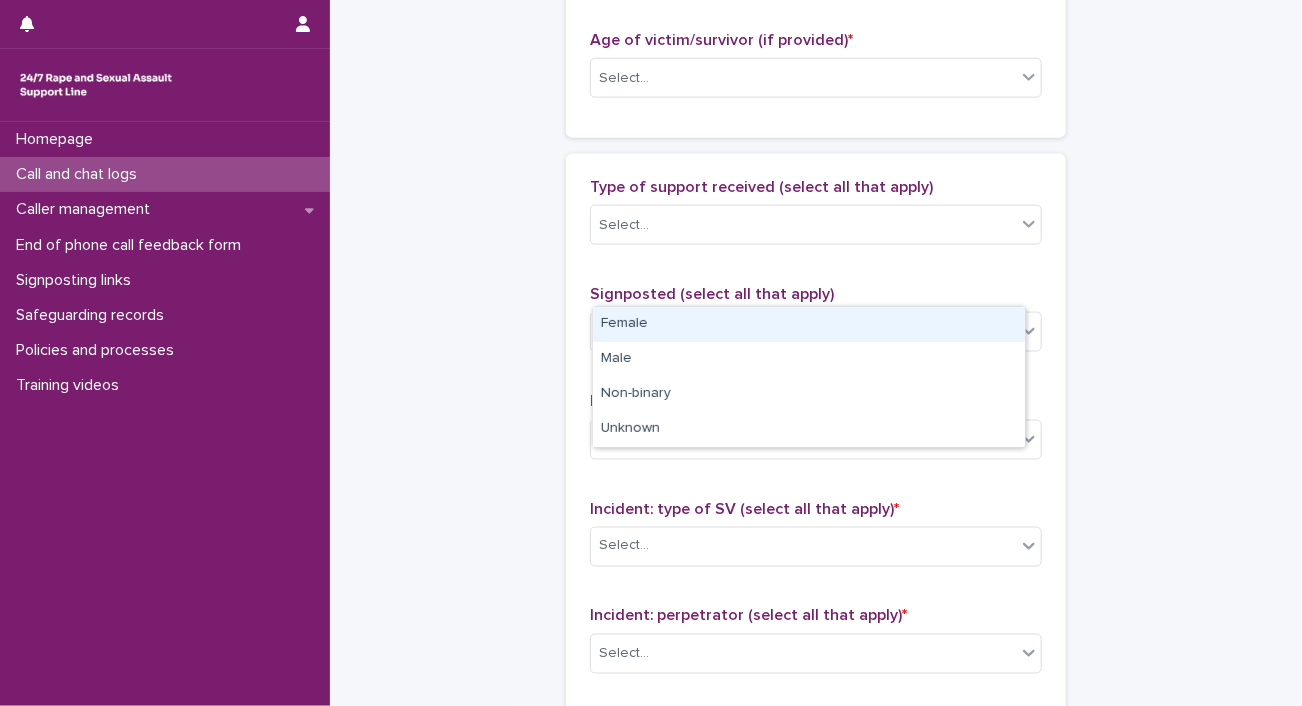 click on "Select..." at bounding box center (803, -30) 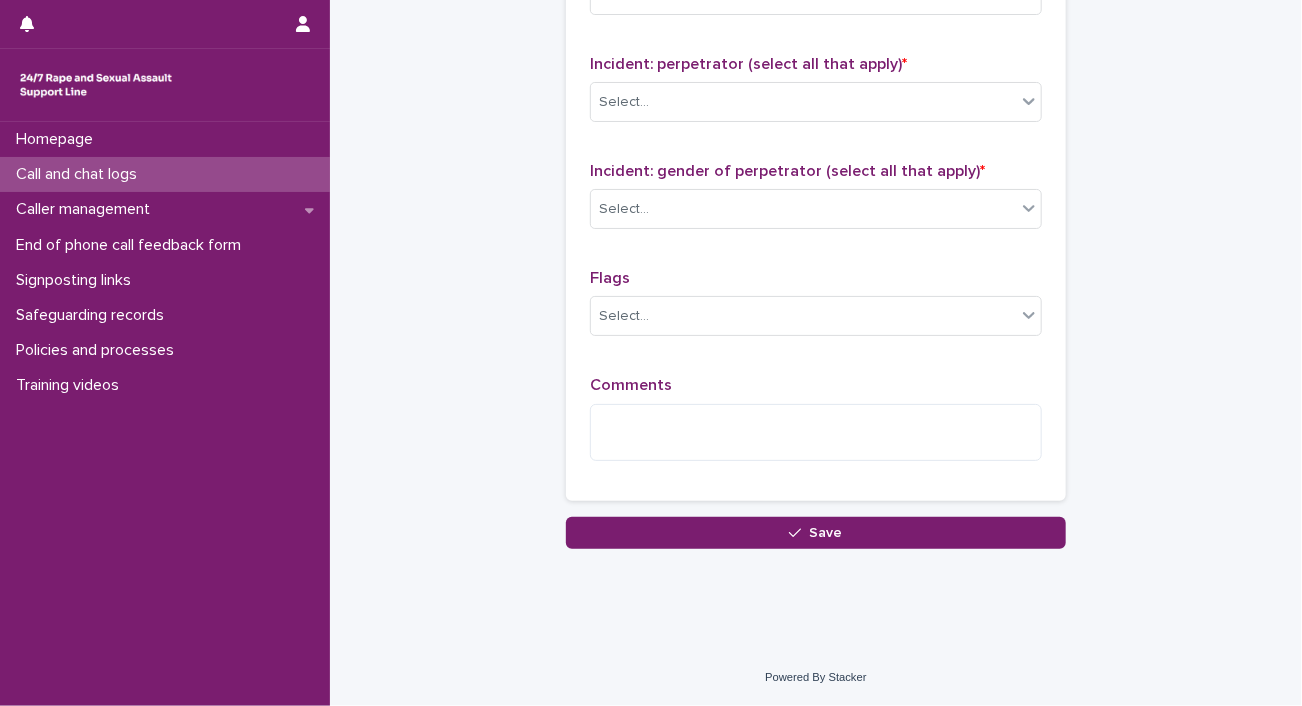 scroll, scrollTop: 2287, scrollLeft: 0, axis: vertical 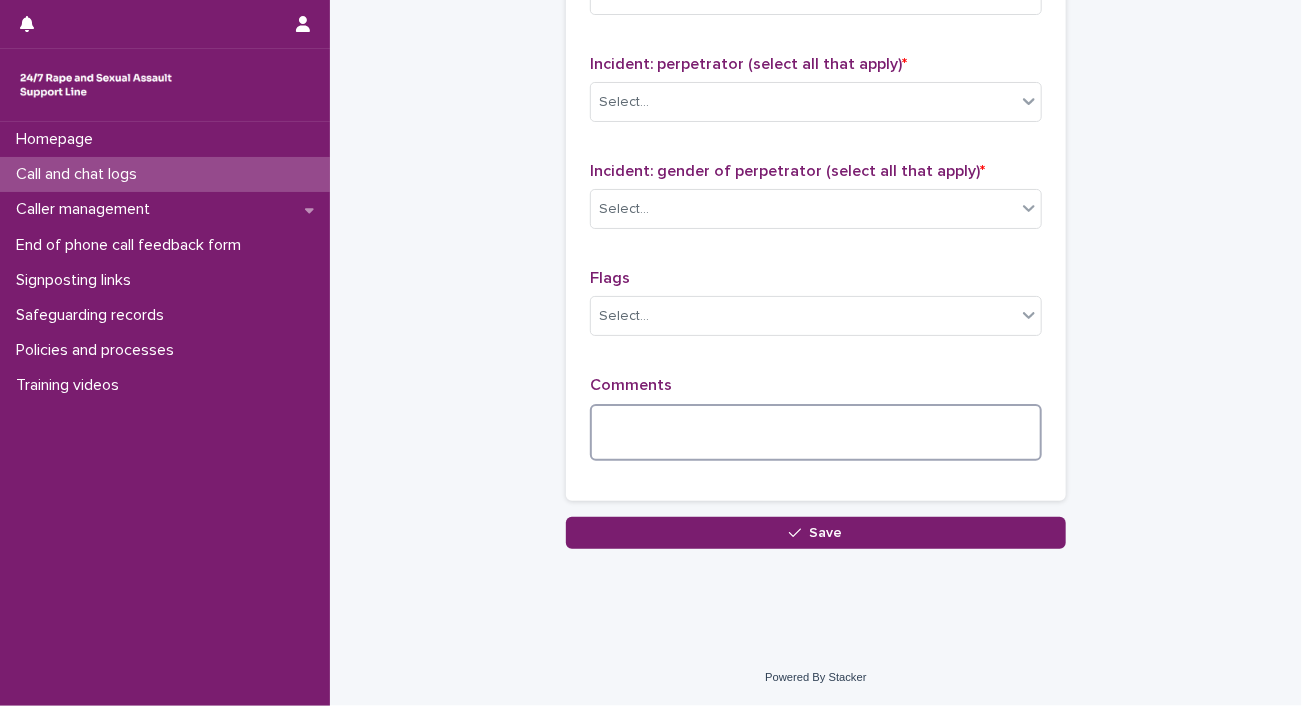 click at bounding box center [816, 433] 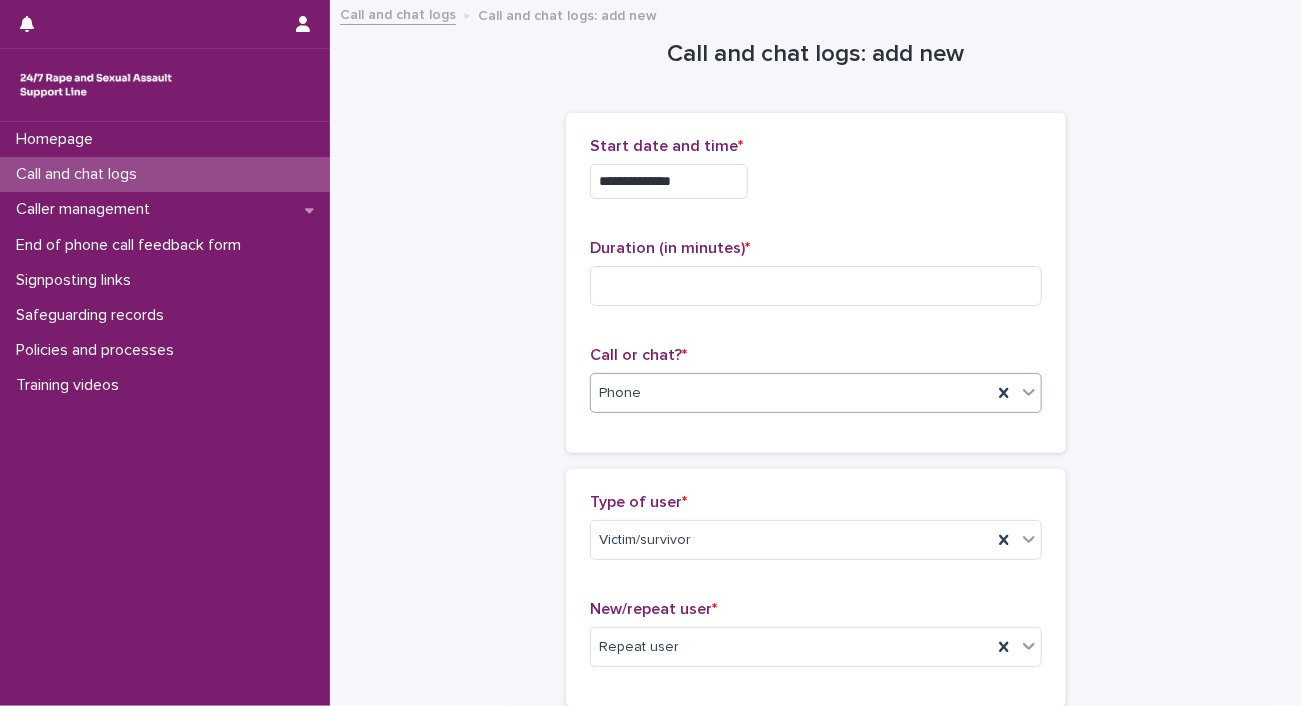 scroll, scrollTop: 0, scrollLeft: 0, axis: both 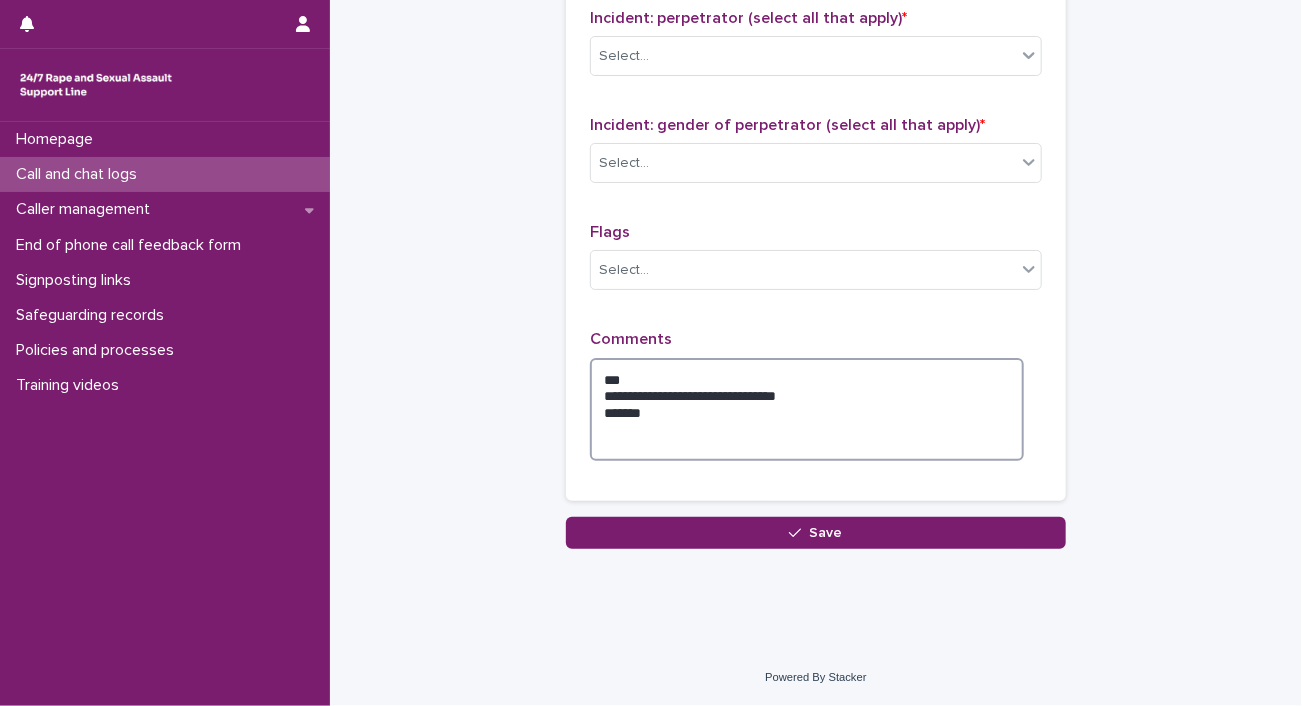 click on "**********" at bounding box center (807, 410) 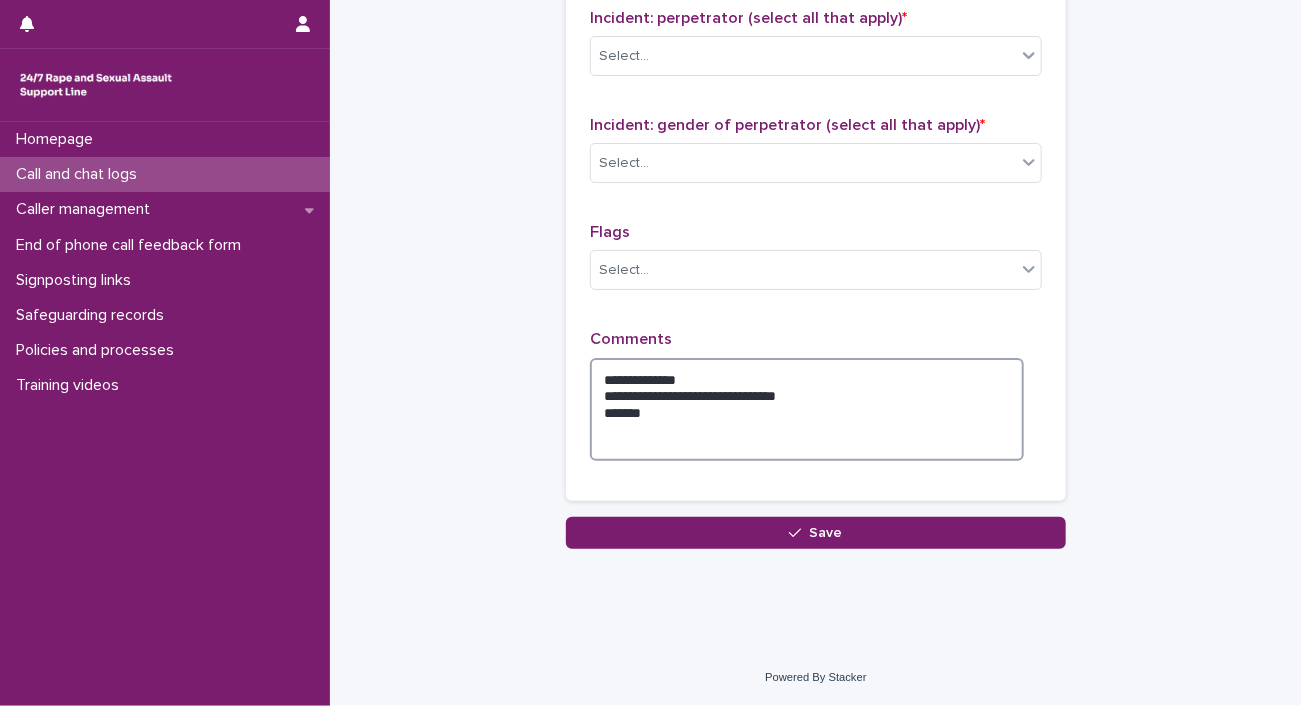 click on "**********" at bounding box center (807, 410) 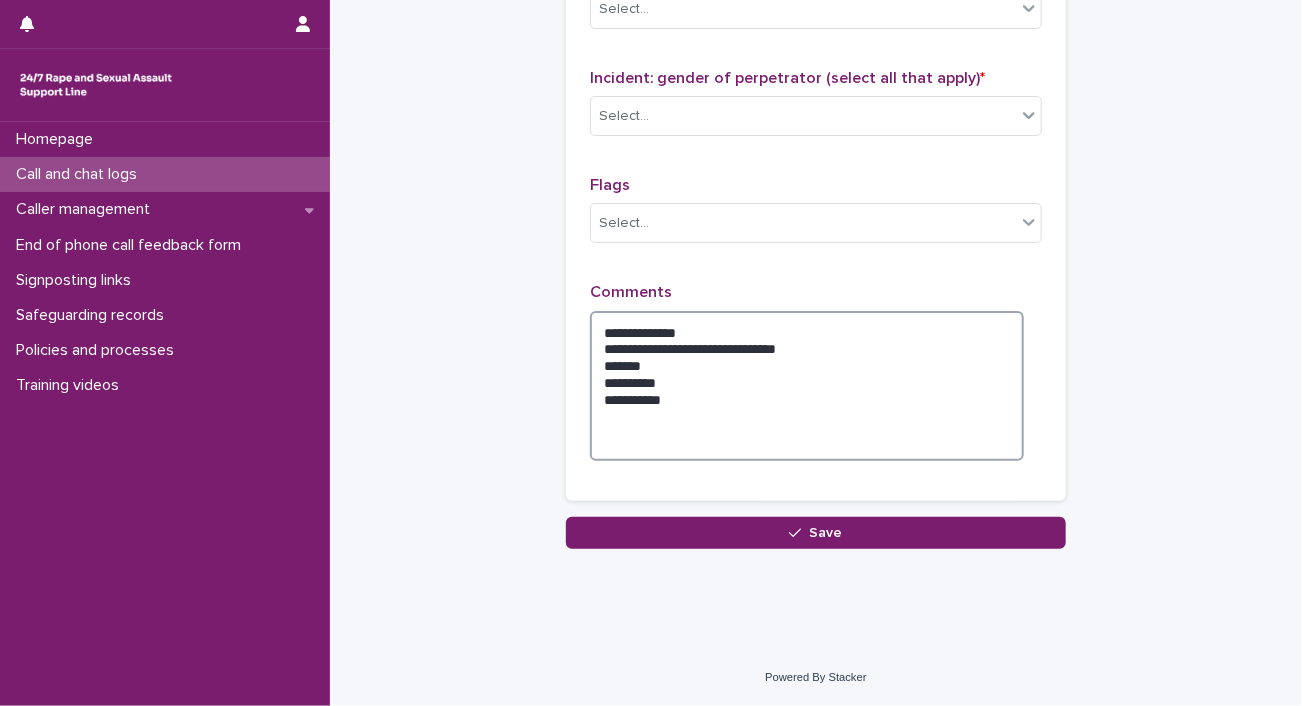 type on "**********" 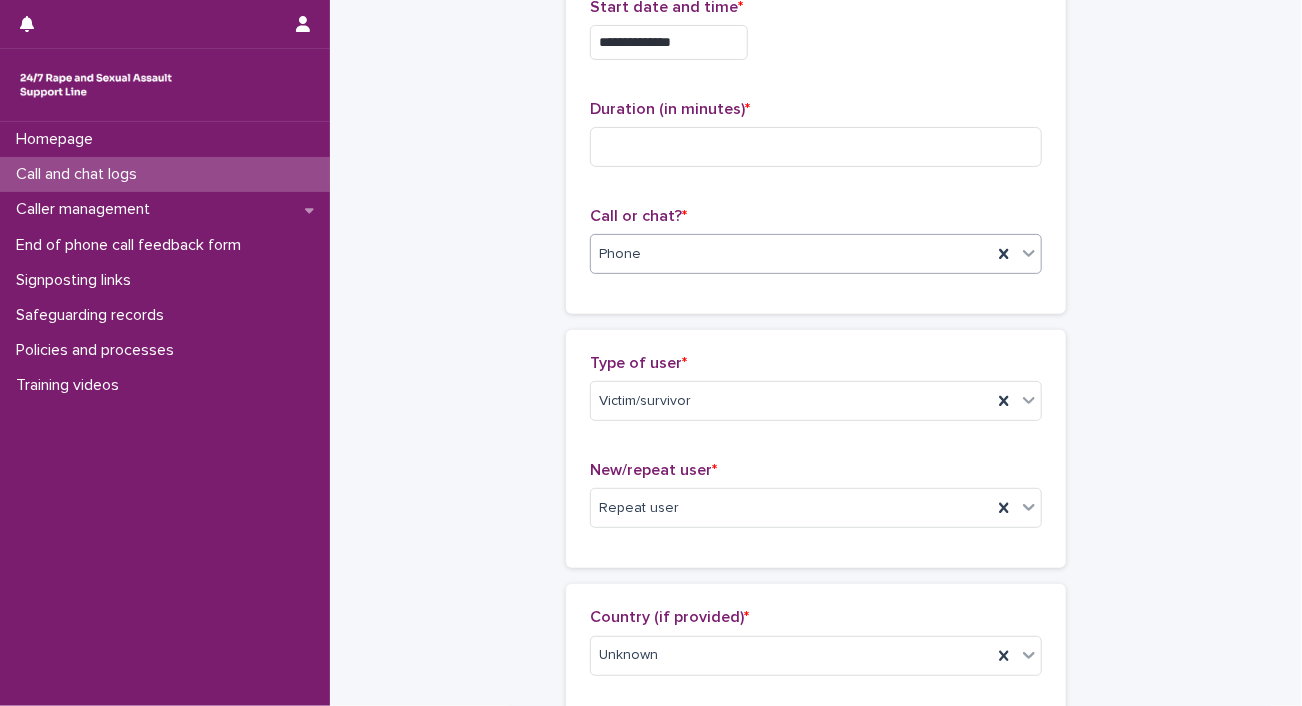 scroll, scrollTop: 0, scrollLeft: 0, axis: both 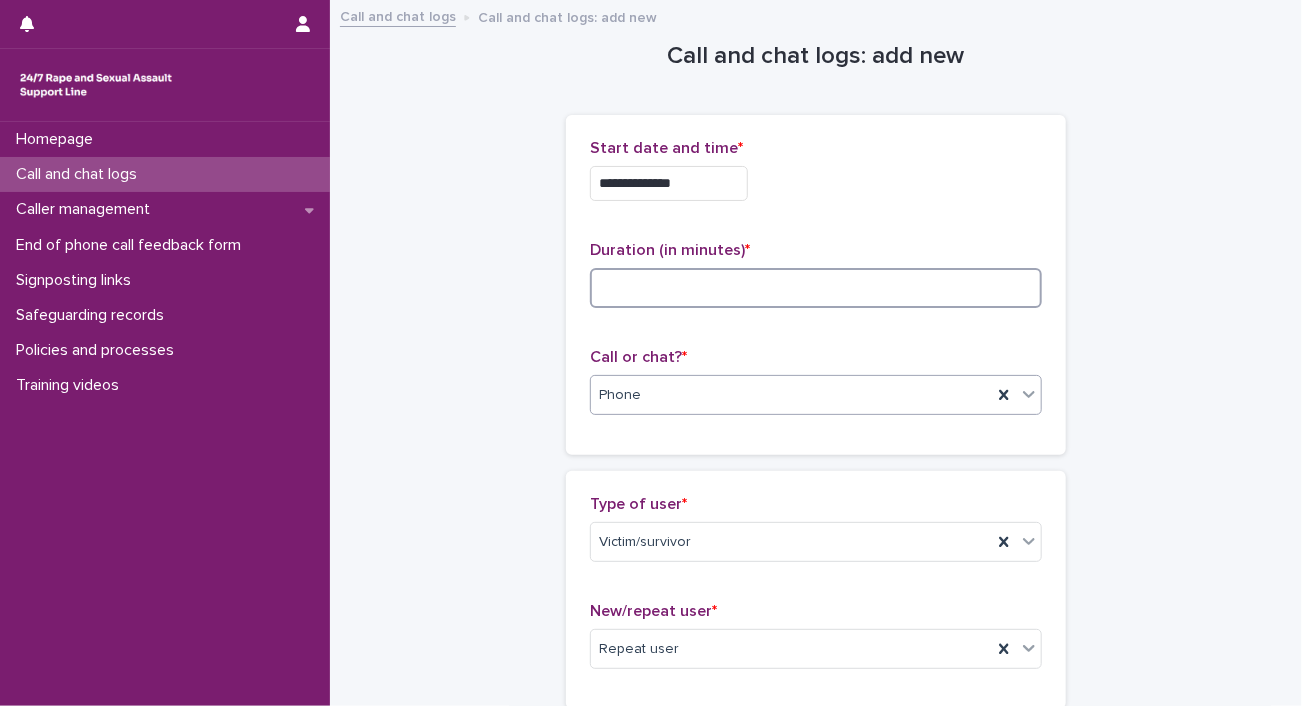 click at bounding box center [816, 288] 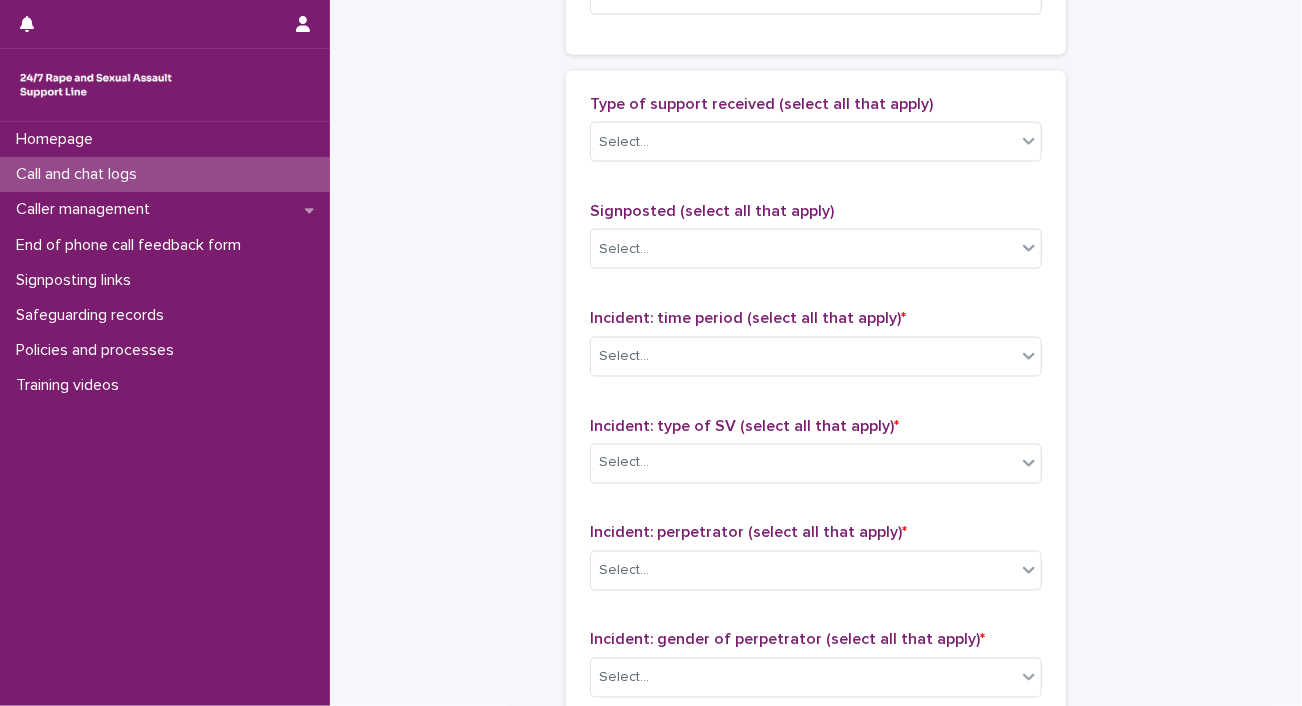 scroll, scrollTop: 1167, scrollLeft: 0, axis: vertical 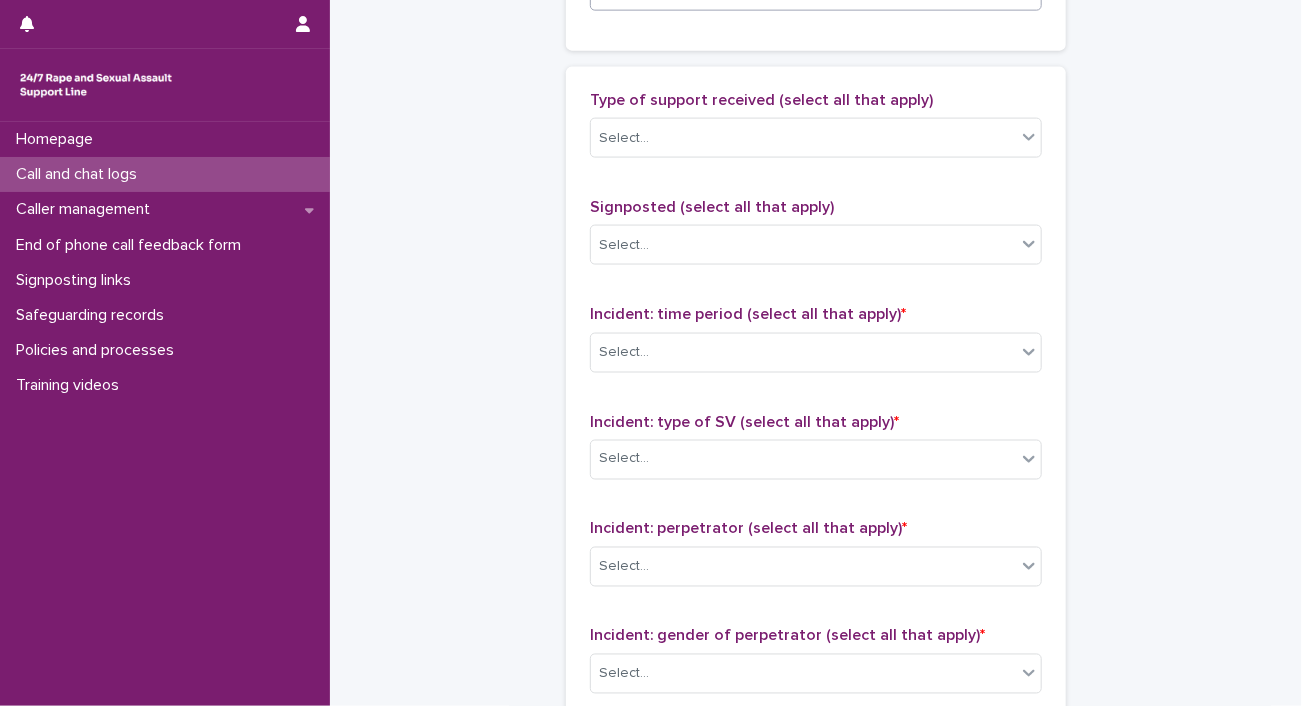 type on "**" 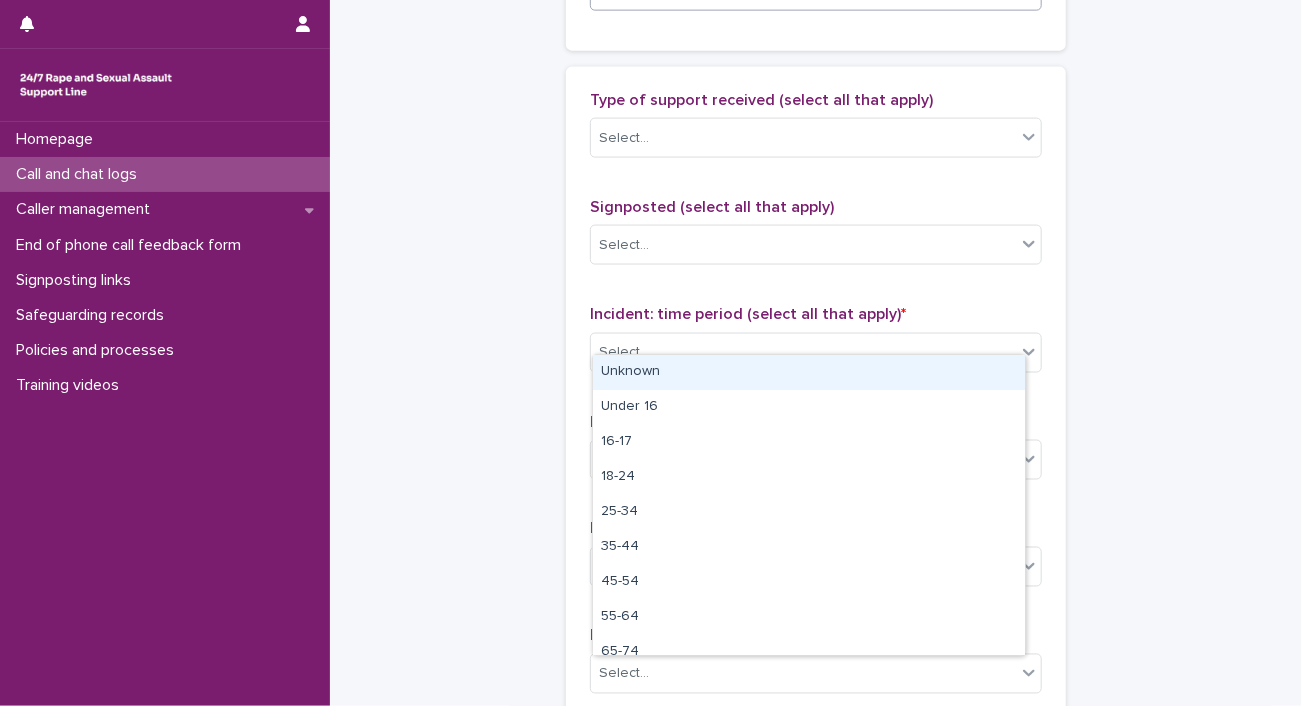 click on "Select..." at bounding box center [803, -9] 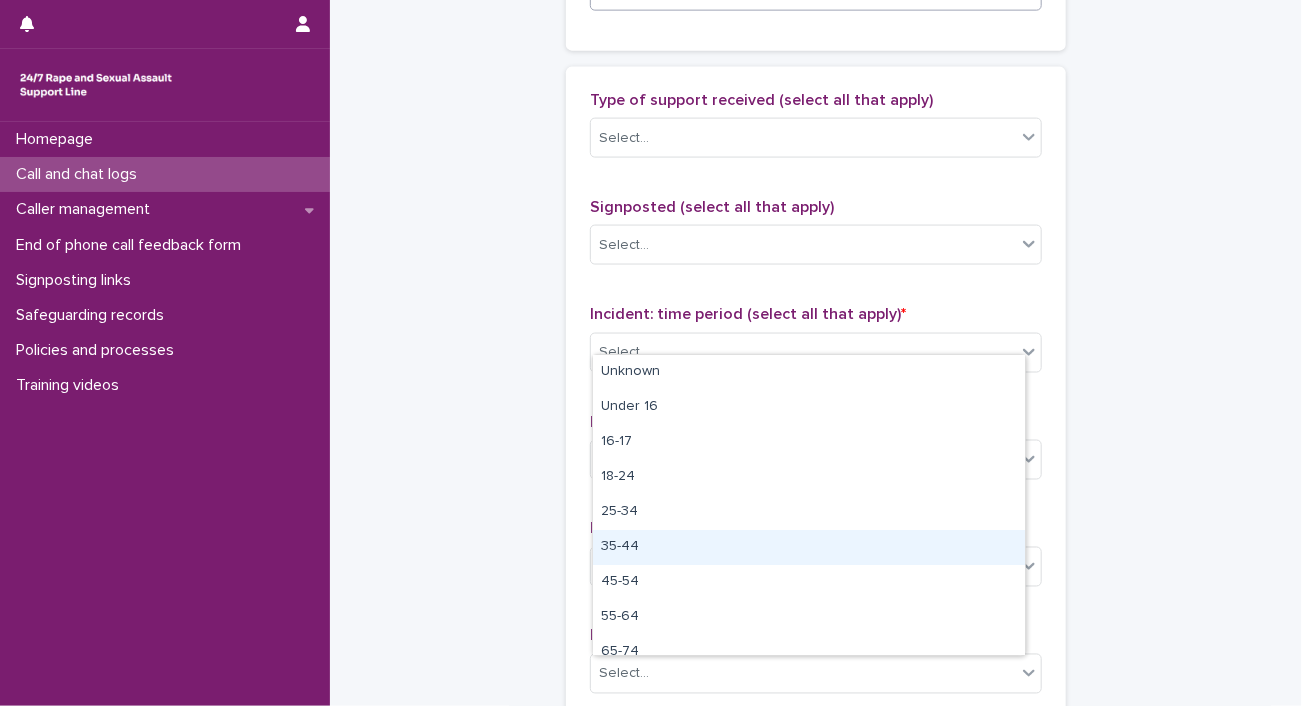 click on "35-44" at bounding box center [809, 547] 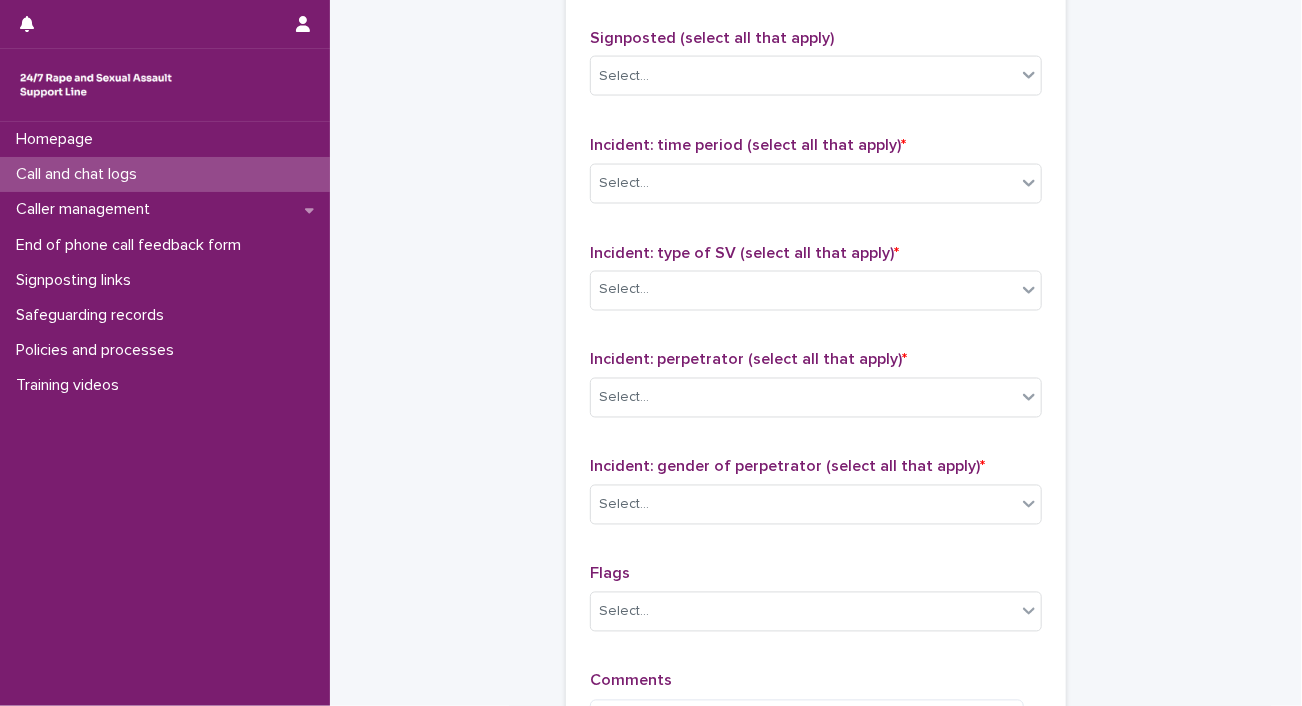 scroll, scrollTop: 1338, scrollLeft: 0, axis: vertical 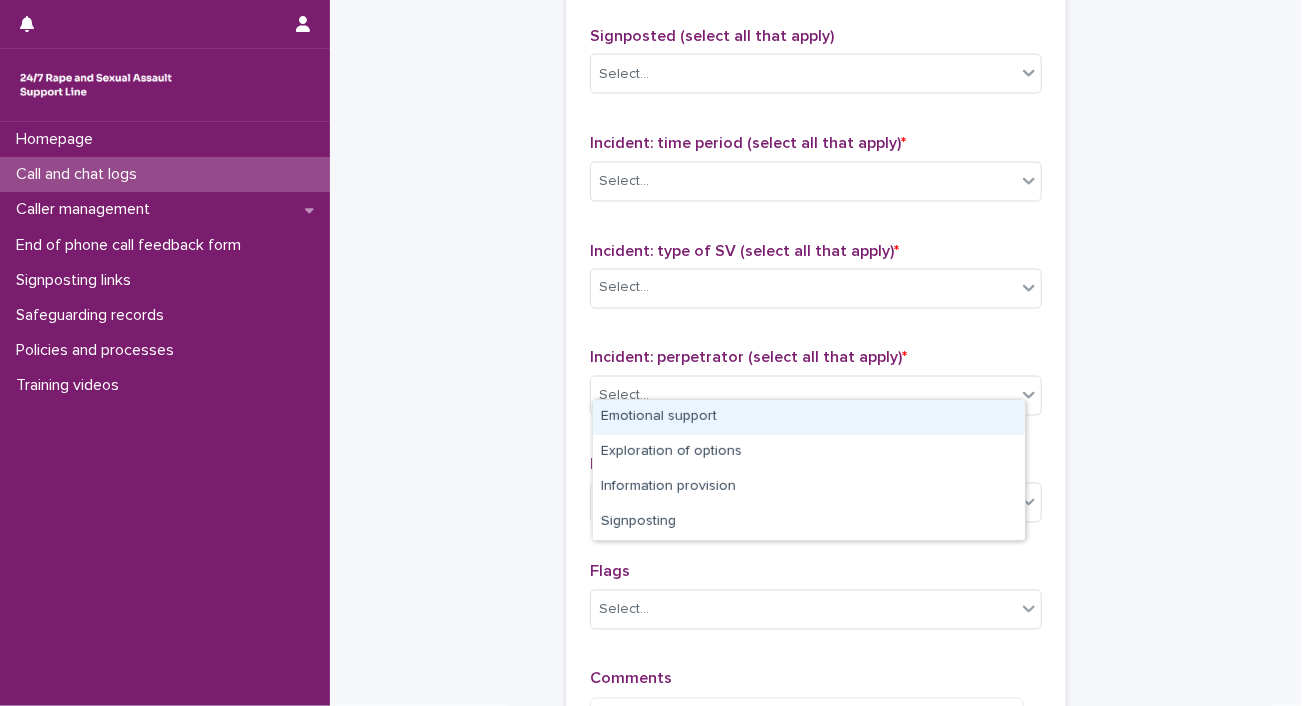 click on "Select..." at bounding box center (803, -33) 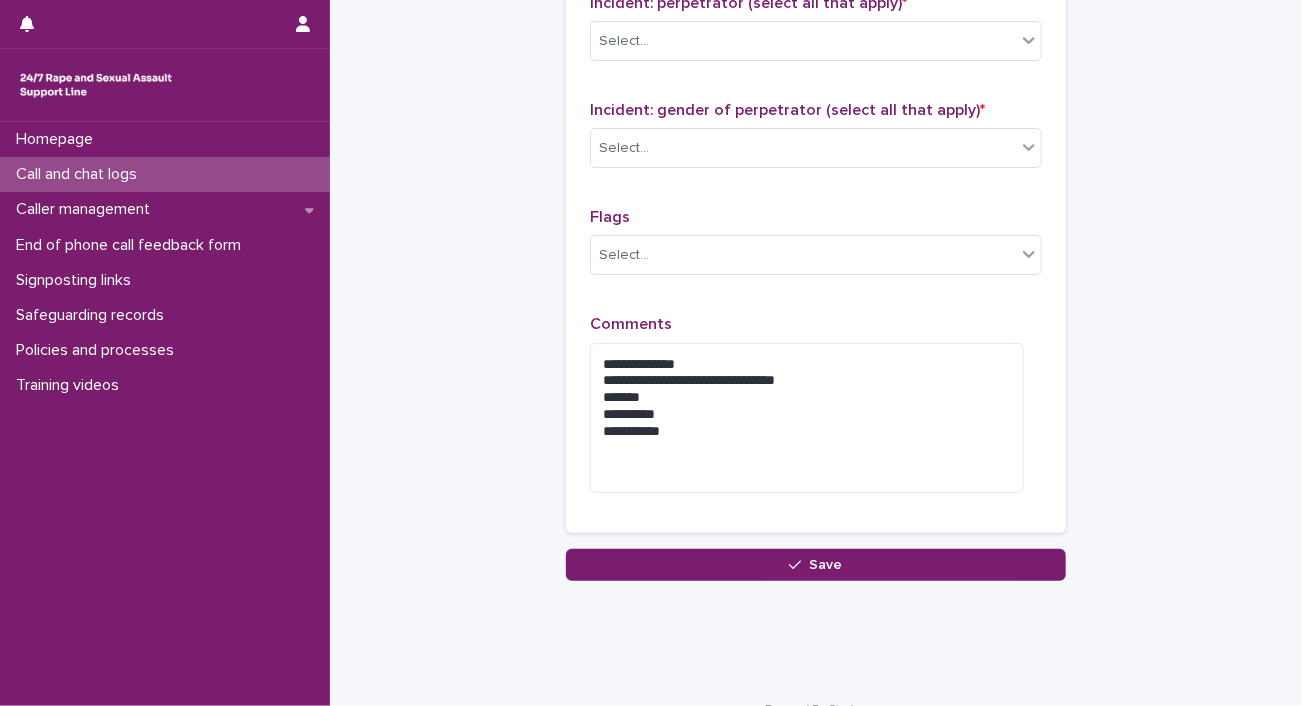 scroll, scrollTop: 1695, scrollLeft: 0, axis: vertical 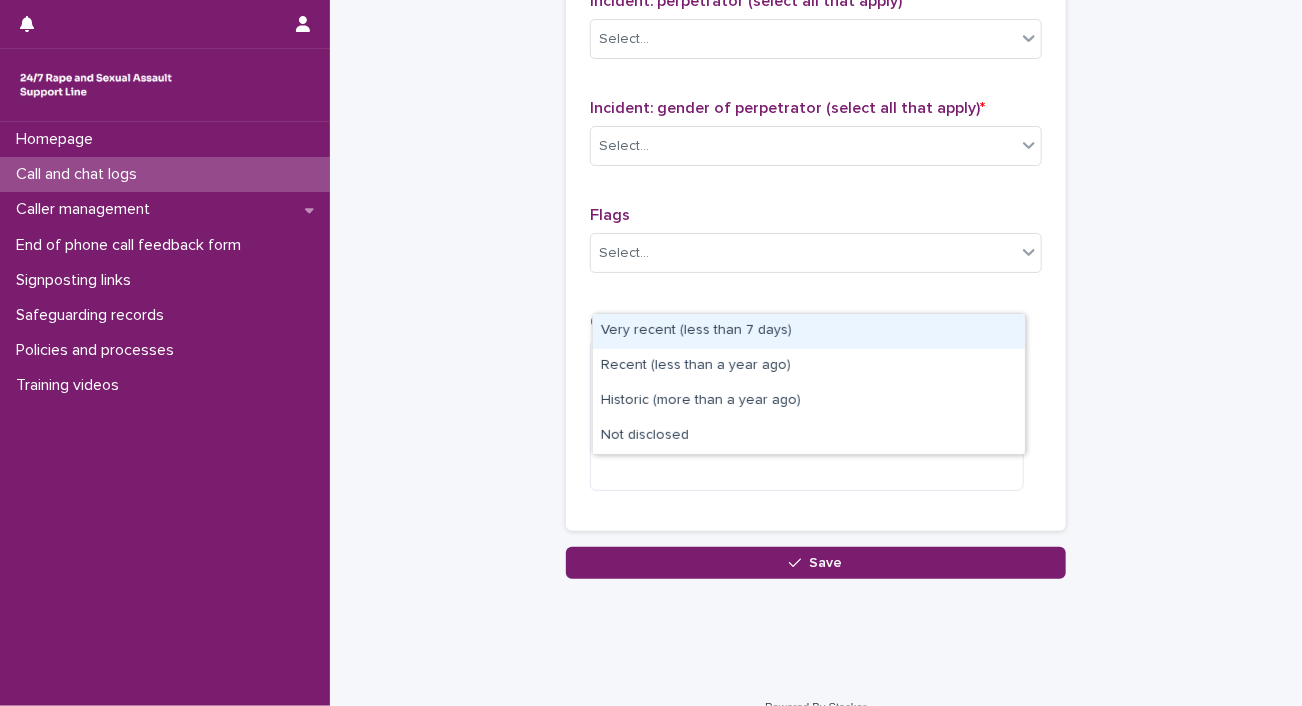 click on "Select..." at bounding box center (803, -176) 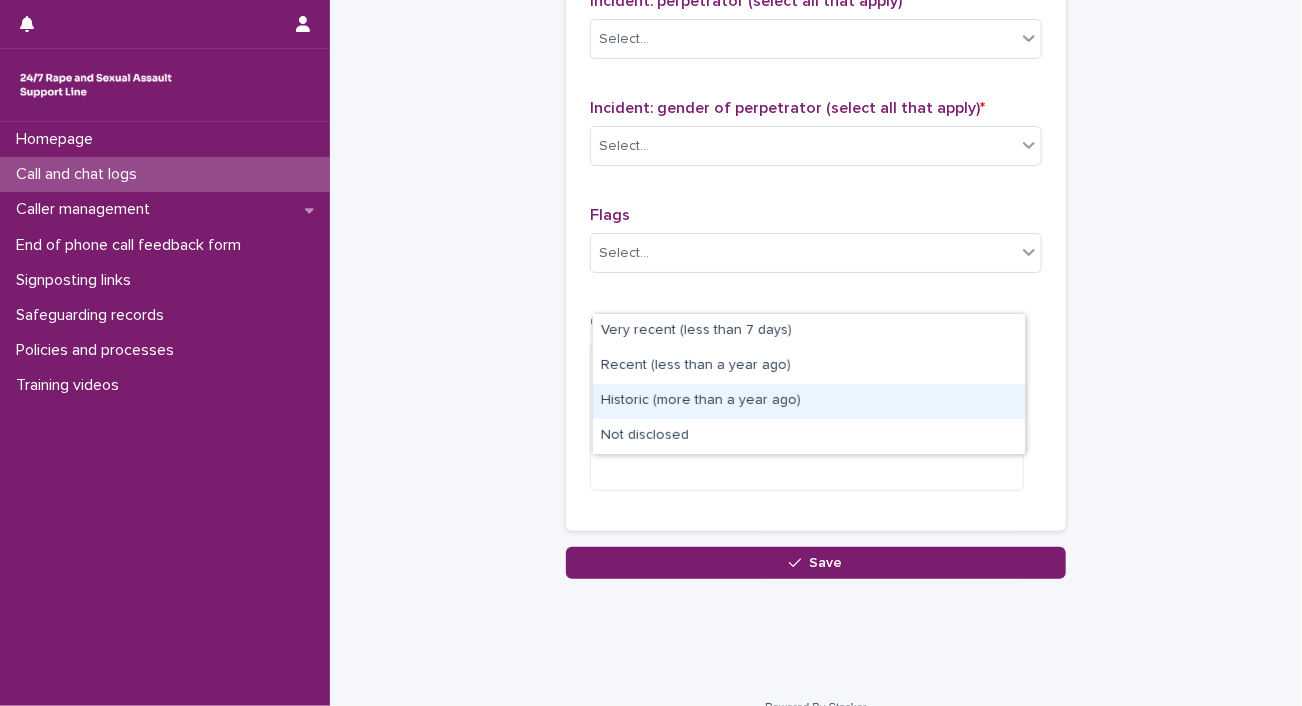 click on "Historic (more than a year ago)" at bounding box center [809, 401] 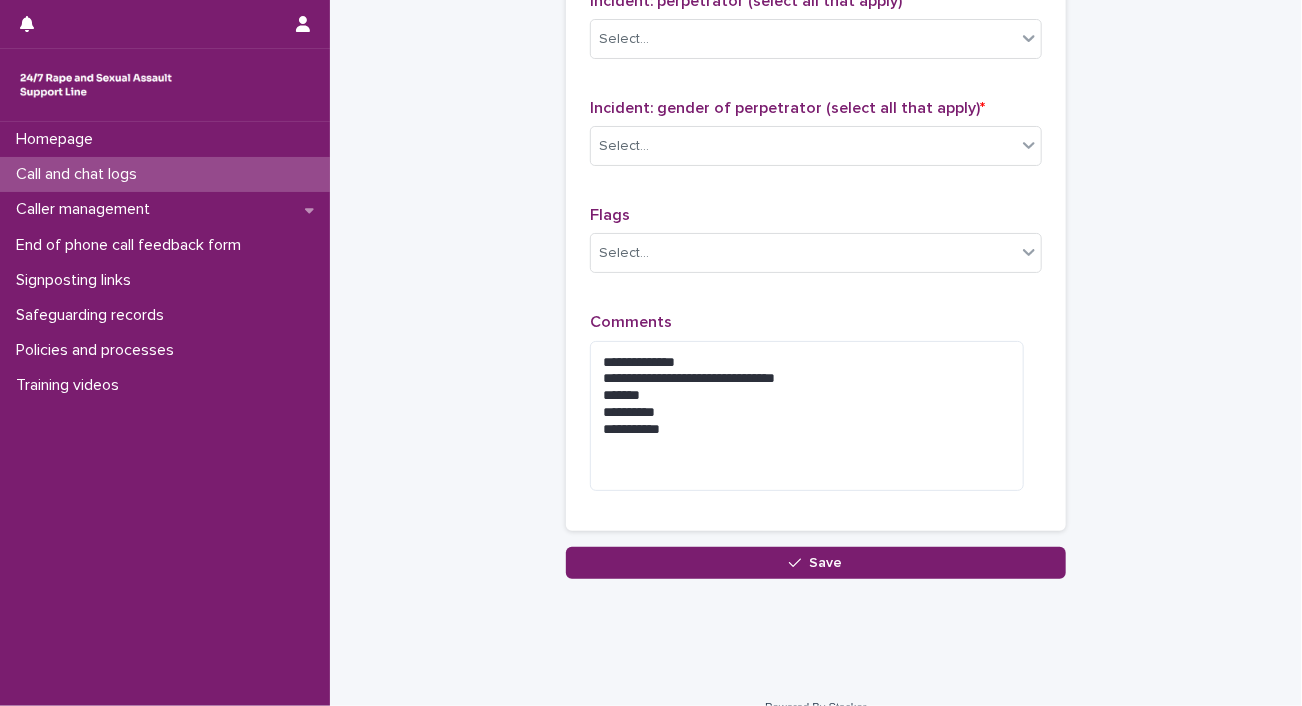 drag, startPoint x: 683, startPoint y: 421, endPoint x: 684, endPoint y: 405, distance: 16.03122 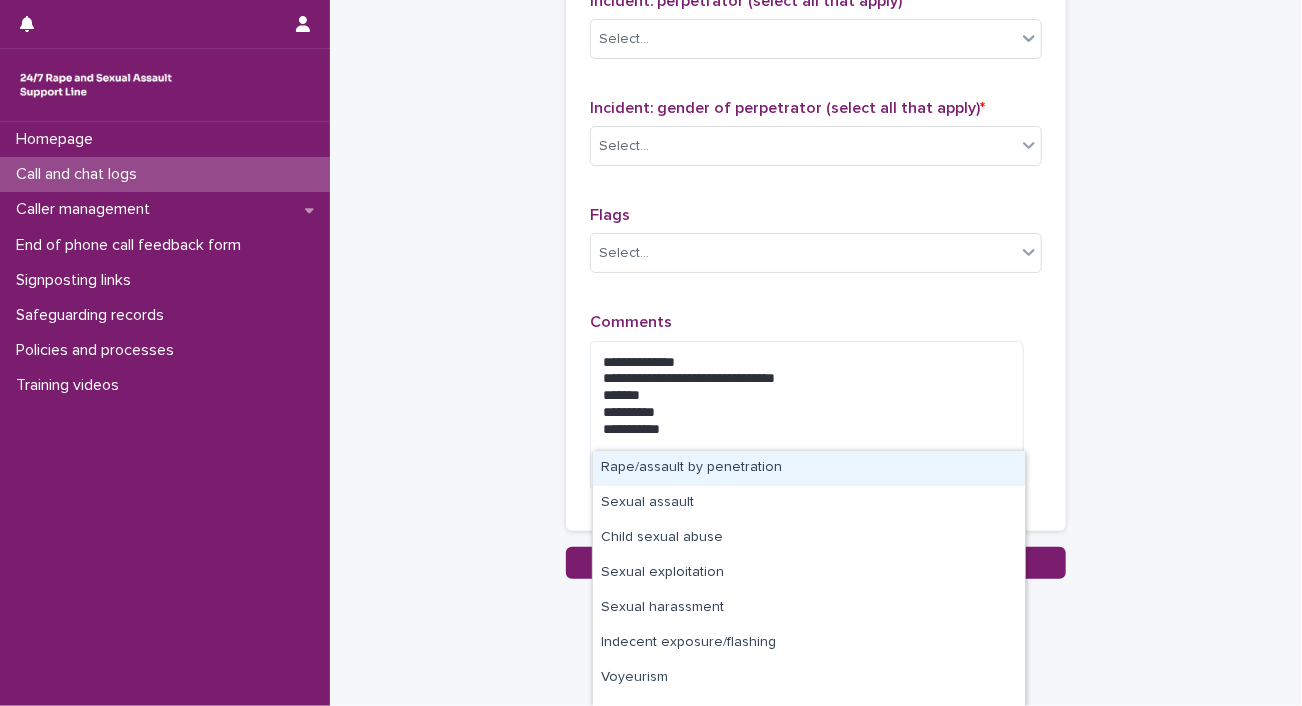 click on "Select..." at bounding box center [803, -69] 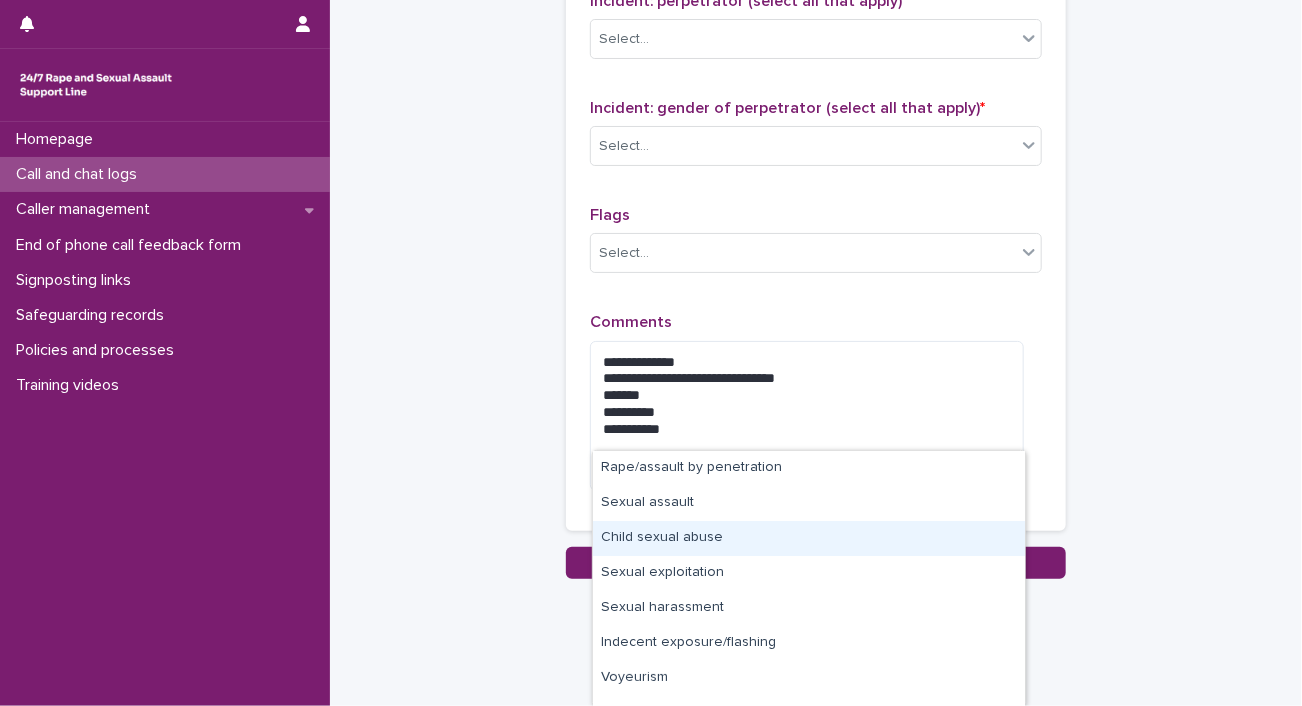 click on "Child sexual abuse" at bounding box center [809, 538] 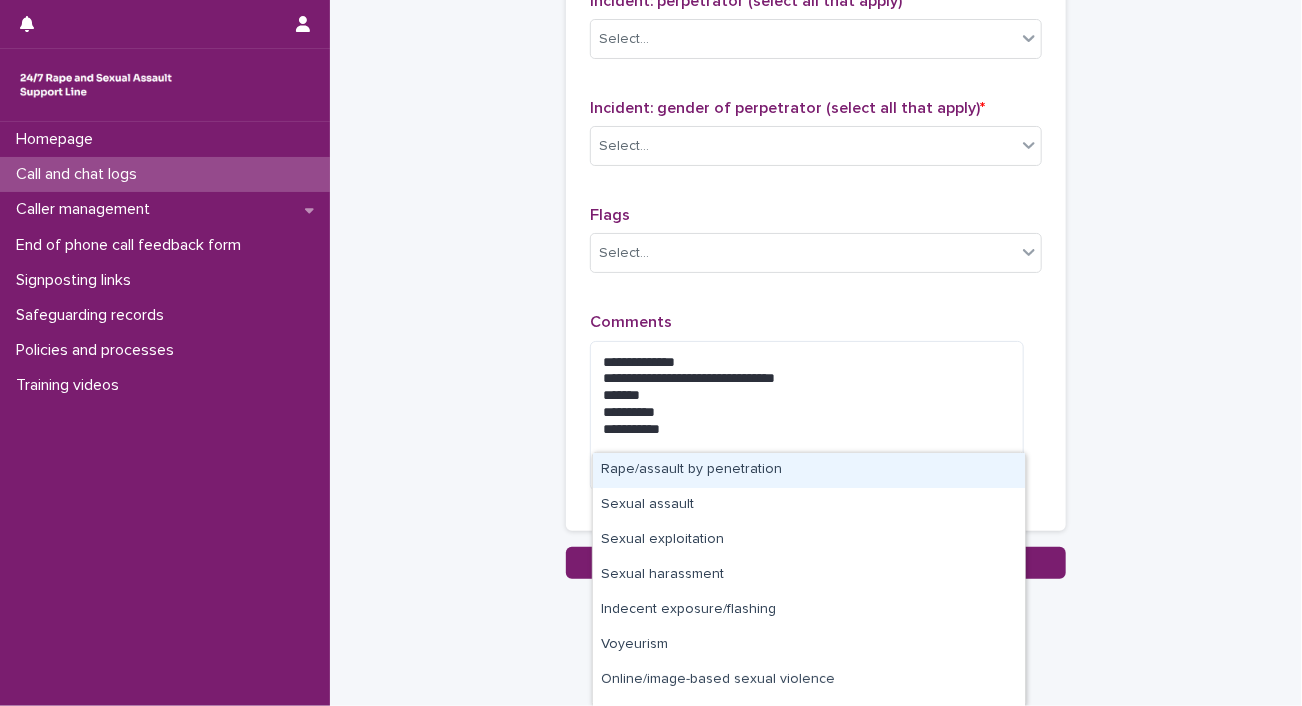 click on "Child sexual abuse" at bounding box center [791, -69] 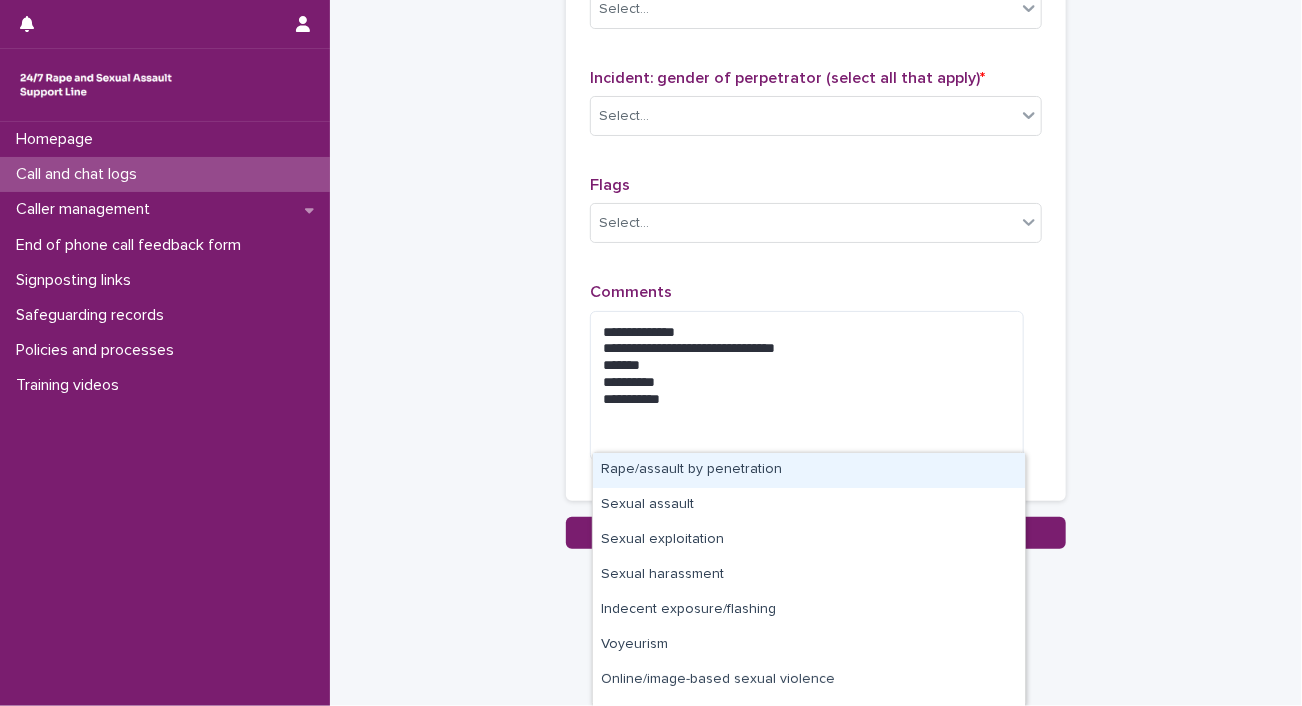 scroll, scrollTop: 1791, scrollLeft: 0, axis: vertical 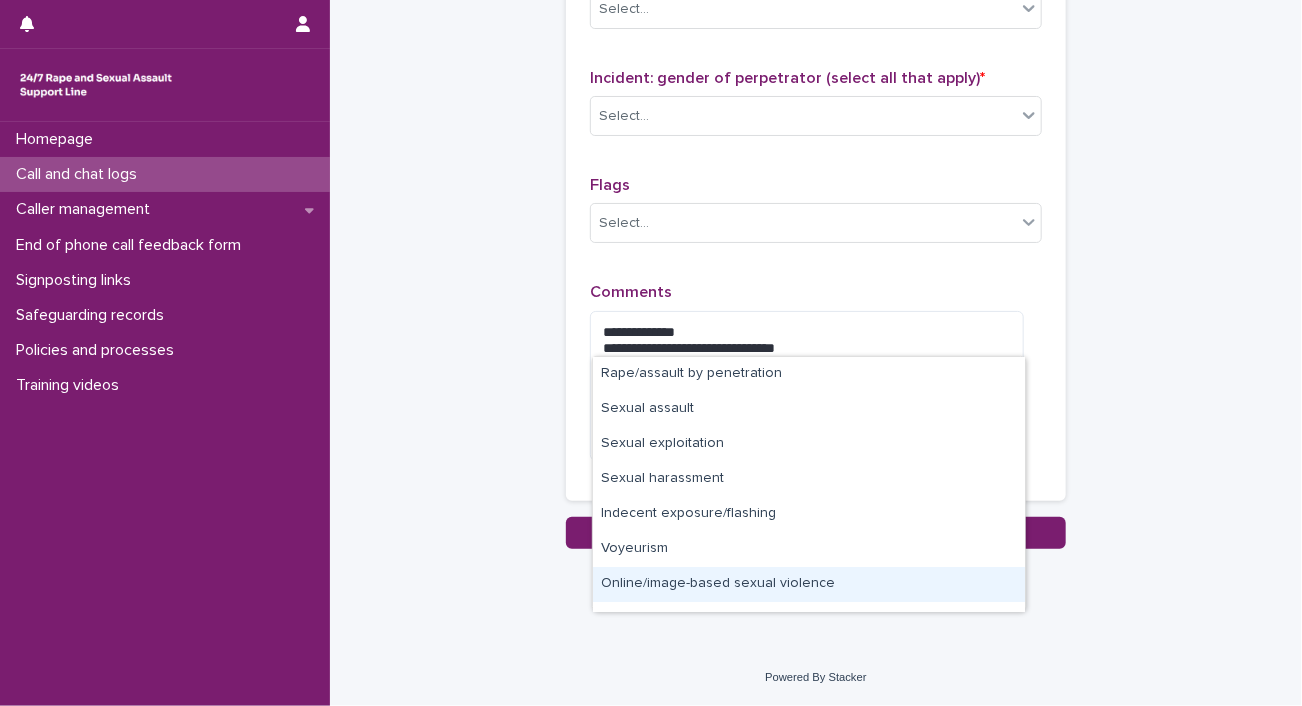 click on "Online/image-based sexual violence" at bounding box center (809, 584) 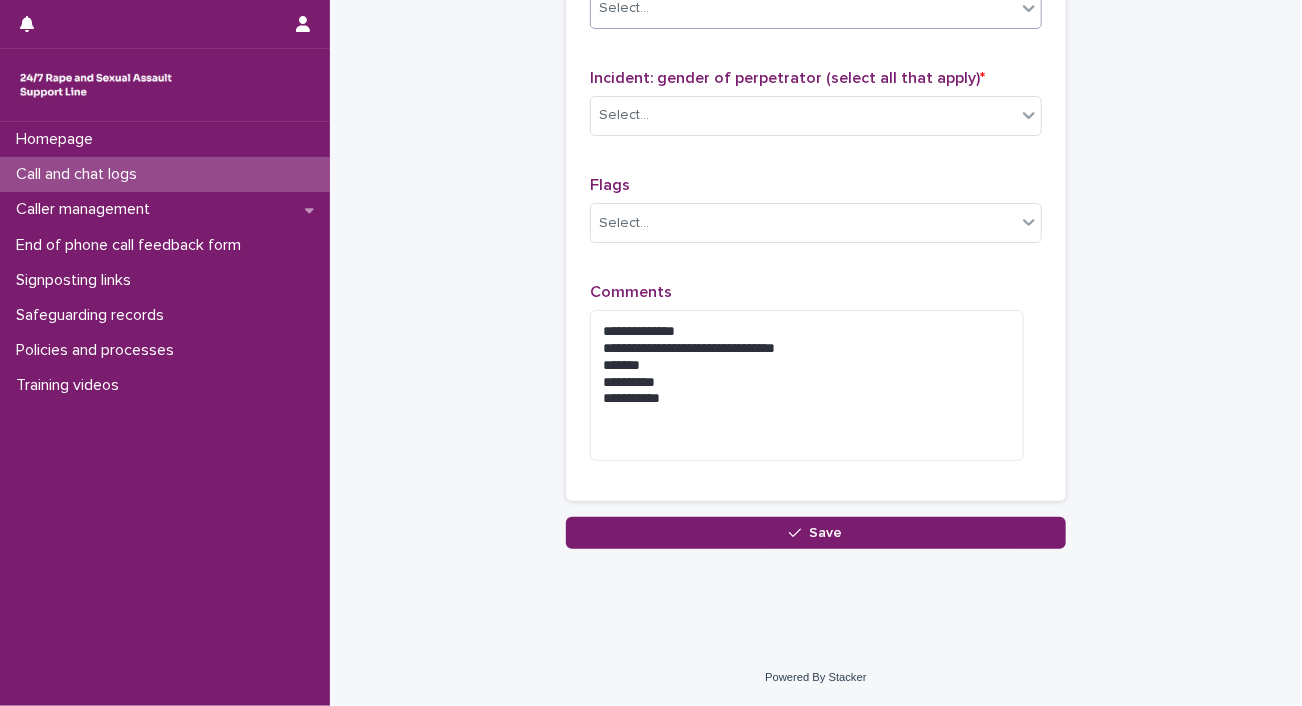 click on "Select..." at bounding box center (803, 8) 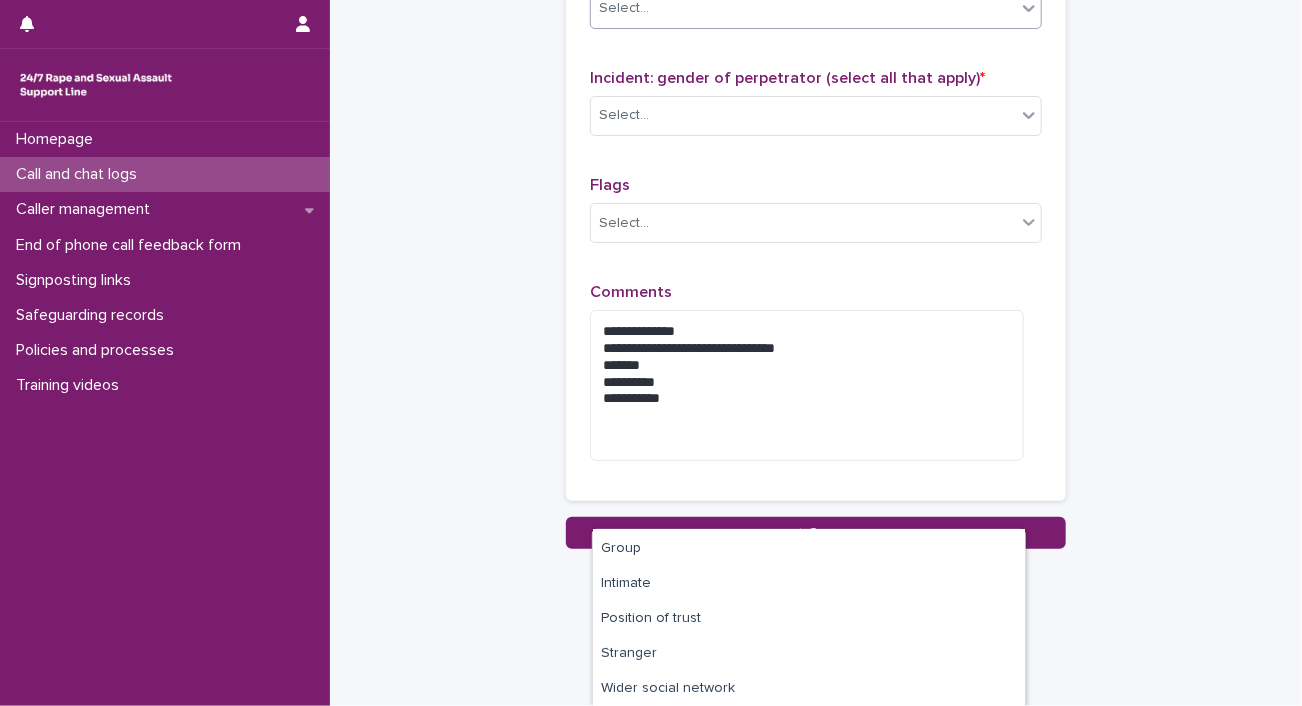 scroll, scrollTop: 99, scrollLeft: 0, axis: vertical 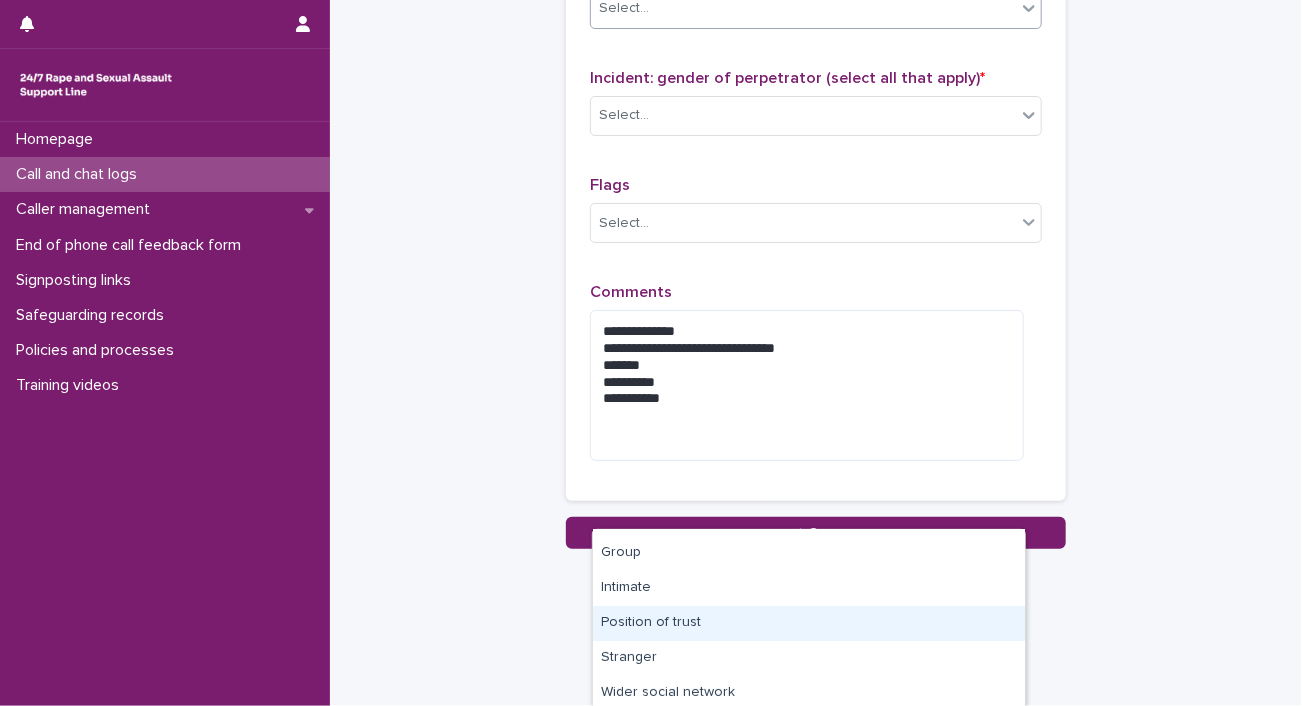 click on "Position of trust" at bounding box center (809, 623) 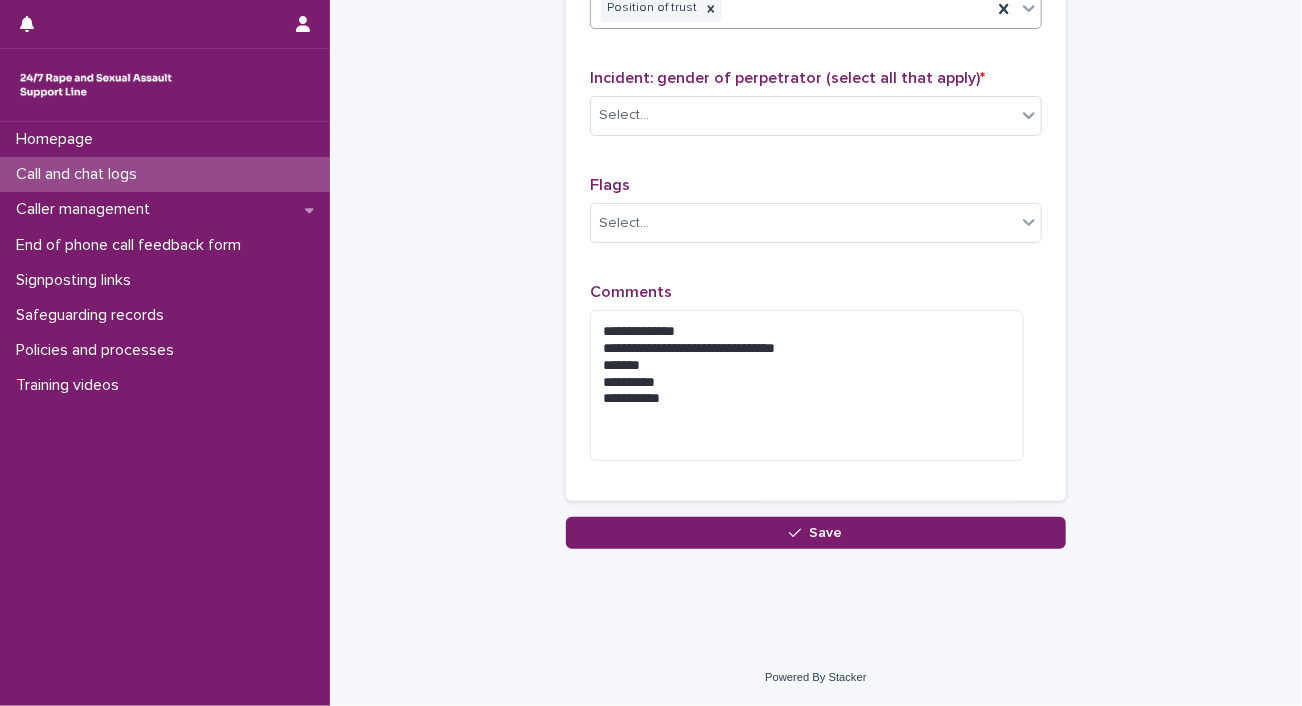 scroll, scrollTop: 2045, scrollLeft: 0, axis: vertical 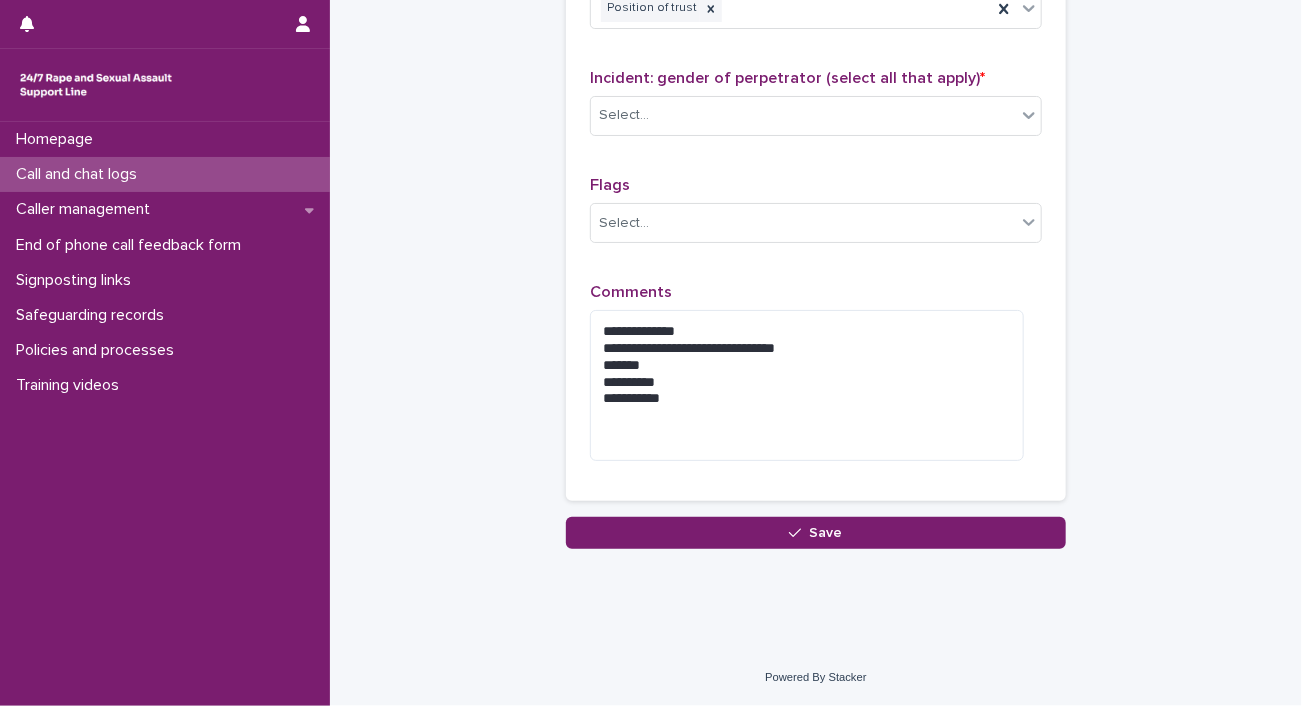 click on "Incident: gender of perpetrator (select all that apply) * Select..." at bounding box center [816, 110] 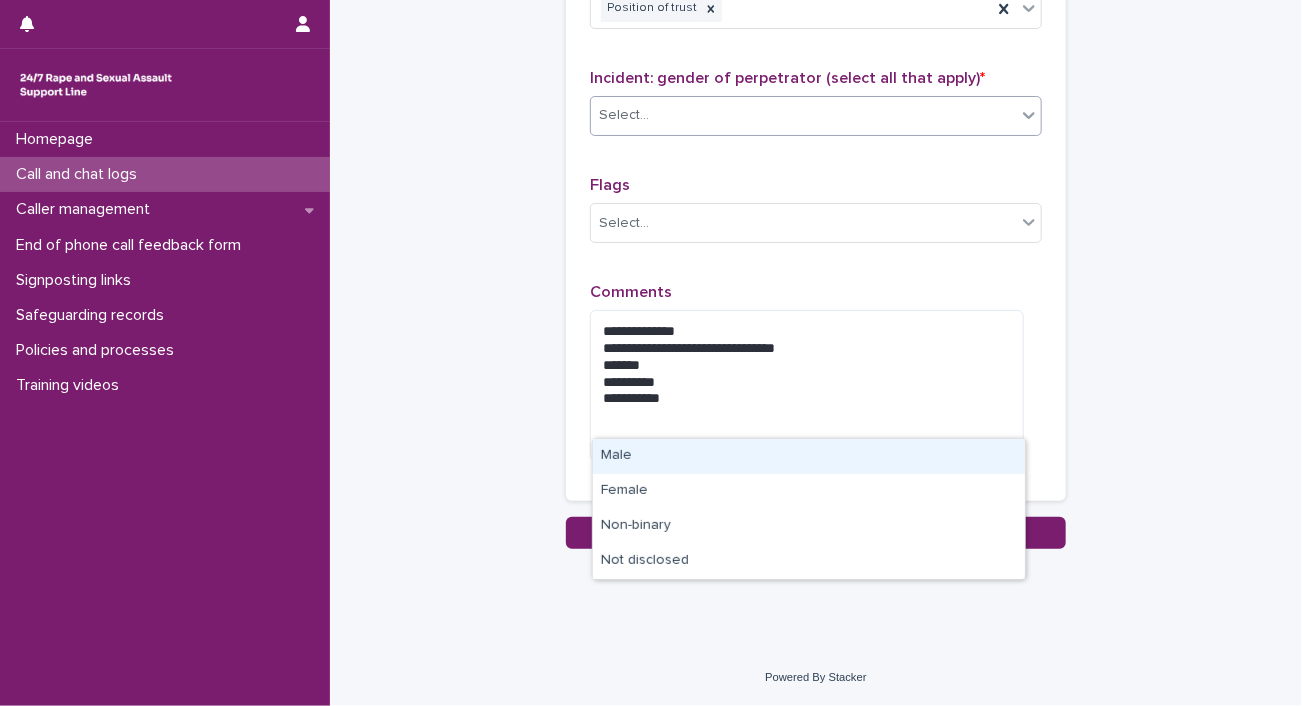 click on "Select..." at bounding box center (803, 115) 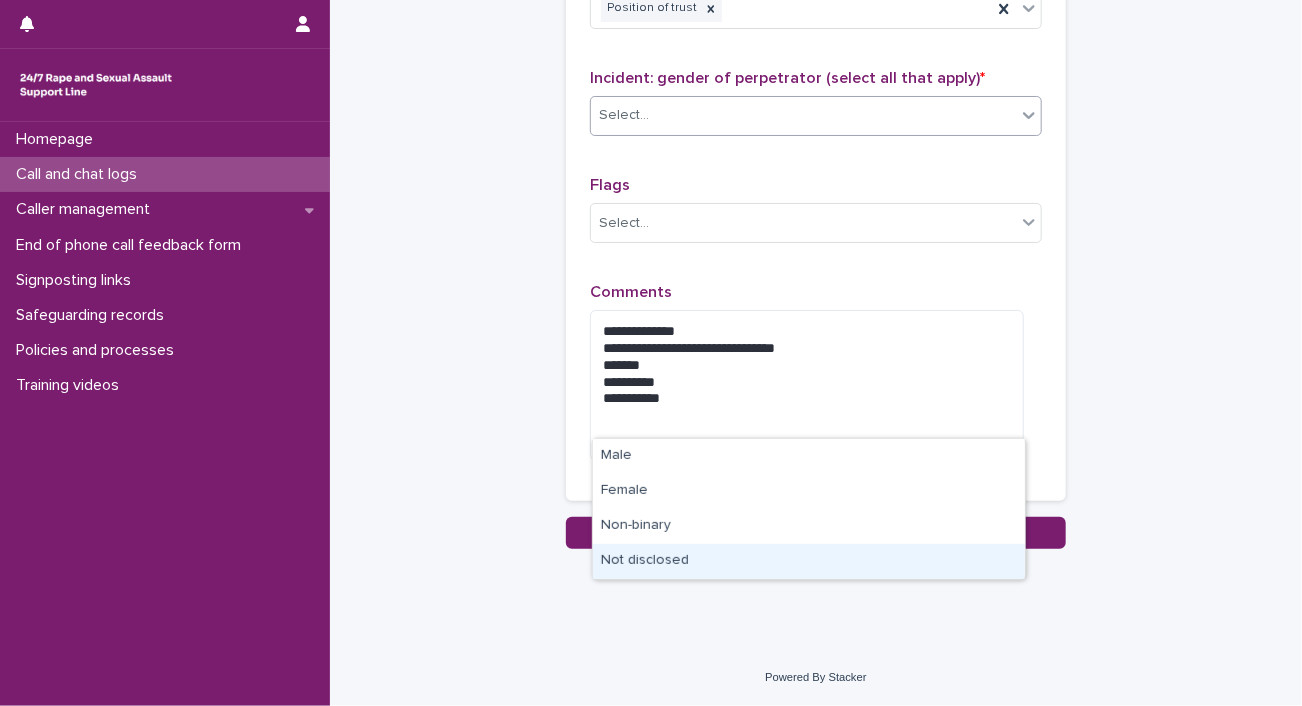 click on "Not disclosed" at bounding box center (809, 561) 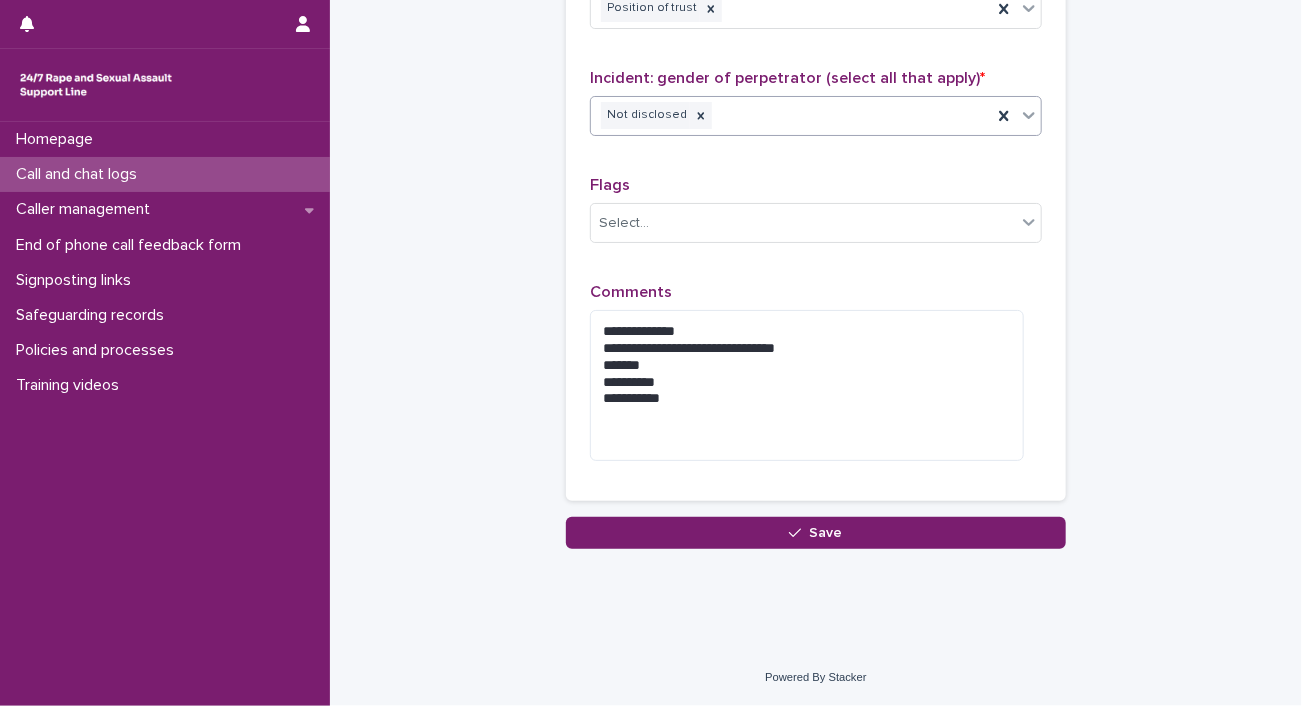 scroll, scrollTop: 2340, scrollLeft: 0, axis: vertical 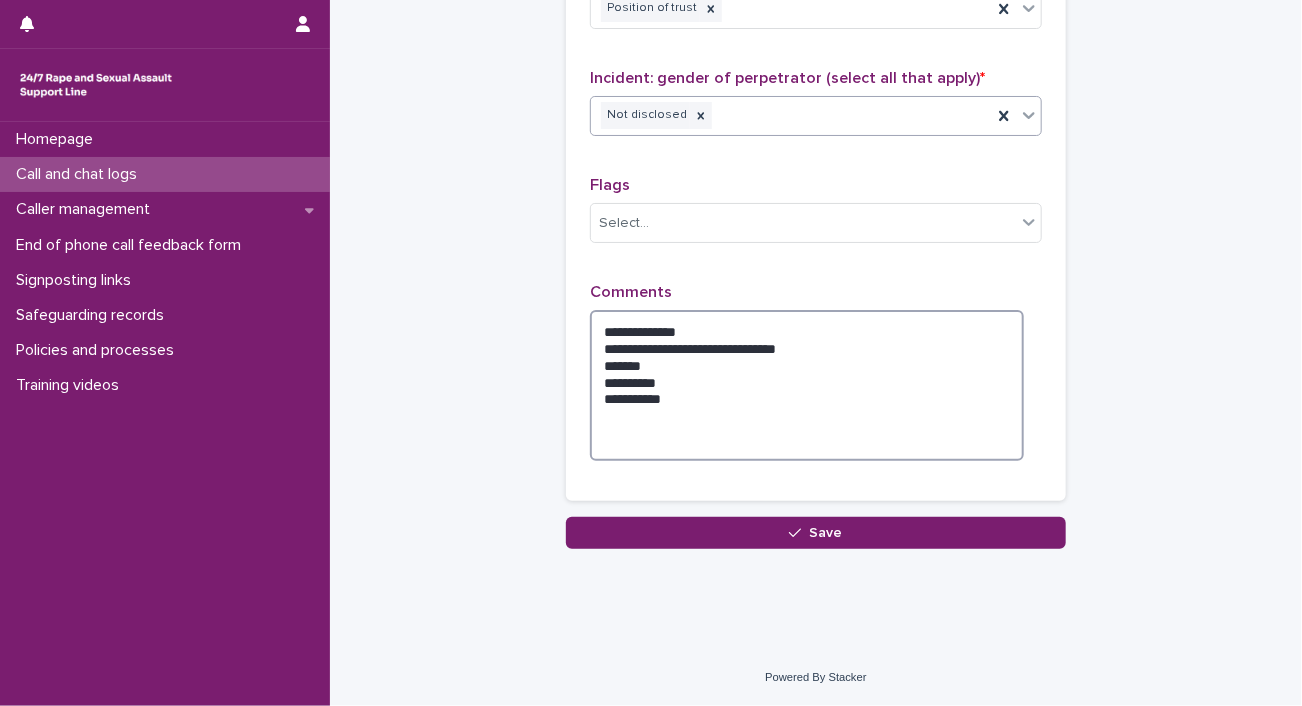 click on "**********" at bounding box center [807, 385] 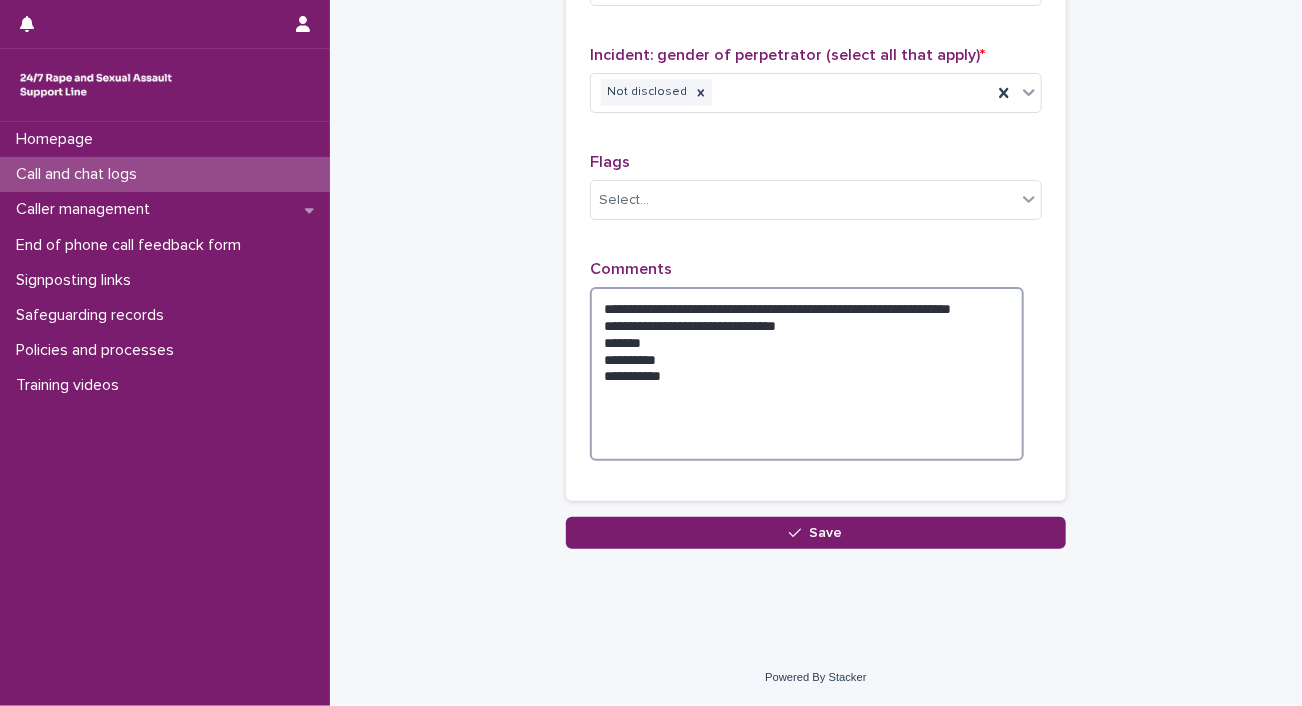 click on "**********" at bounding box center [807, 374] 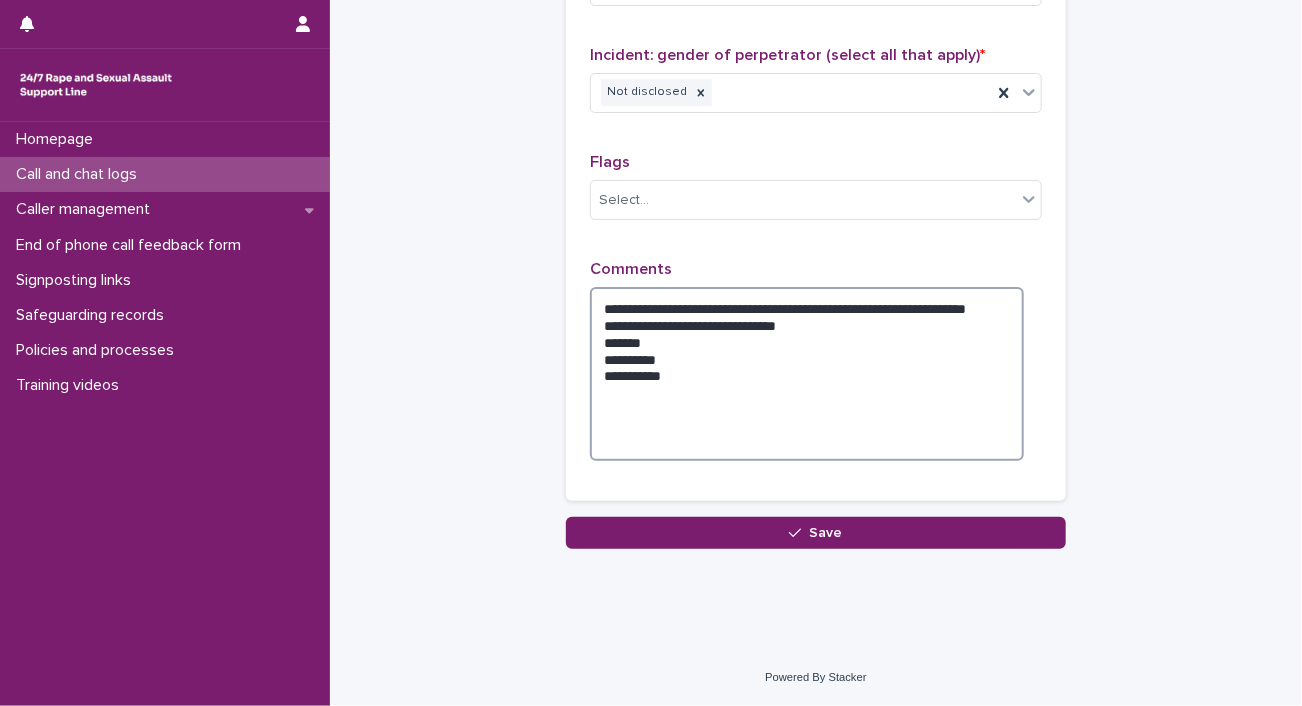 drag, startPoint x: 713, startPoint y: 513, endPoint x: 600, endPoint y: 452, distance: 128.41339 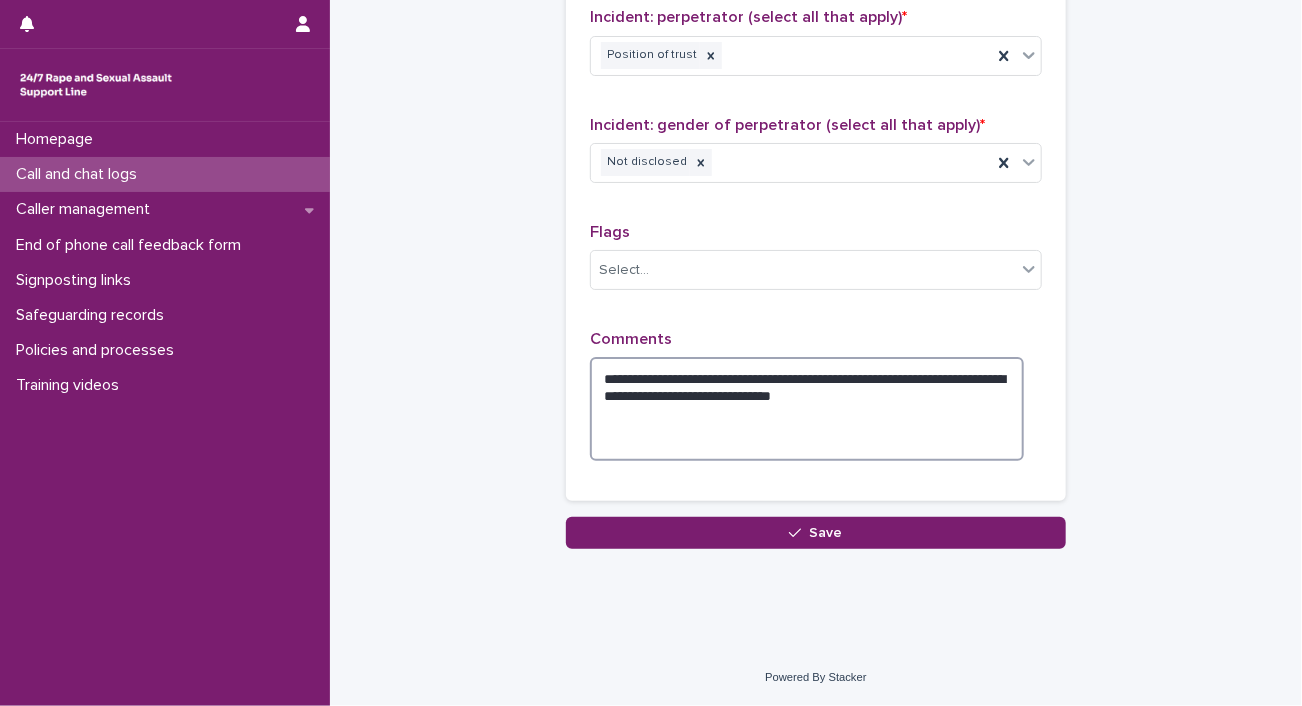 click on "**********" at bounding box center [807, 409] 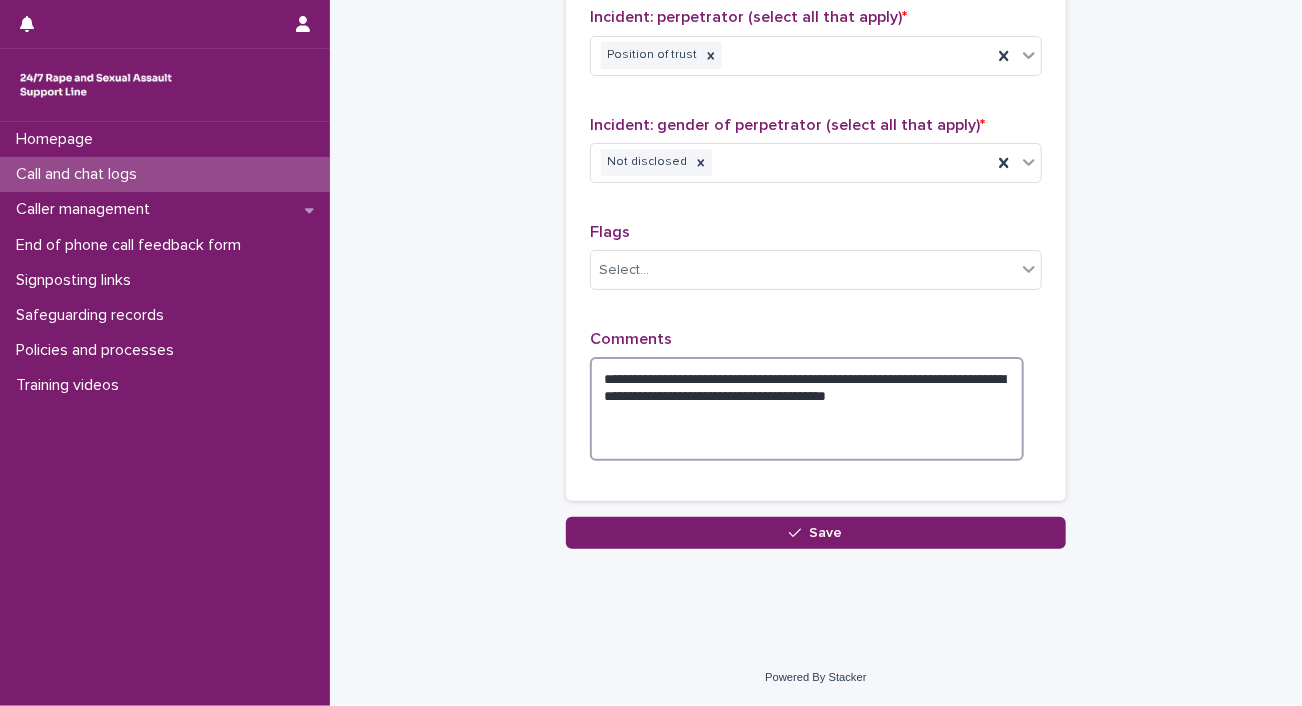 click on "**********" at bounding box center [807, 409] 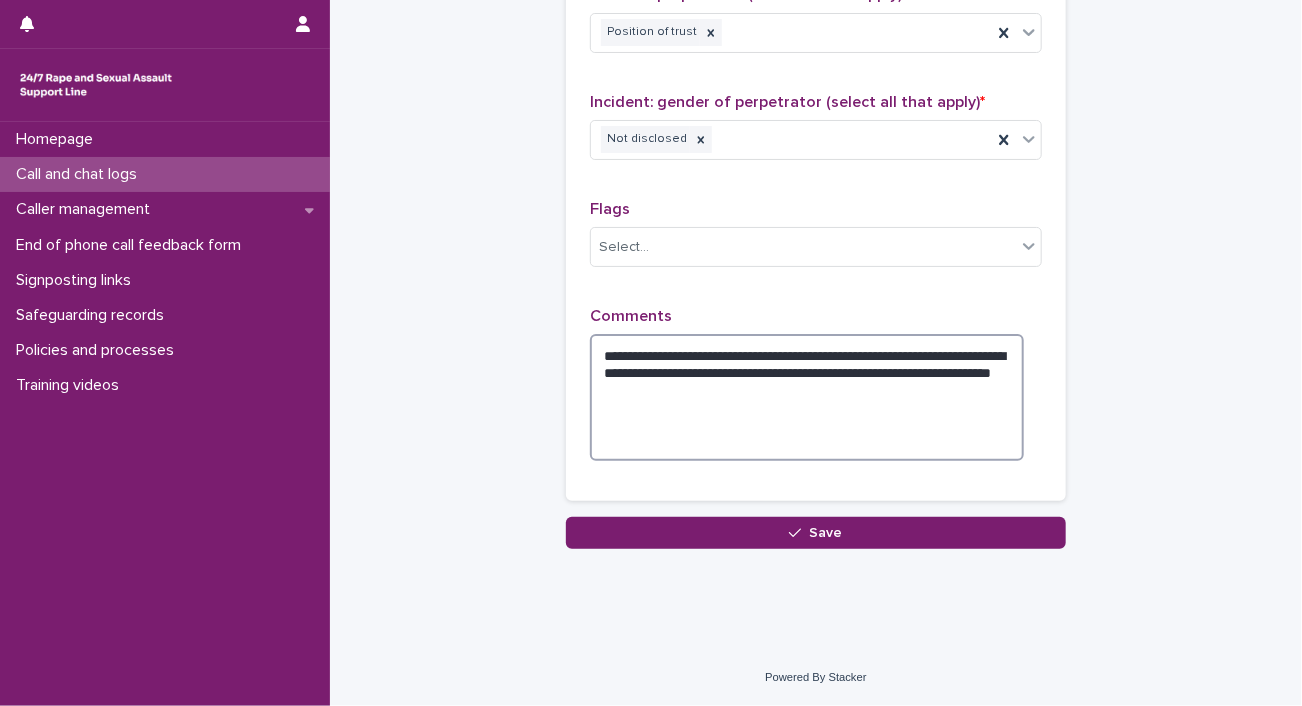 scroll, scrollTop: 2404, scrollLeft: 0, axis: vertical 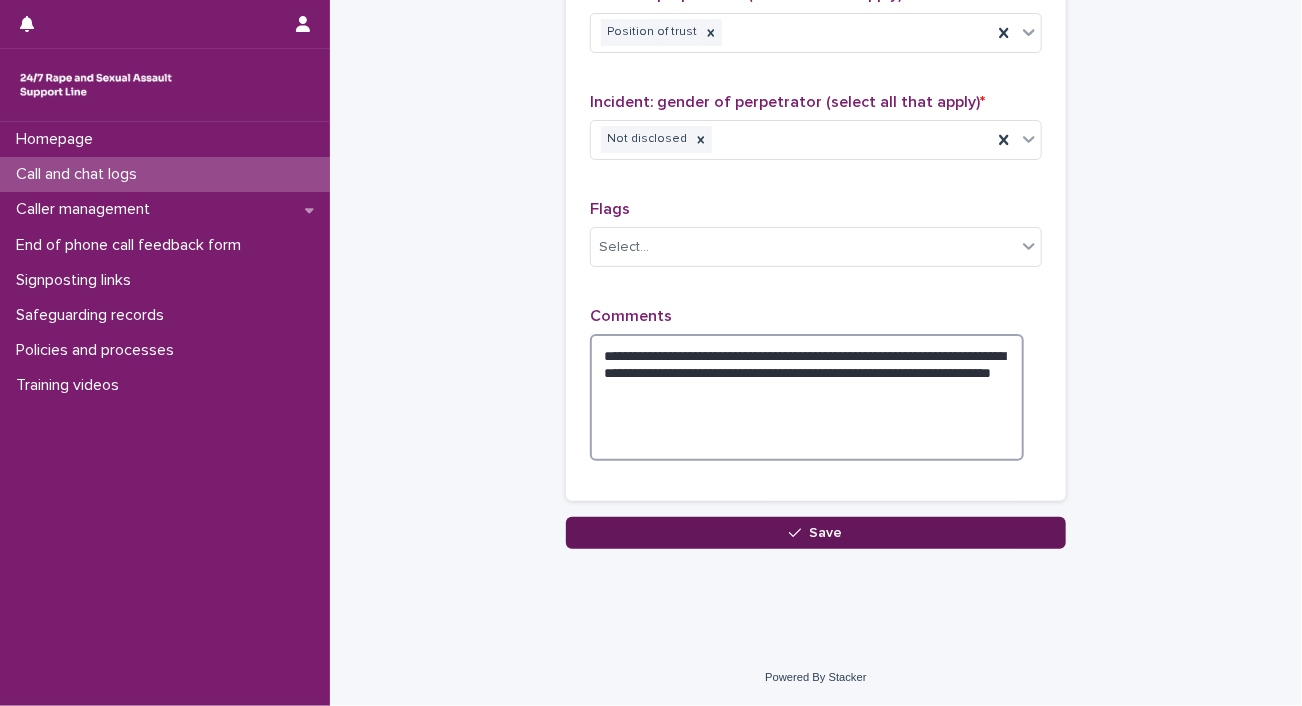 type on "**********" 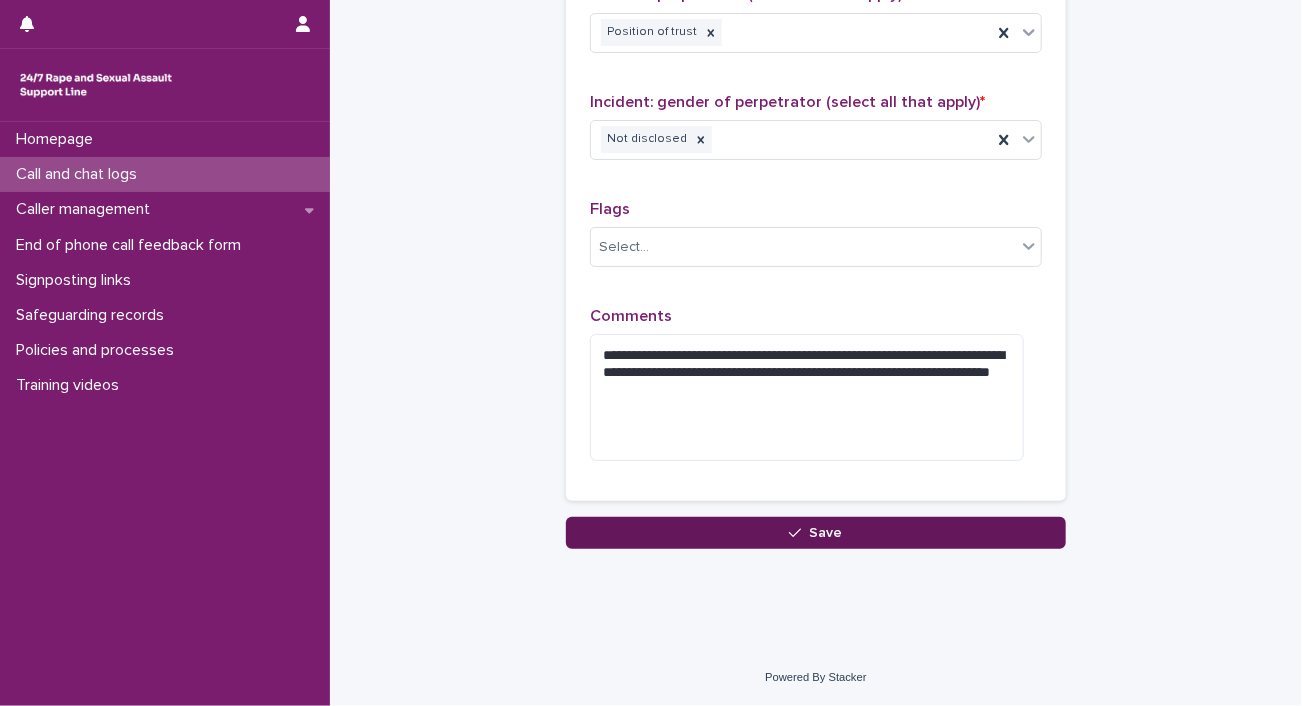 click on "Save" at bounding box center (816, 533) 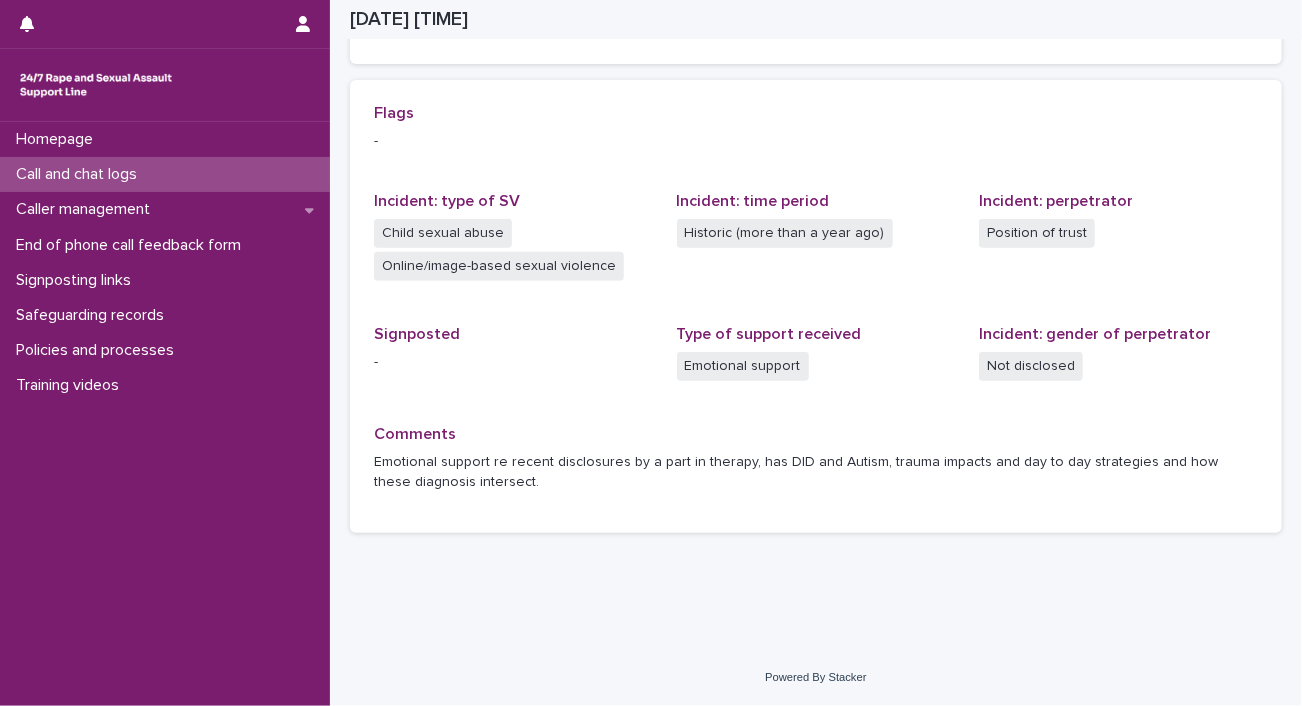 scroll, scrollTop: 818, scrollLeft: 0, axis: vertical 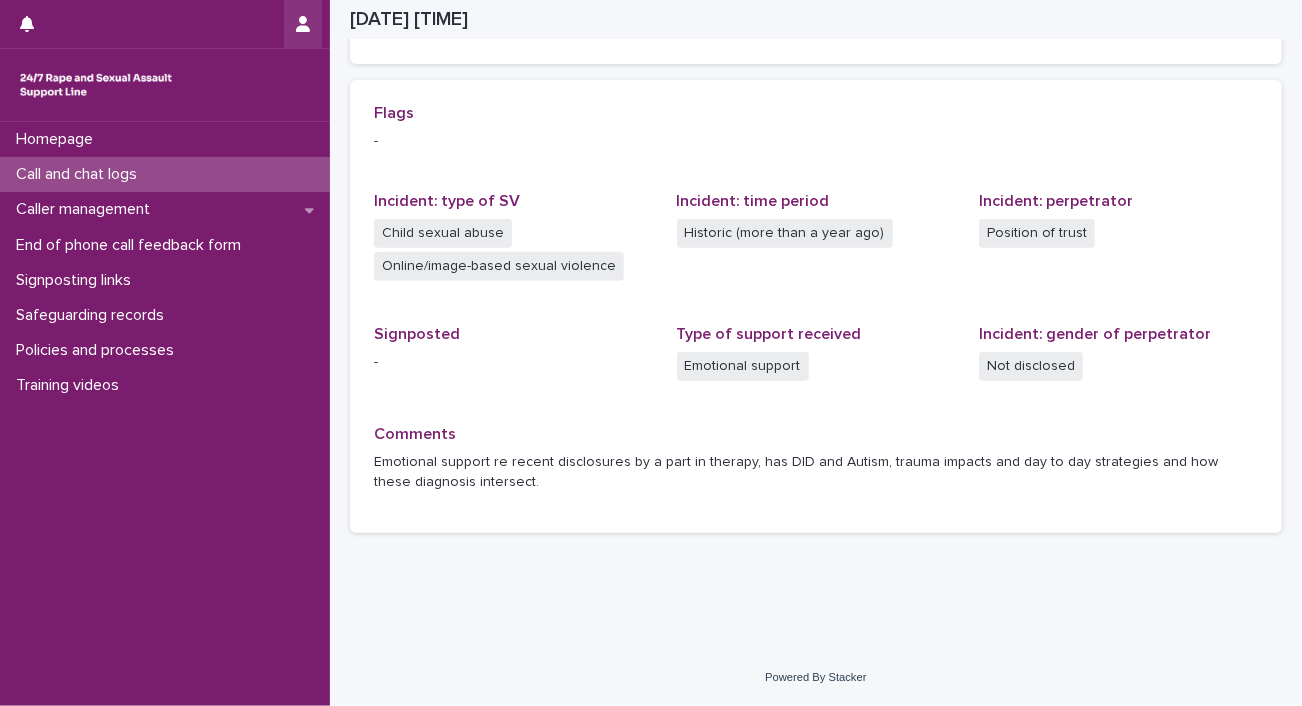 click 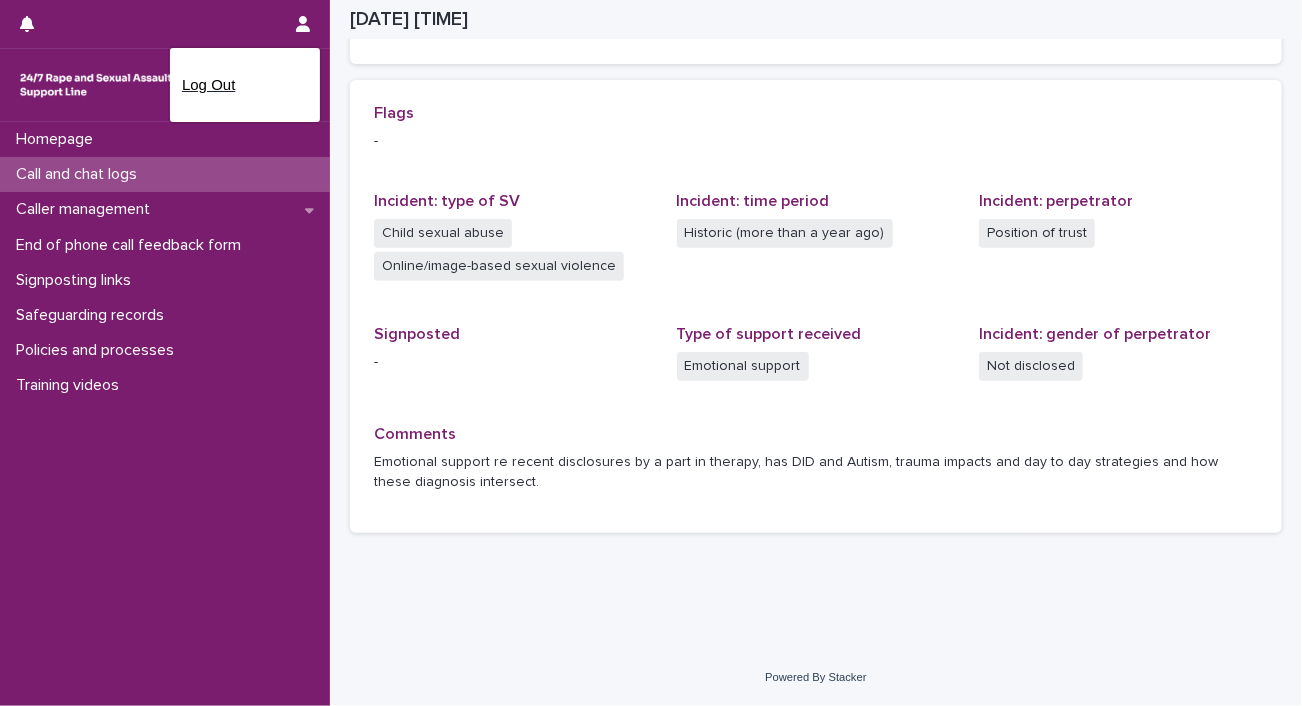 click on "Log Out" at bounding box center (245, 85) 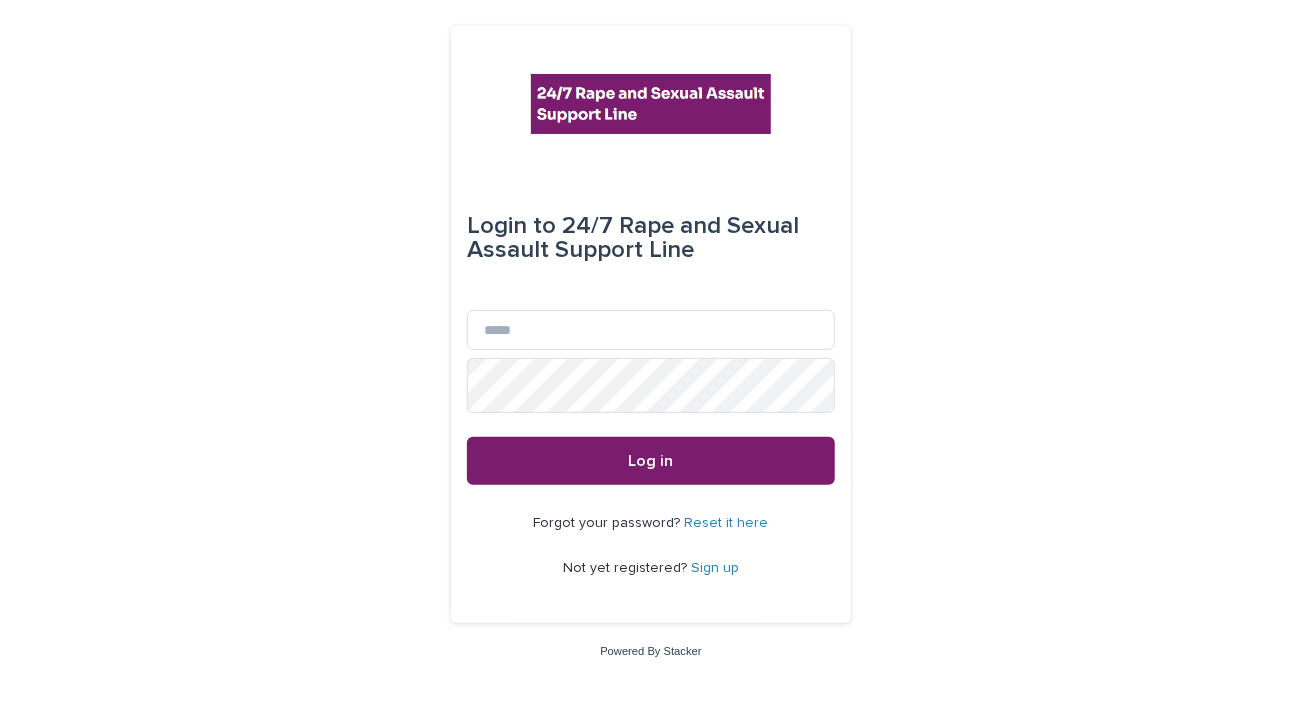 scroll, scrollTop: 13, scrollLeft: 0, axis: vertical 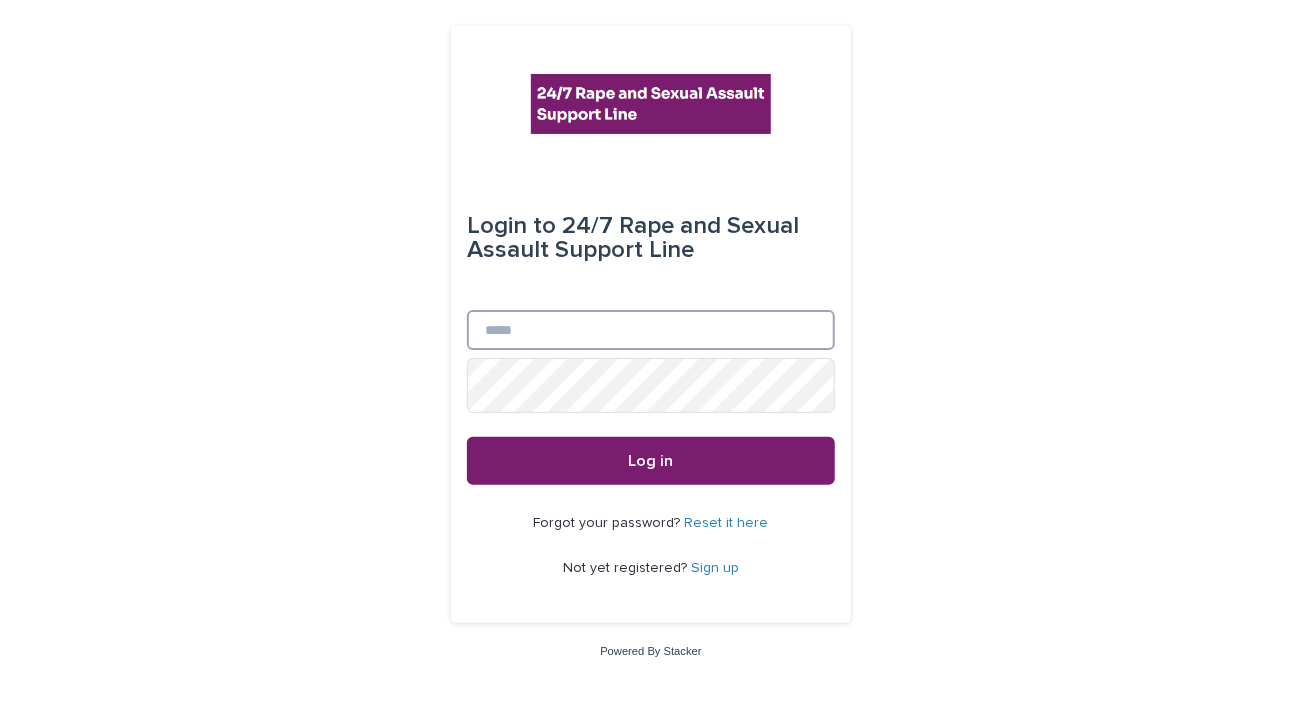 type on "**********" 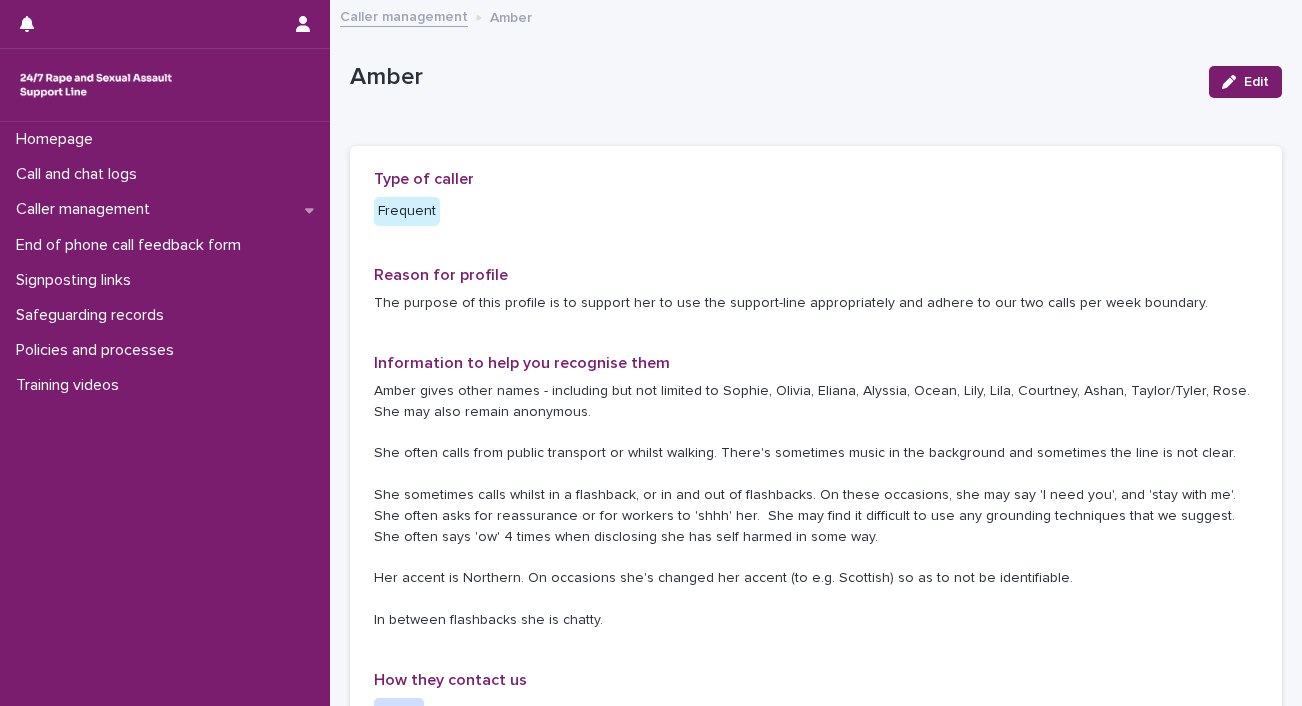 scroll, scrollTop: 0, scrollLeft: 0, axis: both 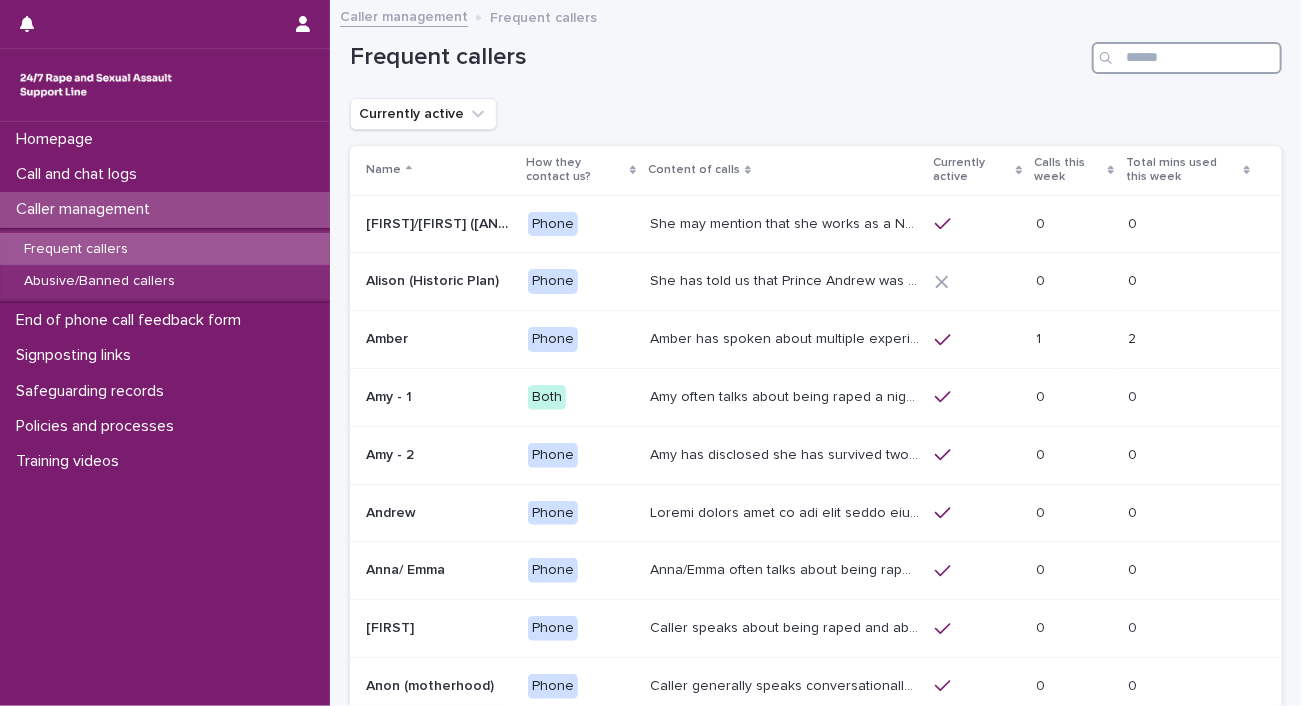 click at bounding box center [1187, 58] 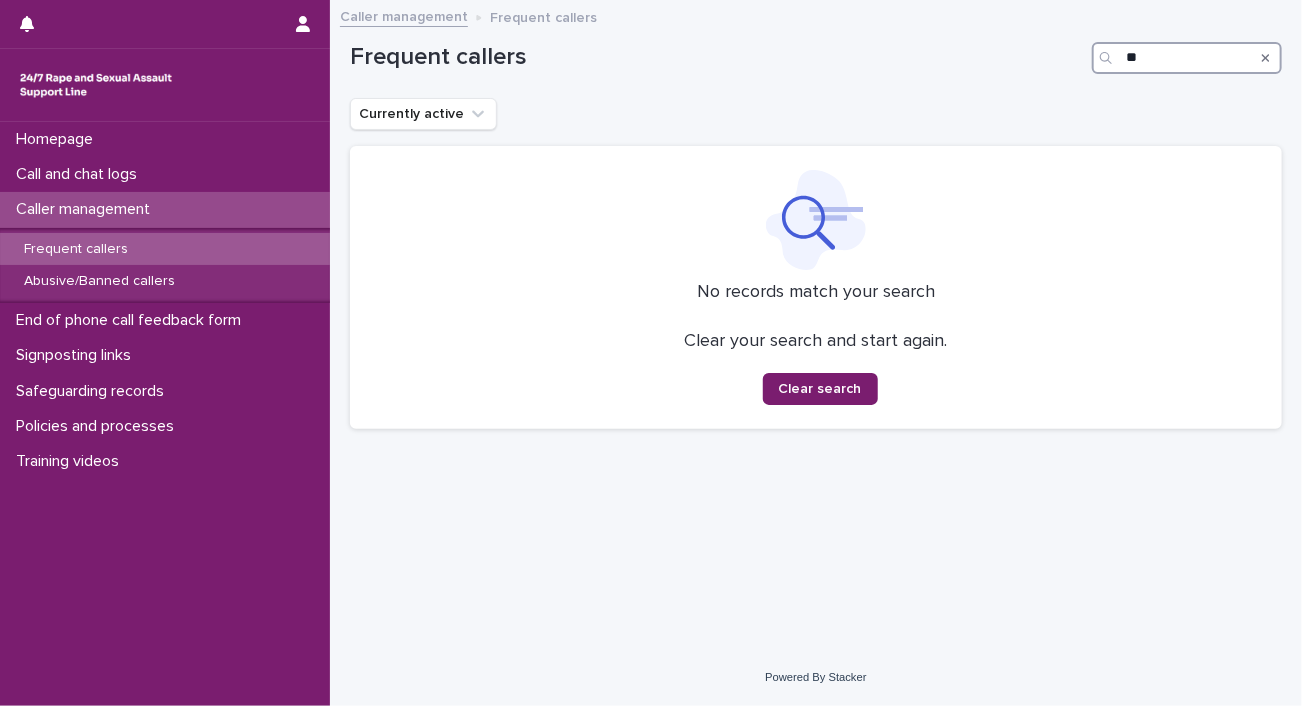 type on "*" 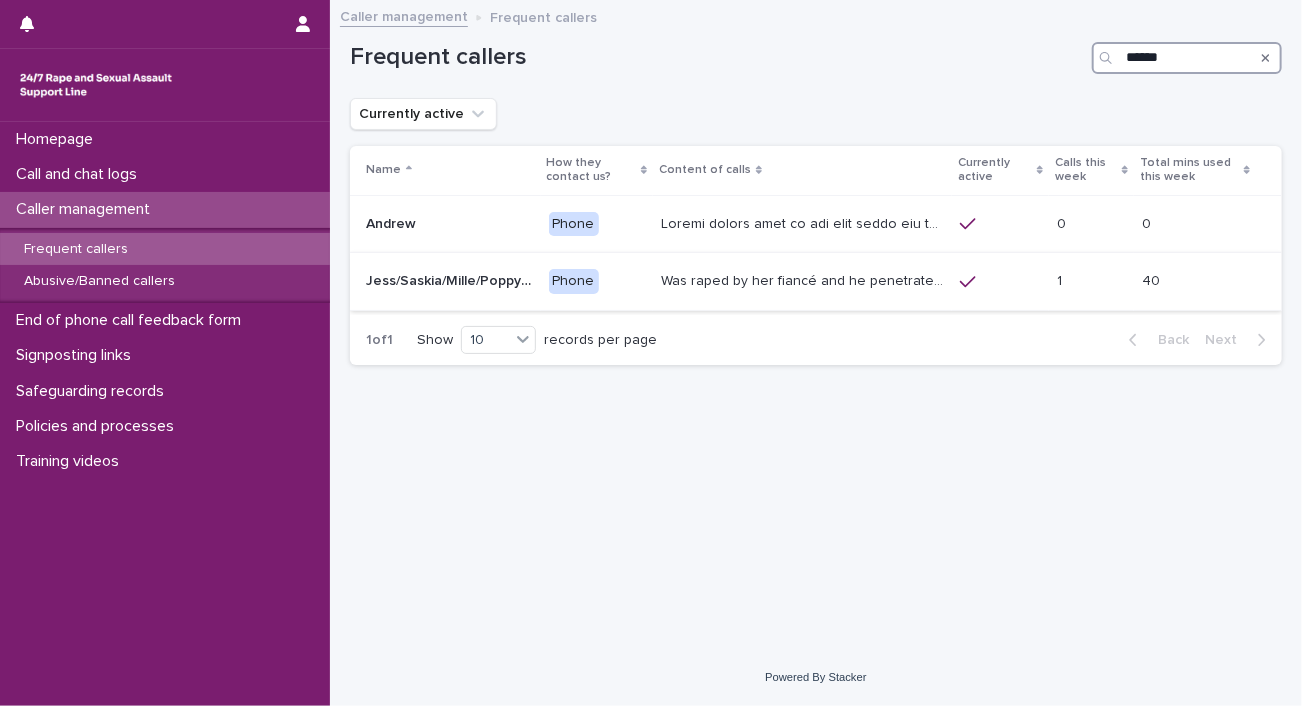 type on "******" 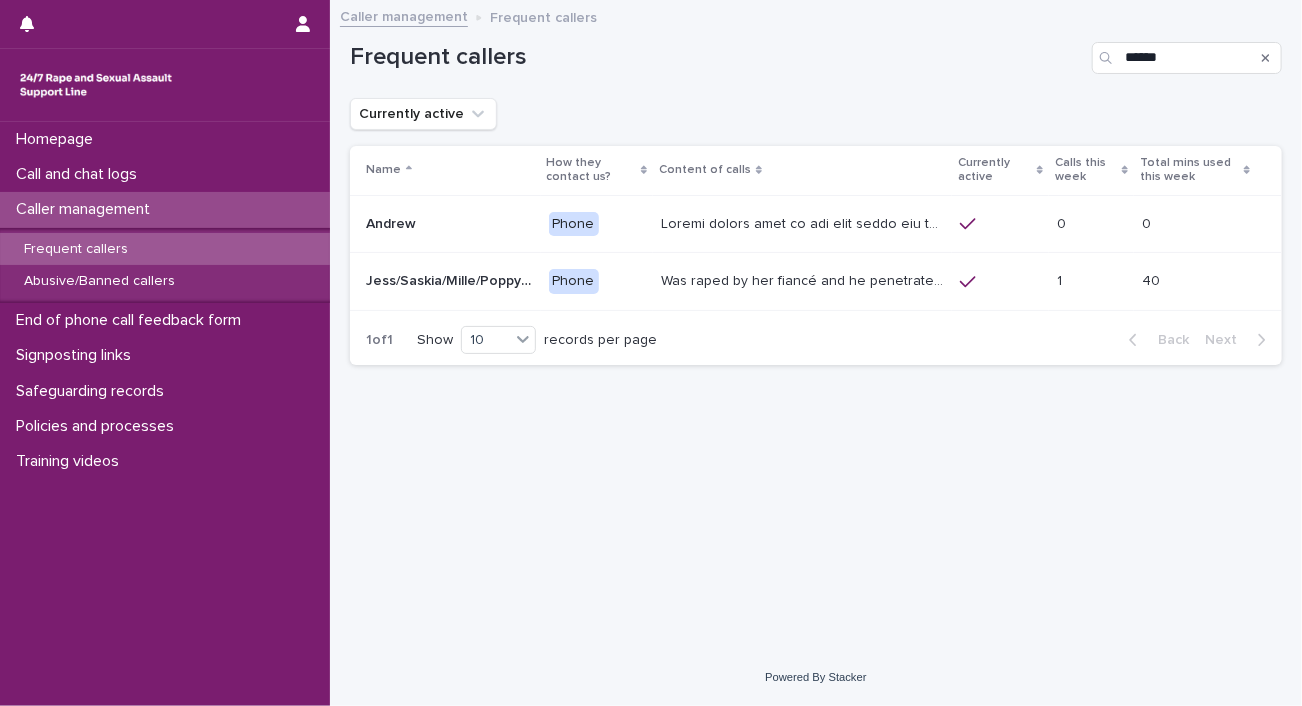 click on "Was raped by her fiancé and he penetrated her with a knife, she called an ambulance and was taken into hospital.
She has had reconstructive surgery on her vagina and is expecting more. She is unable to conceive.
Jess is often in a flashback. She may find it useful for you to do grounding techniques with her during the call, particularly focusing on nature and/or regulating breathing.
In December 2023, Jess contacted the support line and asked that her profile notes reflect that she took an overdose with the intention to take her own life on 14 December. She is currently still in a mental health hospital (03/04/24). She has requested that operators are aware of her current issues.
Her perpetrator has been granted leave to appeal his conviction.
On 4.1.24 Jess requested that the operator read her profile to her. In order to comply with our data protection and confidentiality policy, Jess will need to email  RCEWinfo@rapecrisis.org.uk" at bounding box center (804, 279) 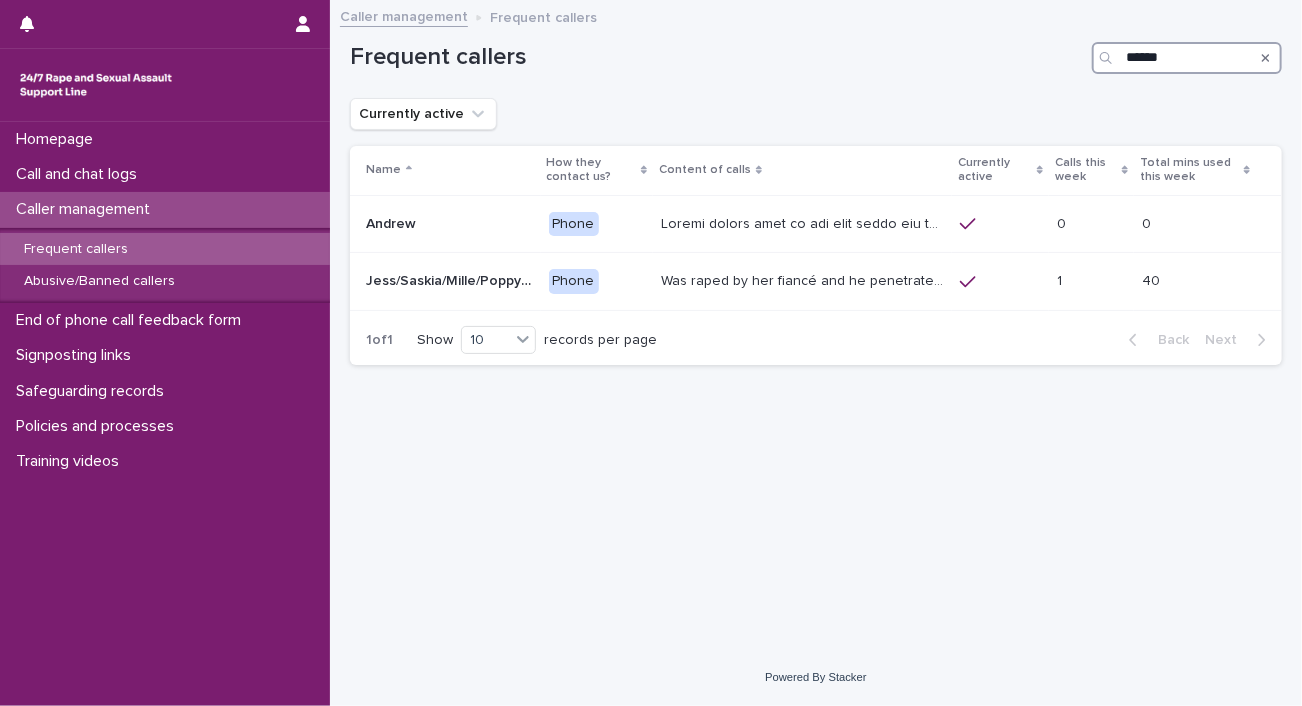click on "******" at bounding box center (1187, 58) 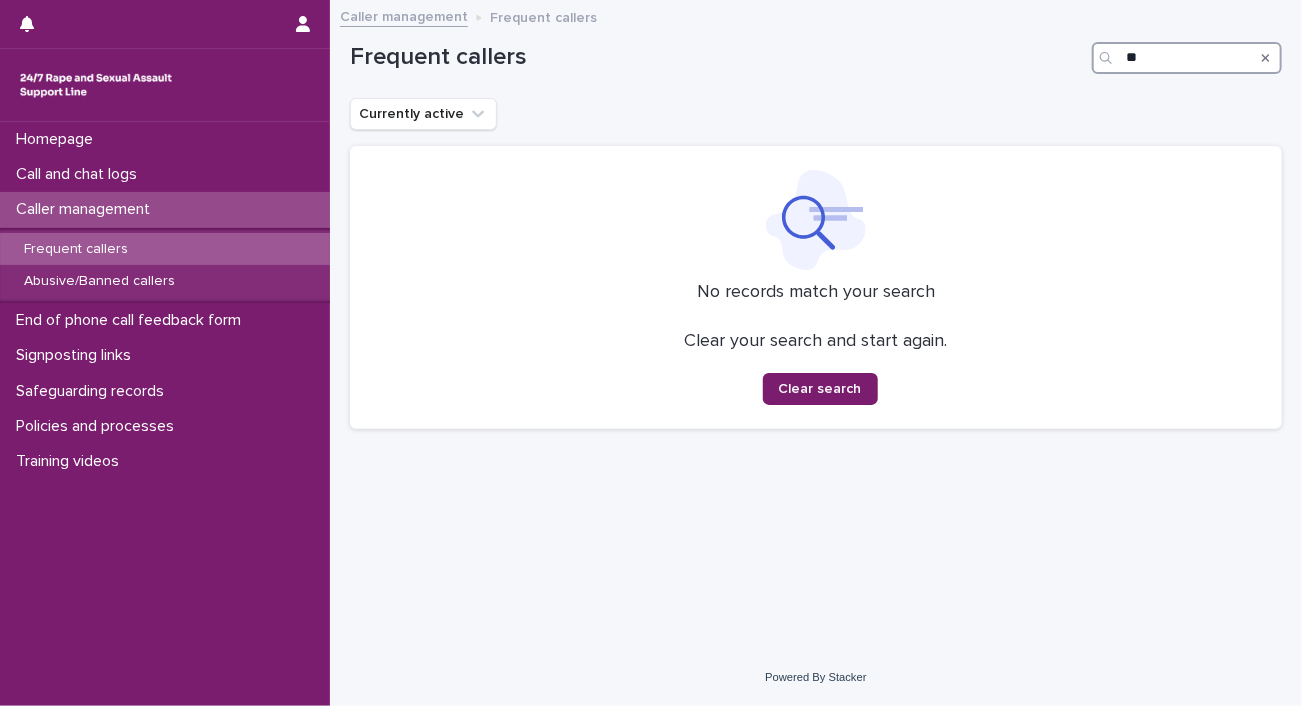 type on "*" 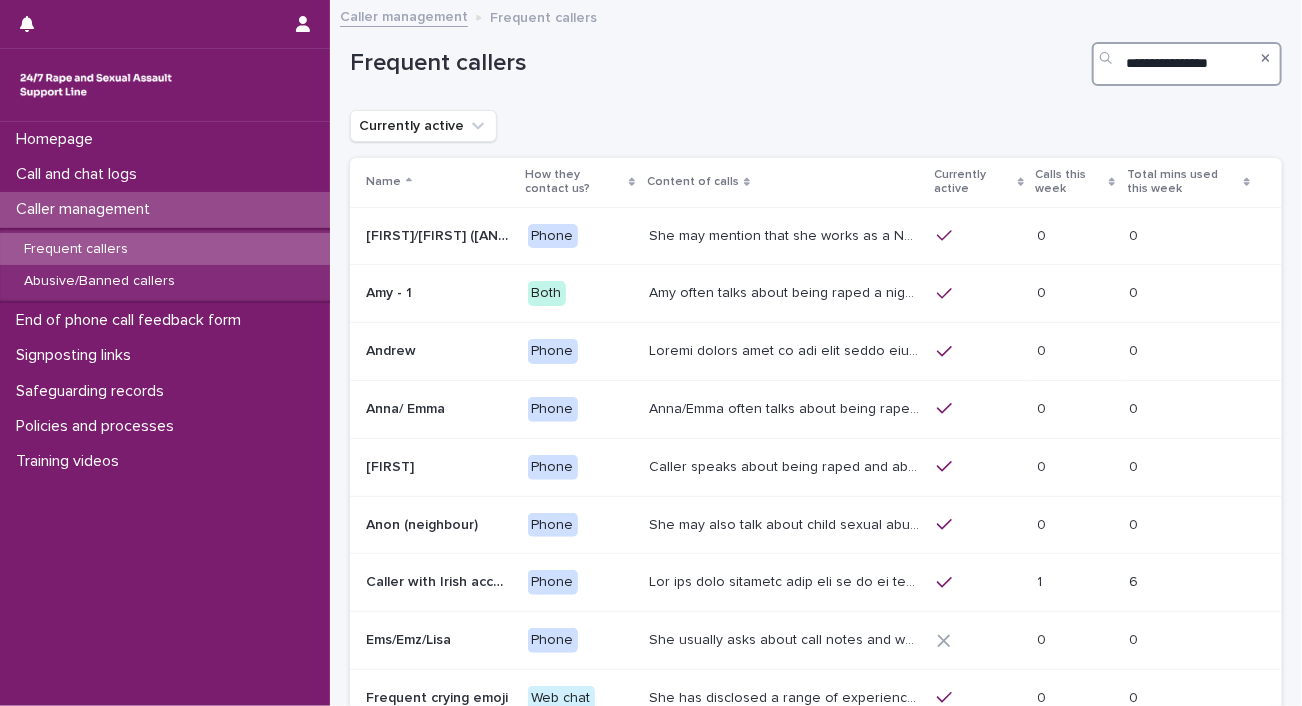 scroll, scrollTop: 0, scrollLeft: 36, axis: horizontal 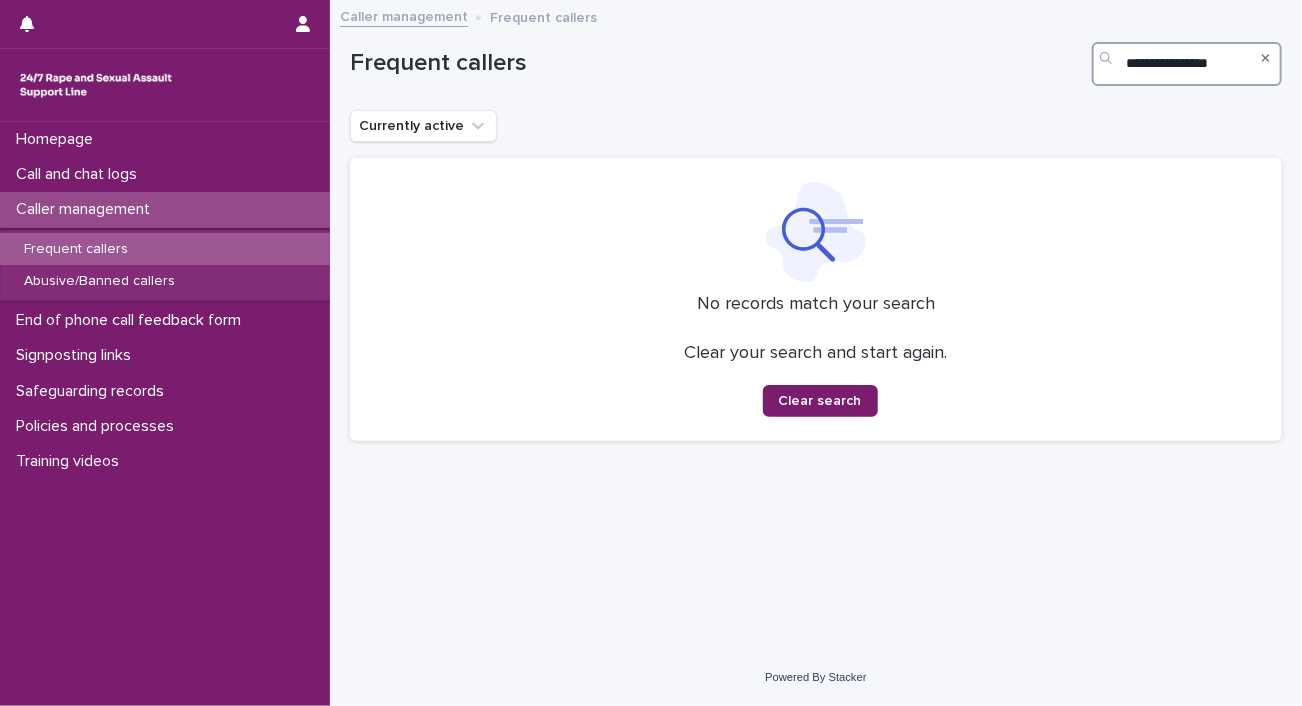 click on "**********" at bounding box center [1187, 64] 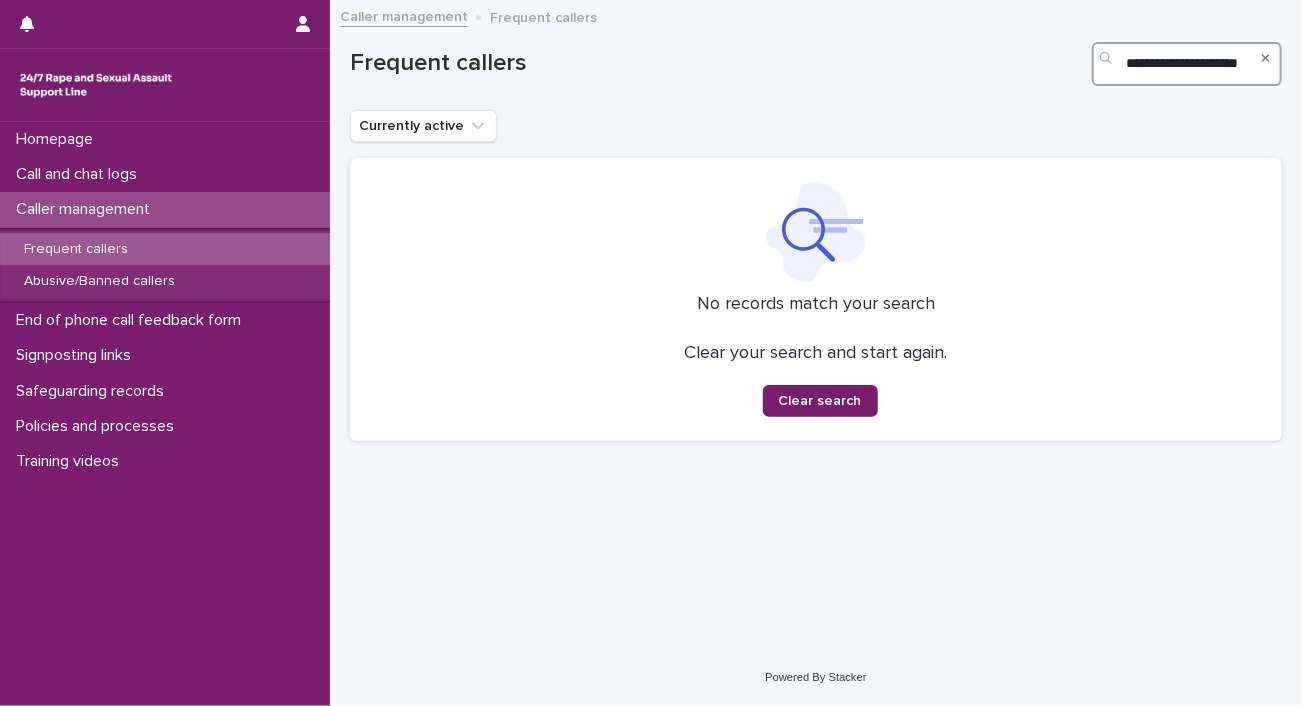scroll, scrollTop: 0, scrollLeft: 112, axis: horizontal 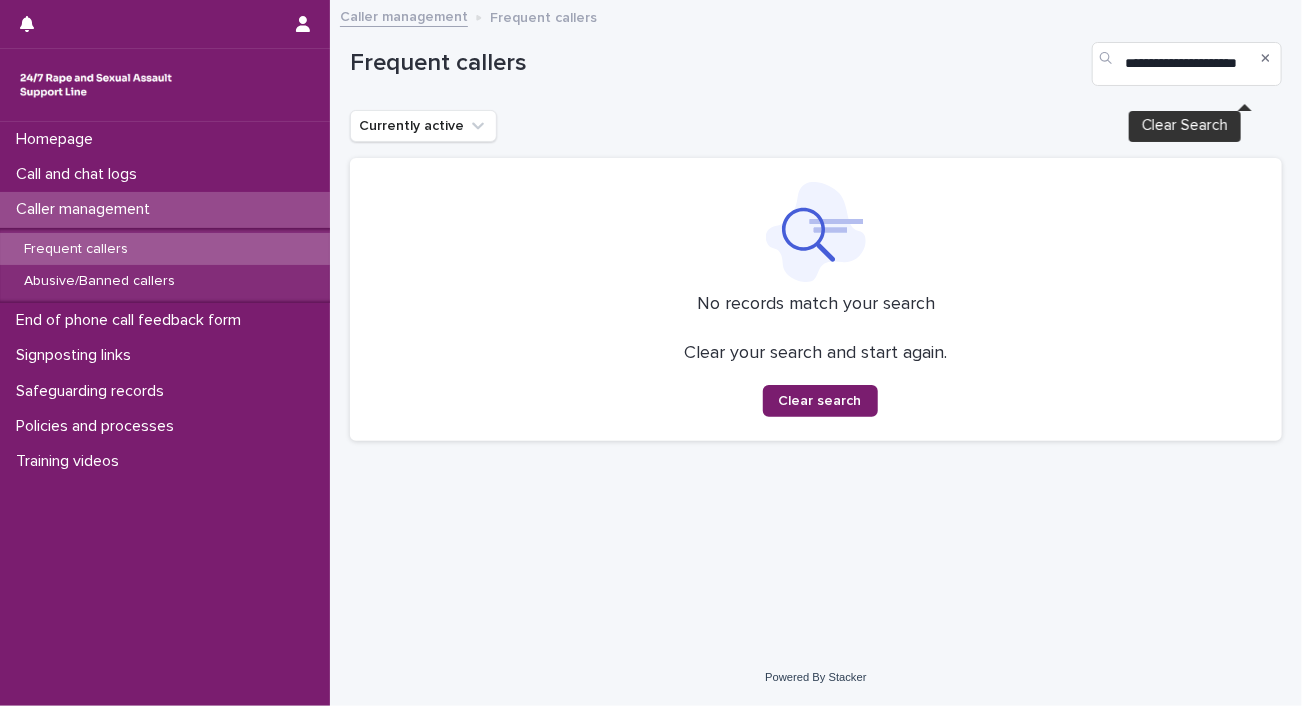 click 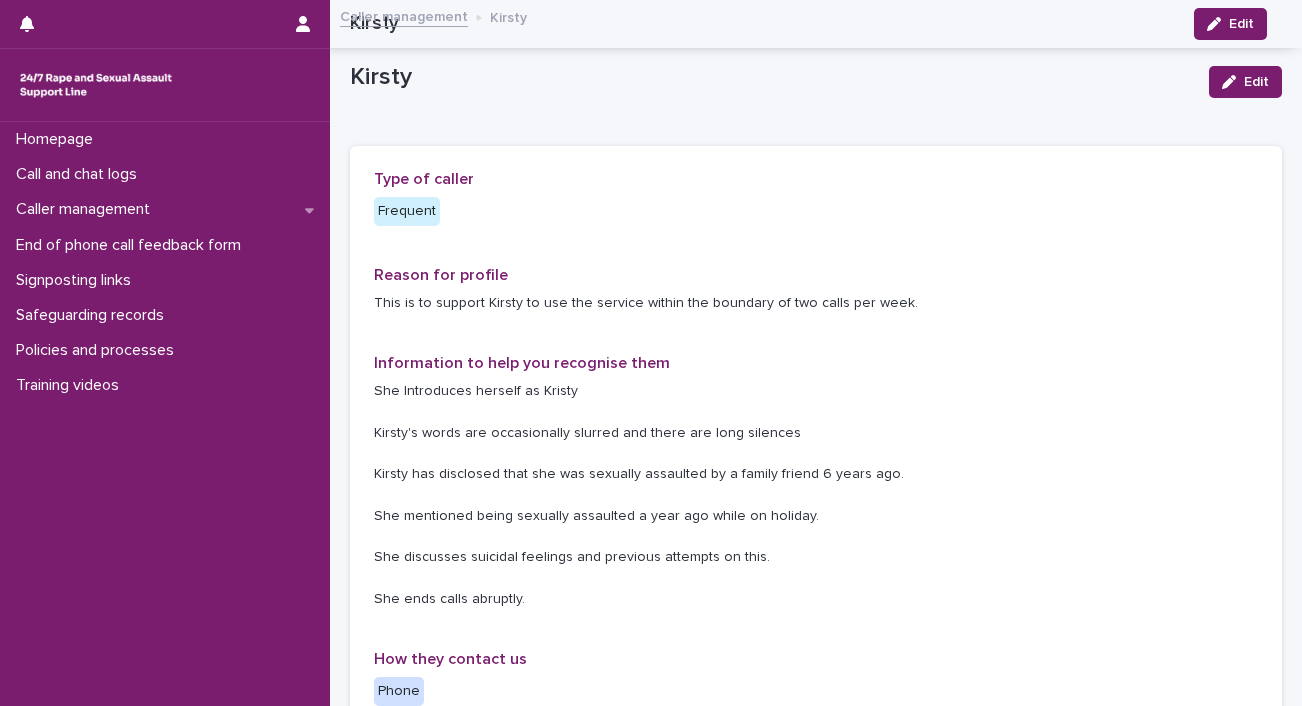scroll, scrollTop: 0, scrollLeft: 0, axis: both 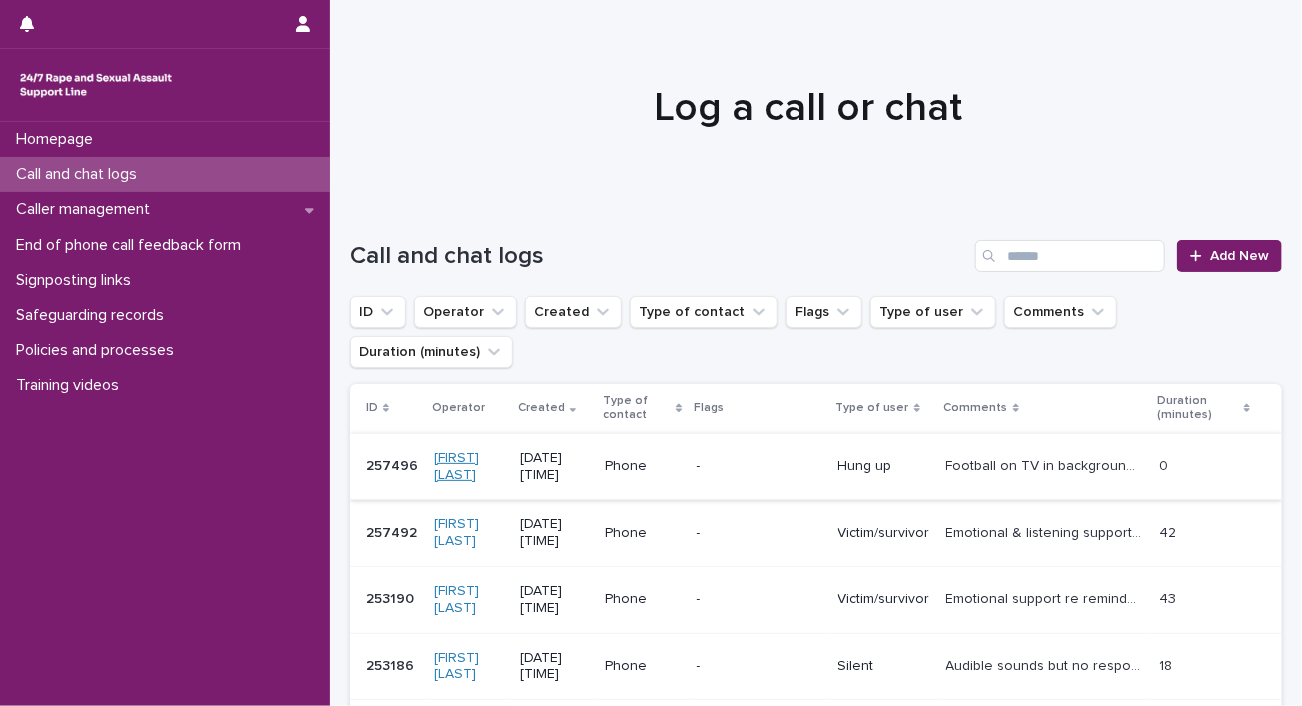 click on "Mariana Whitehouse" at bounding box center [469, 467] 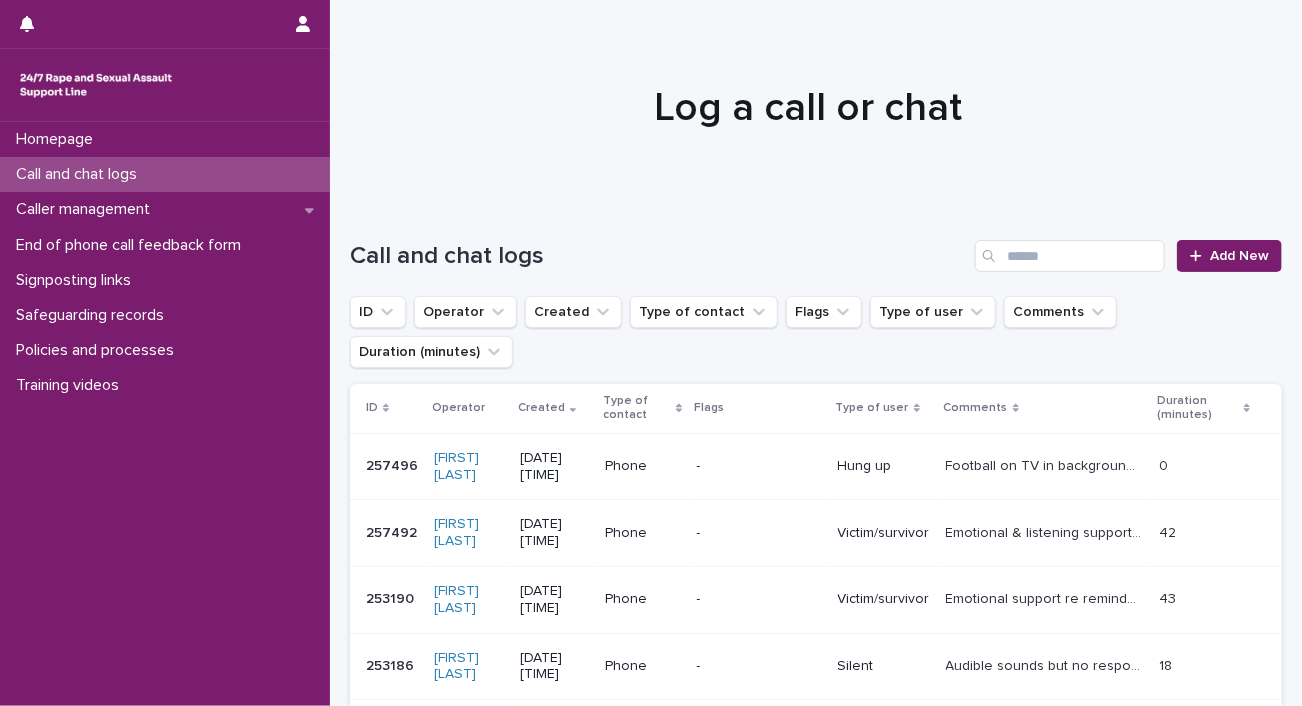 click on "Football on TV in background, hung up on introducing myself." at bounding box center [1047, 464] 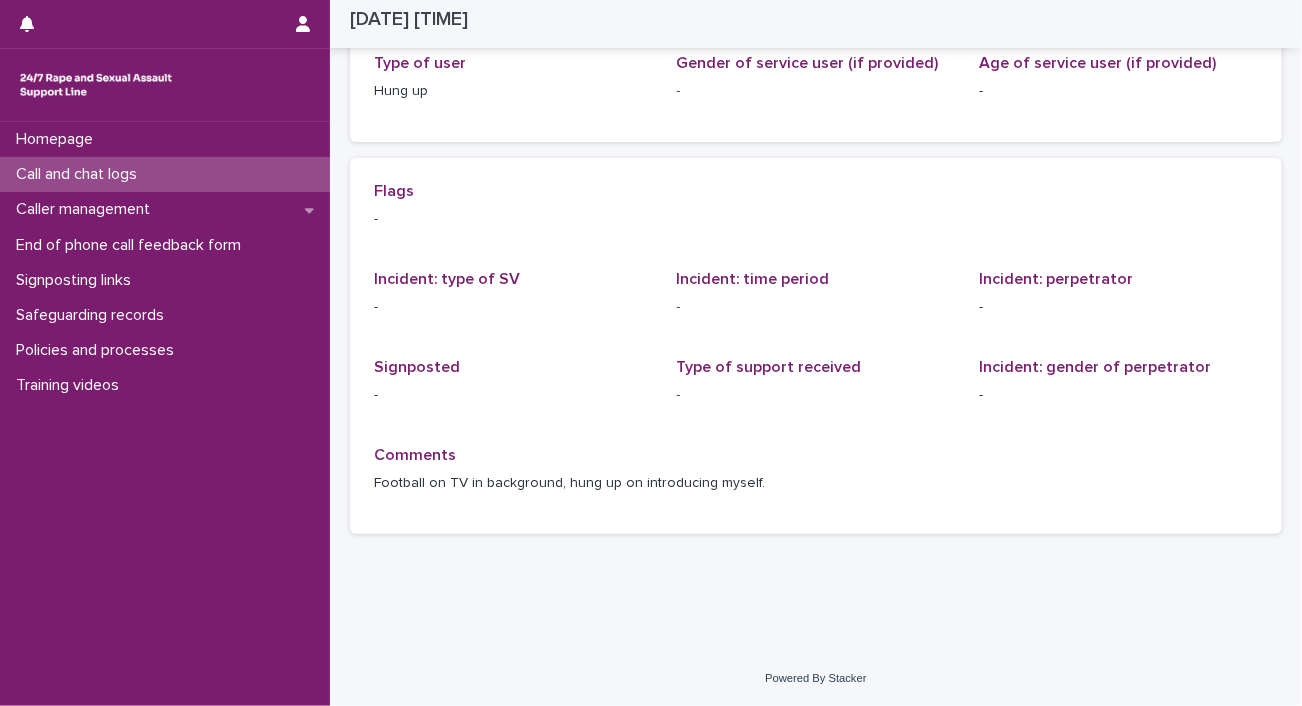 scroll, scrollTop: 716, scrollLeft: 0, axis: vertical 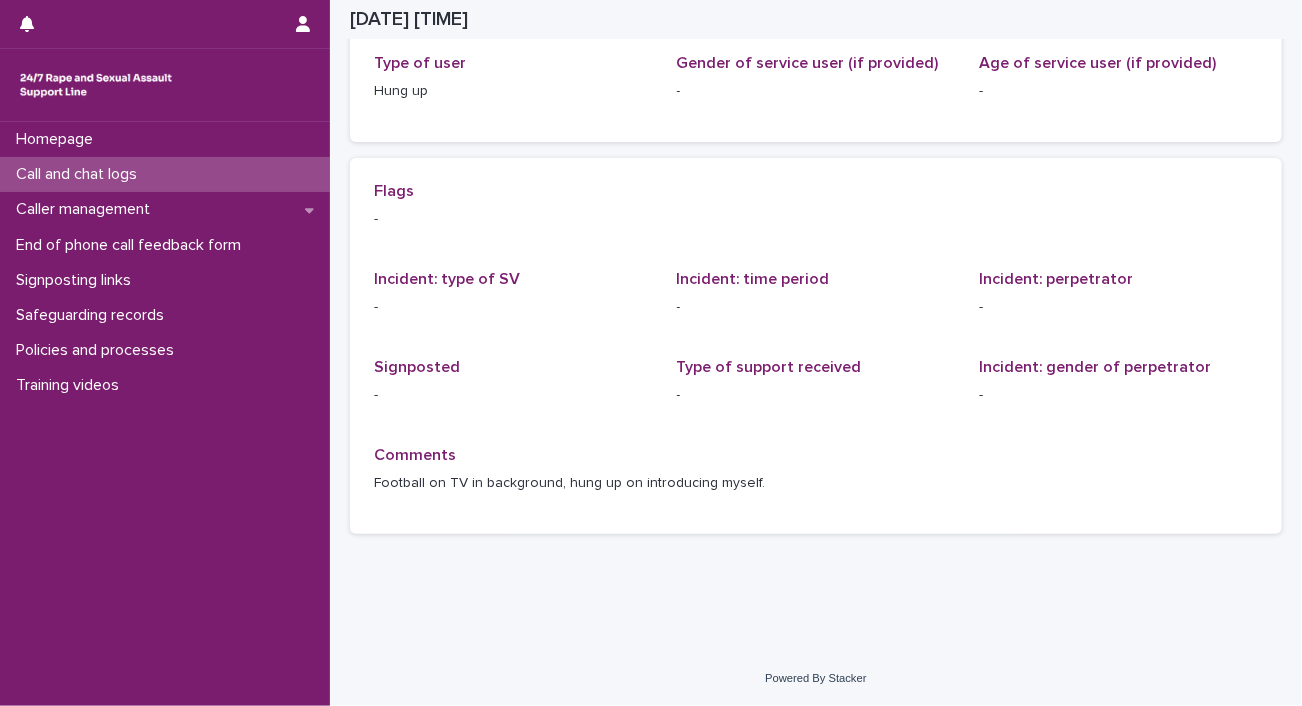 click on "Football on TV in background, hung up on introducing myself." at bounding box center [816, 483] 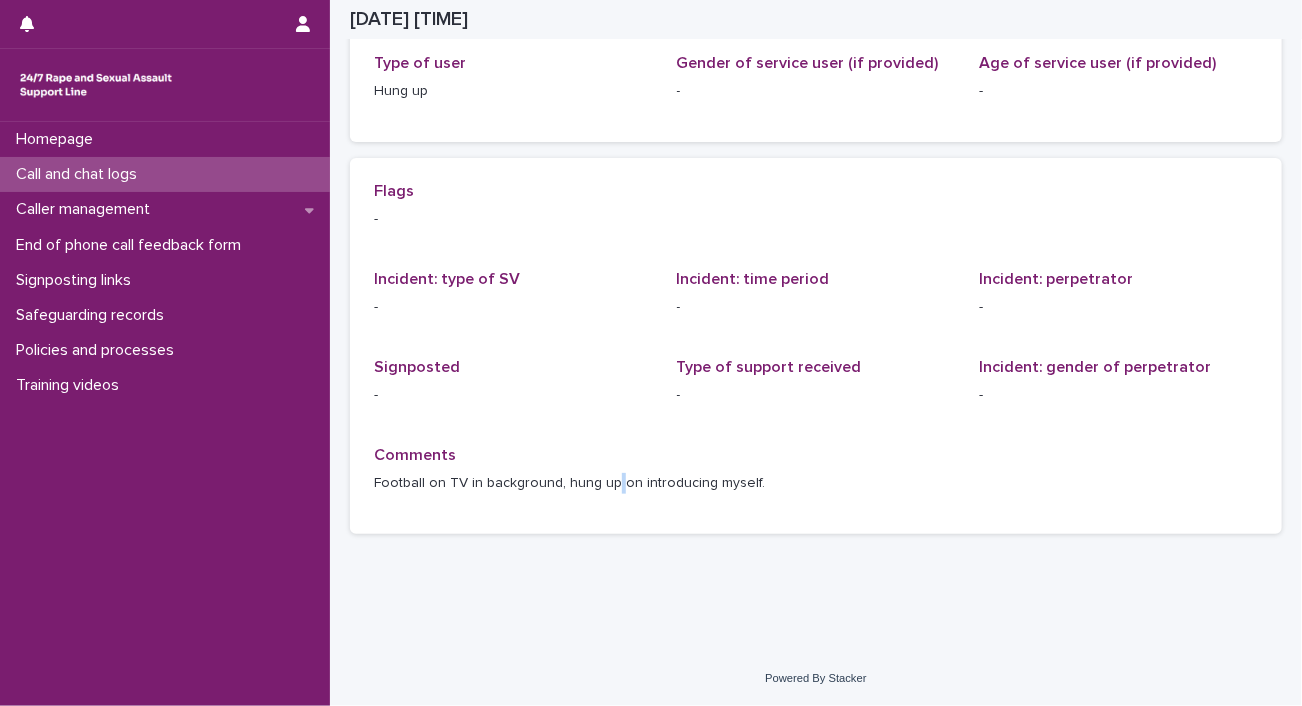 click on "Football on TV in background, hung up on introducing myself." at bounding box center [816, 483] 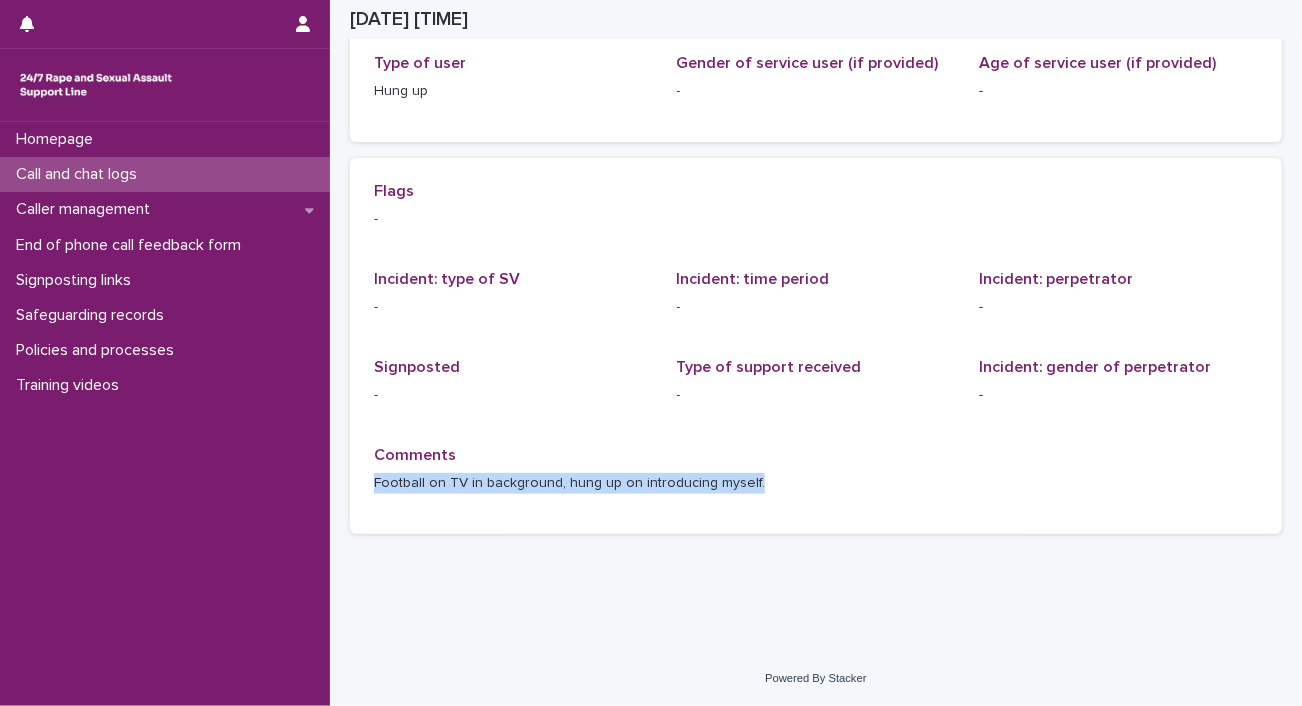 click on "Football on TV in background, hung up on introducing myself." at bounding box center [816, 483] 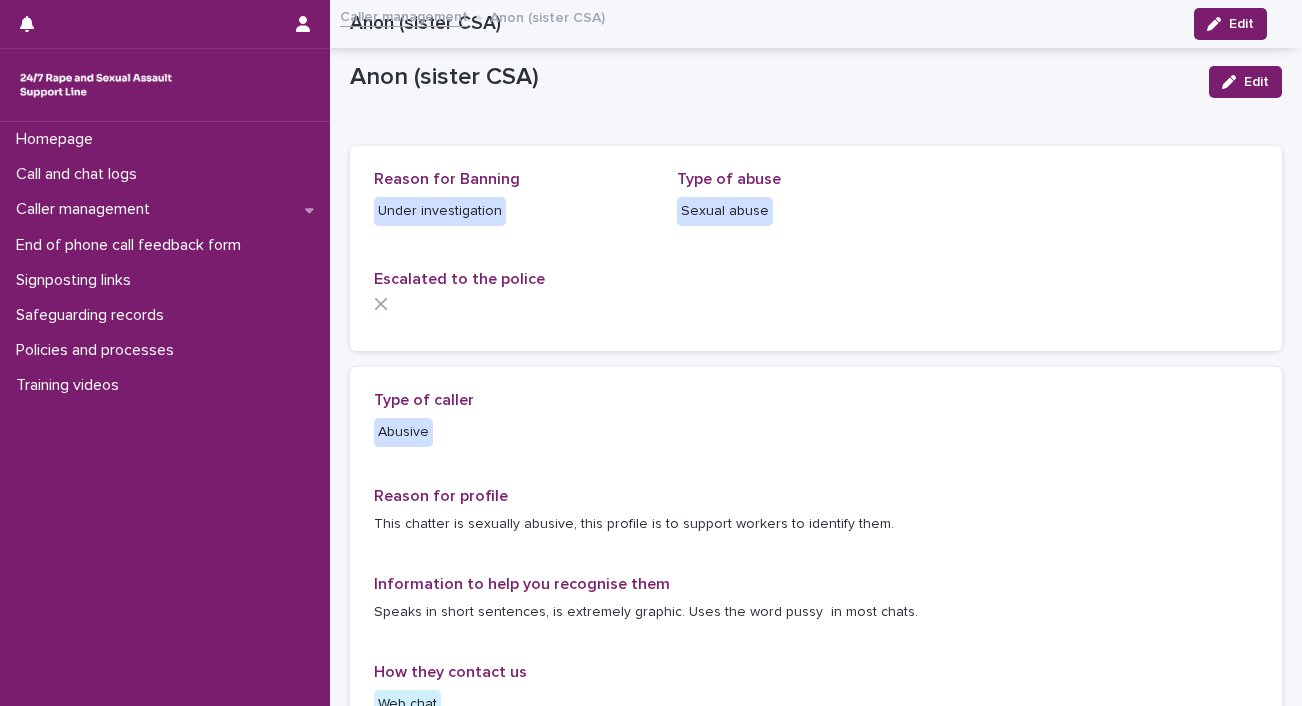 scroll, scrollTop: 0, scrollLeft: 0, axis: both 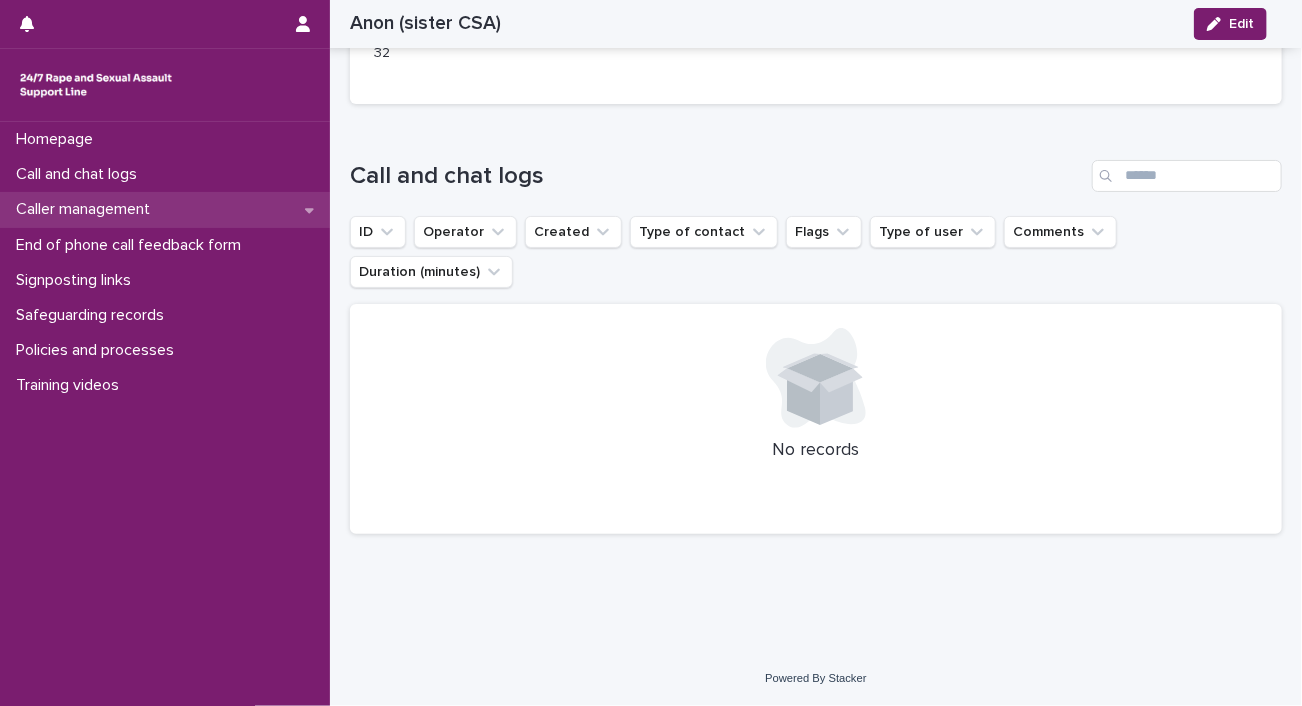 click on "Caller management" at bounding box center (87, 209) 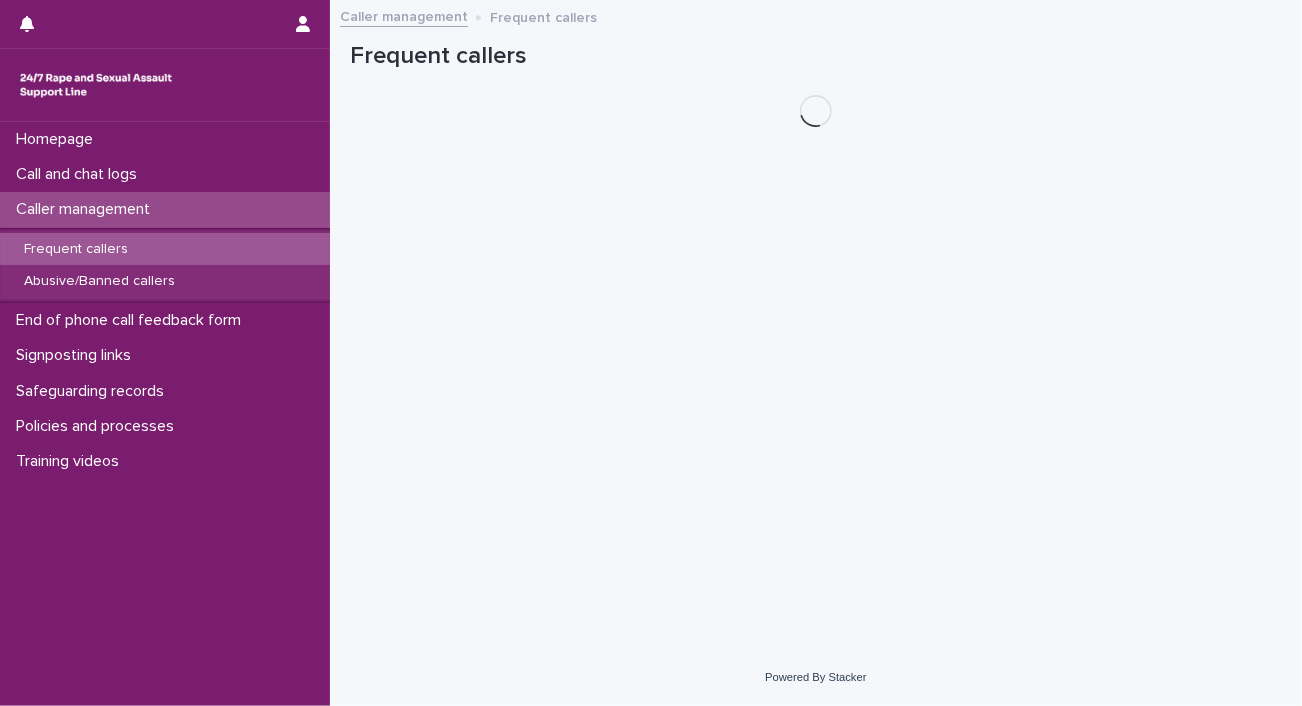 scroll, scrollTop: 0, scrollLeft: 0, axis: both 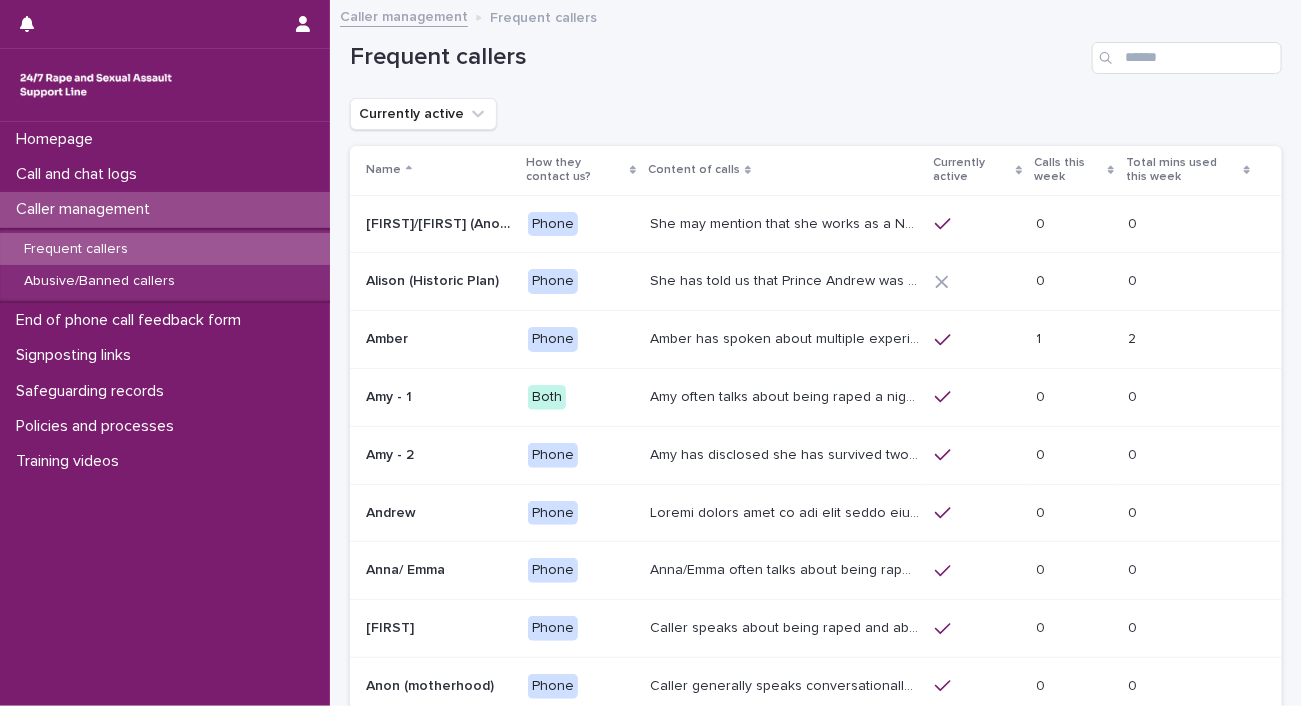click on "Frequent callers" at bounding box center (165, 249) 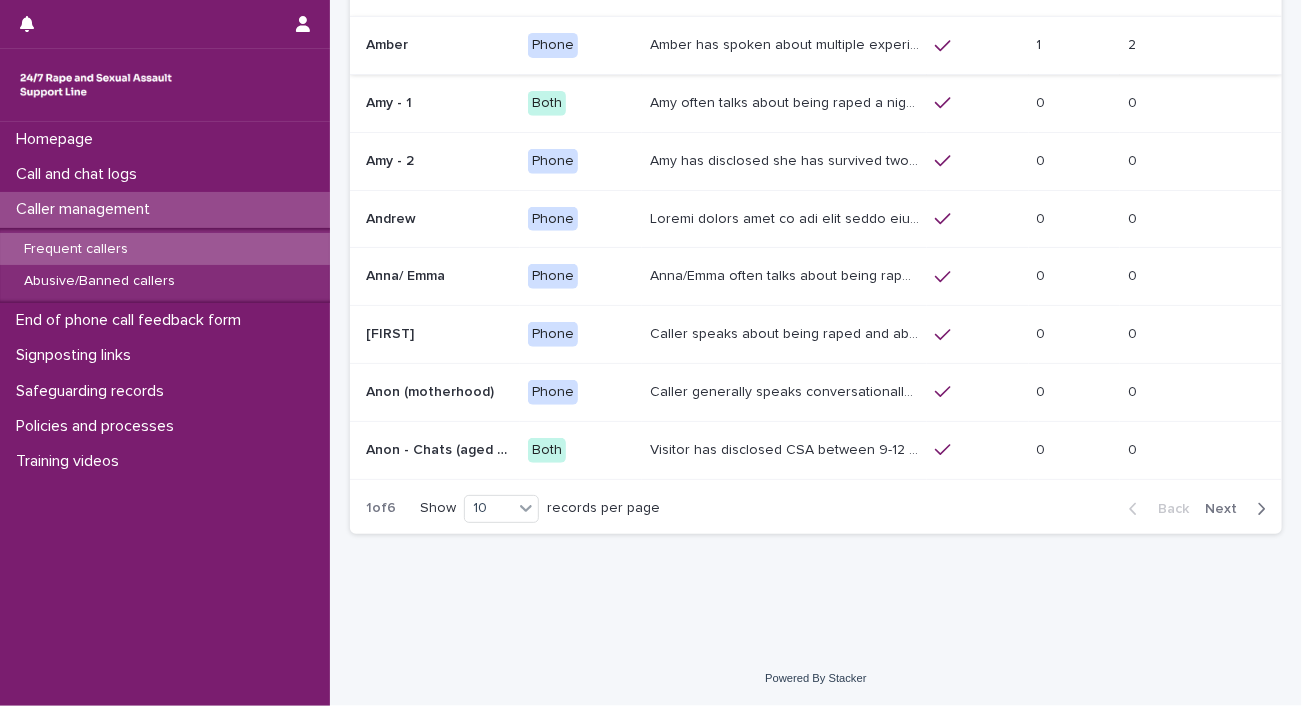 scroll, scrollTop: 629, scrollLeft: 0, axis: vertical 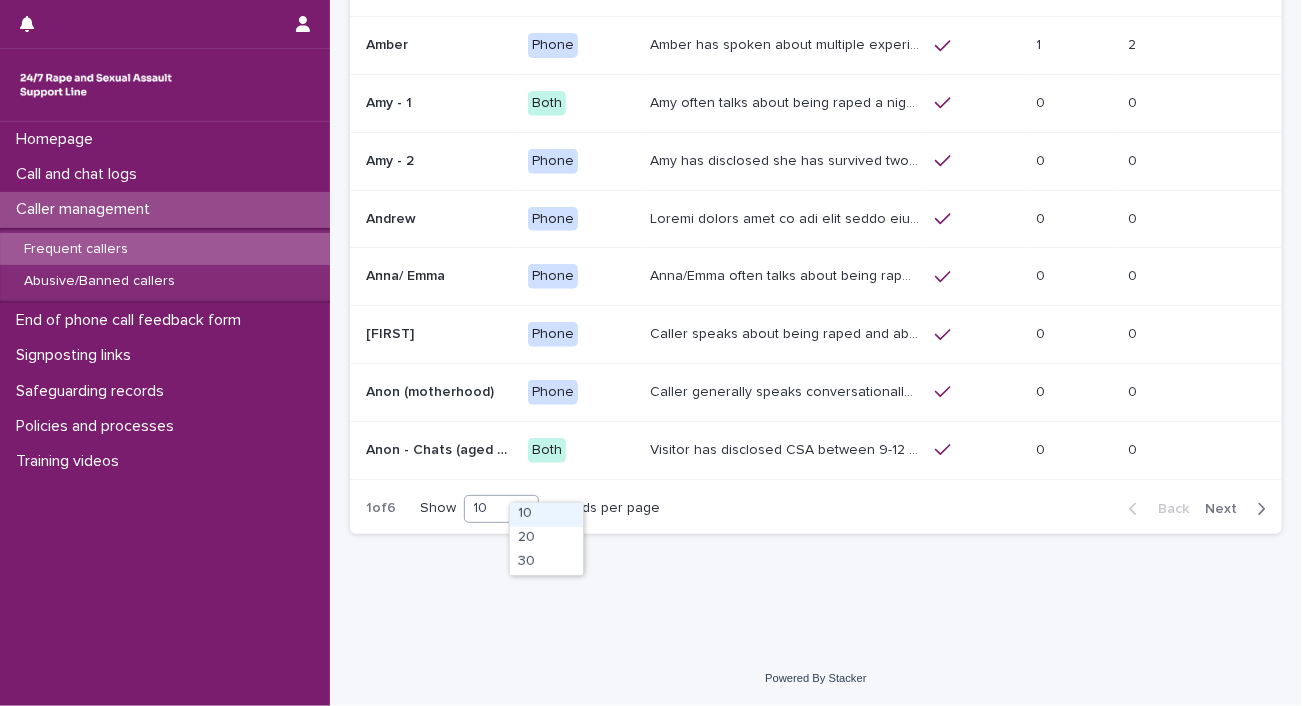 click 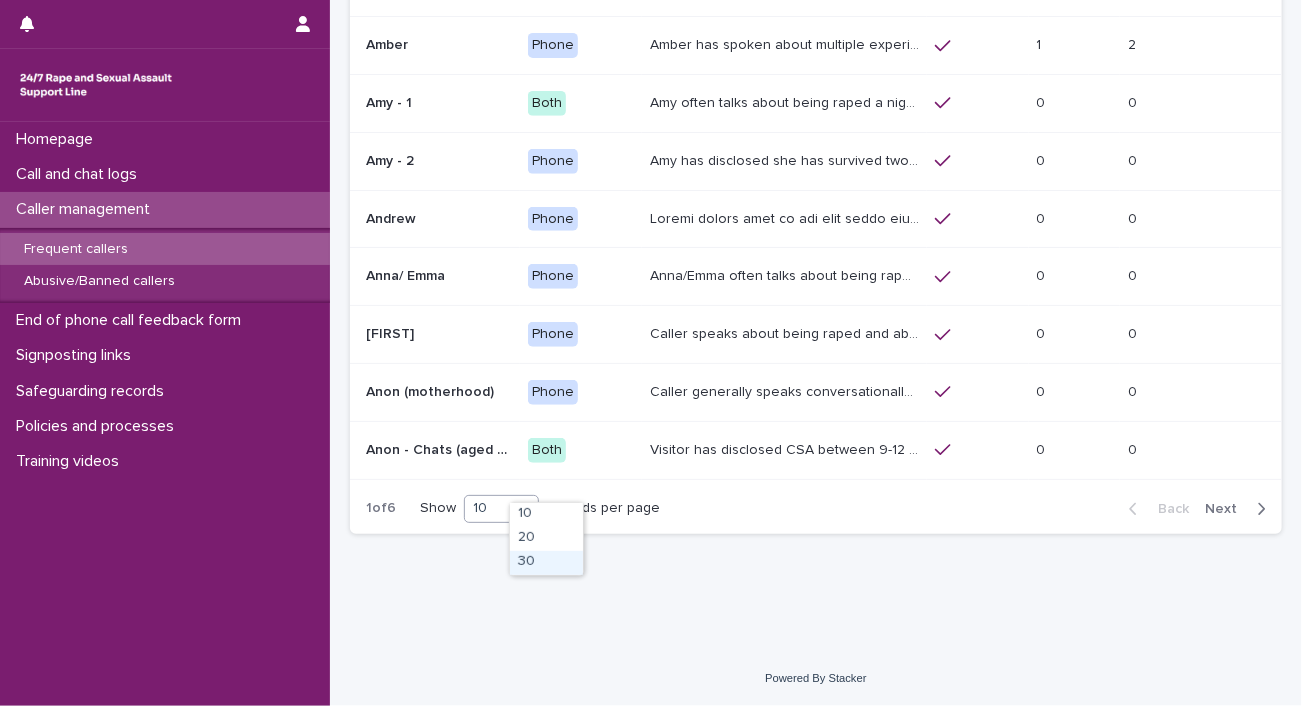 click on "30" at bounding box center [546, 563] 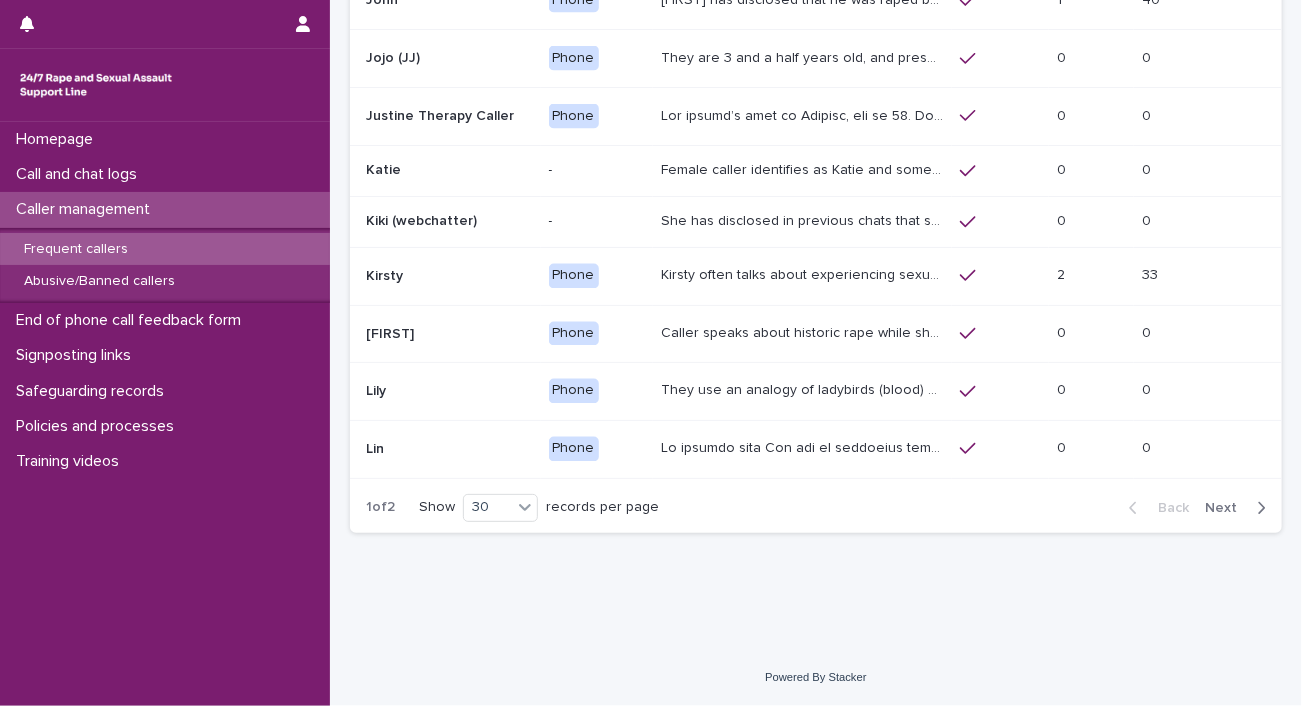 scroll, scrollTop: 2212, scrollLeft: 0, axis: vertical 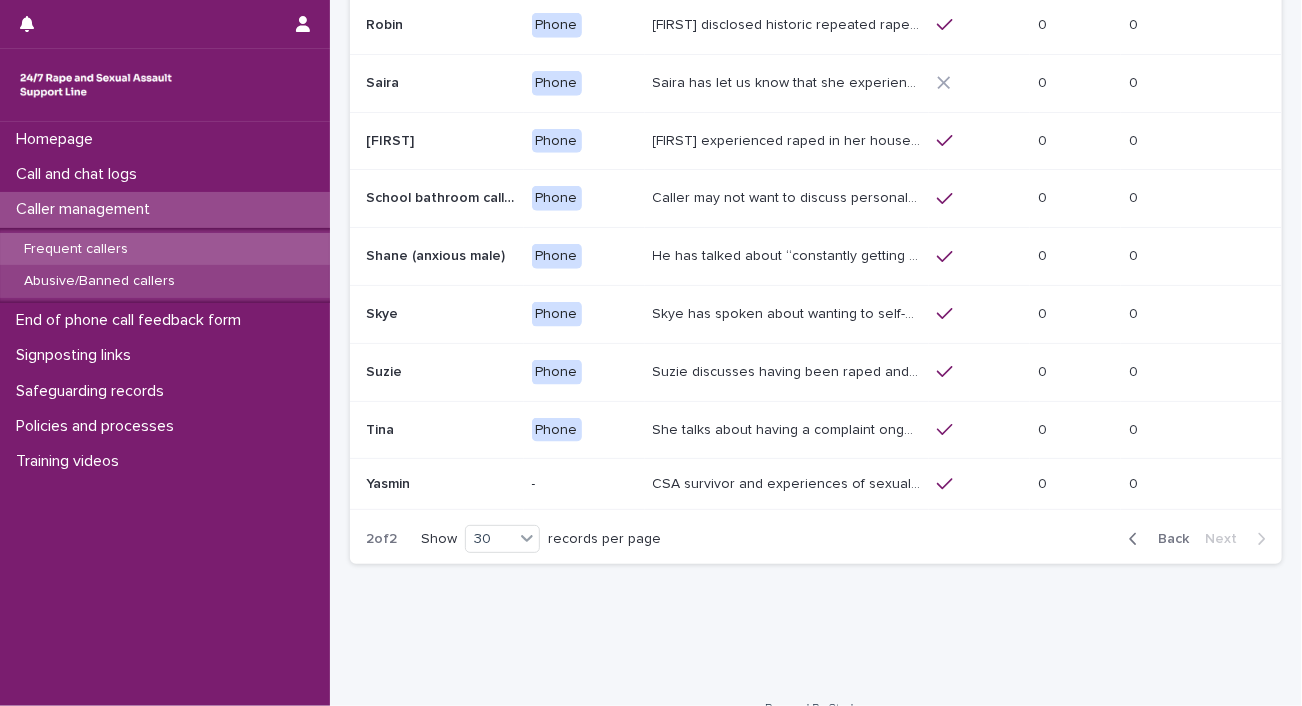 click on "Abusive/Banned callers" at bounding box center (165, 281) 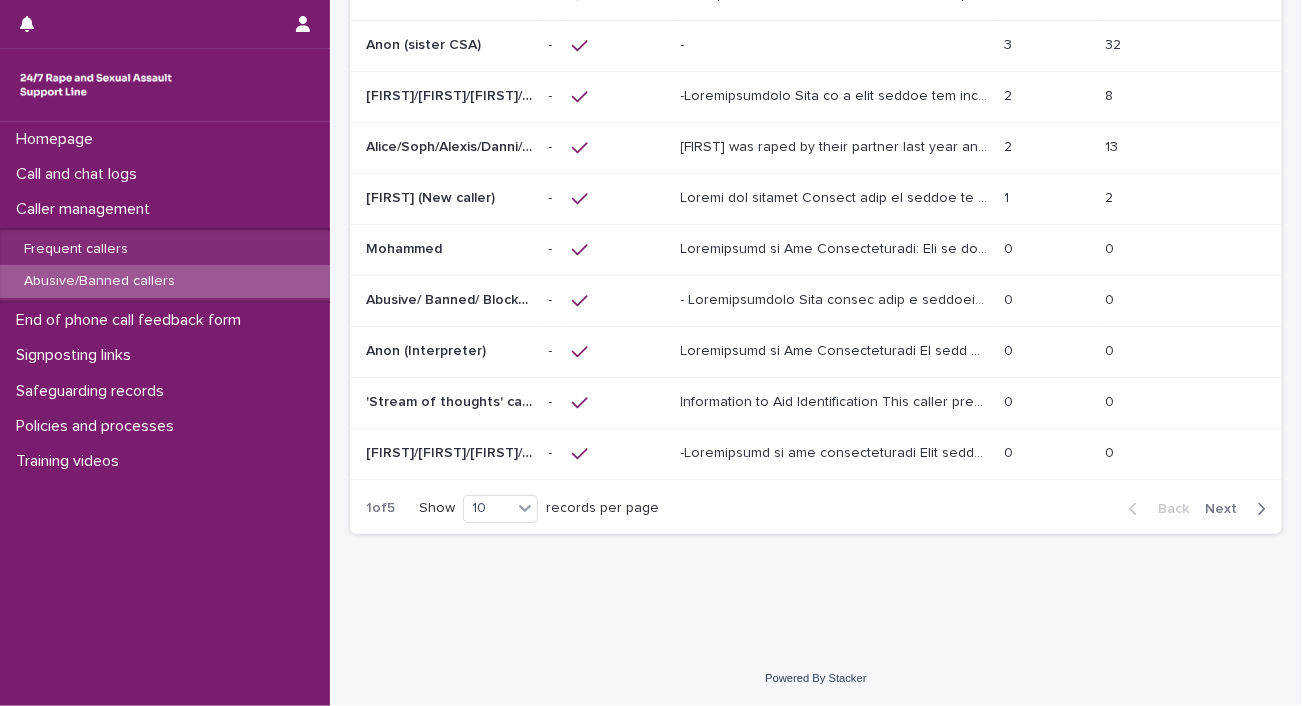 scroll, scrollTop: 0, scrollLeft: 0, axis: both 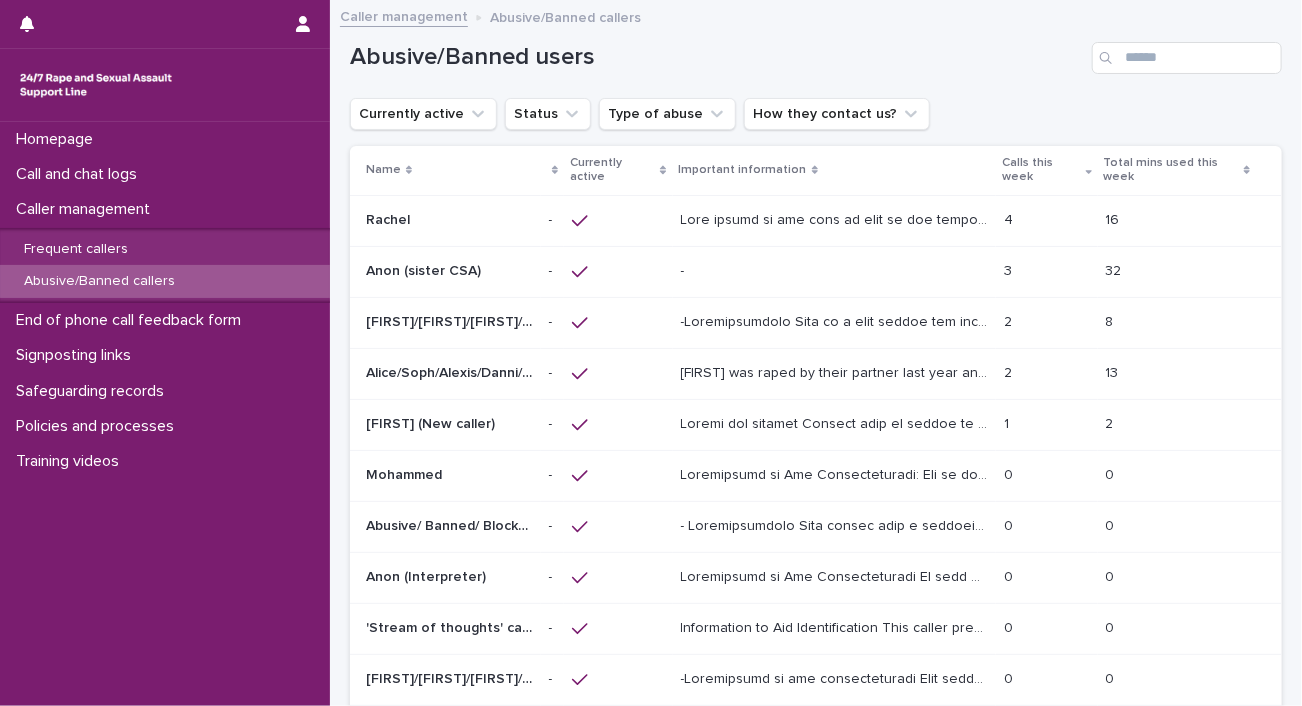 click at bounding box center [836, 218] 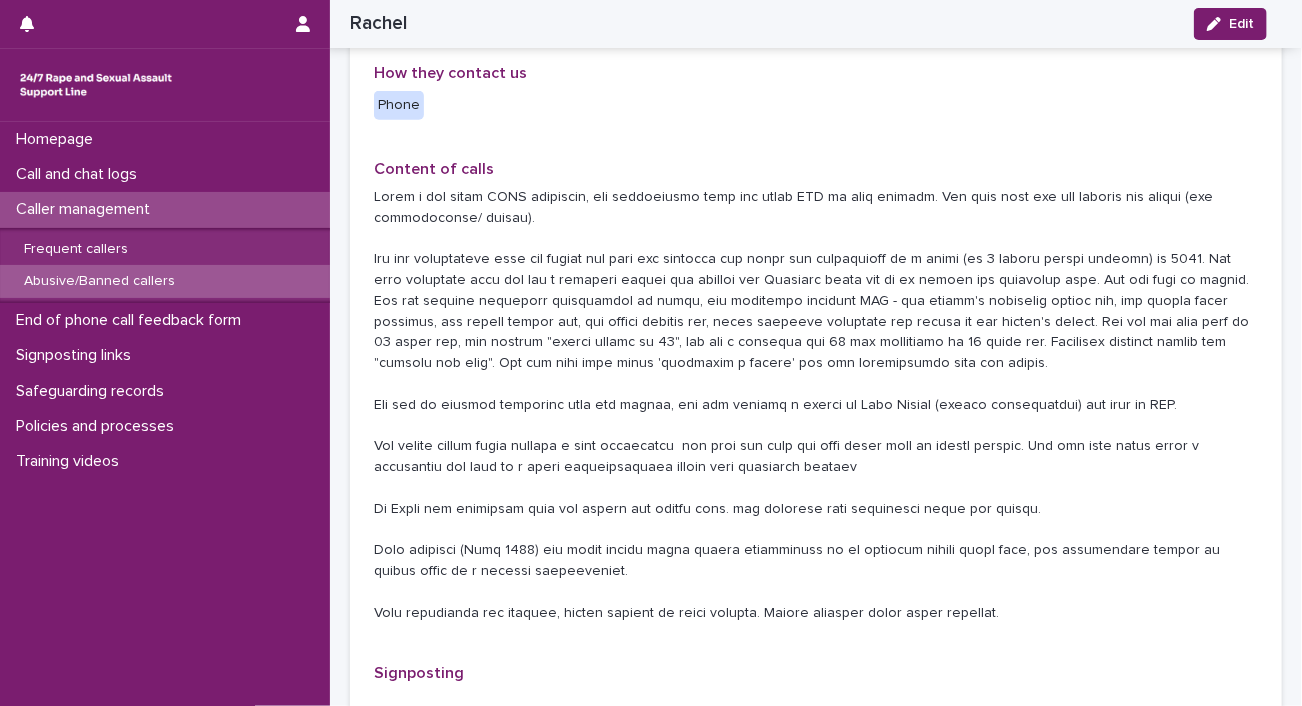 scroll, scrollTop: 840, scrollLeft: 0, axis: vertical 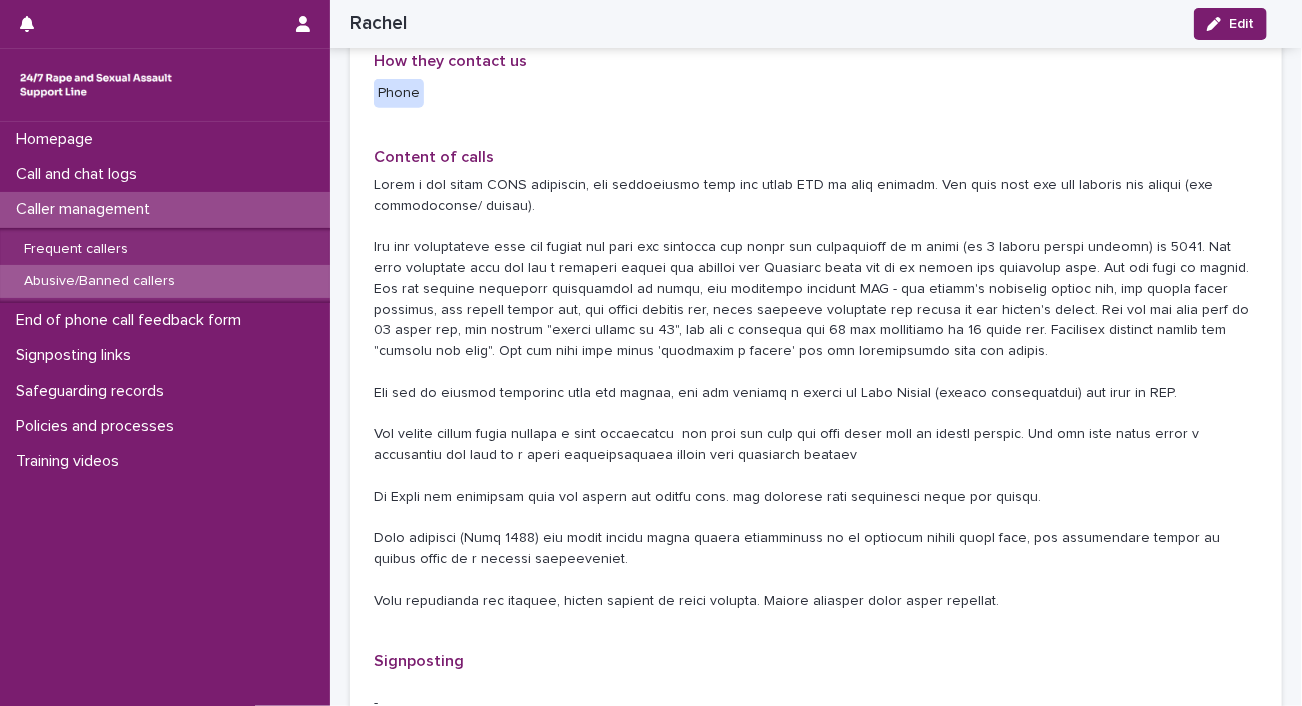 click on "Caller management" at bounding box center (165, 209) 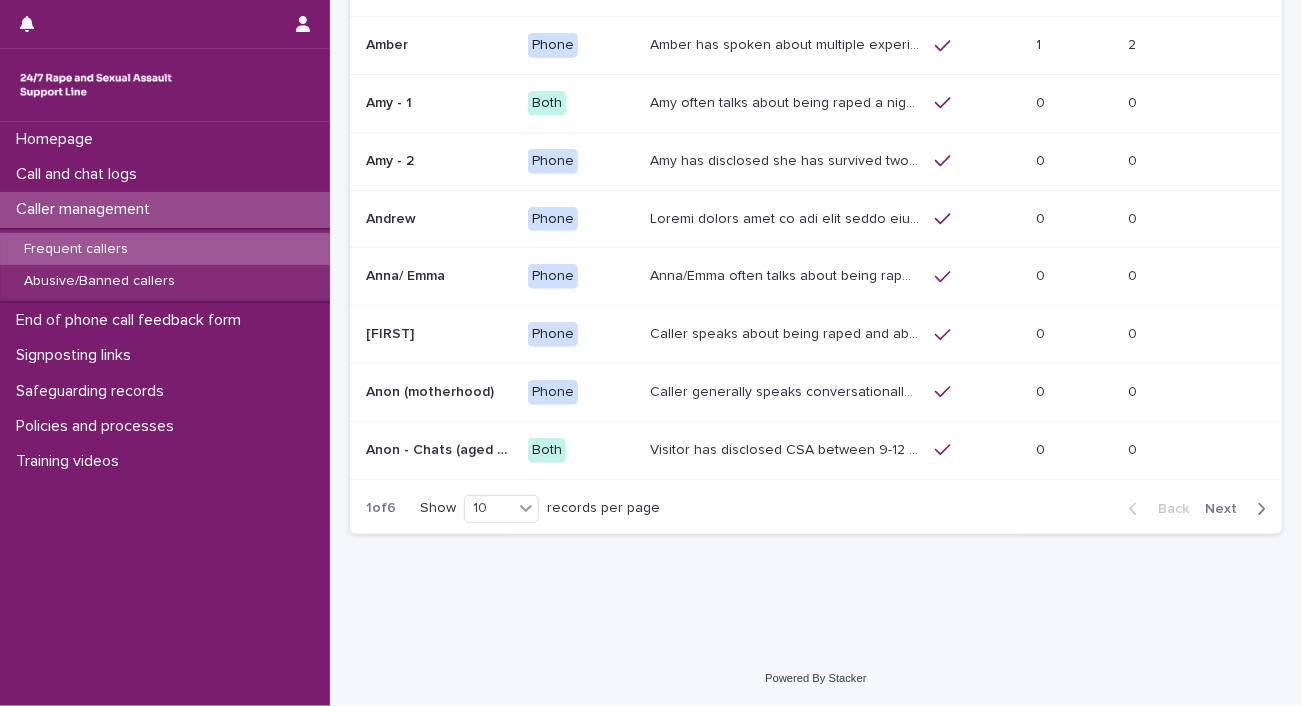 scroll, scrollTop: 0, scrollLeft: 0, axis: both 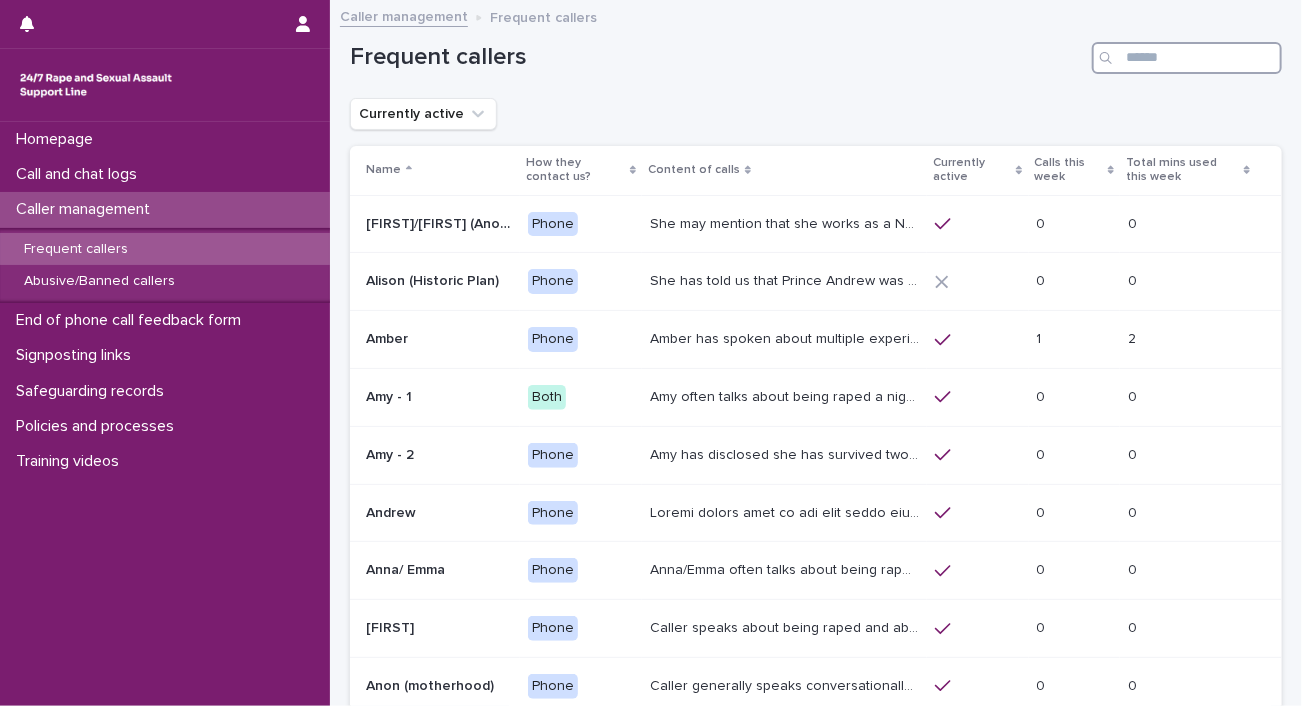 click at bounding box center [1187, 58] 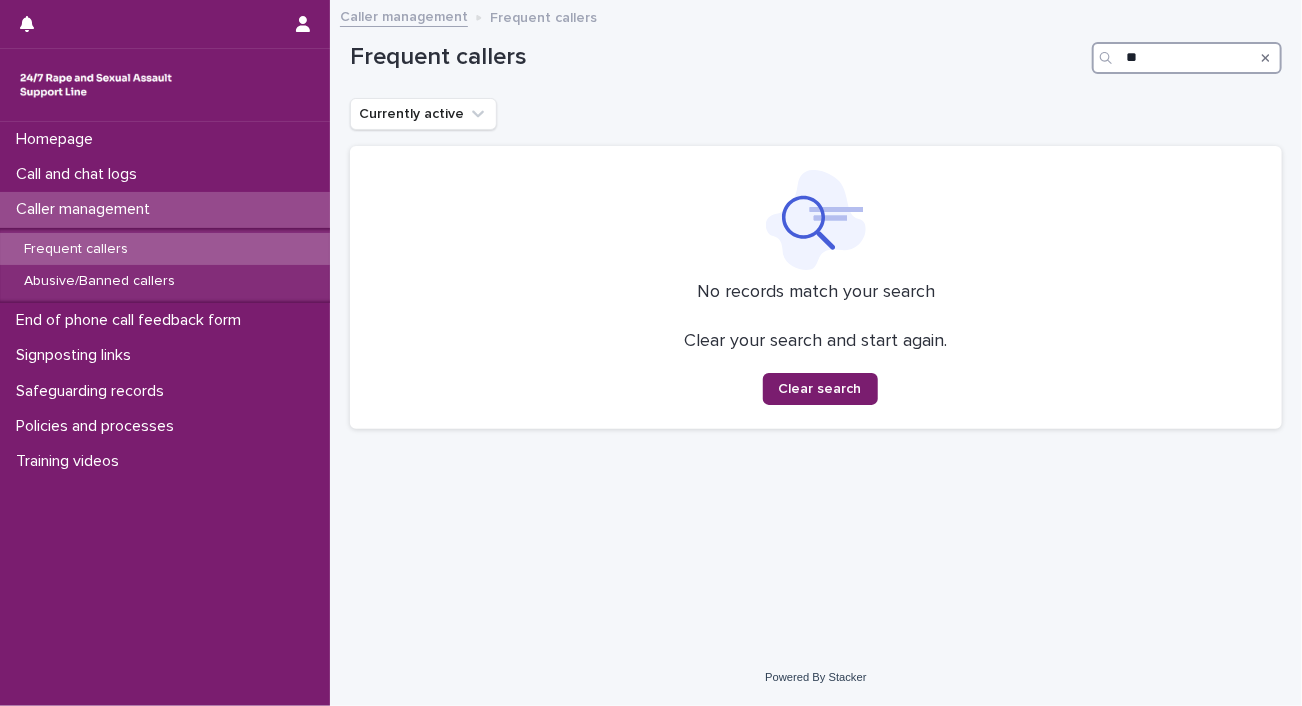 type on "*" 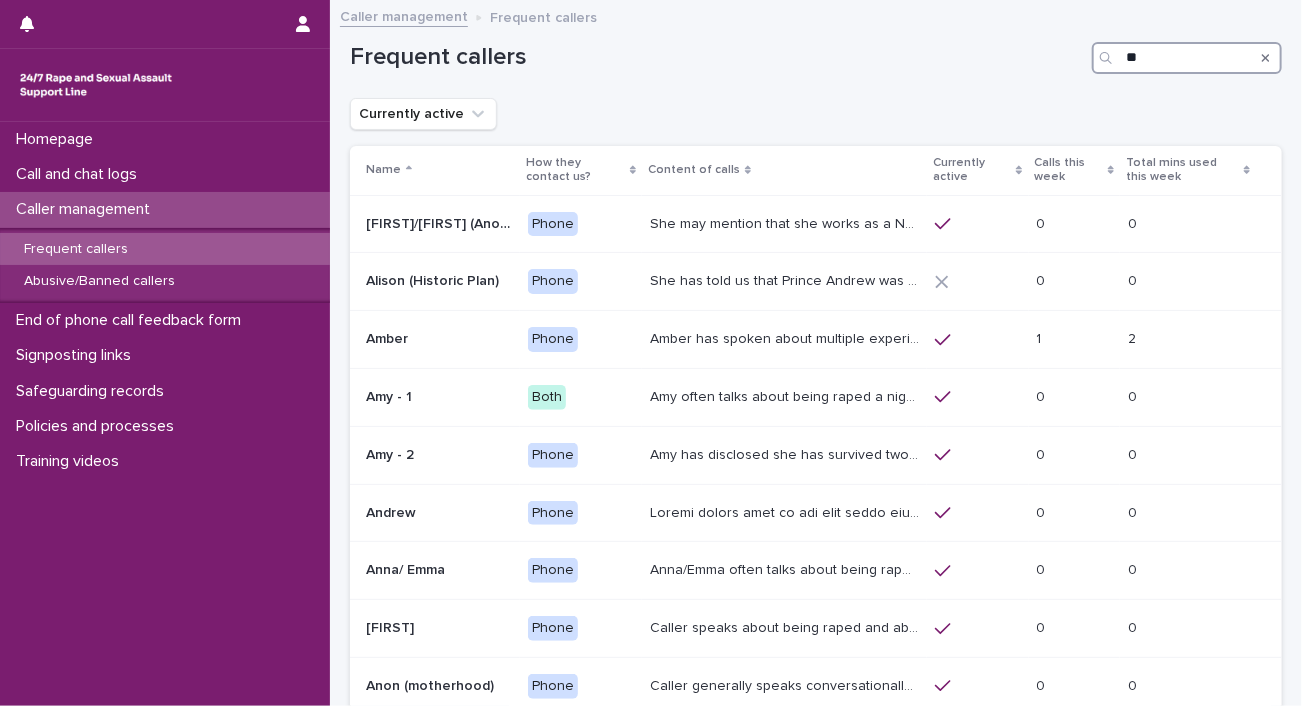 type on "**" 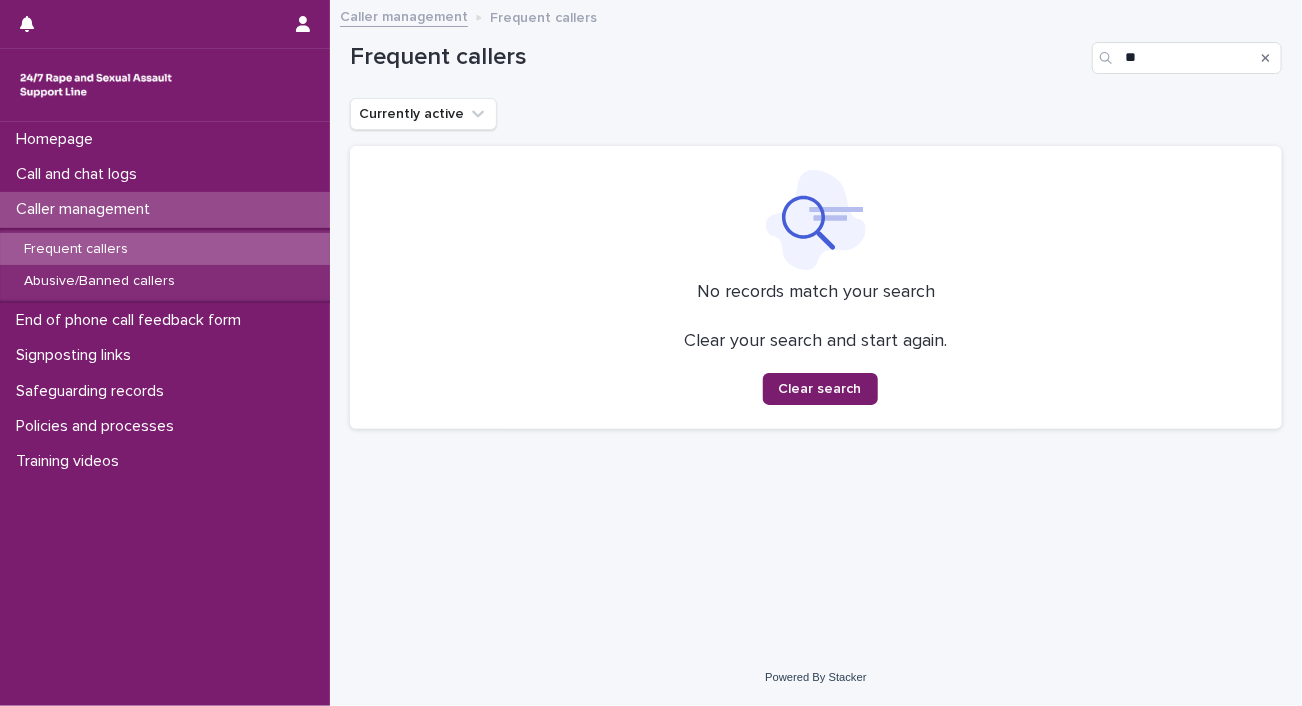 click on "Caller management" at bounding box center [87, 209] 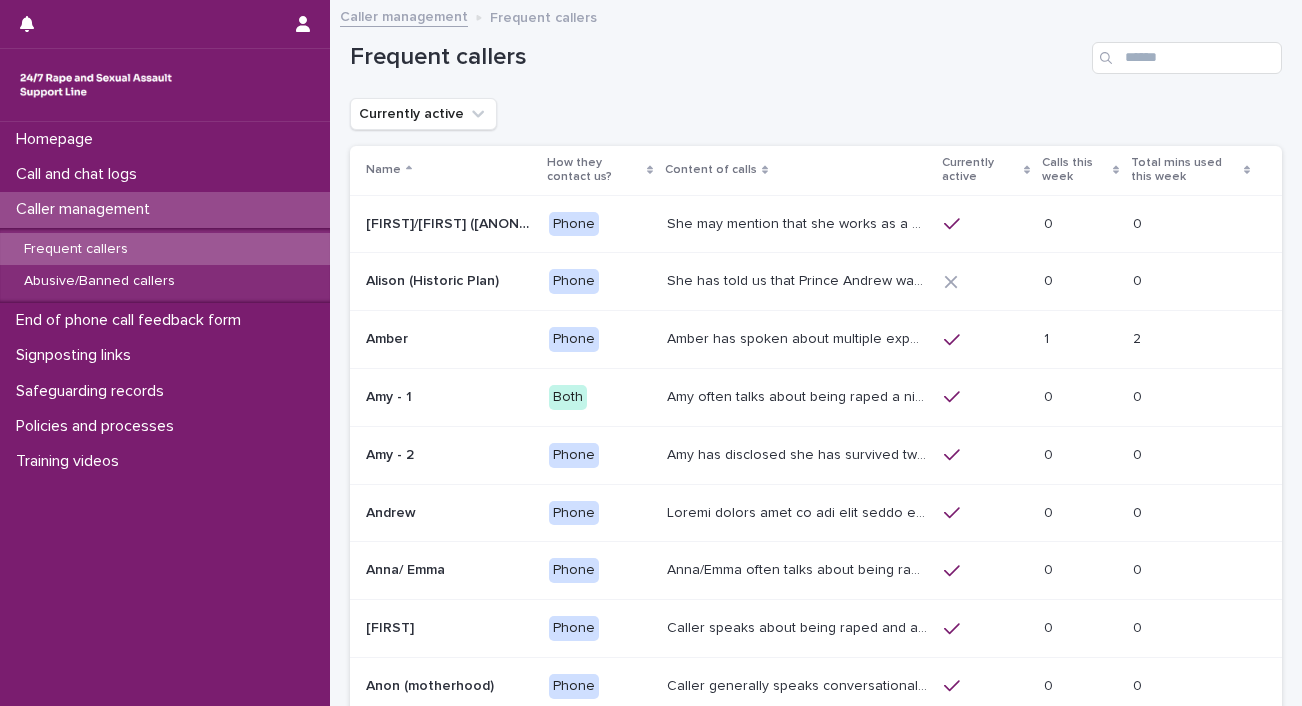 scroll, scrollTop: 0, scrollLeft: 0, axis: both 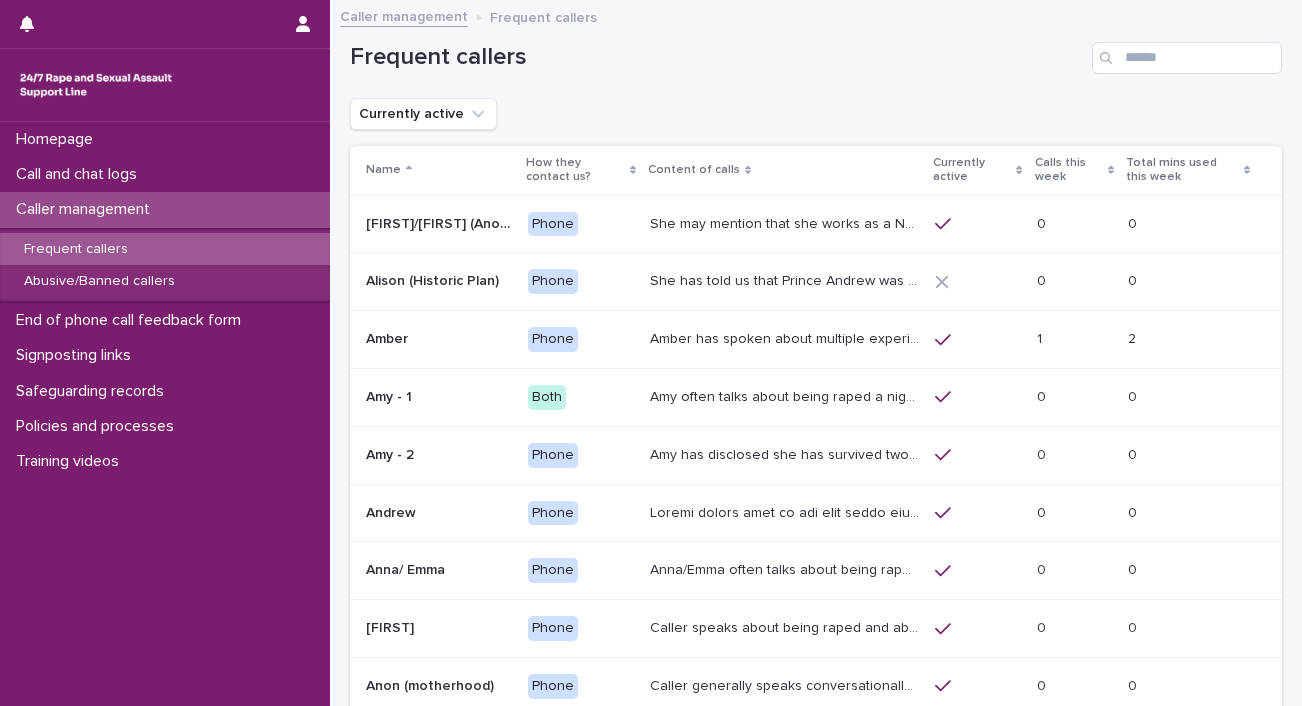 drag, startPoint x: 0, startPoint y: 0, endPoint x: 212, endPoint y: 253, distance: 330.0803 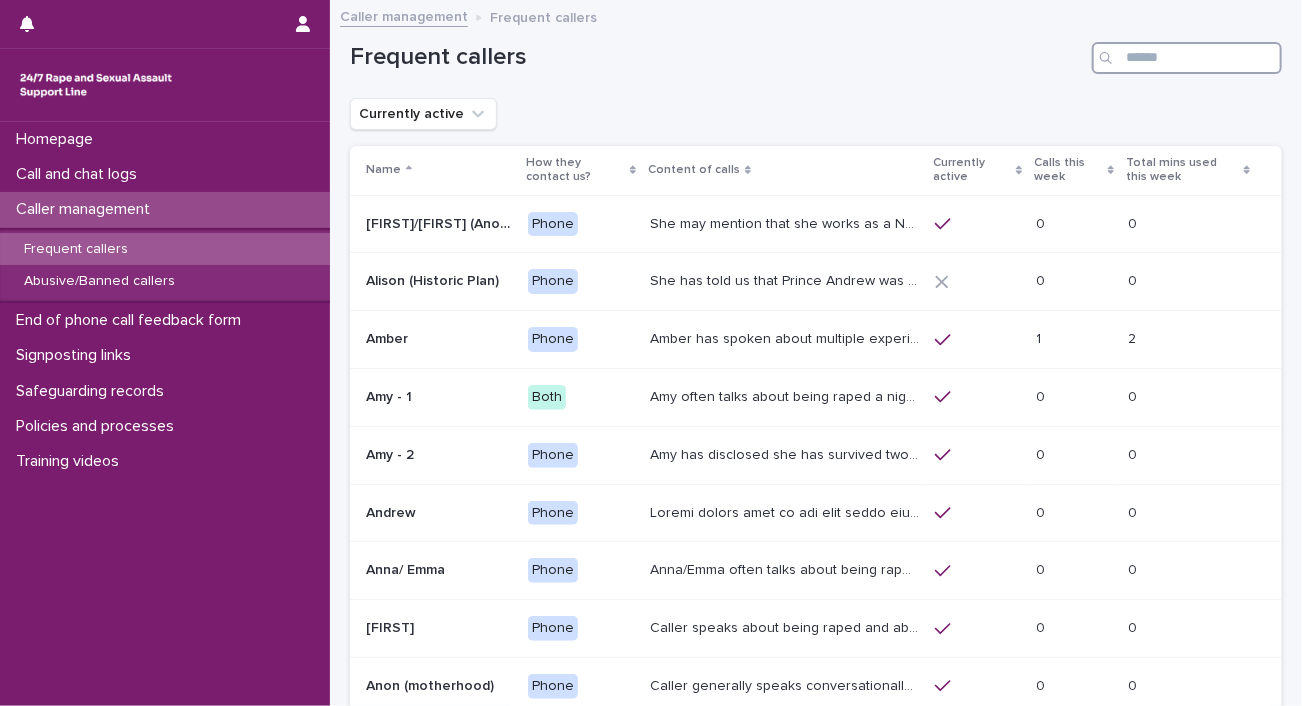 click at bounding box center [1187, 58] 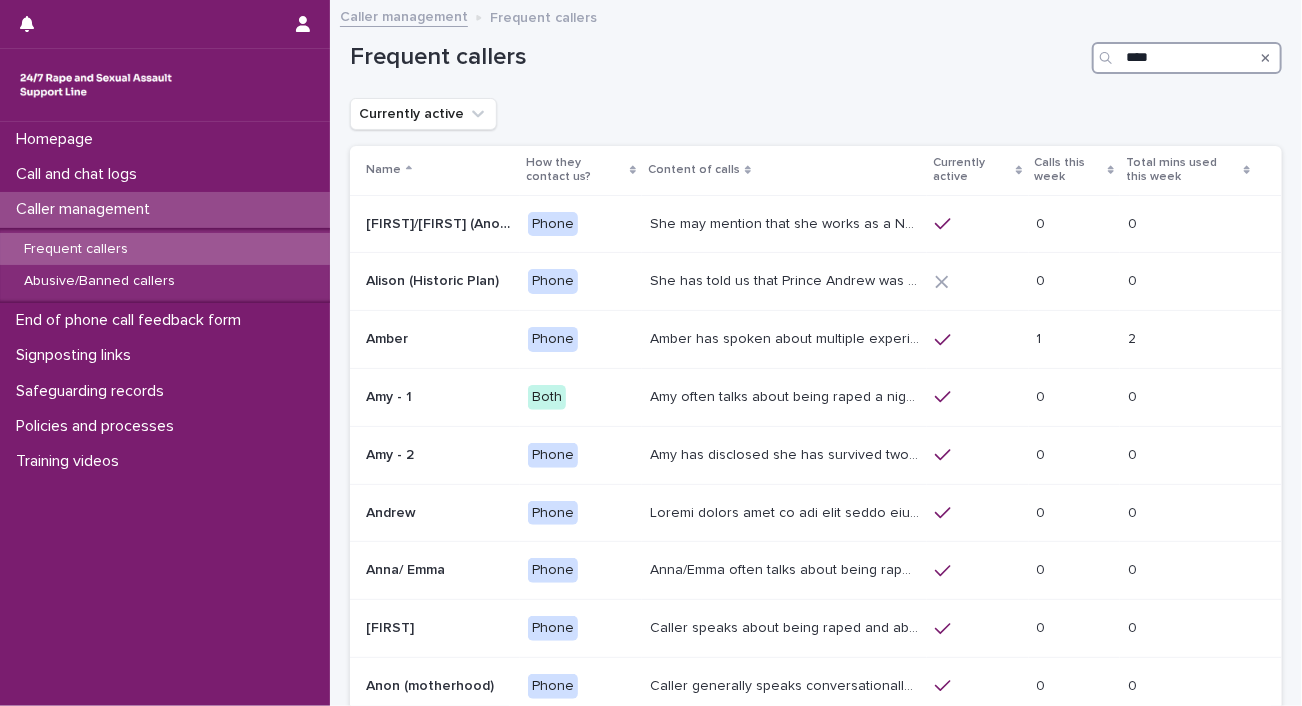 type on "****" 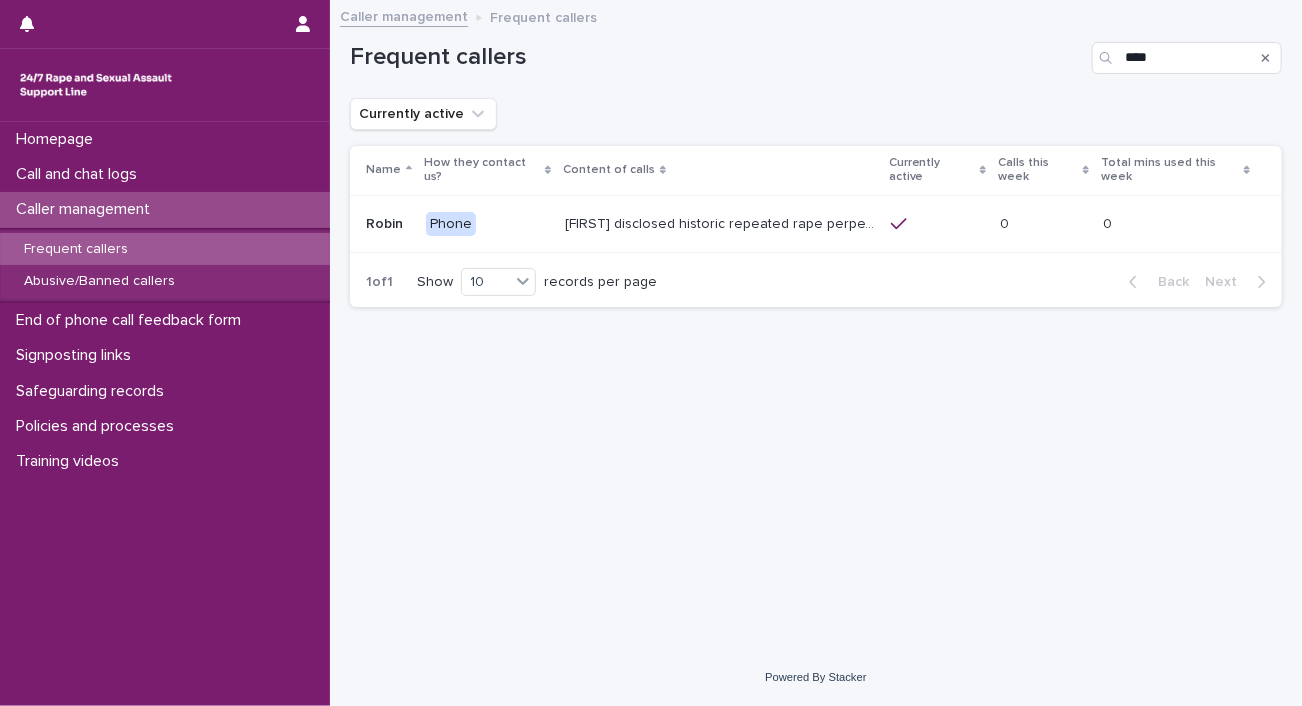 click on "Robin disclosed historic repeated rape perpetrated by men in London and Madrid. Often discusses contact with police, books they're writing and becoming self-employed. He has been diagnosed with Schizophrenia.
Robin currently (March 2025) mentions being in a relationship with a woman who has stolen money from him.
Please note 8/4/25- Robin has disclosed that his girlfriend is still taking money from him, he got quite frustrated when it was discussed." at bounding box center (722, 222) 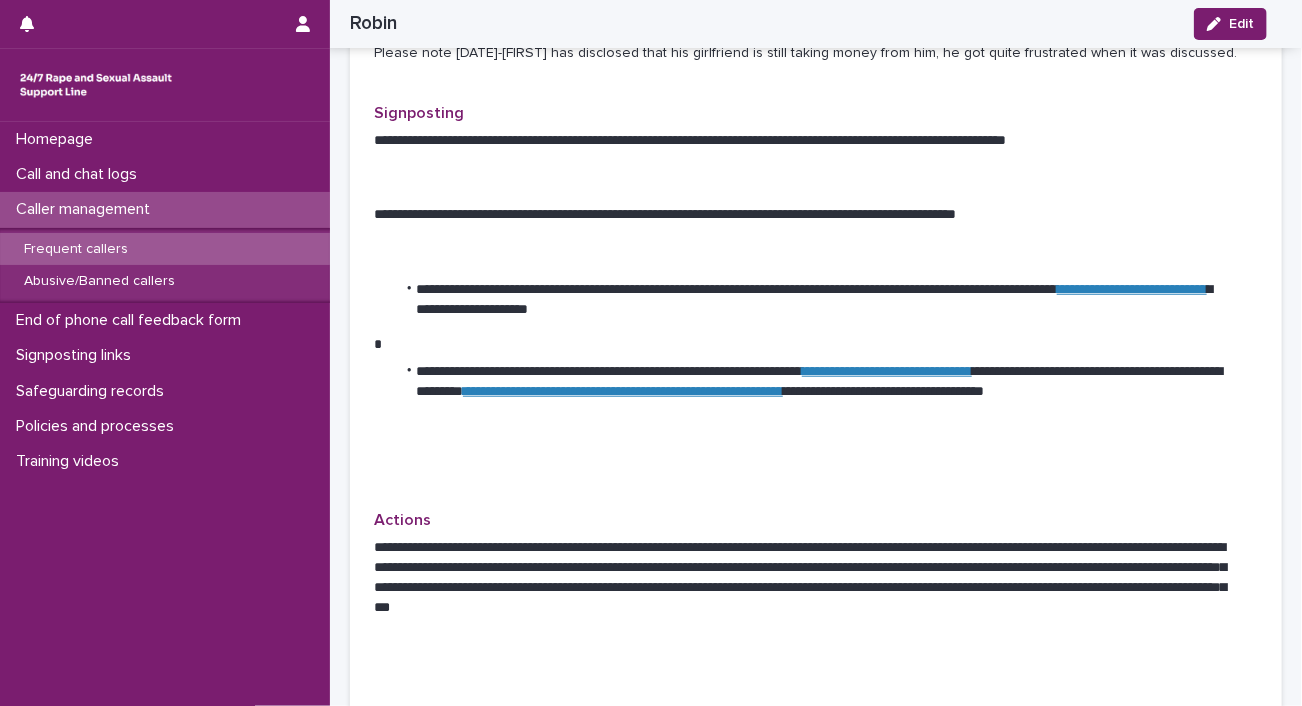 scroll, scrollTop: 627, scrollLeft: 0, axis: vertical 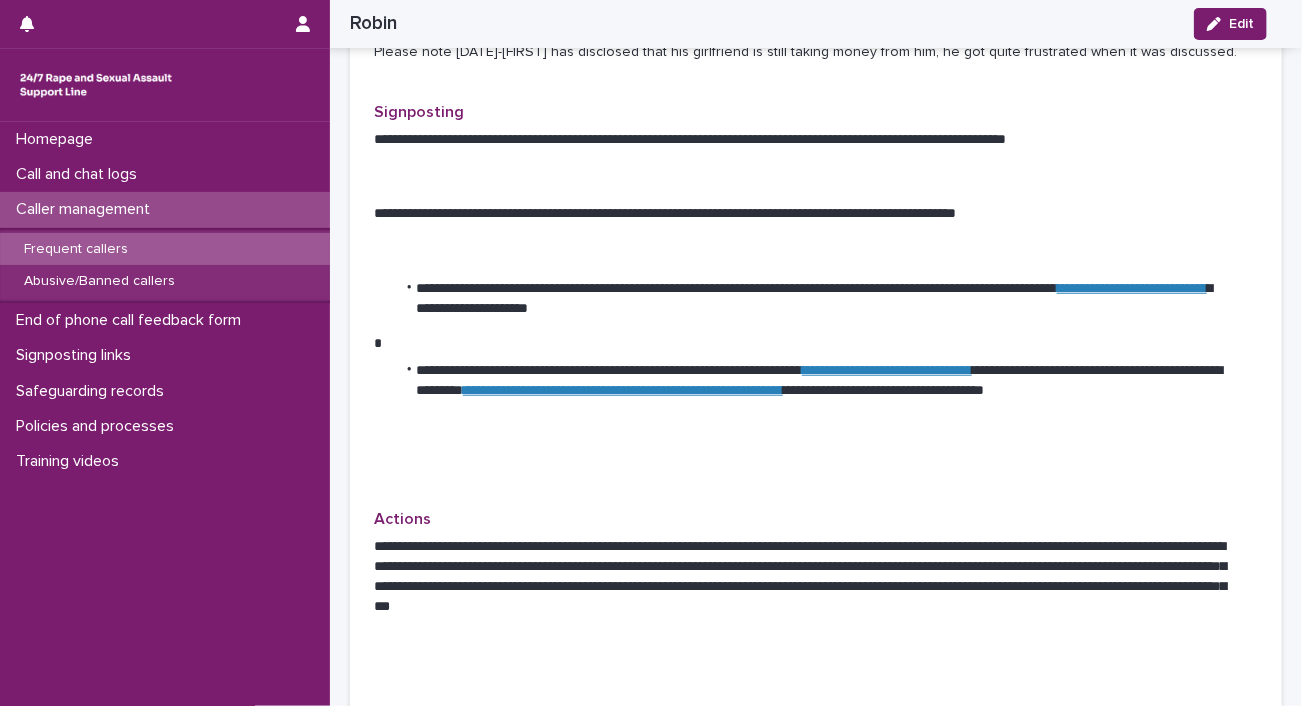 click on "Caller management" at bounding box center [87, 209] 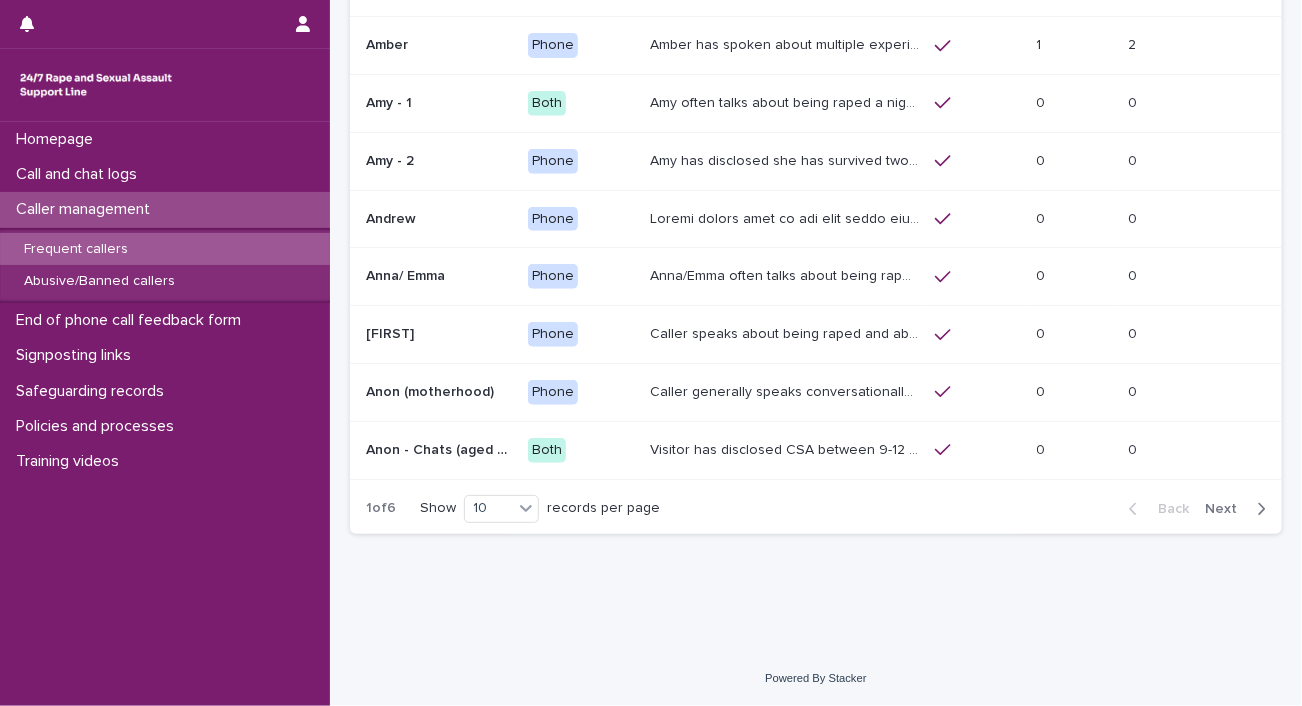 scroll, scrollTop: 0, scrollLeft: 0, axis: both 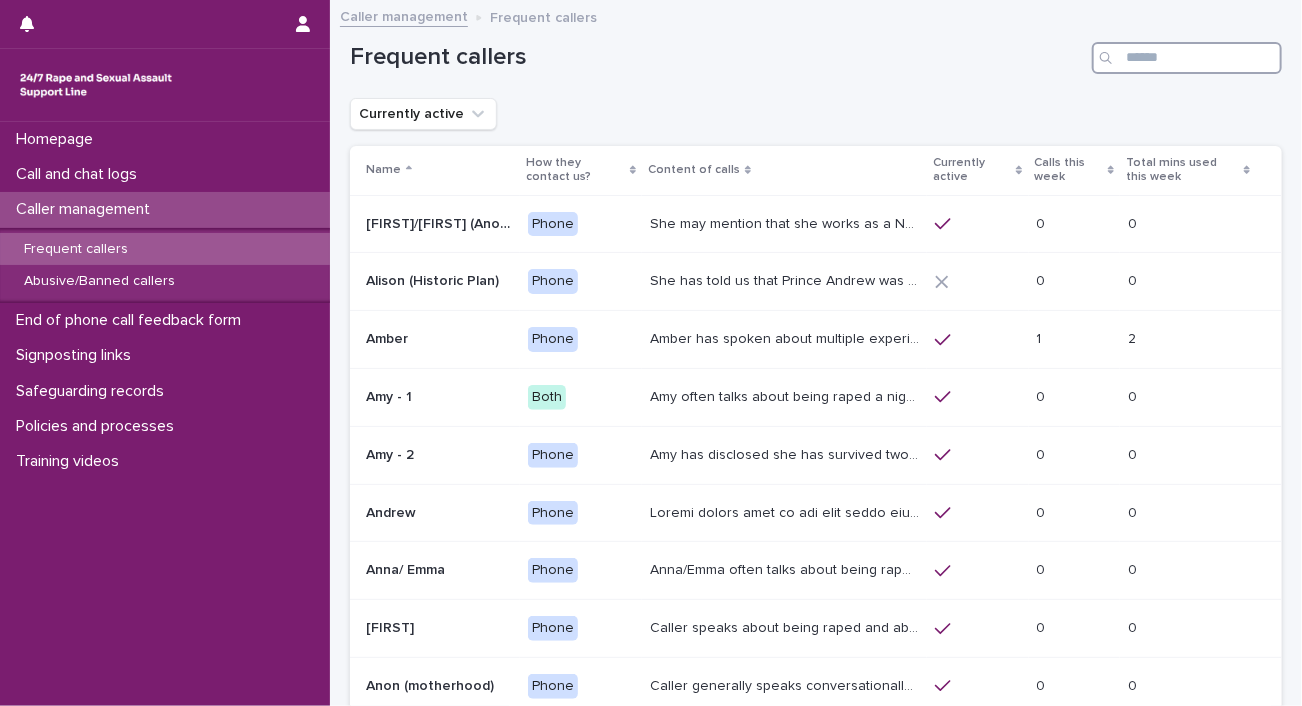click at bounding box center [1187, 58] 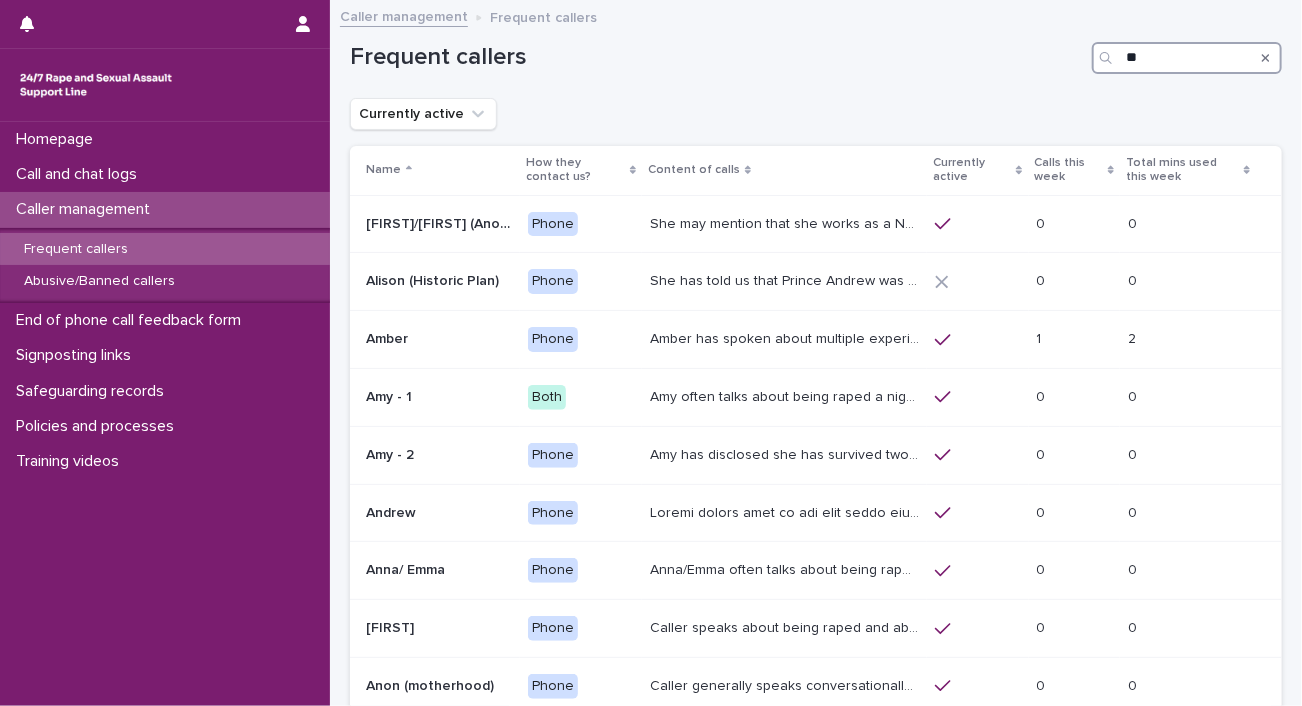type on "**" 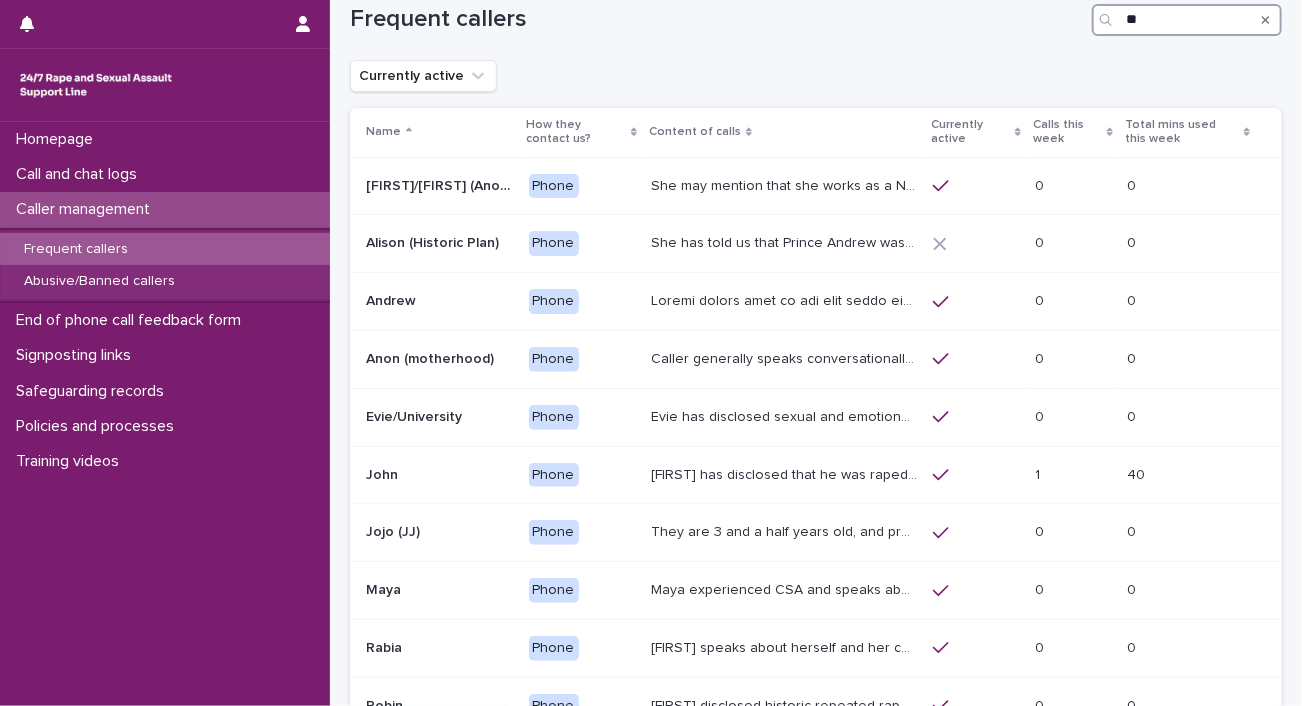 scroll, scrollTop: 0, scrollLeft: 0, axis: both 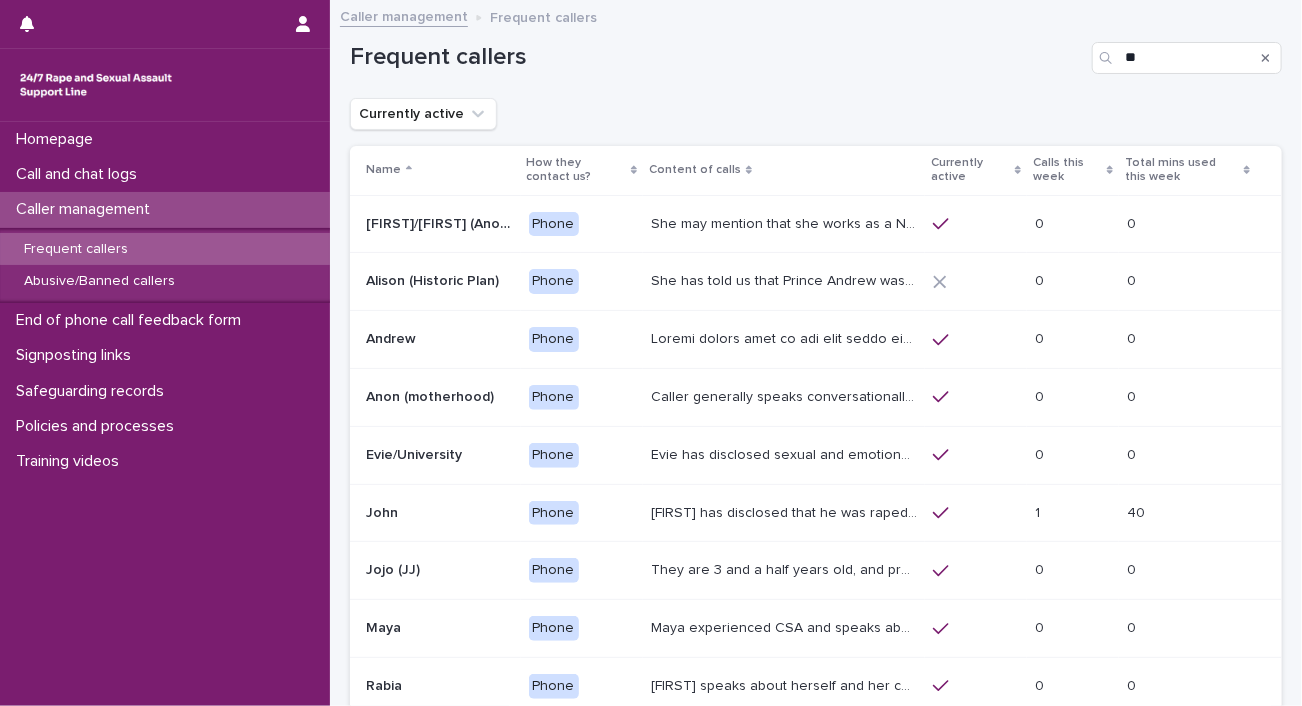 click on "Caller management" at bounding box center (165, 209) 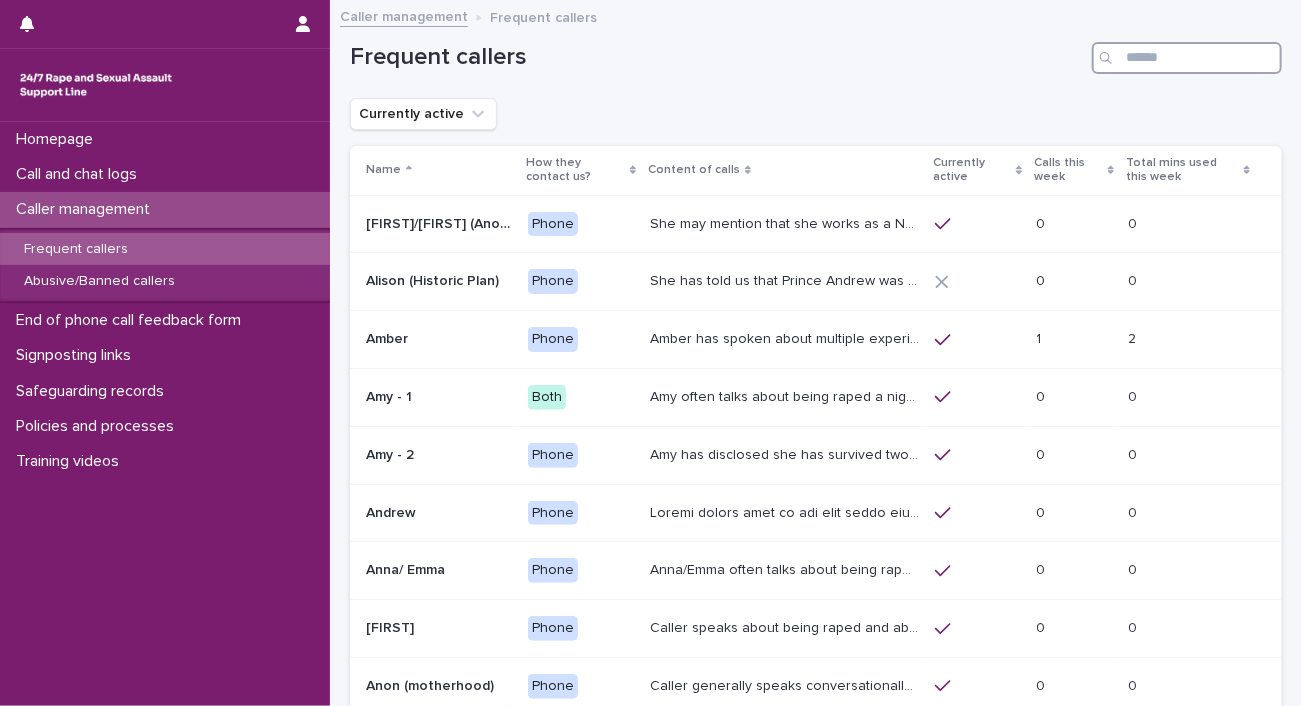 click at bounding box center (1187, 58) 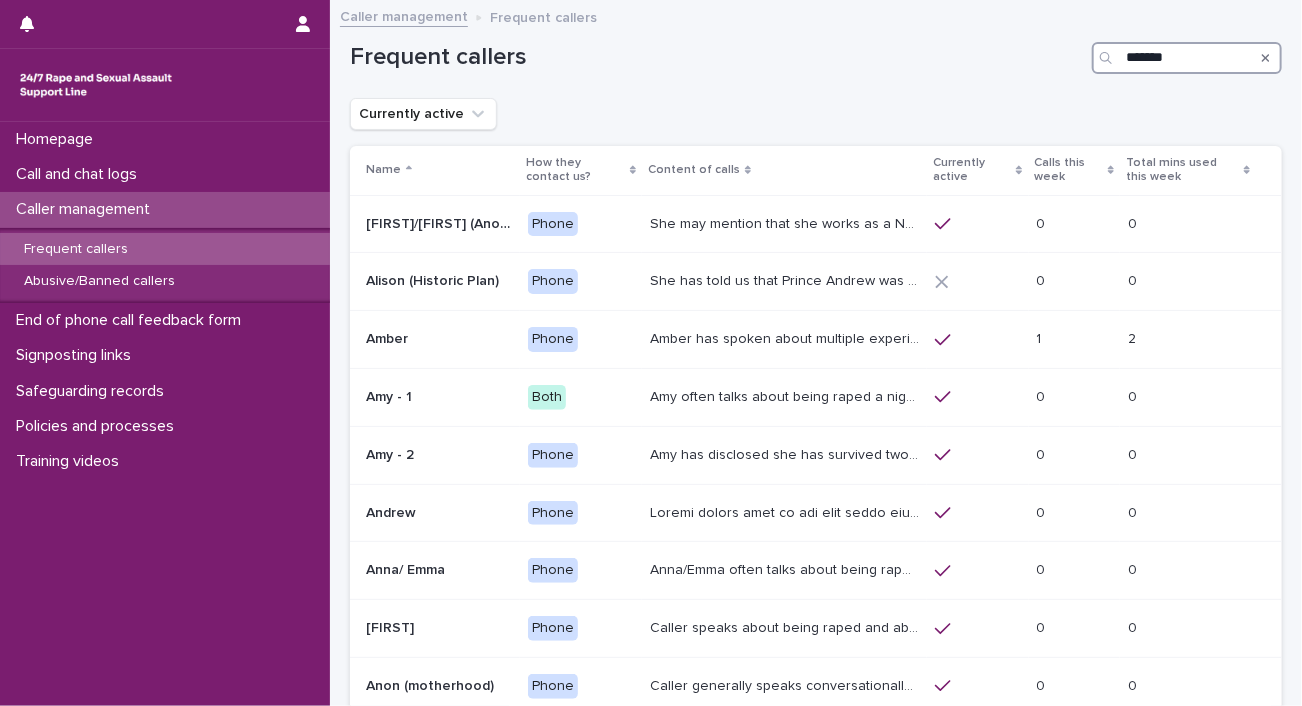 type on "*******" 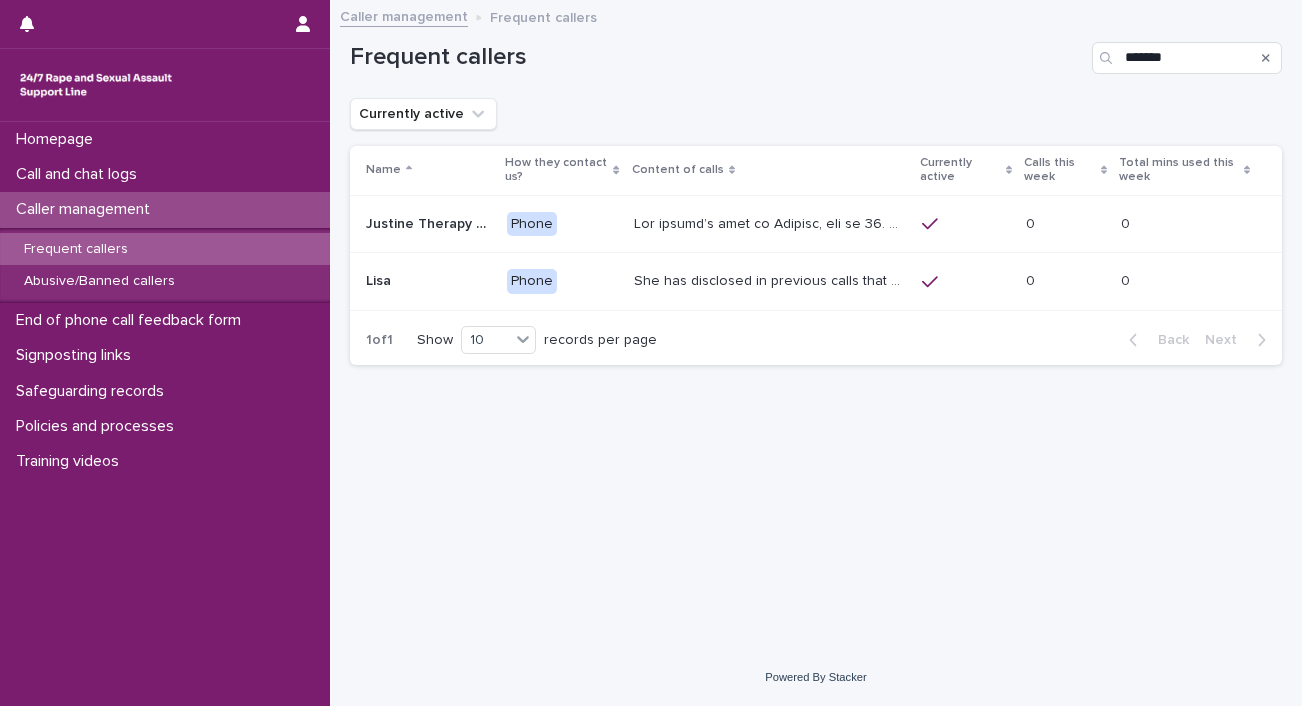 scroll, scrollTop: 0, scrollLeft: 0, axis: both 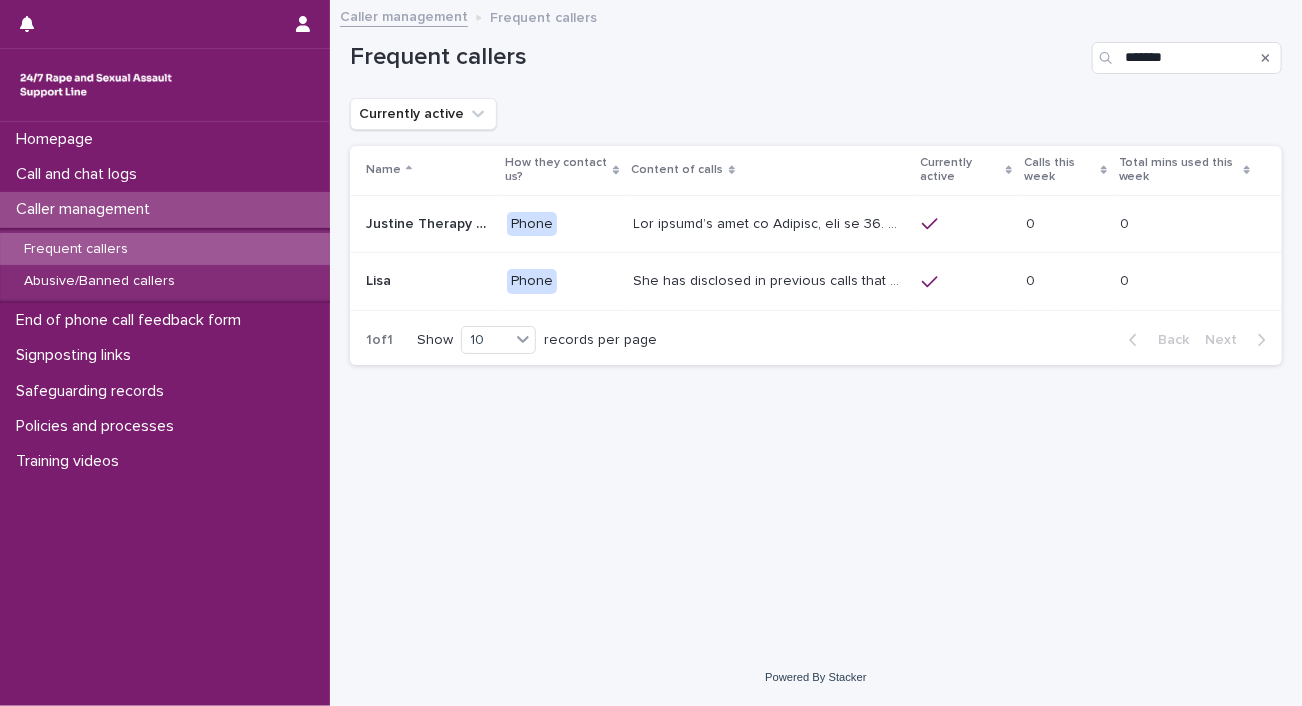 click 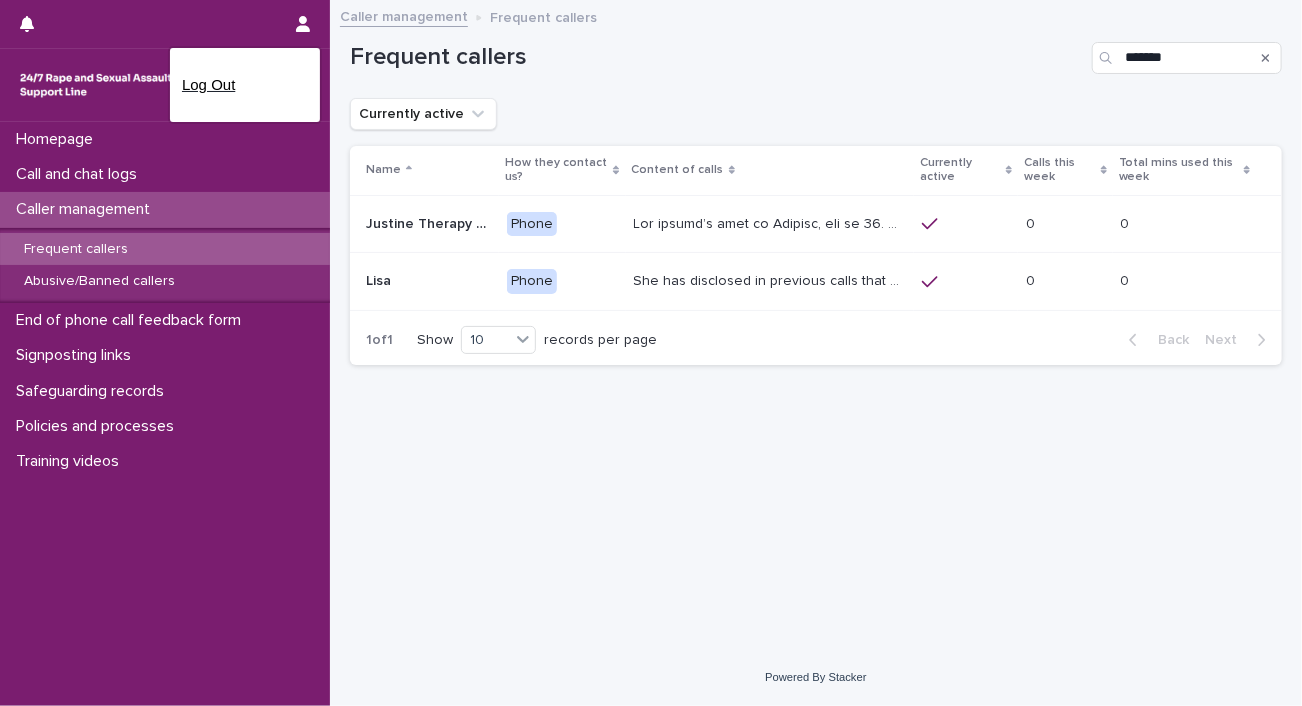 click on "Log Out" at bounding box center (245, 85) 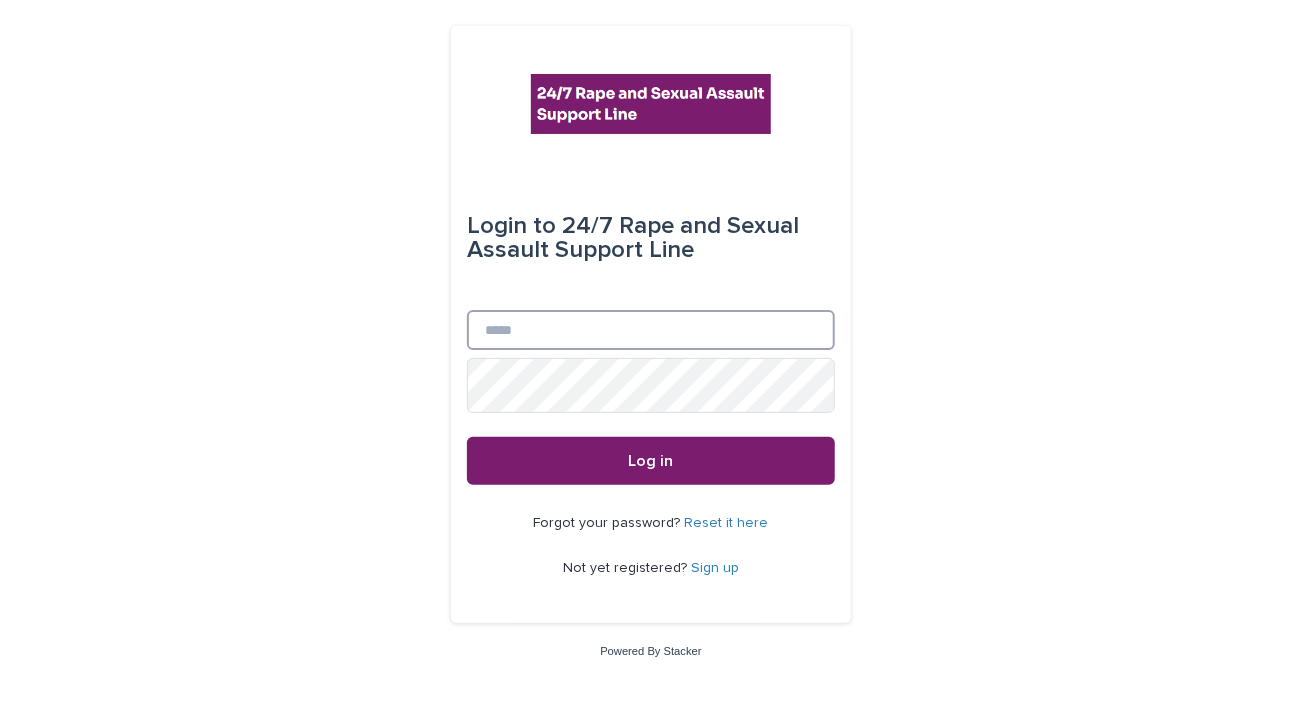 type on "**********" 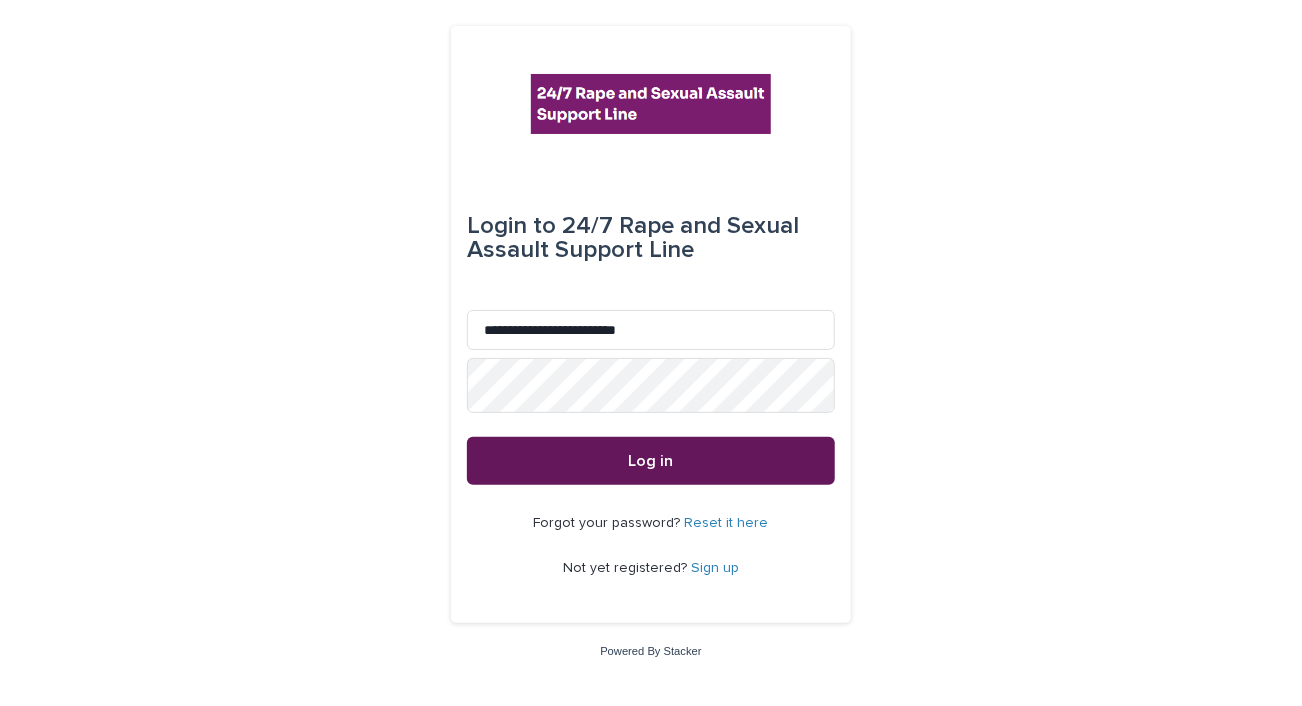 click on "Log in" at bounding box center [651, 461] 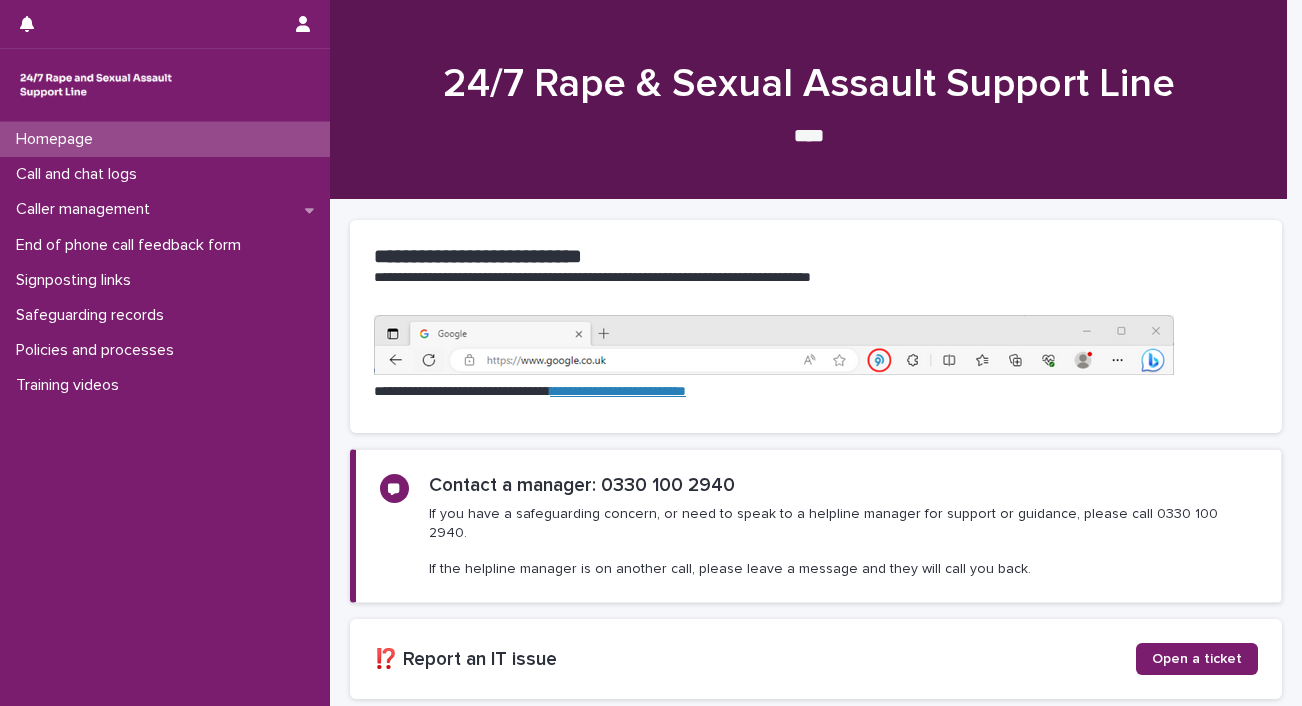 scroll, scrollTop: 0, scrollLeft: 0, axis: both 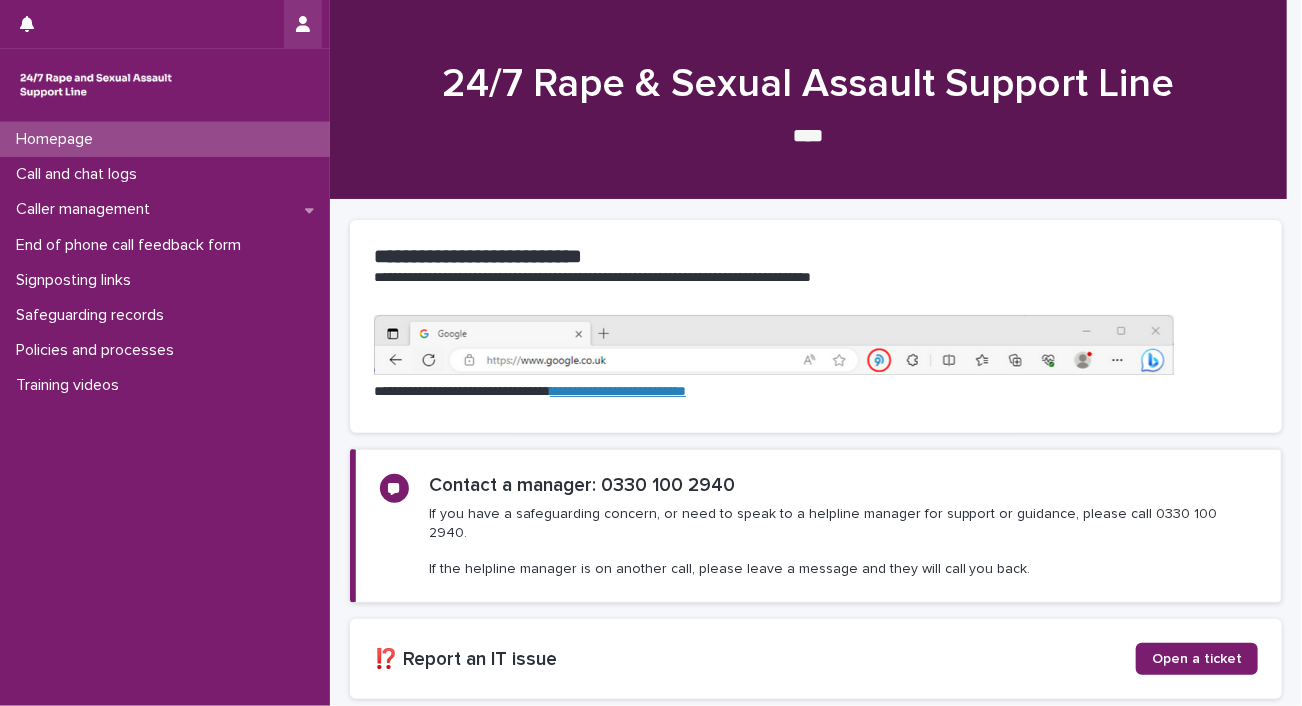 click 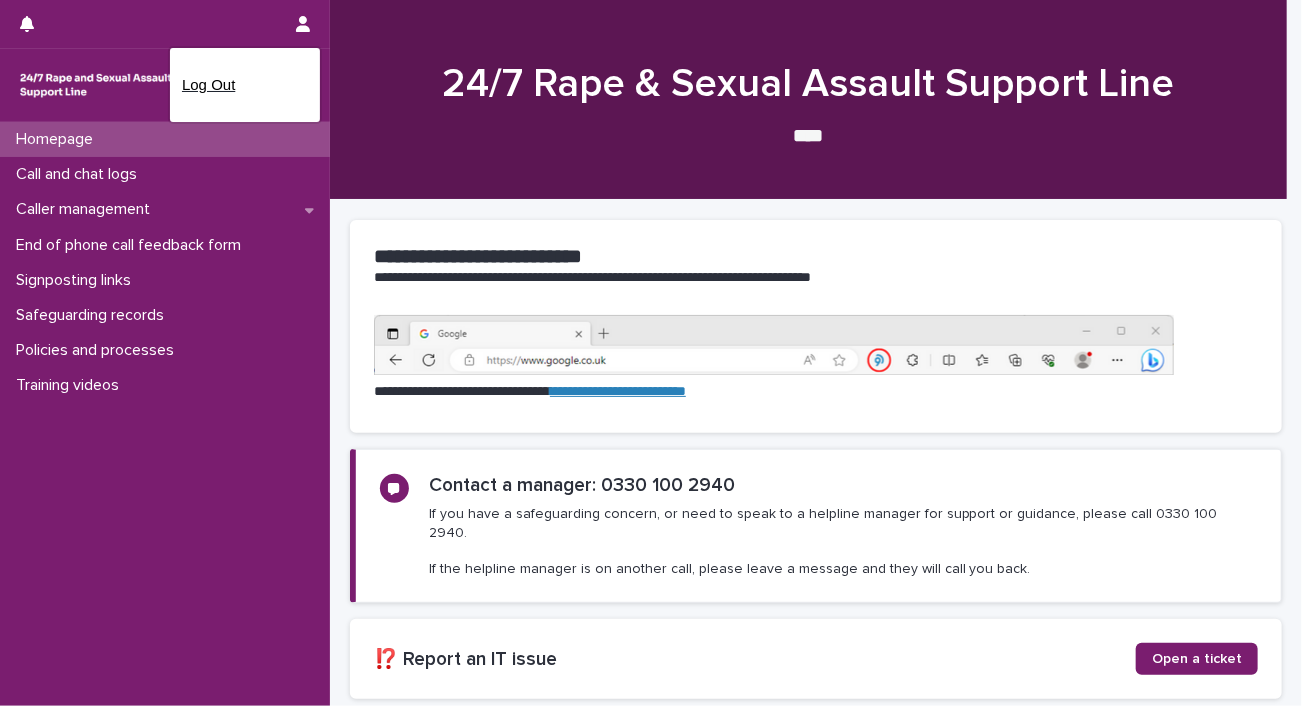 click on "Log Out" at bounding box center [245, 85] 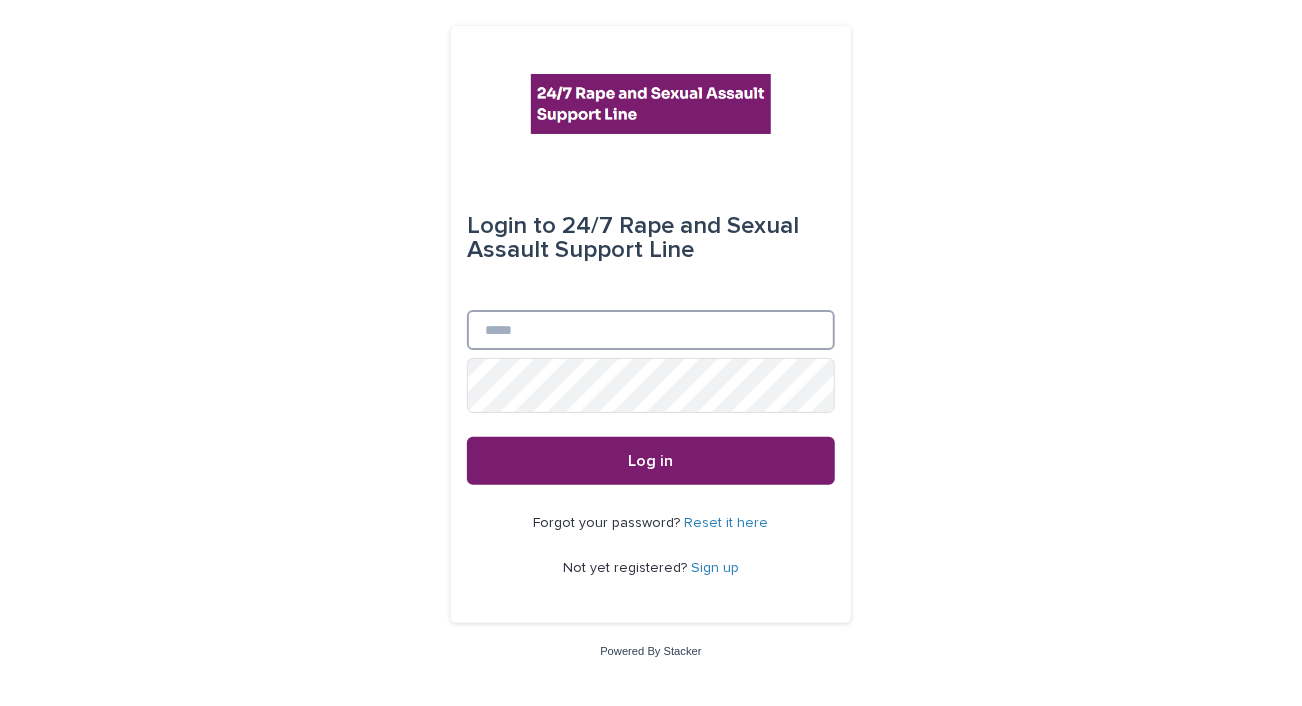 type on "**********" 